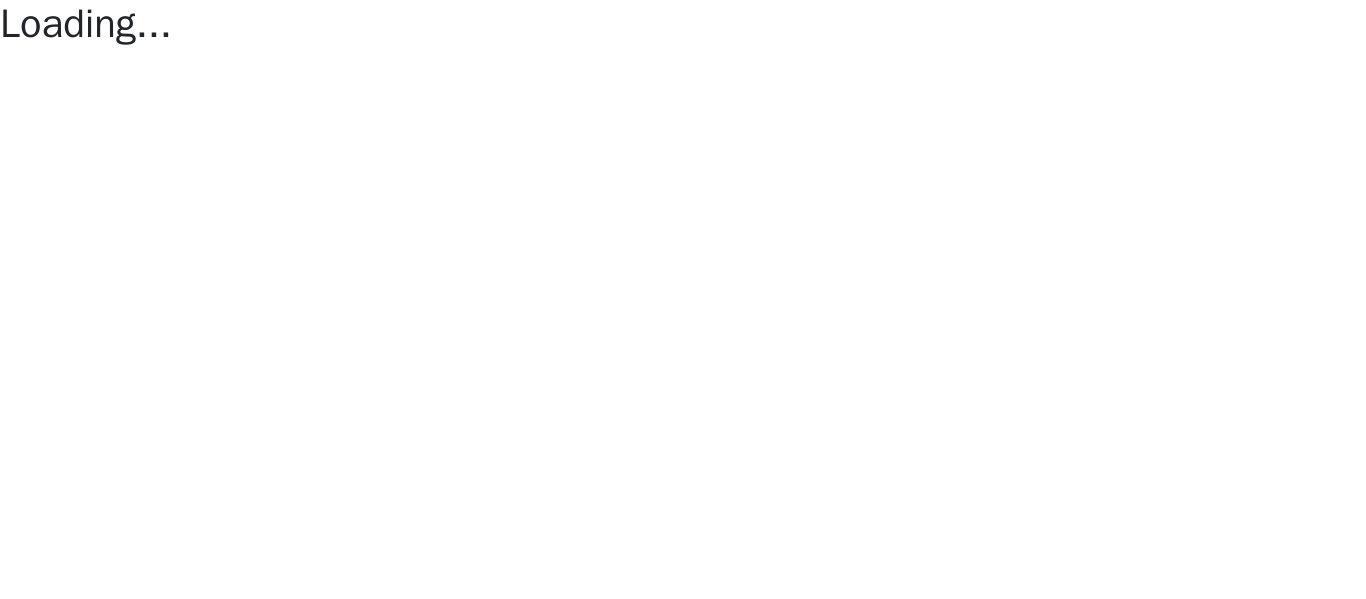 scroll, scrollTop: 0, scrollLeft: 0, axis: both 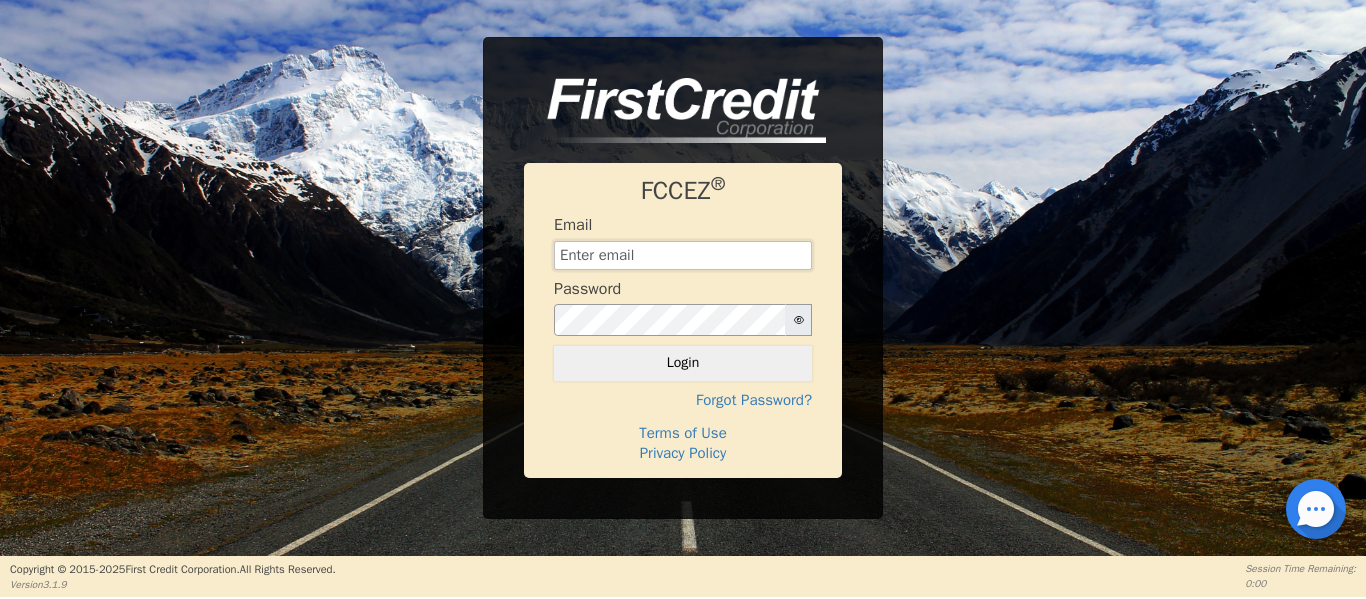 type on "[EMAIL_ADDRESS][DOMAIN_NAME]" 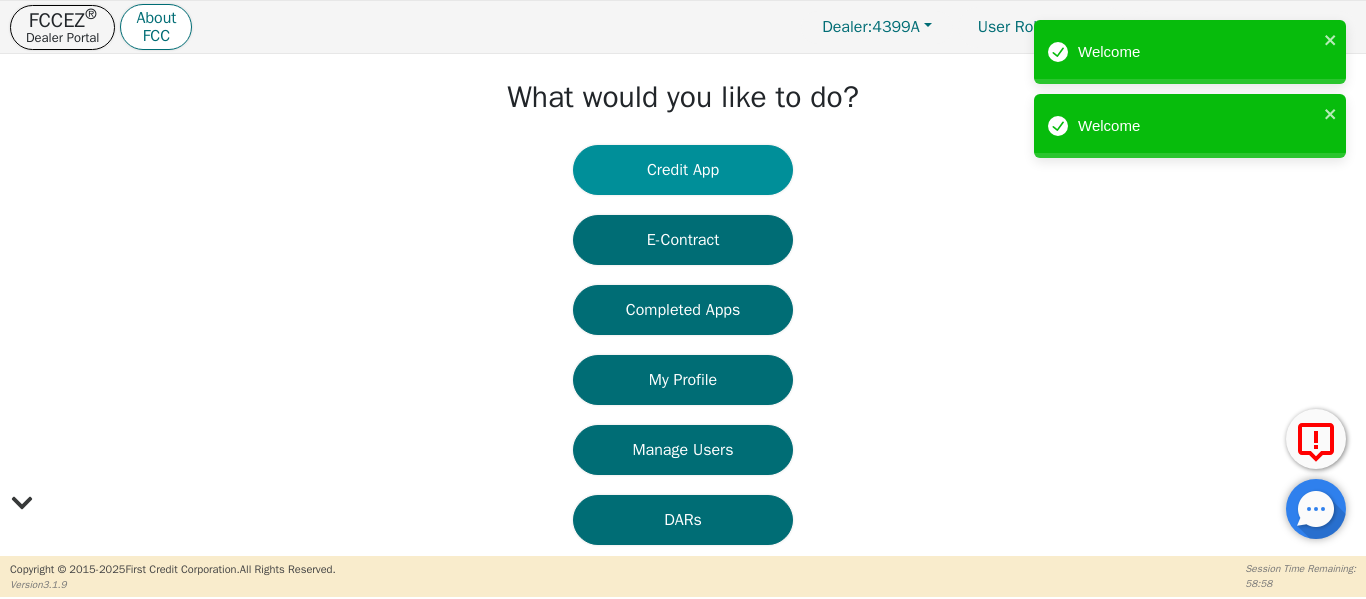click on "Credit App" at bounding box center [683, 170] 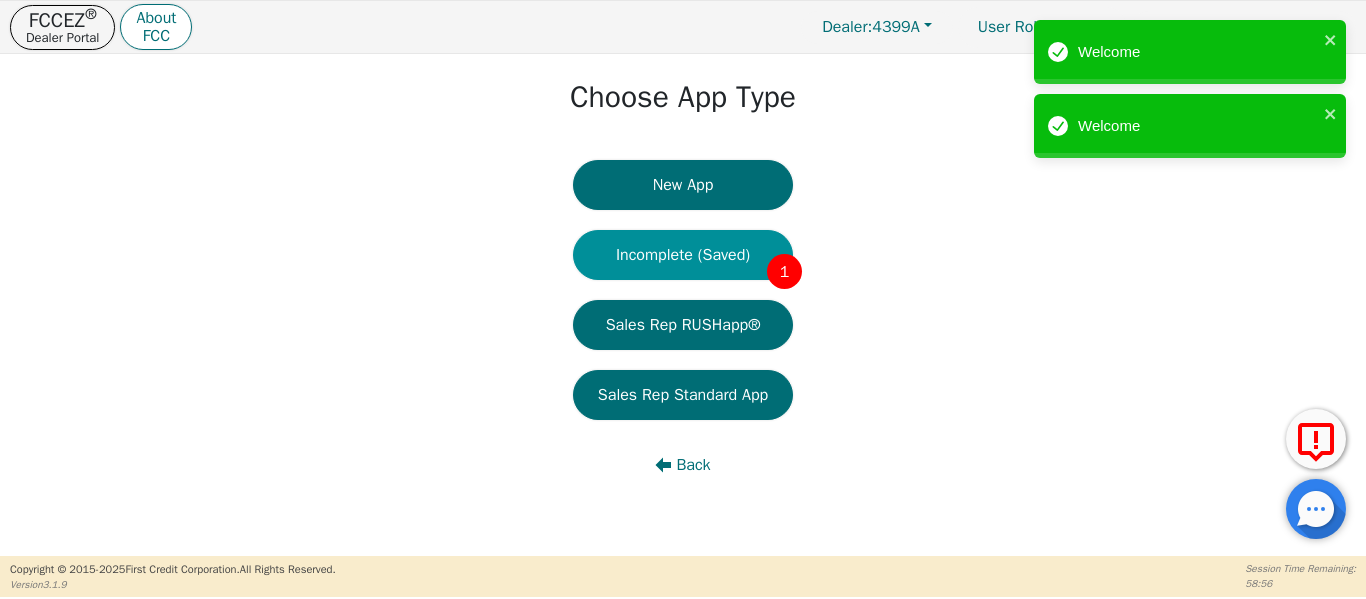 click on "Incomplete (Saved) 1" at bounding box center [683, 255] 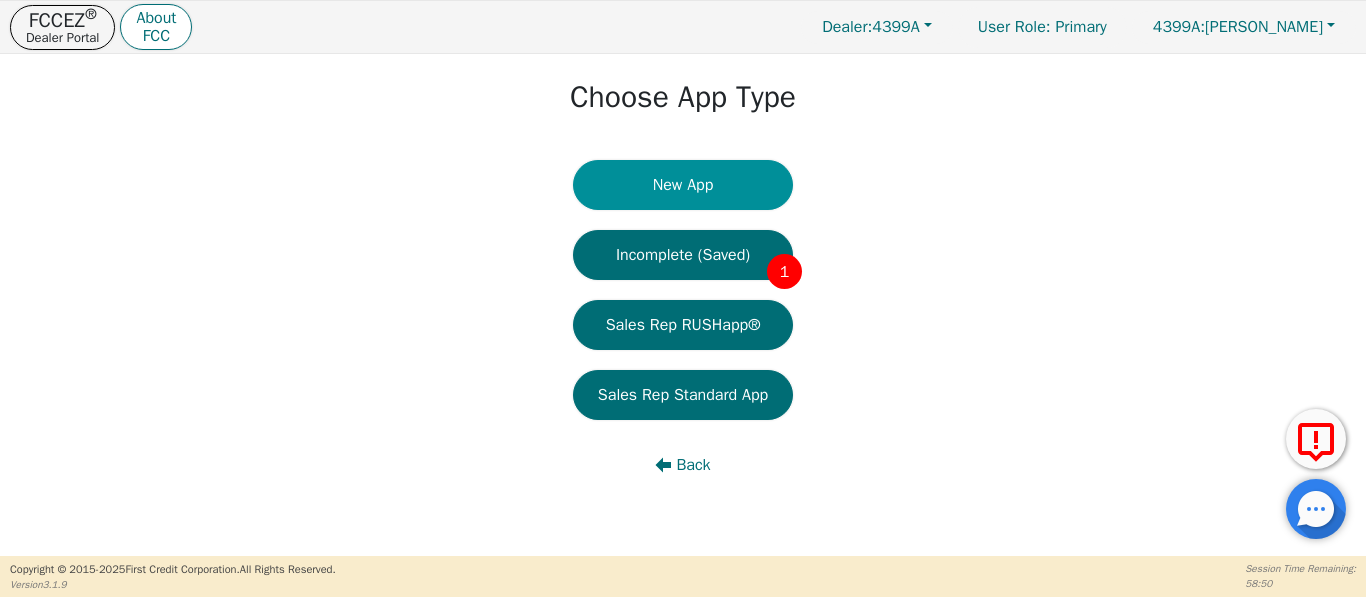 click on "New App" at bounding box center (683, 185) 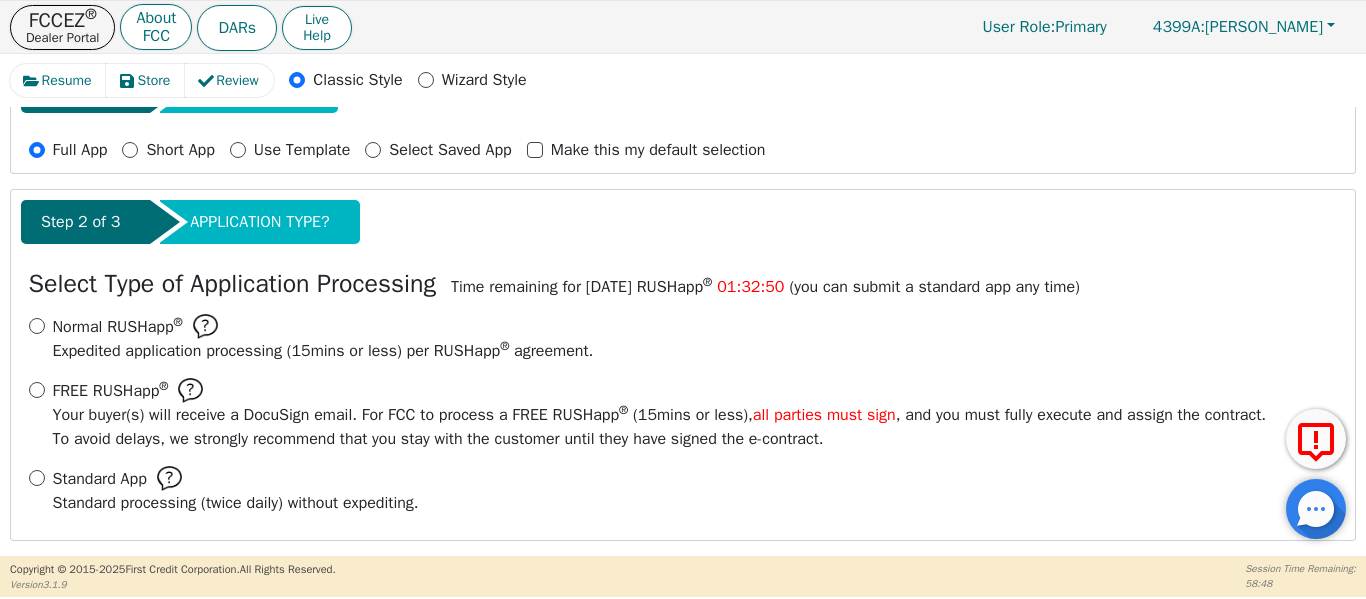 scroll, scrollTop: 221, scrollLeft: 0, axis: vertical 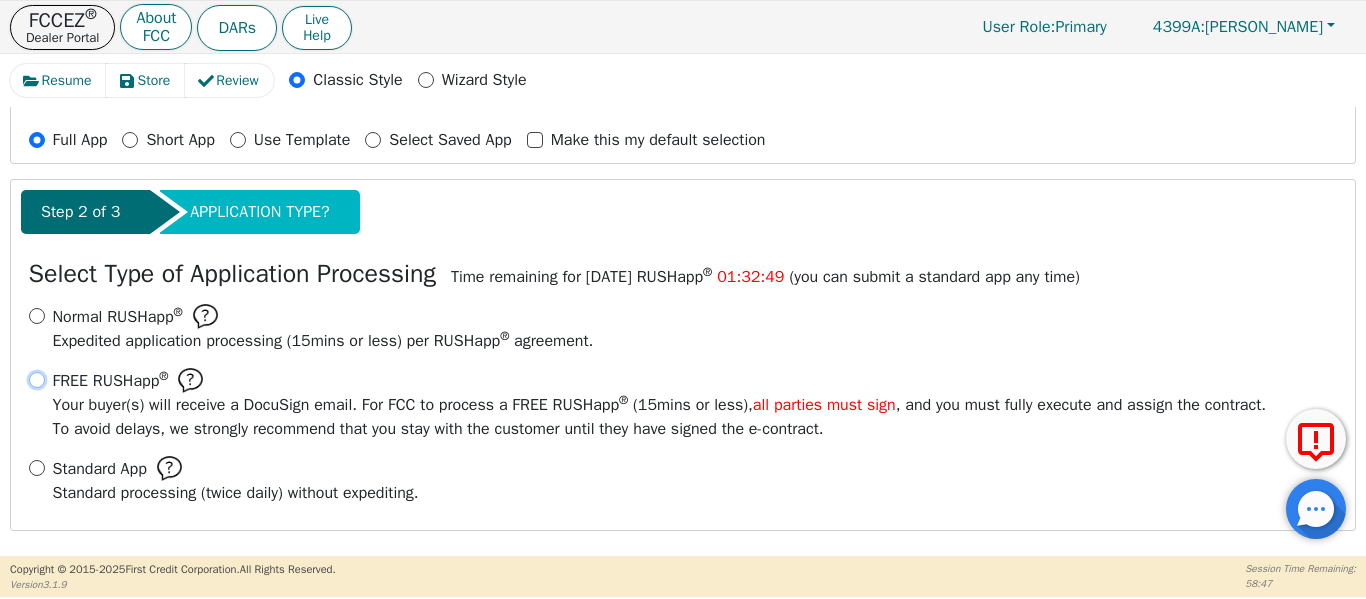 click on "FREE RUSHapp ® Your buyer(s) will receive a DocuSign email. For FCC to process a FREE RUSHapp ®   ( 15  mins or less),  all parties must sign , and you must fully execute and assign the contract. To avoid delays, we strongly recommend that you stay with the customer until they have signed the e-contract." at bounding box center (37, 380) 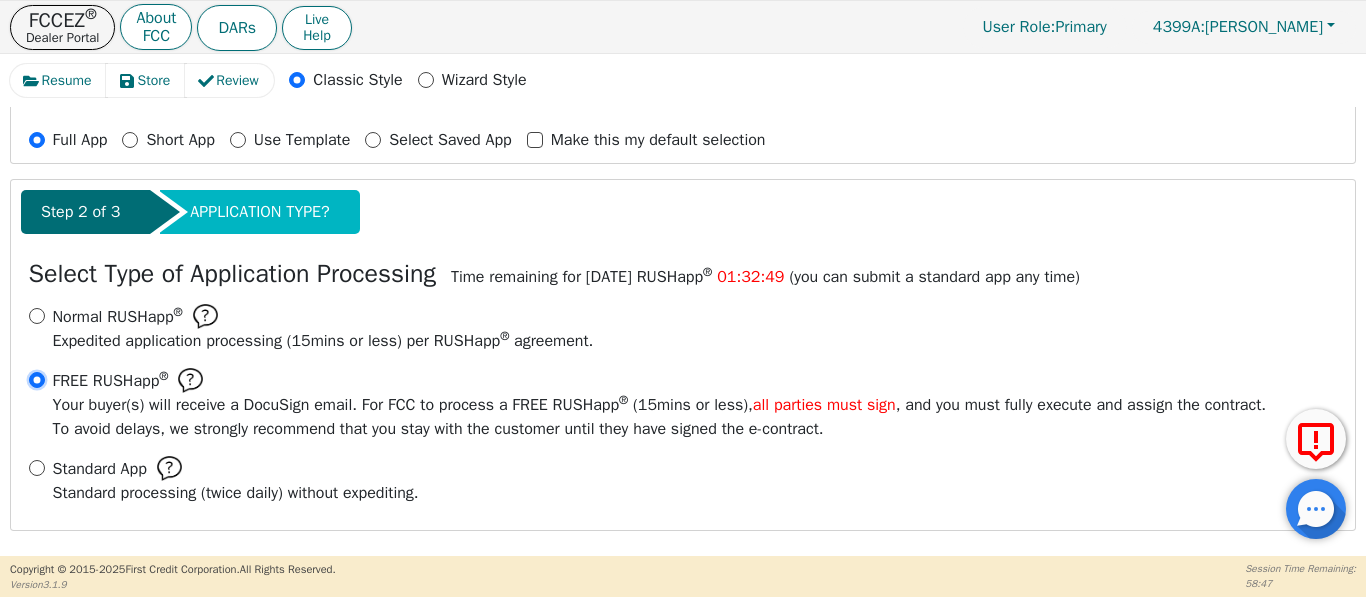 radio on "true" 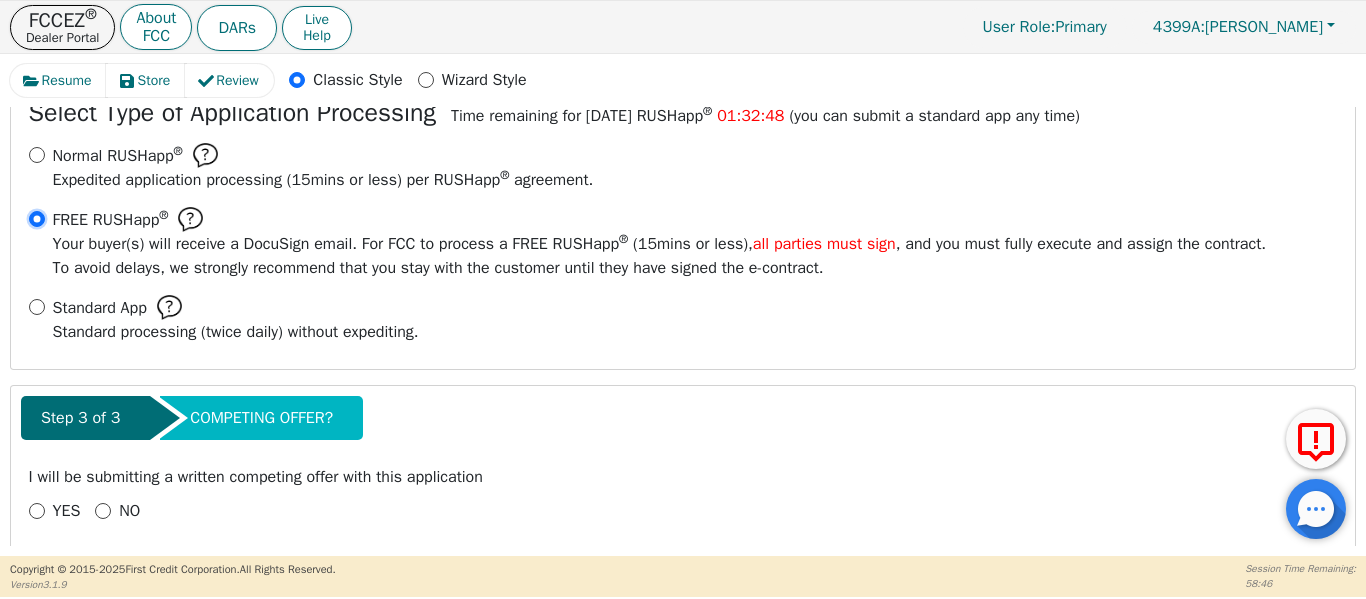 scroll, scrollTop: 386, scrollLeft: 0, axis: vertical 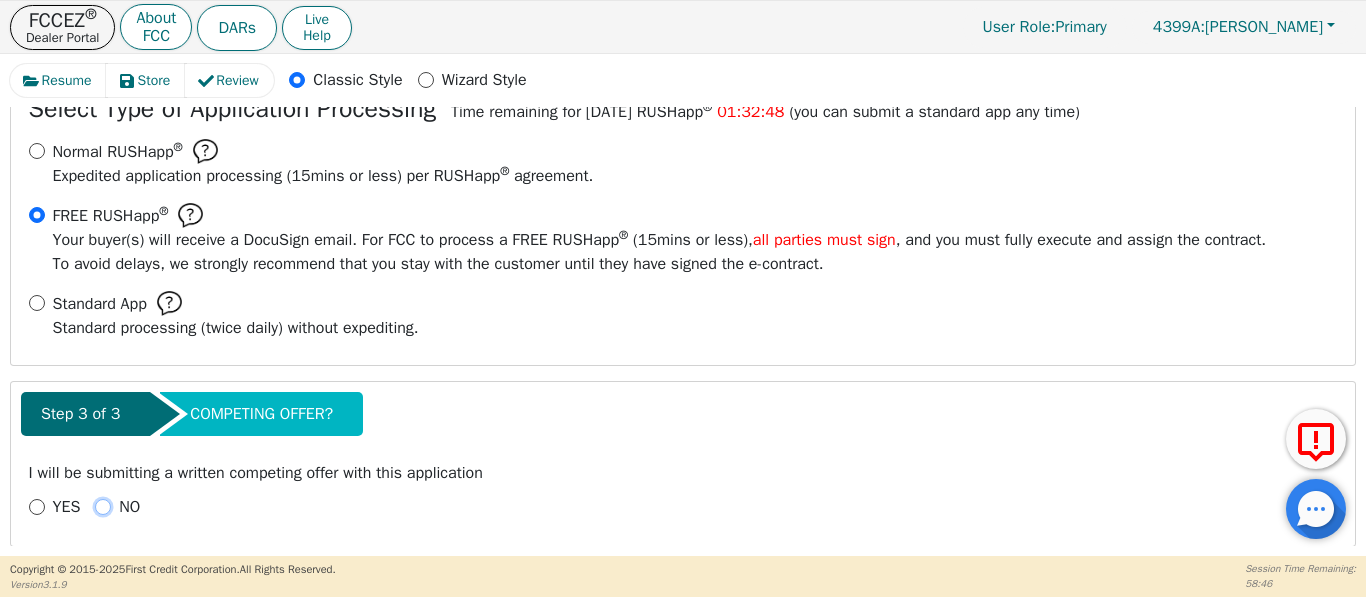 click on "NO" at bounding box center (103, 507) 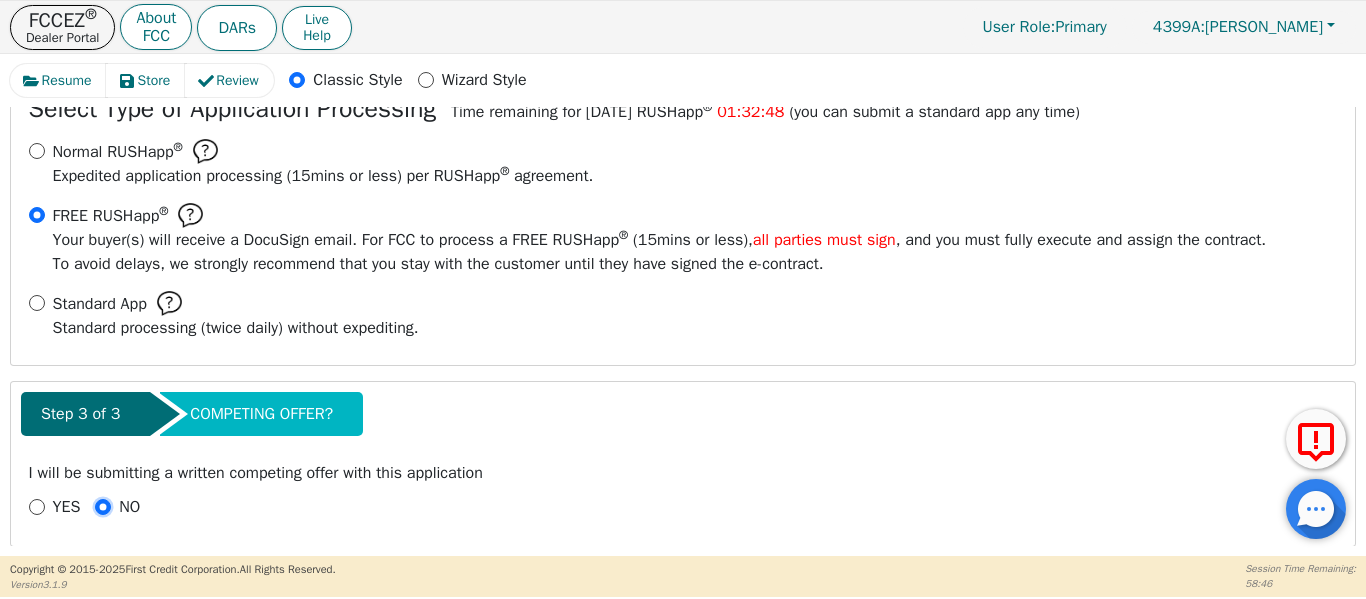 radio on "true" 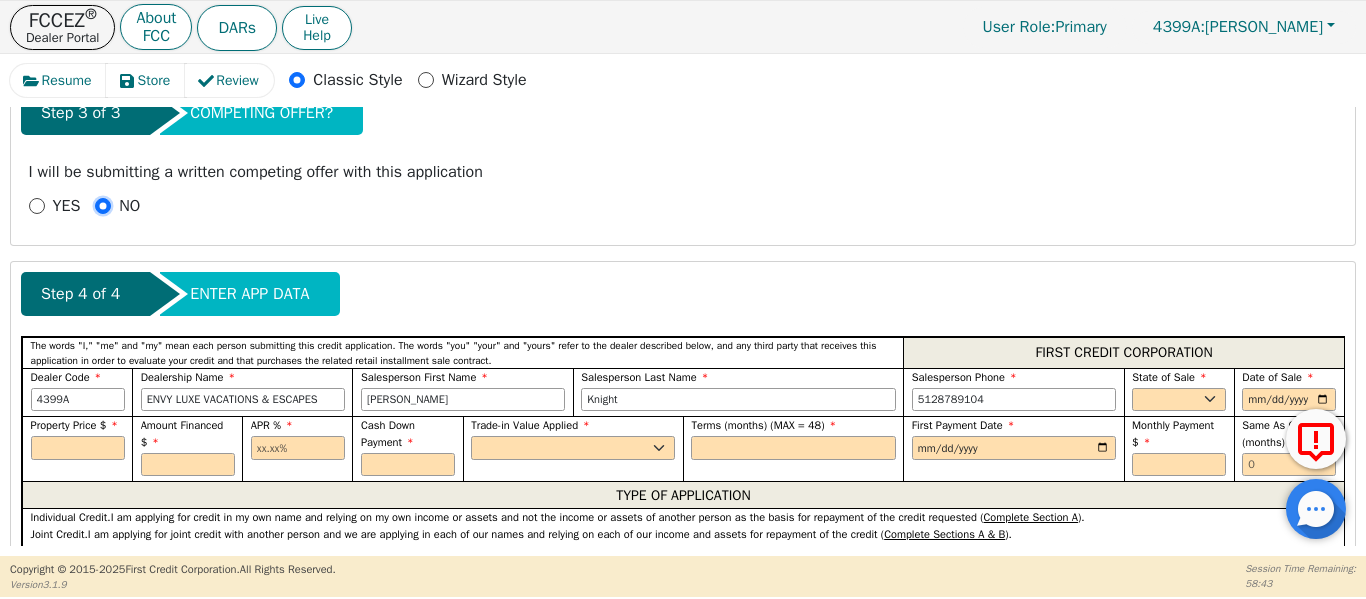 scroll, scrollTop: 726, scrollLeft: 0, axis: vertical 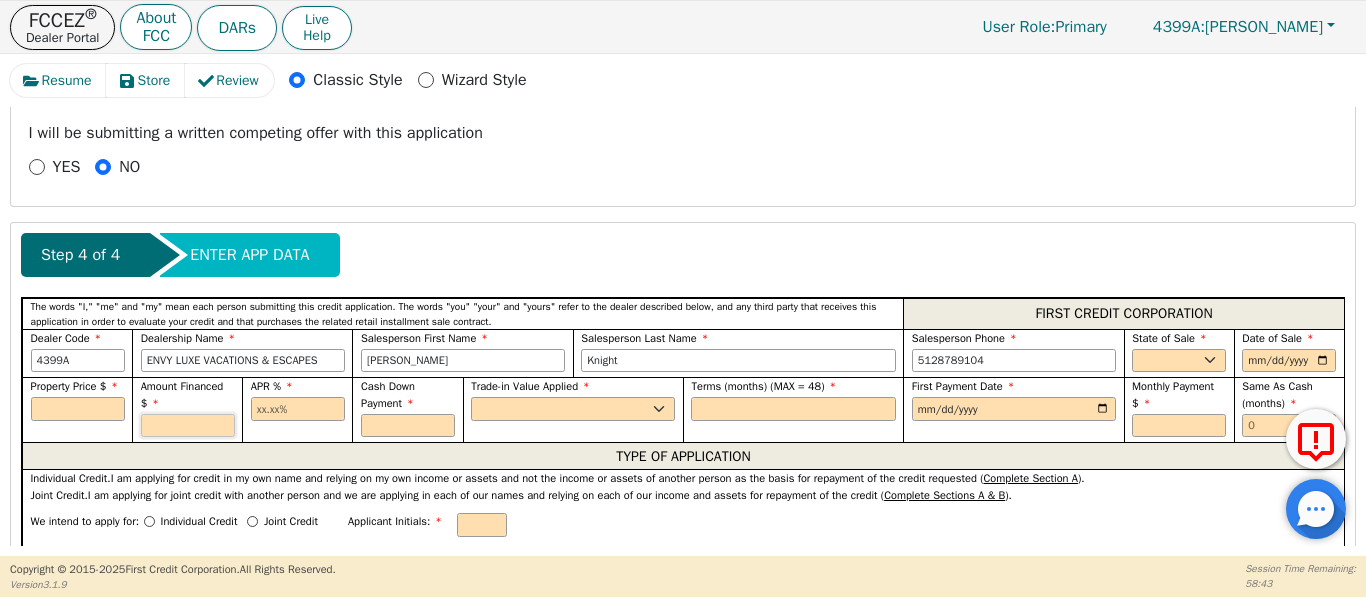 click at bounding box center (188, 426) 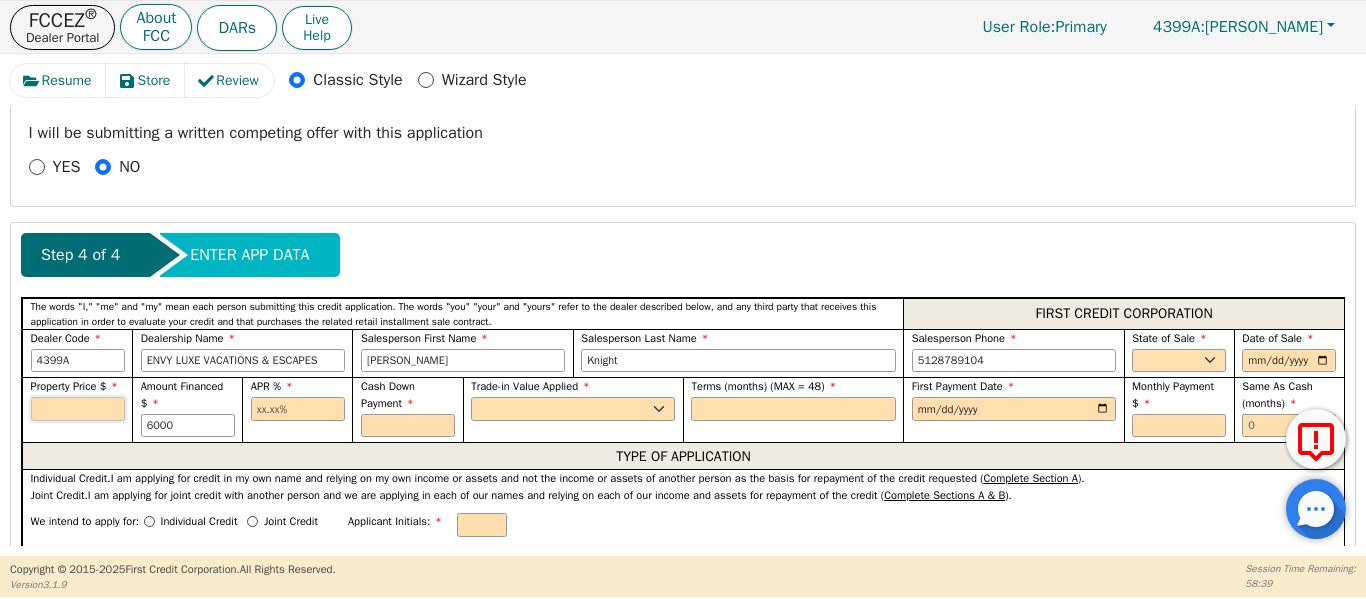 type on "6000.00" 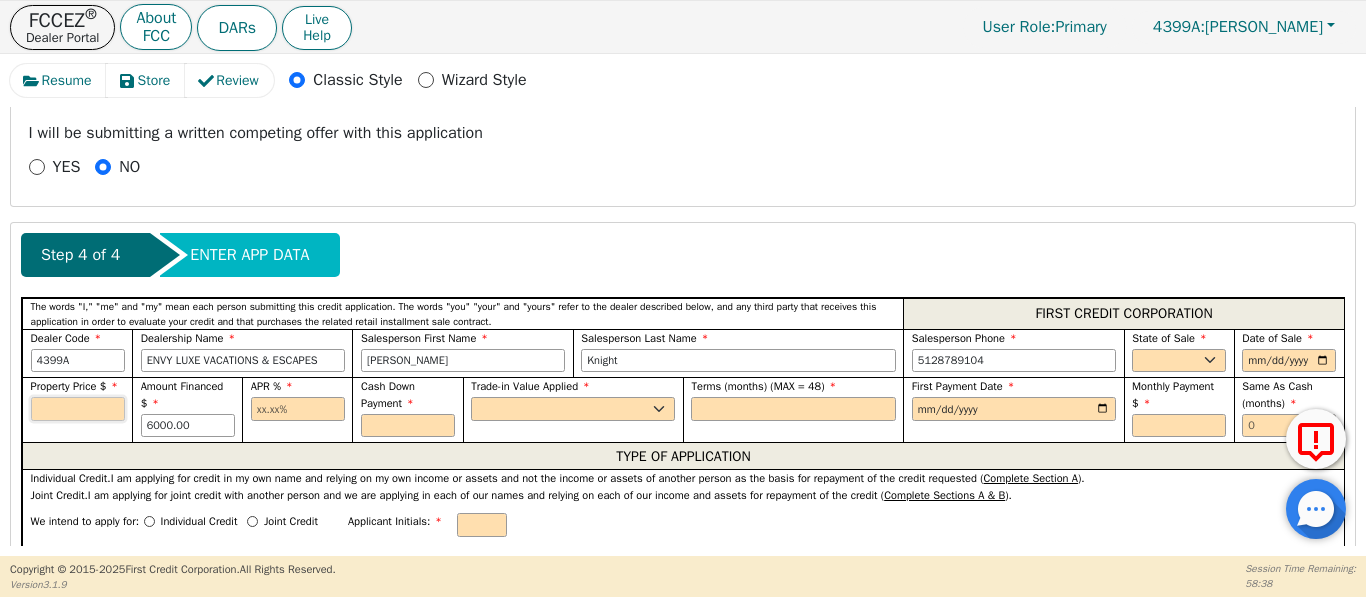 click at bounding box center [78, 409] 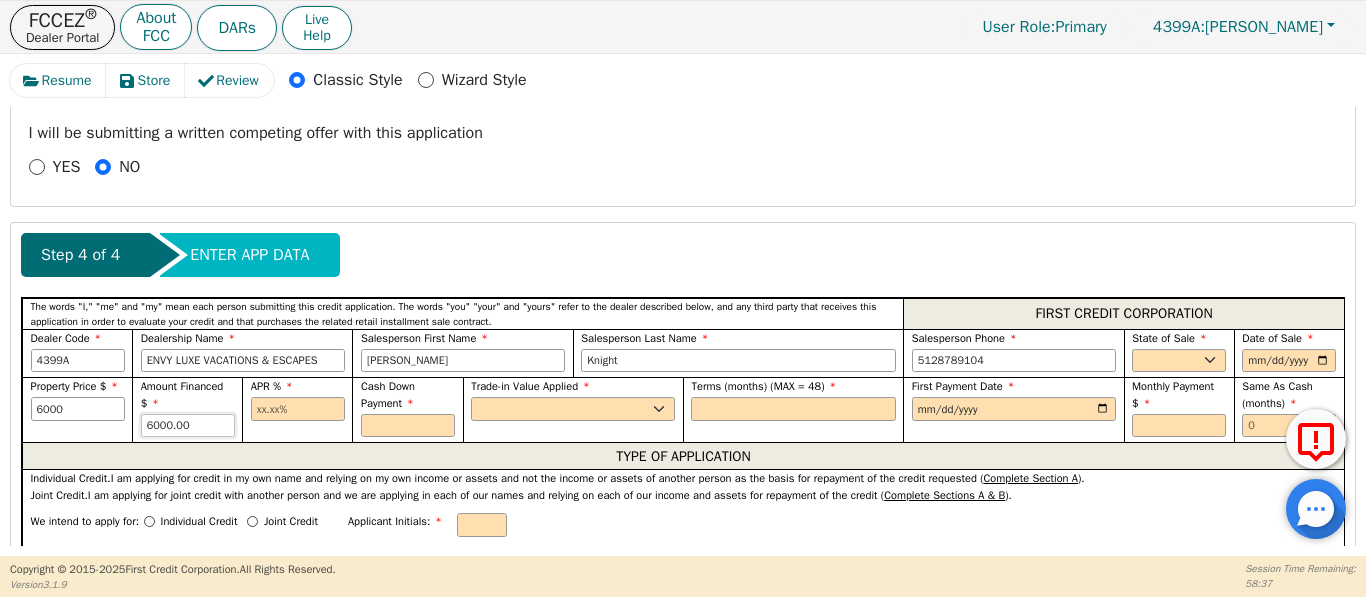 type on "6000.00" 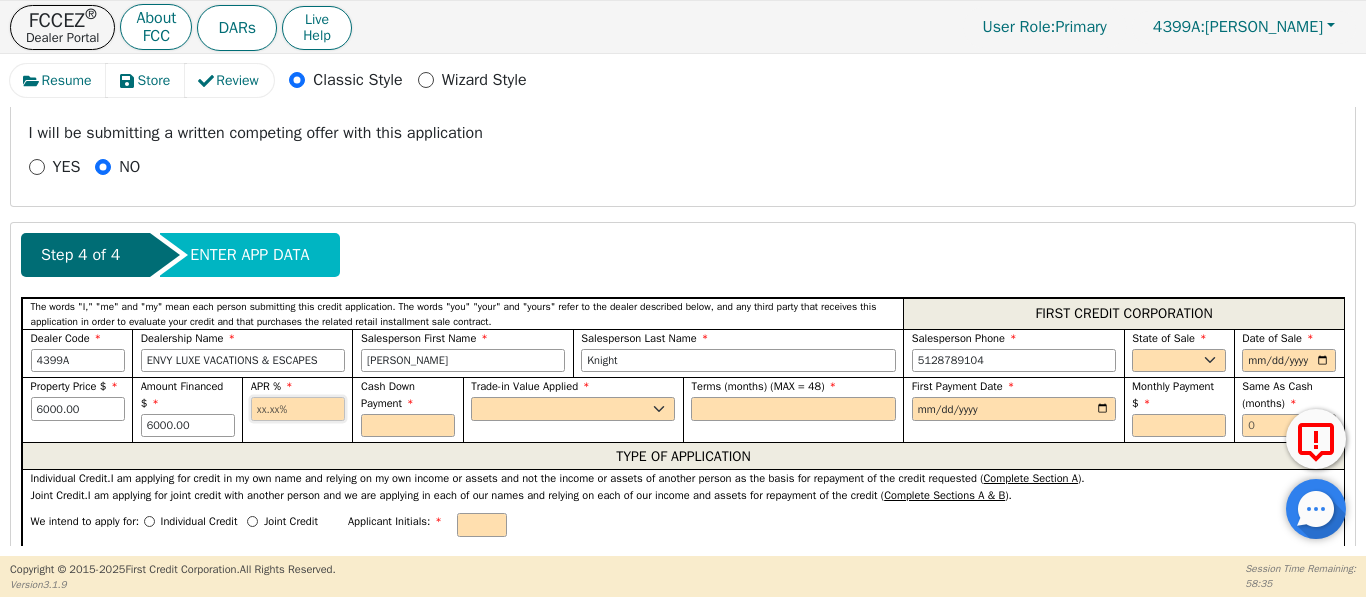 click at bounding box center (298, 409) 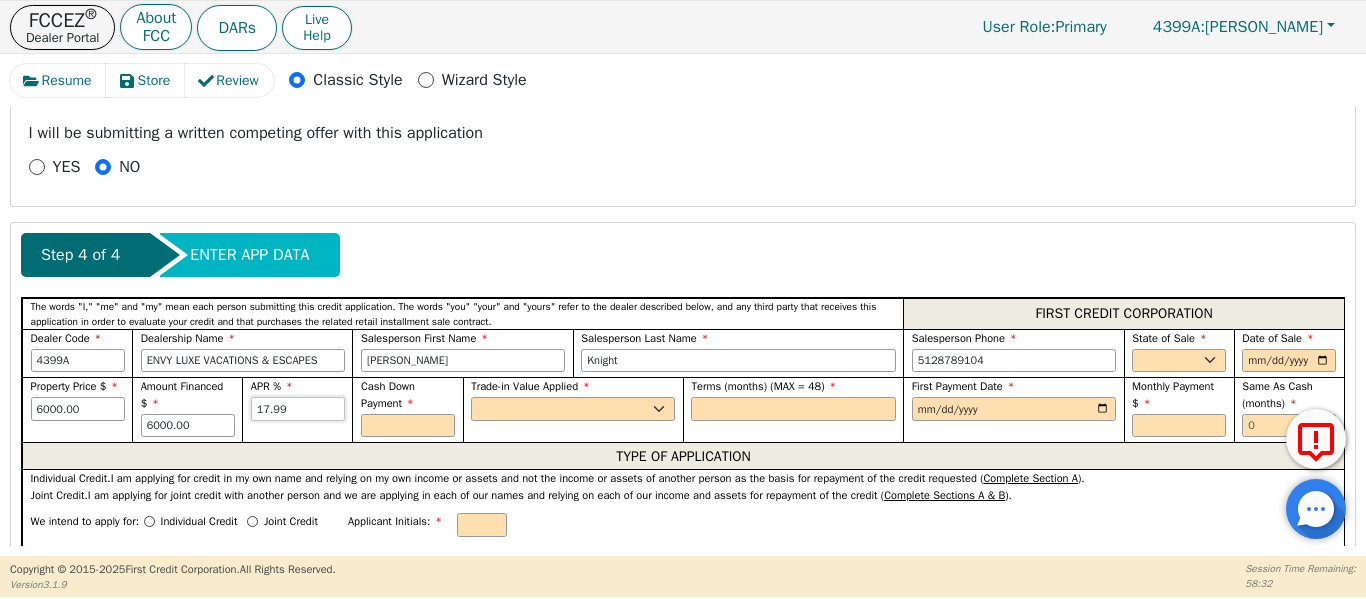 type on "17.99" 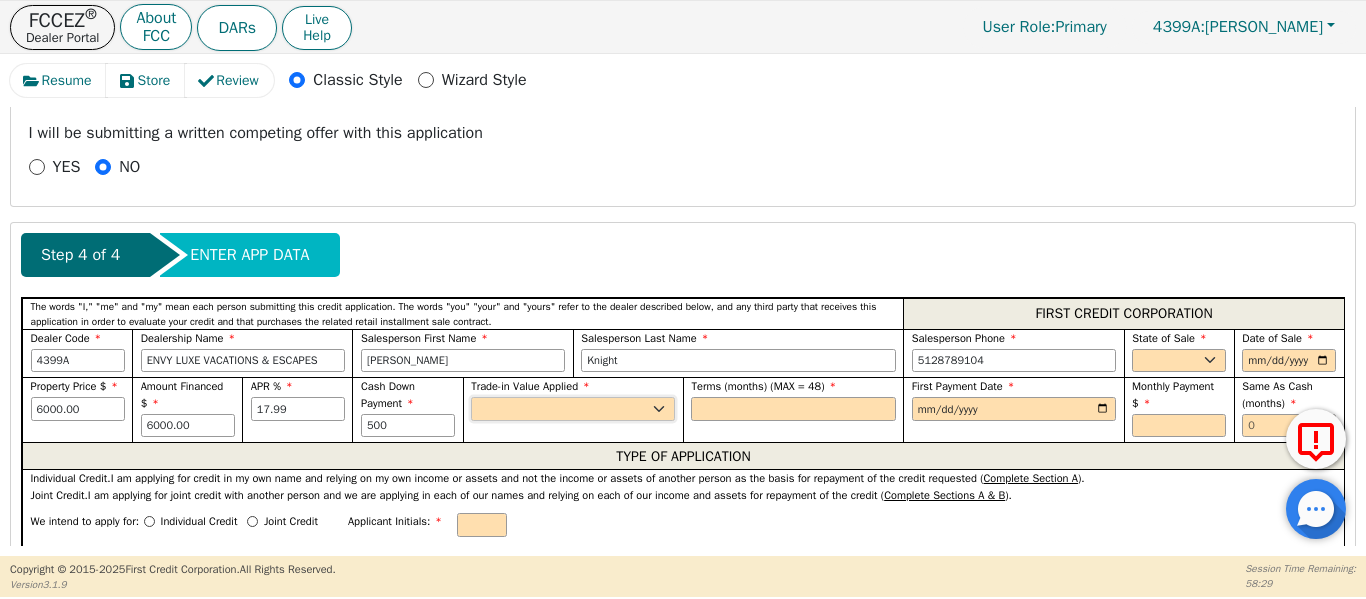 type on "500.00" 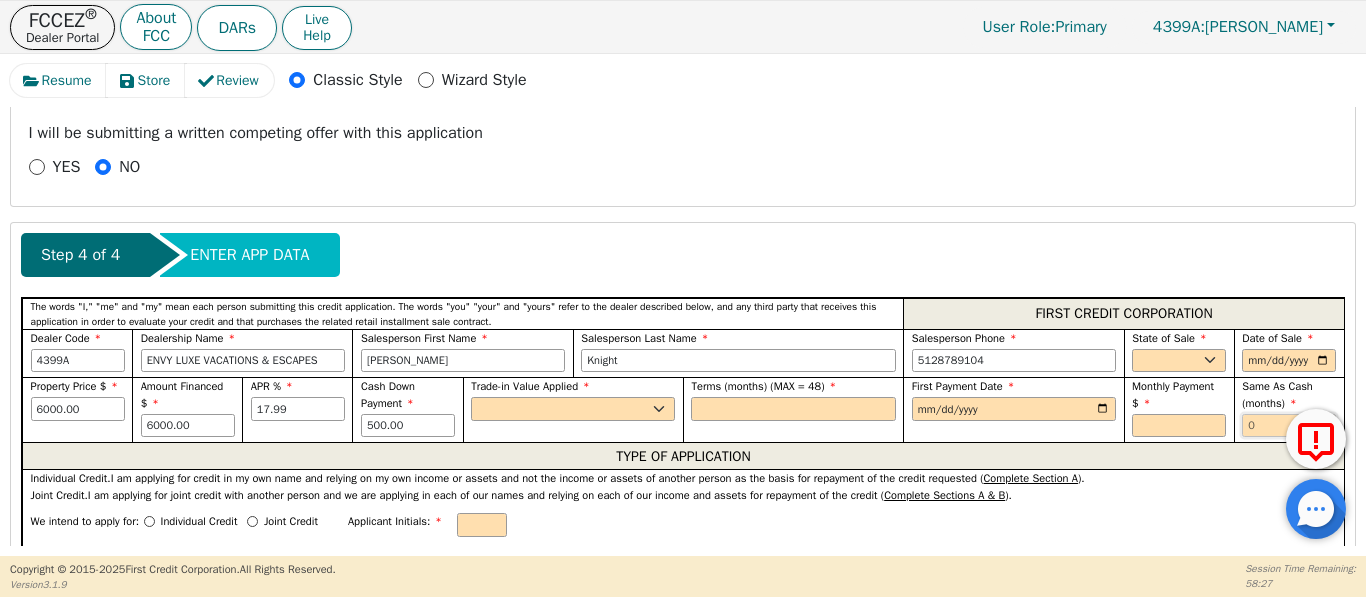 drag, startPoint x: 1254, startPoint y: 423, endPoint x: 1186, endPoint y: 430, distance: 68.359344 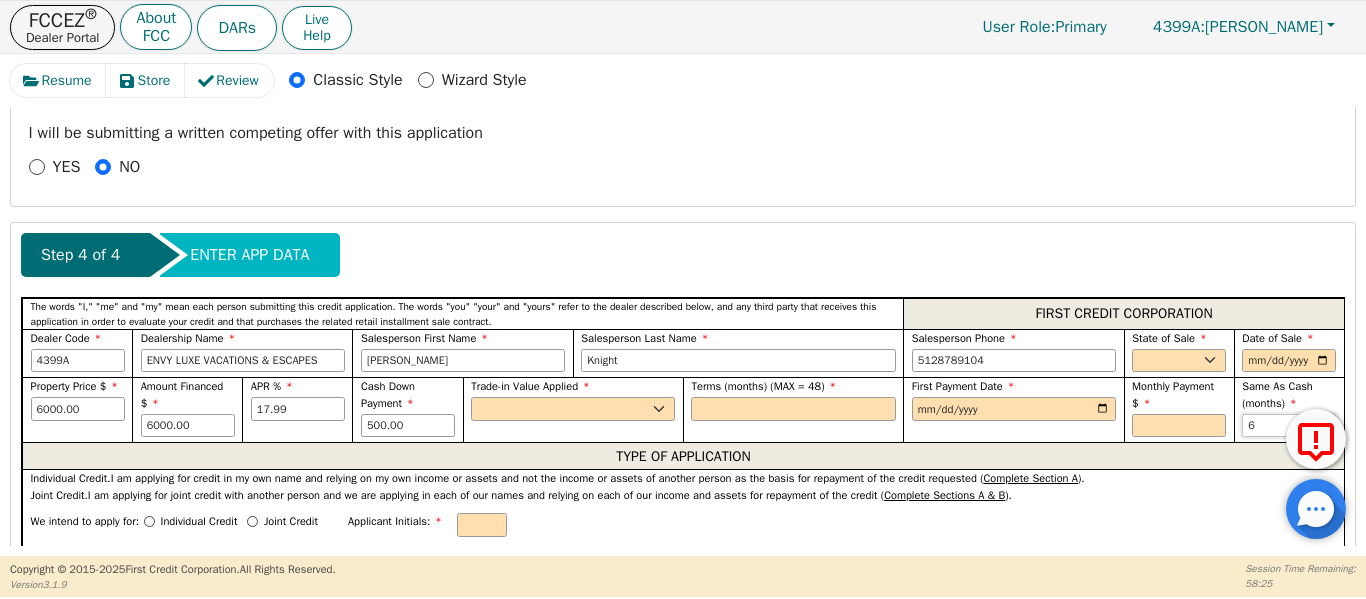 type on "6" 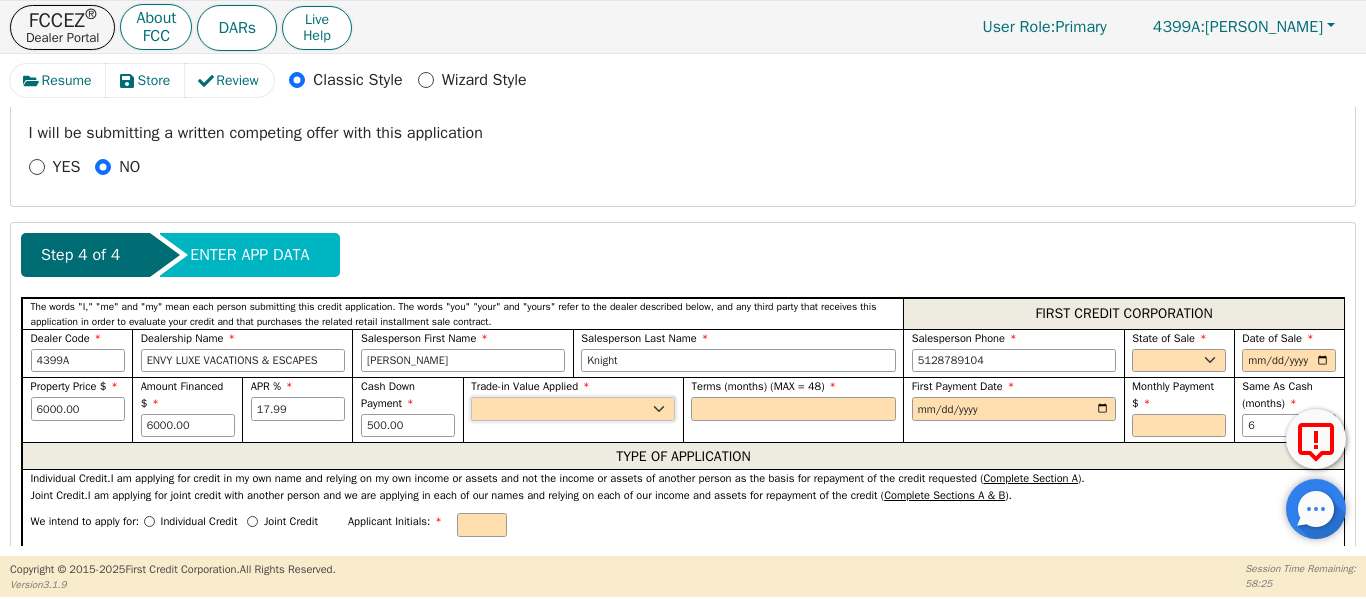 click on "Yes No" at bounding box center (573, 409) 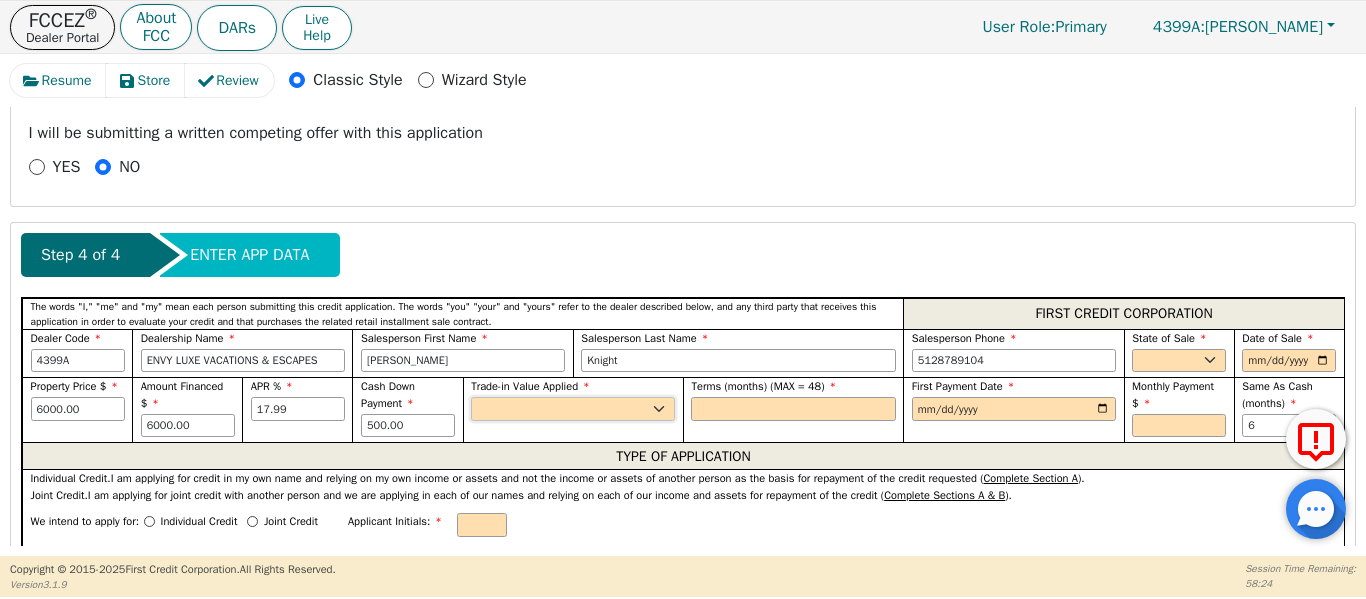 select on "n" 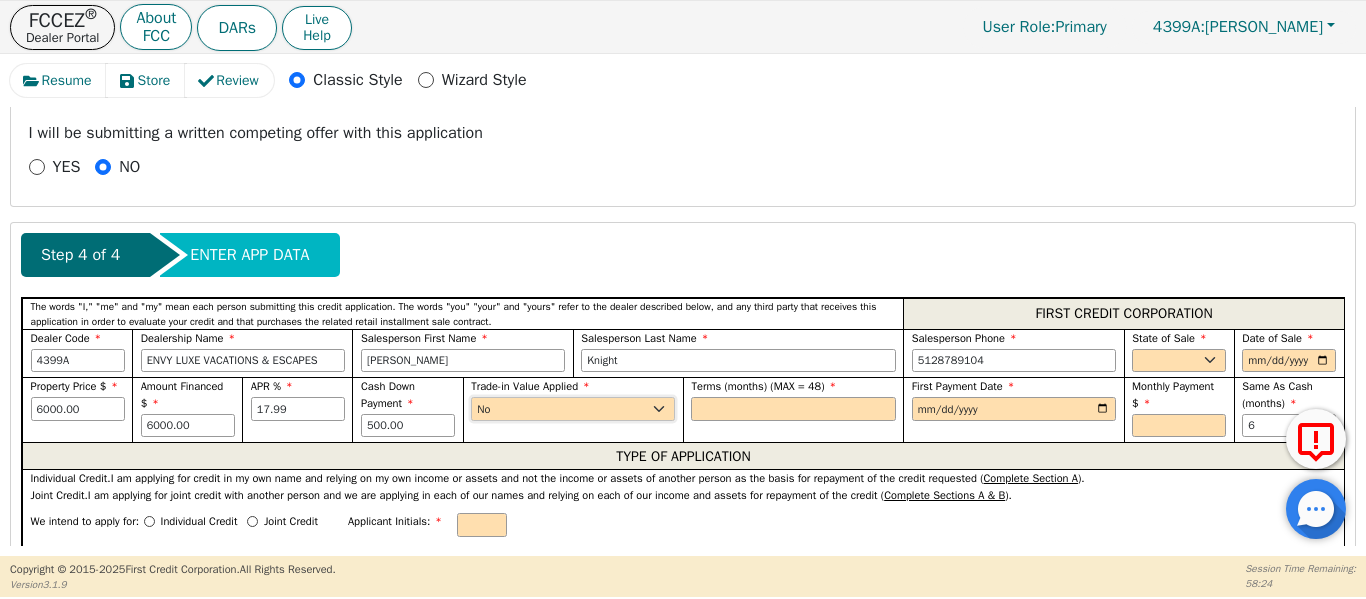 click on "Yes No" at bounding box center (573, 409) 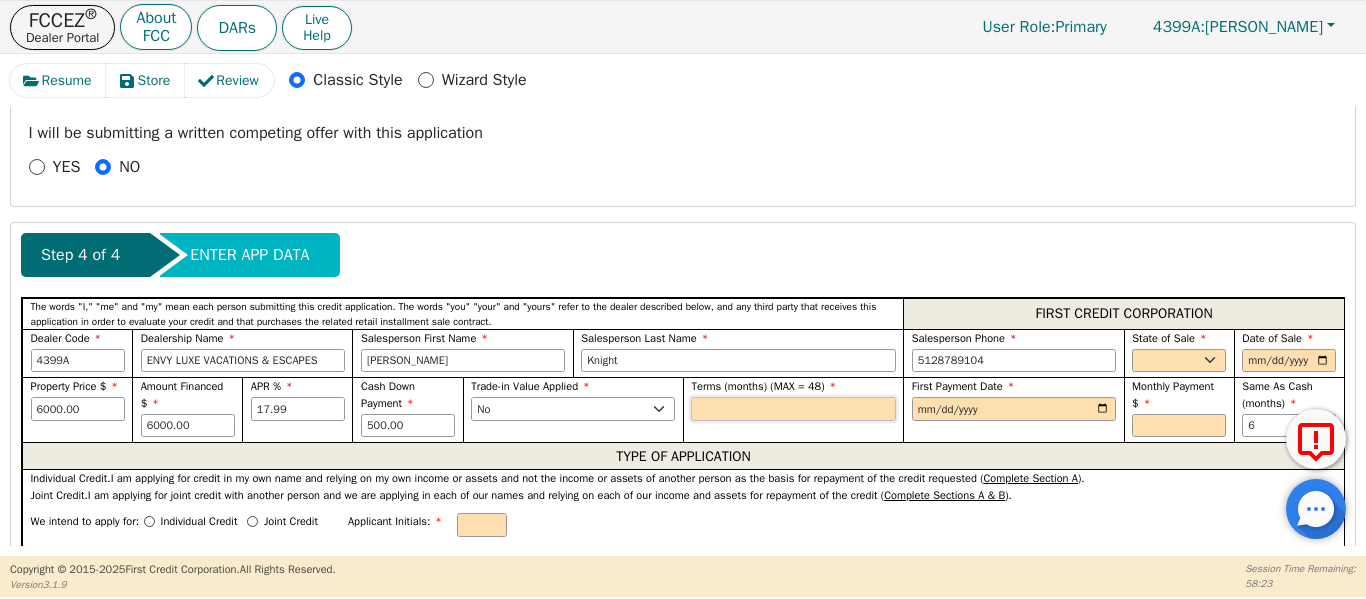 click at bounding box center (793, 409) 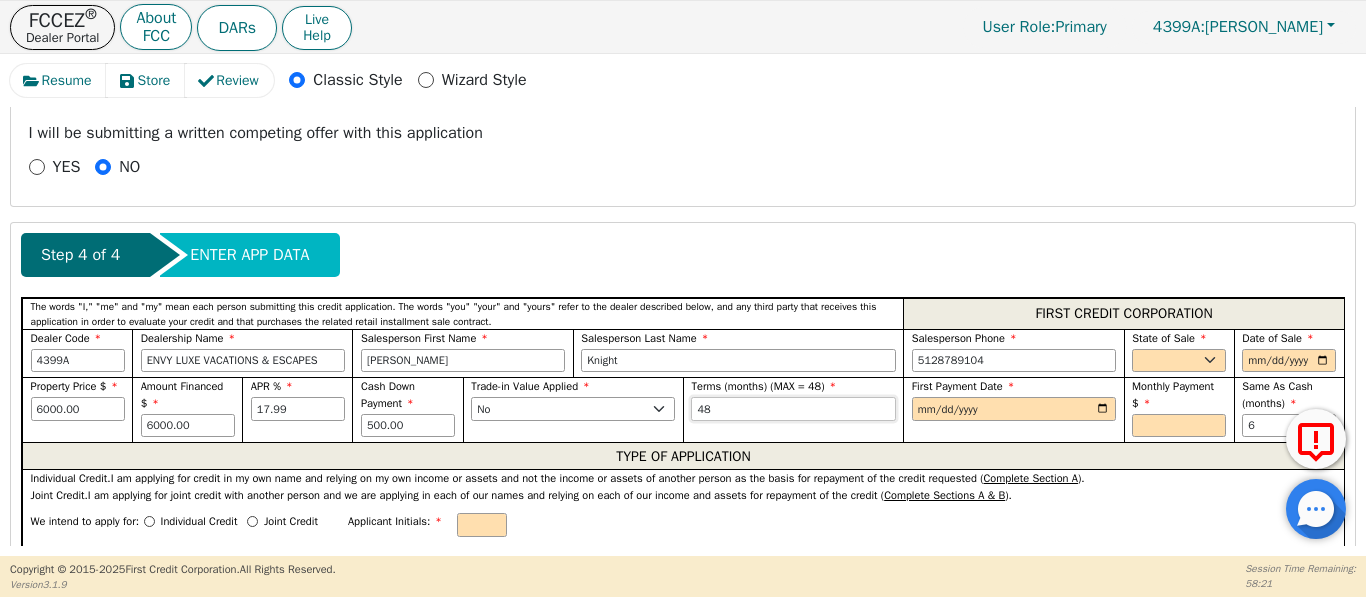 type on "48" 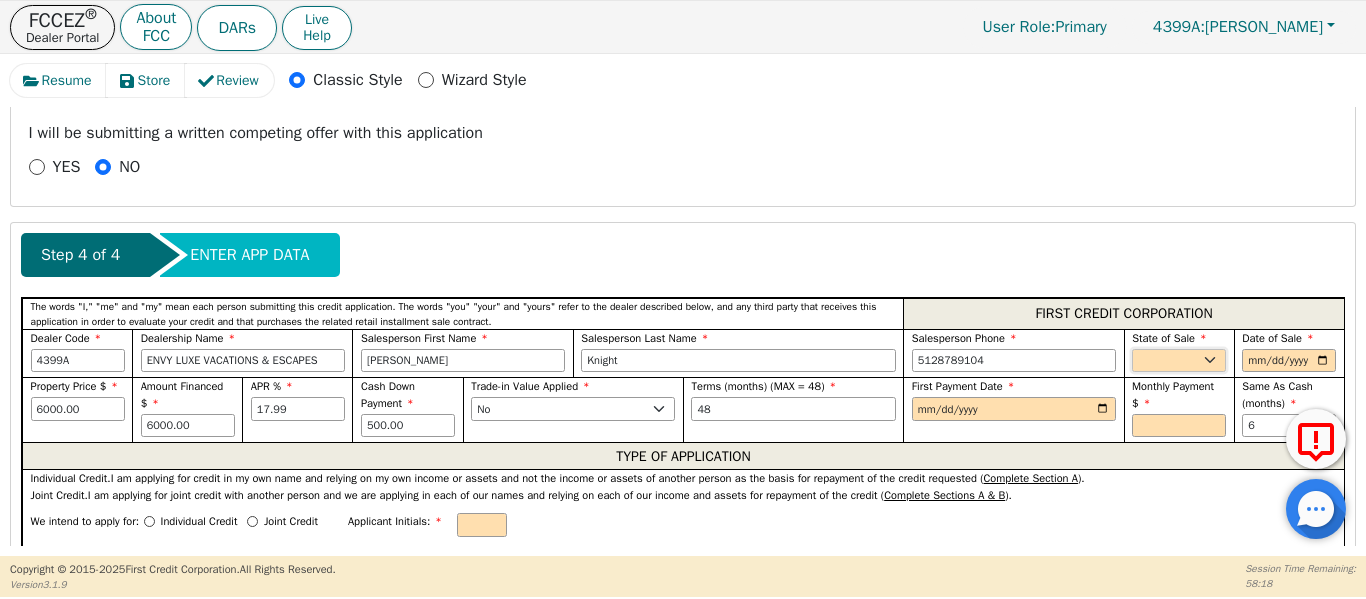 click on "AK AL AR AZ CA CO CT DC DE FL [GEOGRAPHIC_DATA] HI IA ID IL IN KS [GEOGRAPHIC_DATA] LA MA MD [GEOGRAPHIC_DATA] [GEOGRAPHIC_DATA] [GEOGRAPHIC_DATA] [GEOGRAPHIC_DATA] [GEOGRAPHIC_DATA] MT NC [GEOGRAPHIC_DATA] [GEOGRAPHIC_DATA] NH [GEOGRAPHIC_DATA] [GEOGRAPHIC_DATA] [GEOGRAPHIC_DATA] [GEOGRAPHIC_DATA] [GEOGRAPHIC_DATA] [GEOGRAPHIC_DATA] OR [GEOGRAPHIC_DATA] SC SD [GEOGRAPHIC_DATA] [GEOGRAPHIC_DATA] [GEOGRAPHIC_DATA] [GEOGRAPHIC_DATA] [GEOGRAPHIC_DATA] [GEOGRAPHIC_DATA] [GEOGRAPHIC_DATA] WY" at bounding box center (1179, 361) 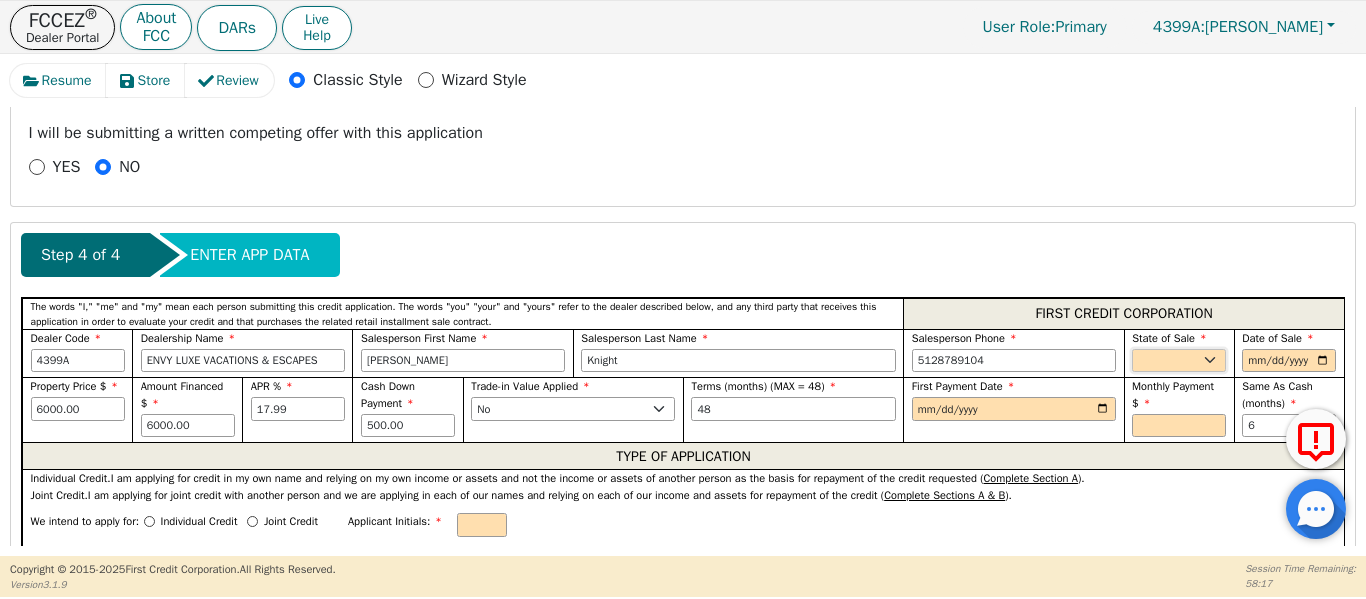 select on "[GEOGRAPHIC_DATA]" 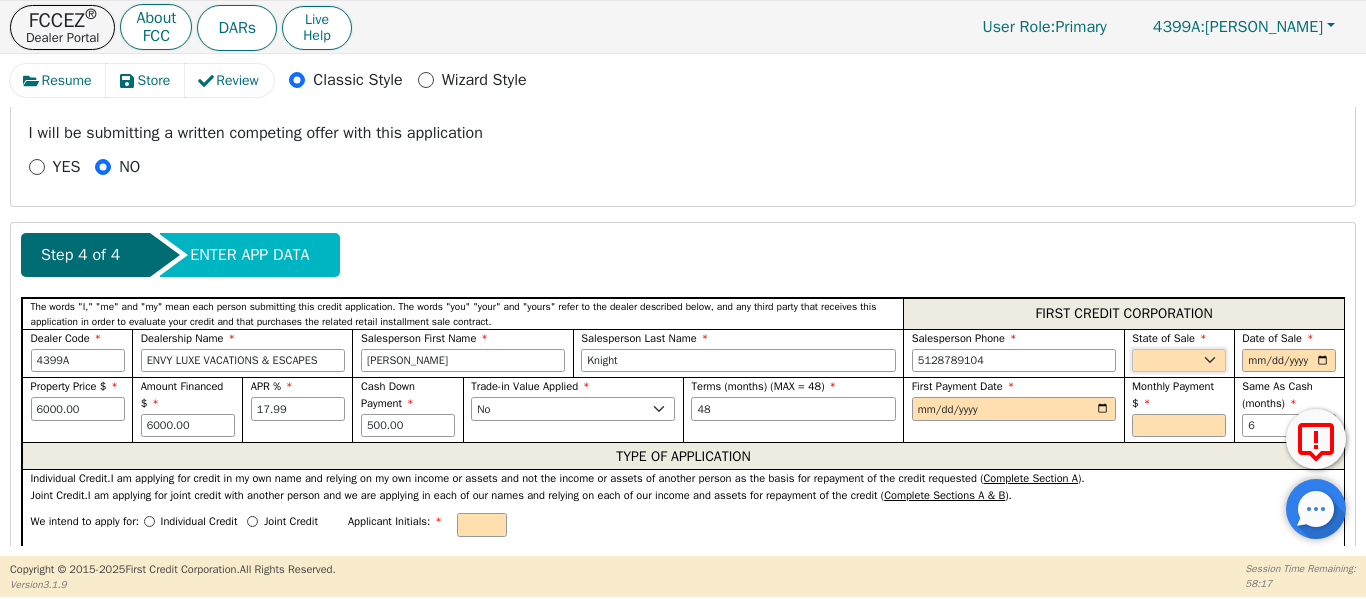 click on "AK AL AR AZ CA CO CT DC DE FL [GEOGRAPHIC_DATA] HI IA ID IL IN KS [GEOGRAPHIC_DATA] LA MA MD [GEOGRAPHIC_DATA] [GEOGRAPHIC_DATA] [GEOGRAPHIC_DATA] [GEOGRAPHIC_DATA] [GEOGRAPHIC_DATA] MT NC [GEOGRAPHIC_DATA] [GEOGRAPHIC_DATA] NH [GEOGRAPHIC_DATA] [GEOGRAPHIC_DATA] [GEOGRAPHIC_DATA] [GEOGRAPHIC_DATA] [GEOGRAPHIC_DATA] [GEOGRAPHIC_DATA] OR [GEOGRAPHIC_DATA] SC SD [GEOGRAPHIC_DATA] [GEOGRAPHIC_DATA] [GEOGRAPHIC_DATA] [GEOGRAPHIC_DATA] [GEOGRAPHIC_DATA] [GEOGRAPHIC_DATA] [GEOGRAPHIC_DATA] WY" at bounding box center [1179, 361] 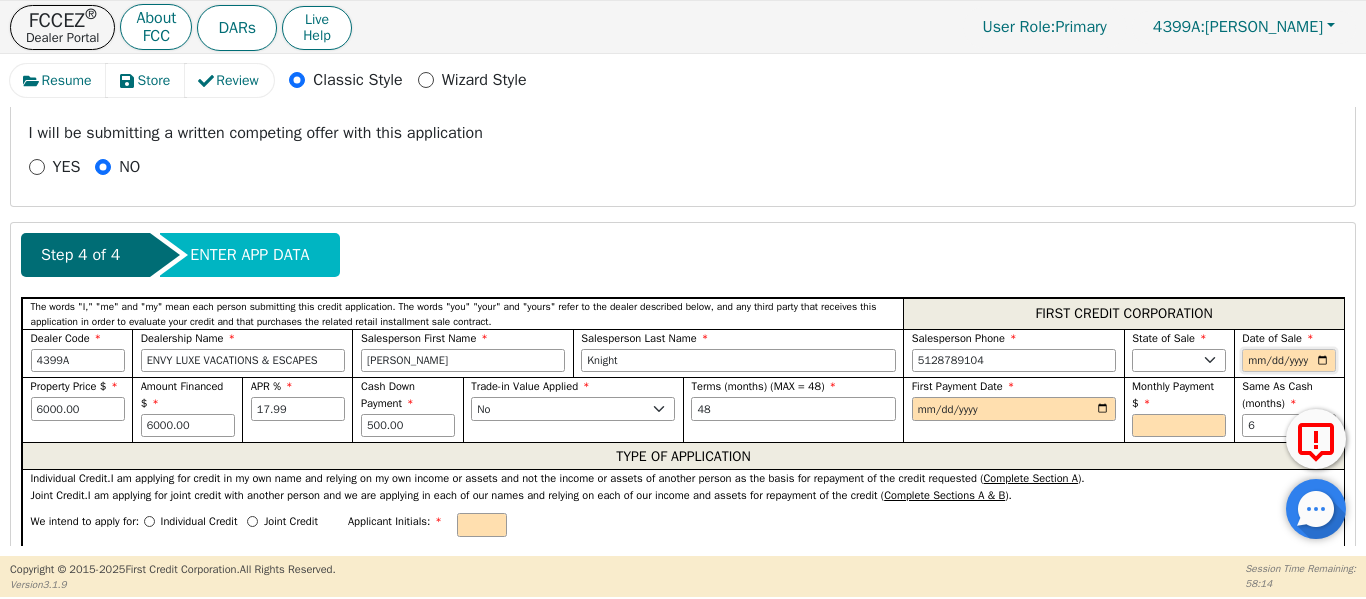 click at bounding box center [1289, 361] 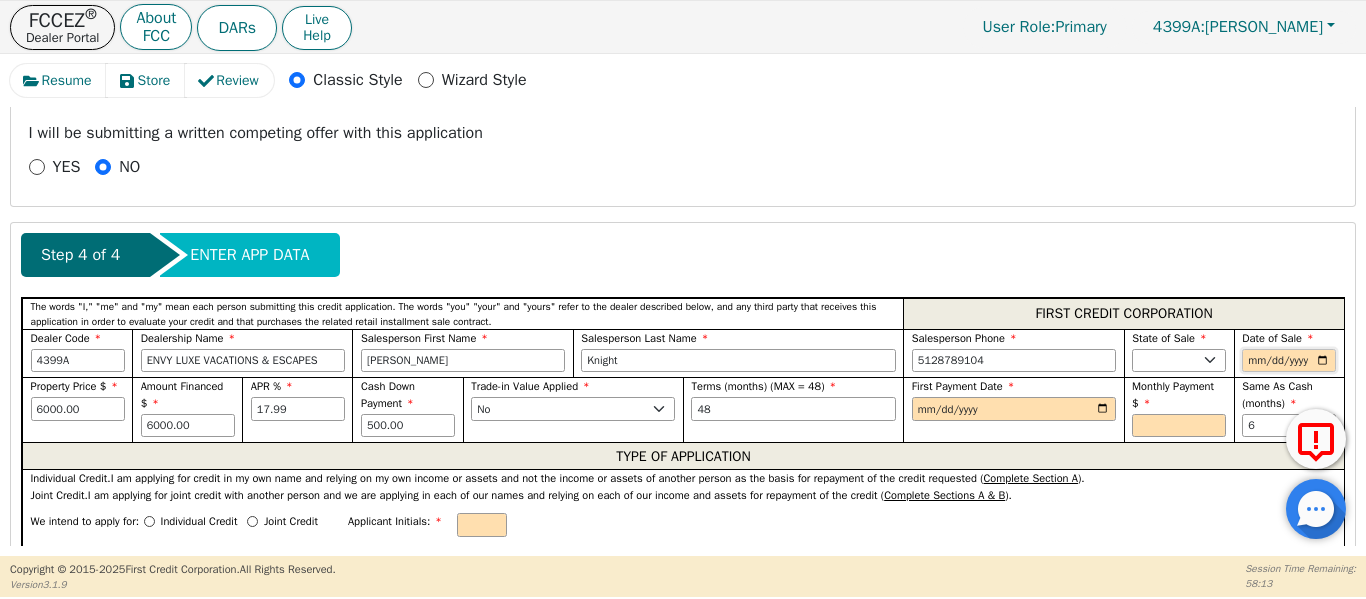 type on "[DATE]" 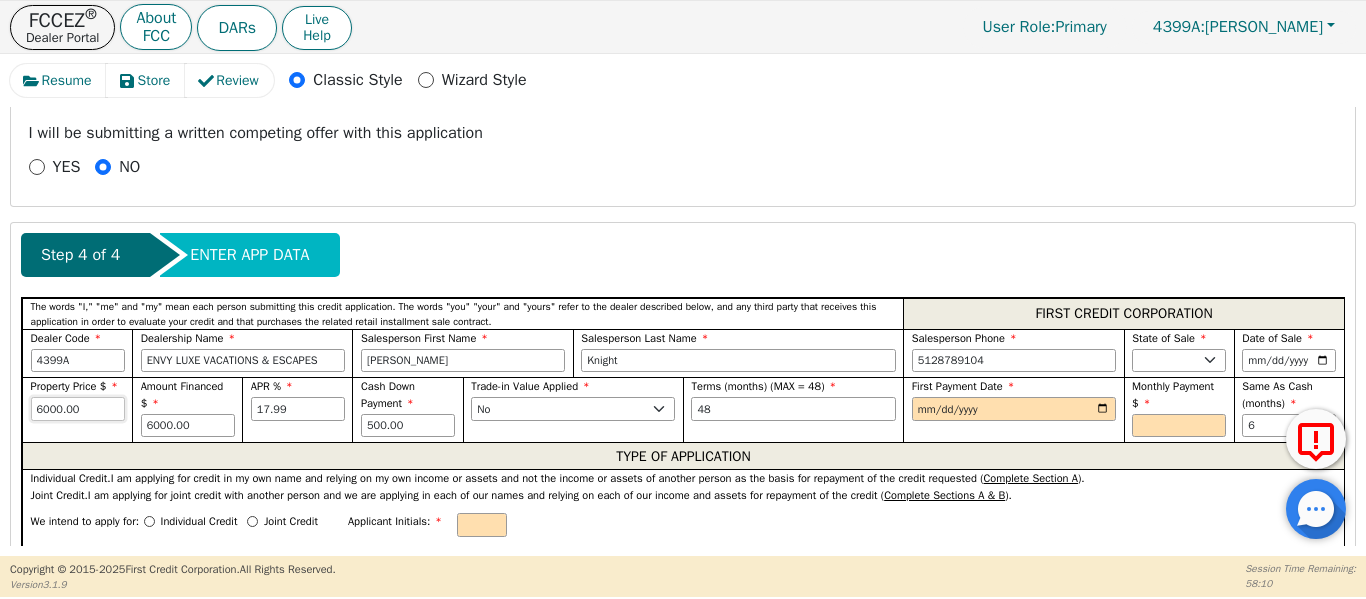 drag, startPoint x: 102, startPoint y: 408, endPoint x: 0, endPoint y: 412, distance: 102.0784 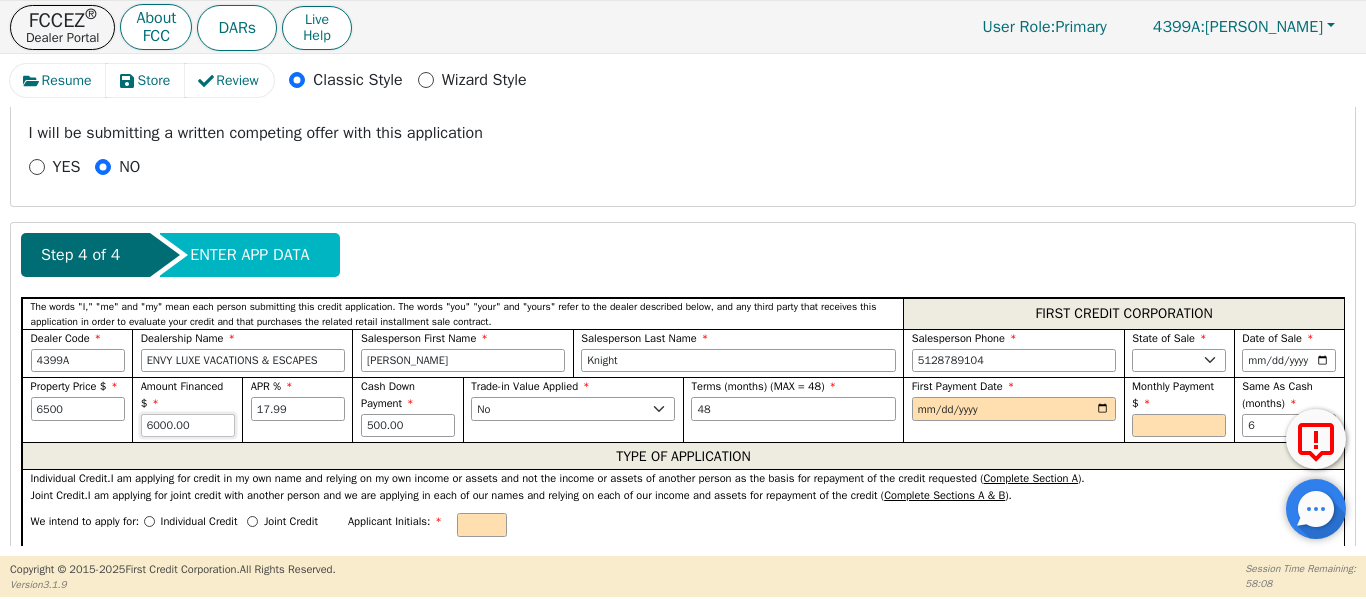 type on "6500.00" 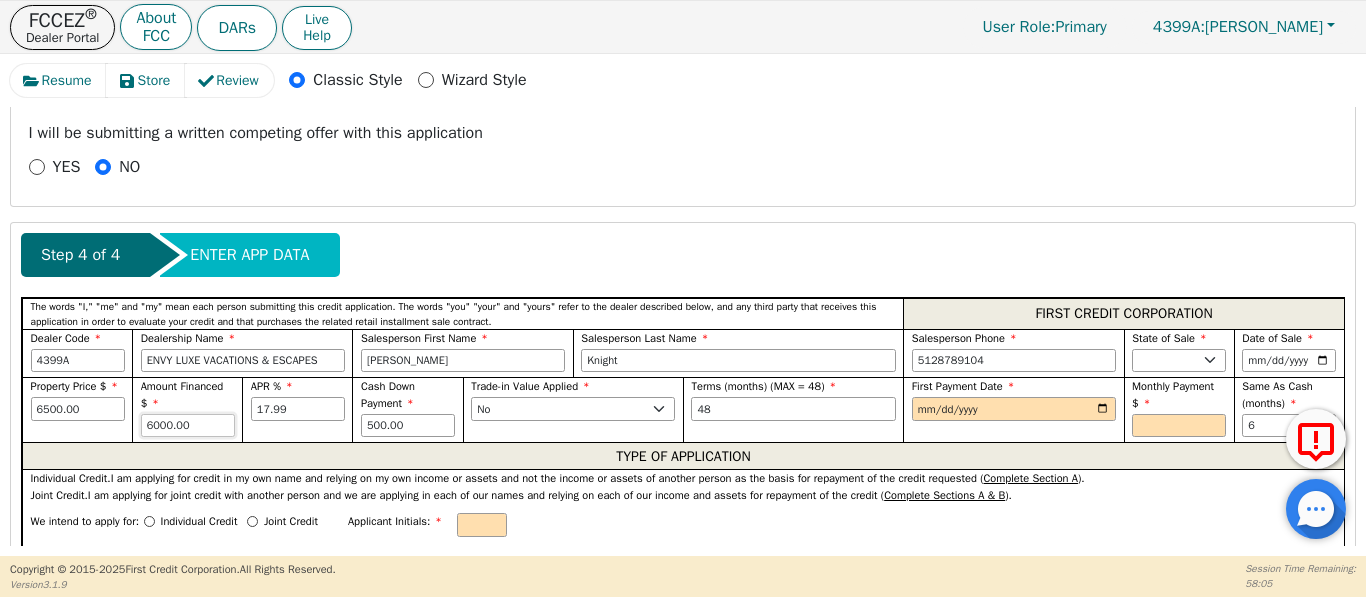click on "6000.00" at bounding box center [188, 426] 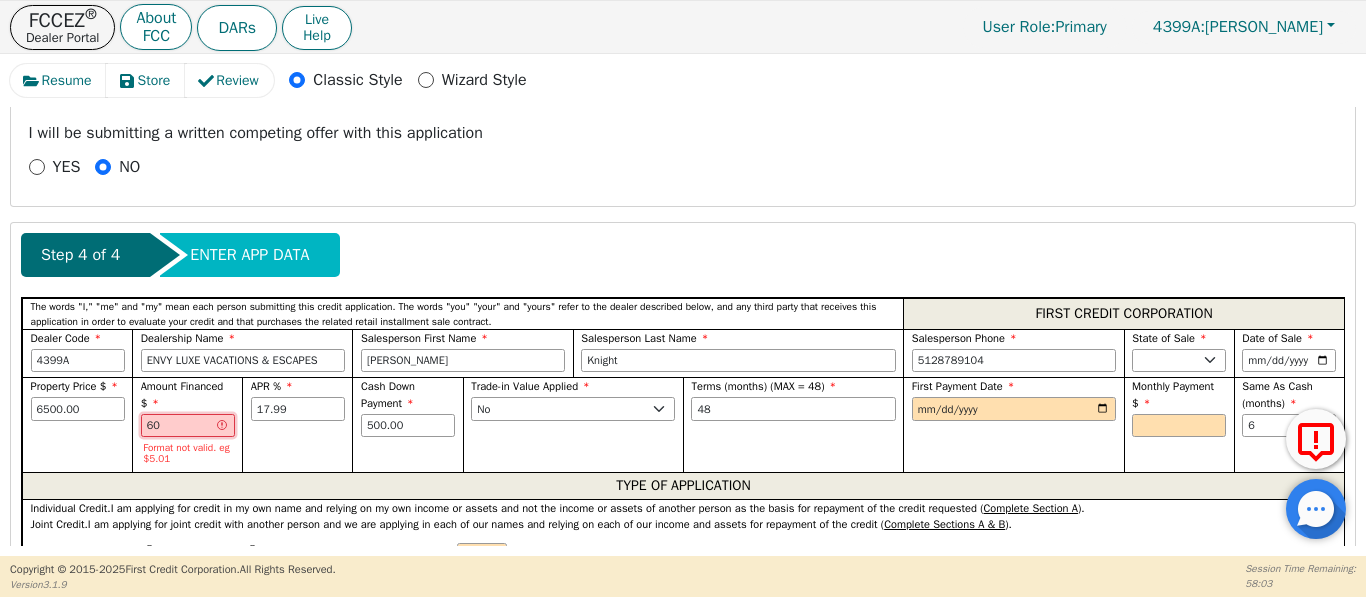 type on "6" 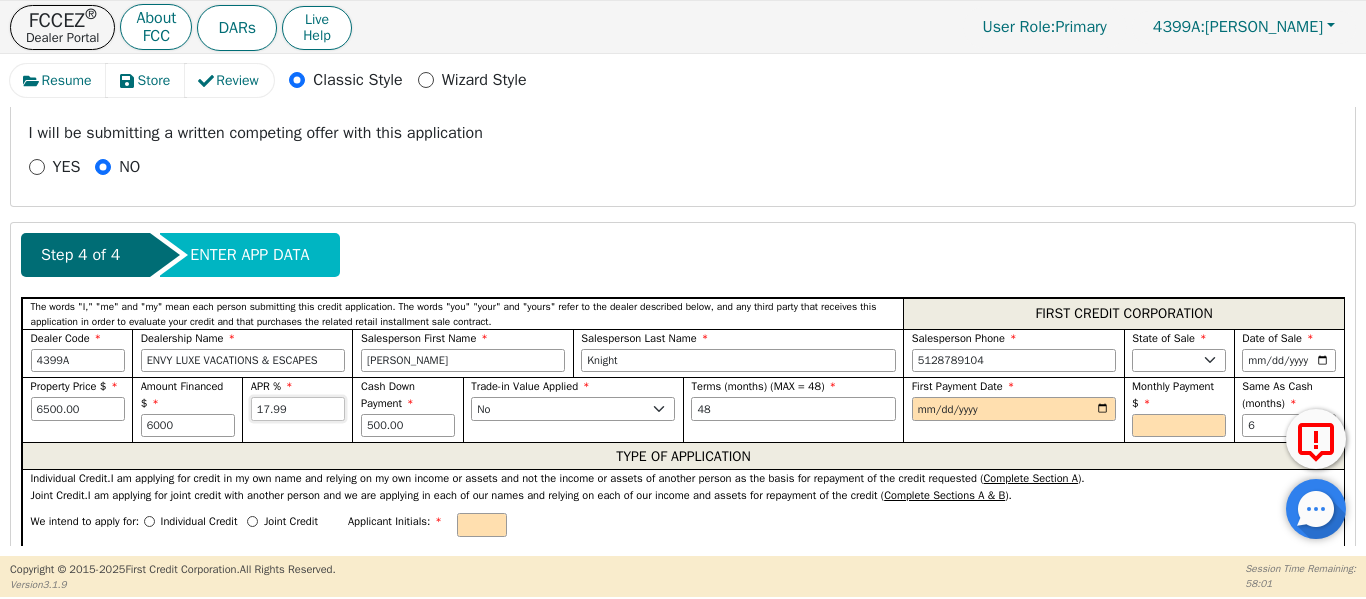 type on "6000.00" 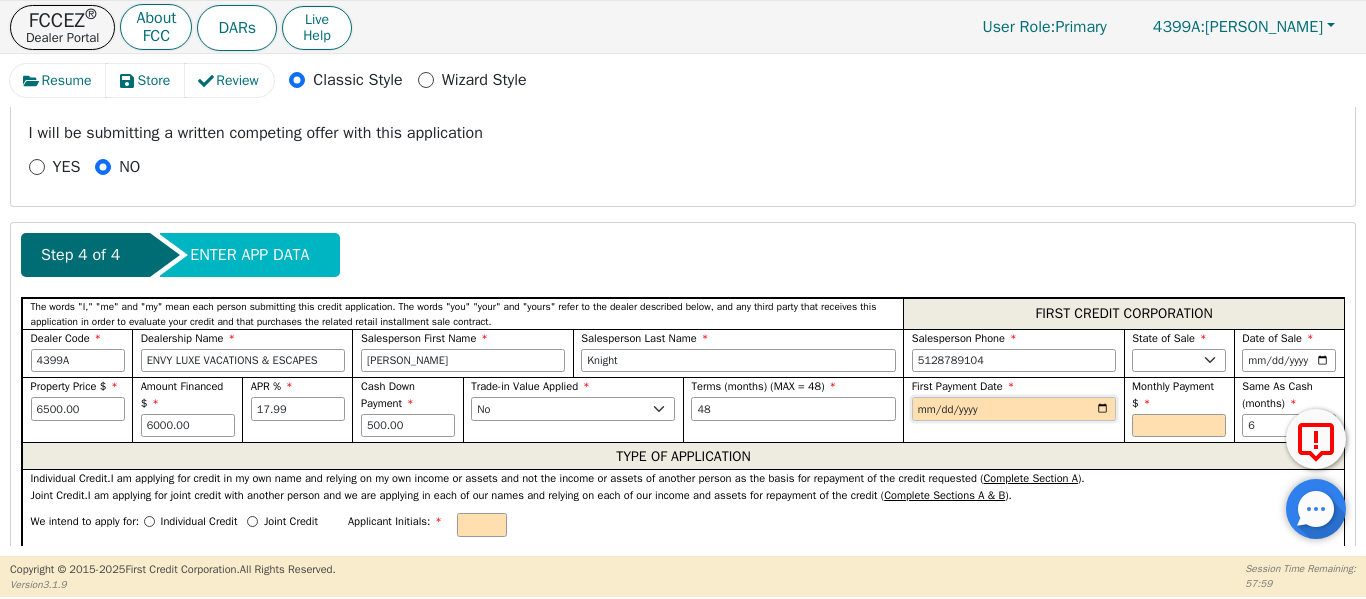 click at bounding box center (1014, 409) 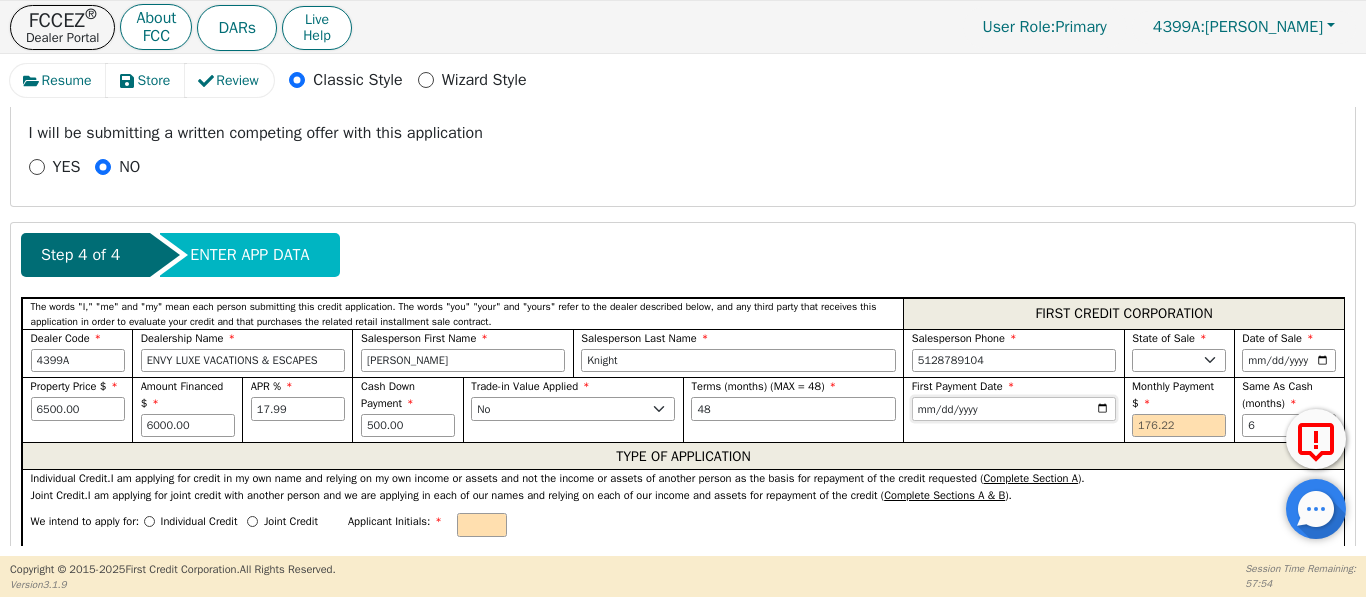 type on "[DATE]" 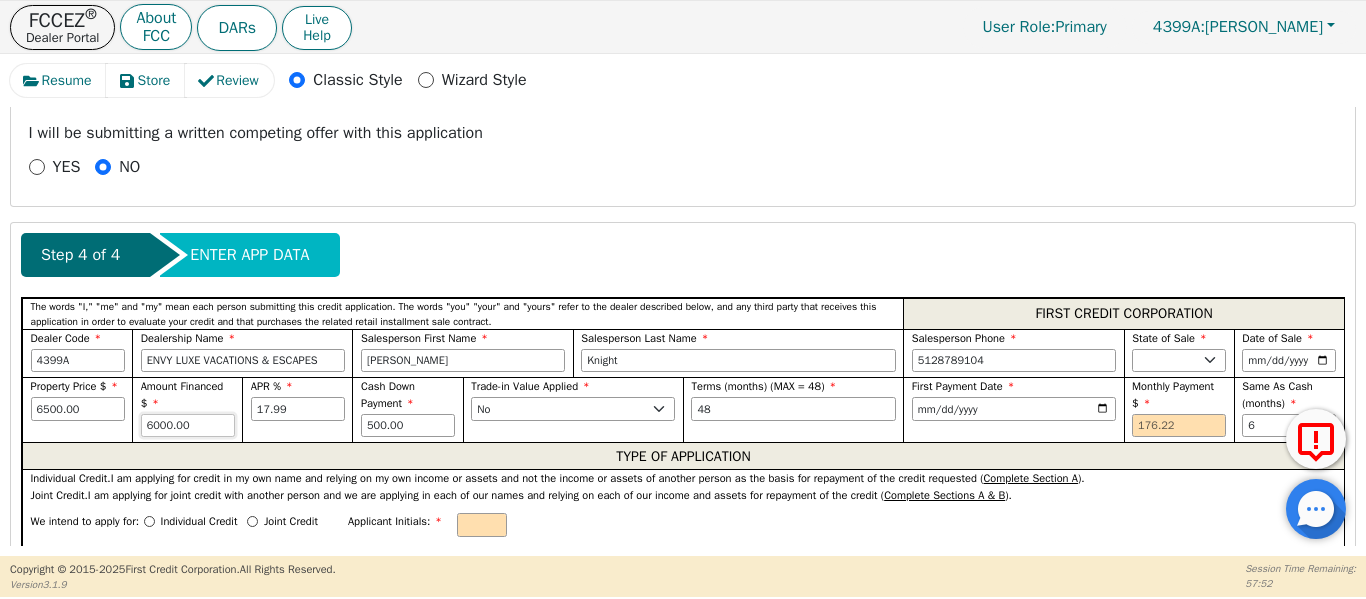 drag, startPoint x: 201, startPoint y: 424, endPoint x: 113, endPoint y: 430, distance: 88.20431 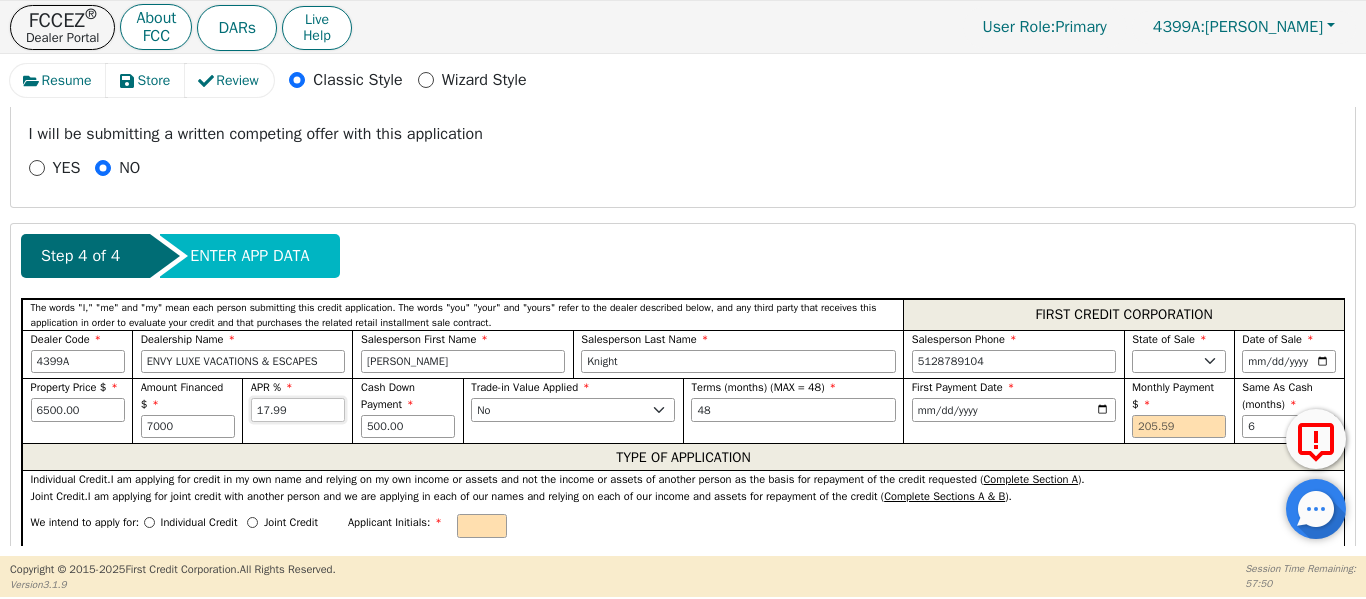 type on "7000.00" 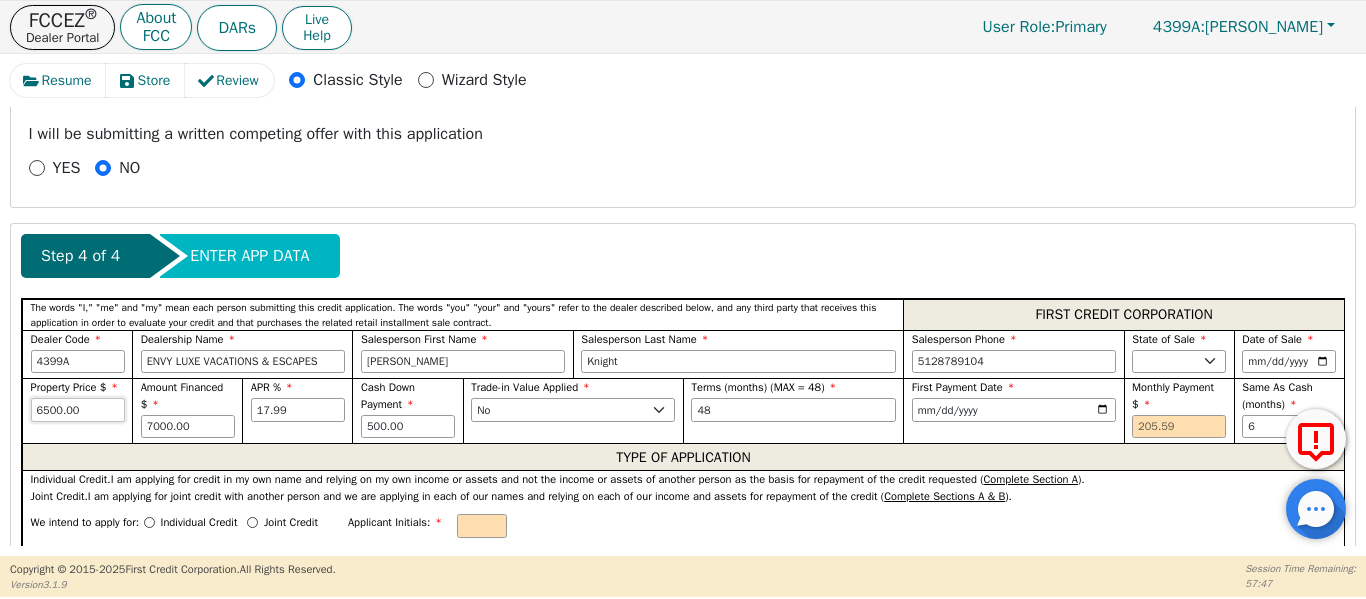 drag, startPoint x: 81, startPoint y: 412, endPoint x: 11, endPoint y: 413, distance: 70.00714 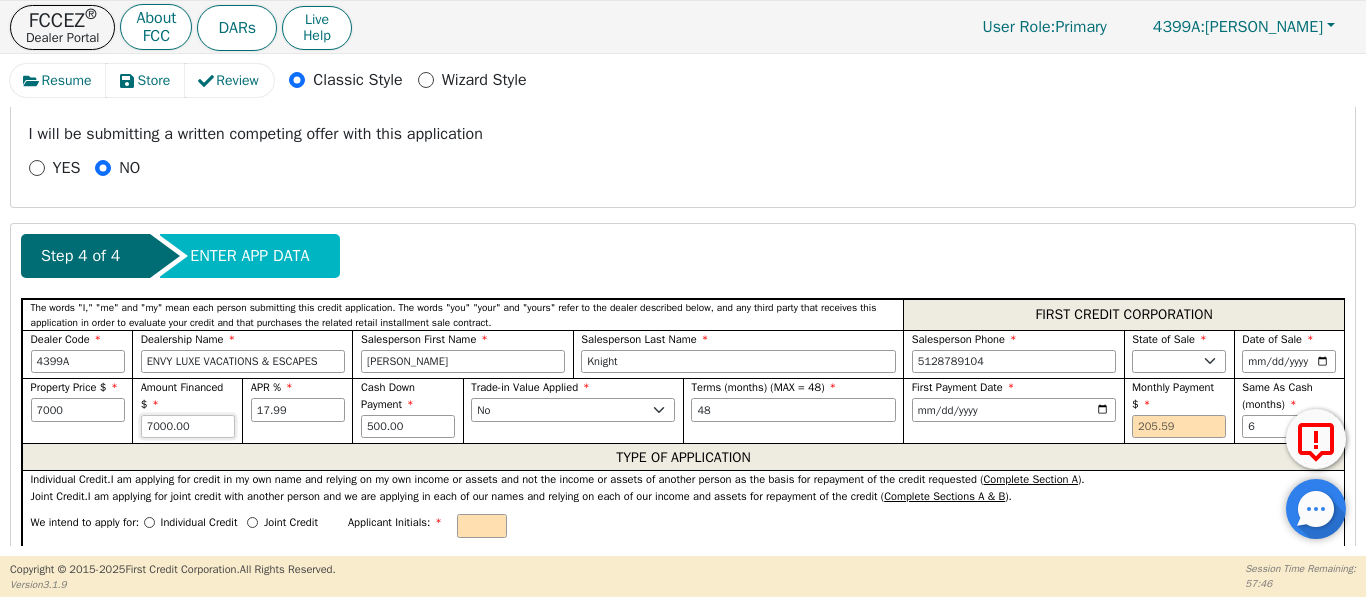 type on "7000.00" 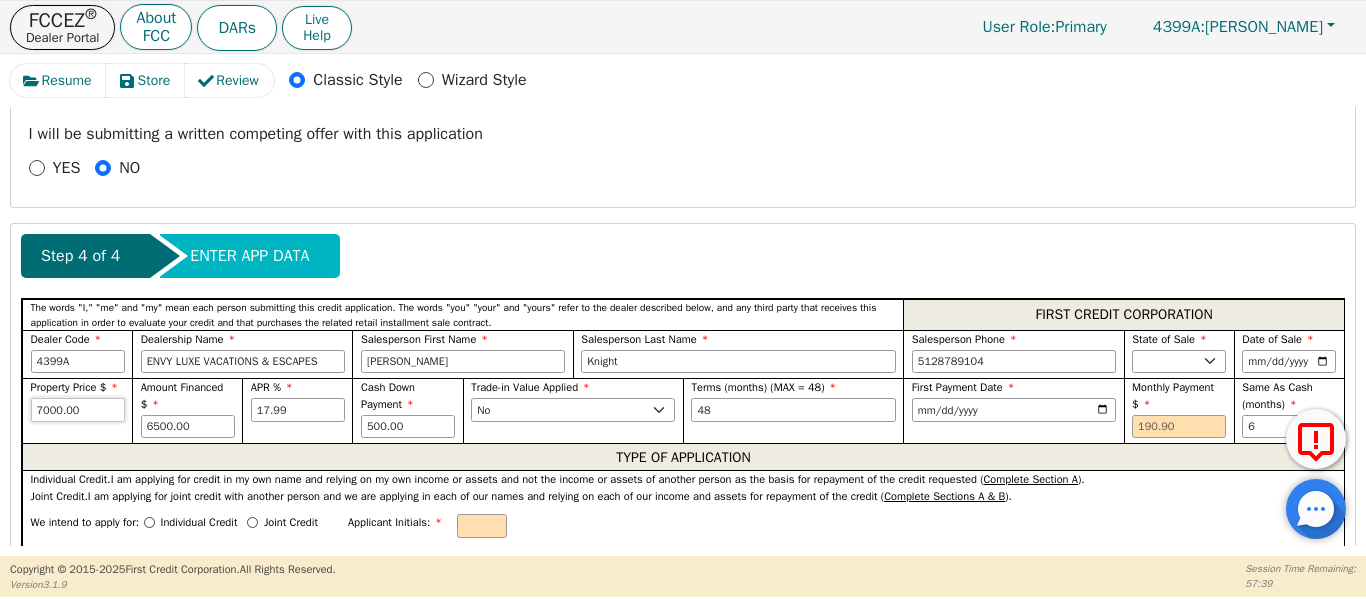 drag, startPoint x: 92, startPoint y: 413, endPoint x: 5, endPoint y: 412, distance: 87.005745 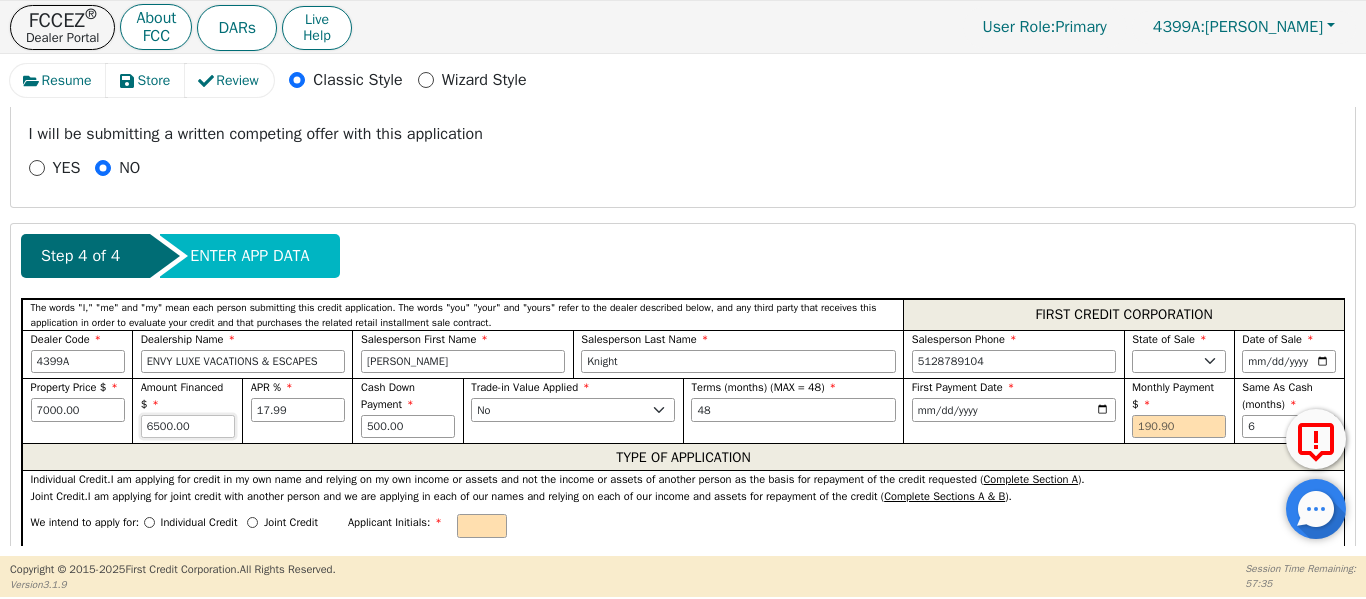 drag, startPoint x: 198, startPoint y: 431, endPoint x: 59, endPoint y: 423, distance: 139.23003 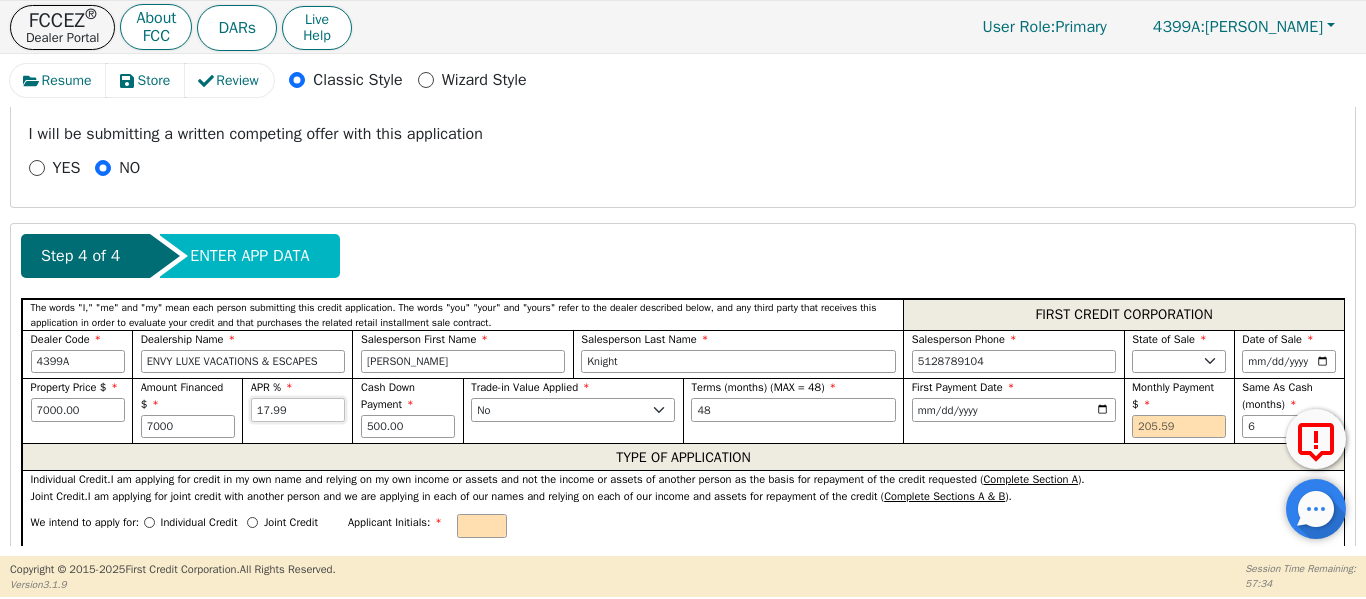 type on "7000.00" 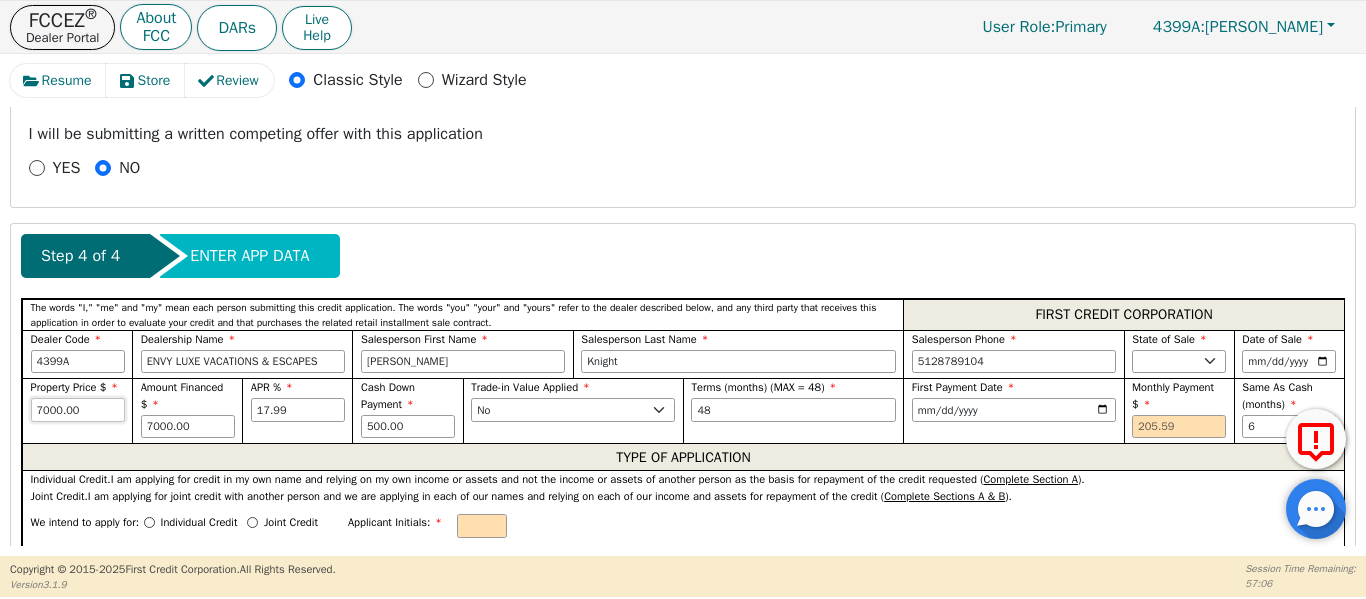 drag, startPoint x: 99, startPoint y: 406, endPoint x: 27, endPoint y: 401, distance: 72.1734 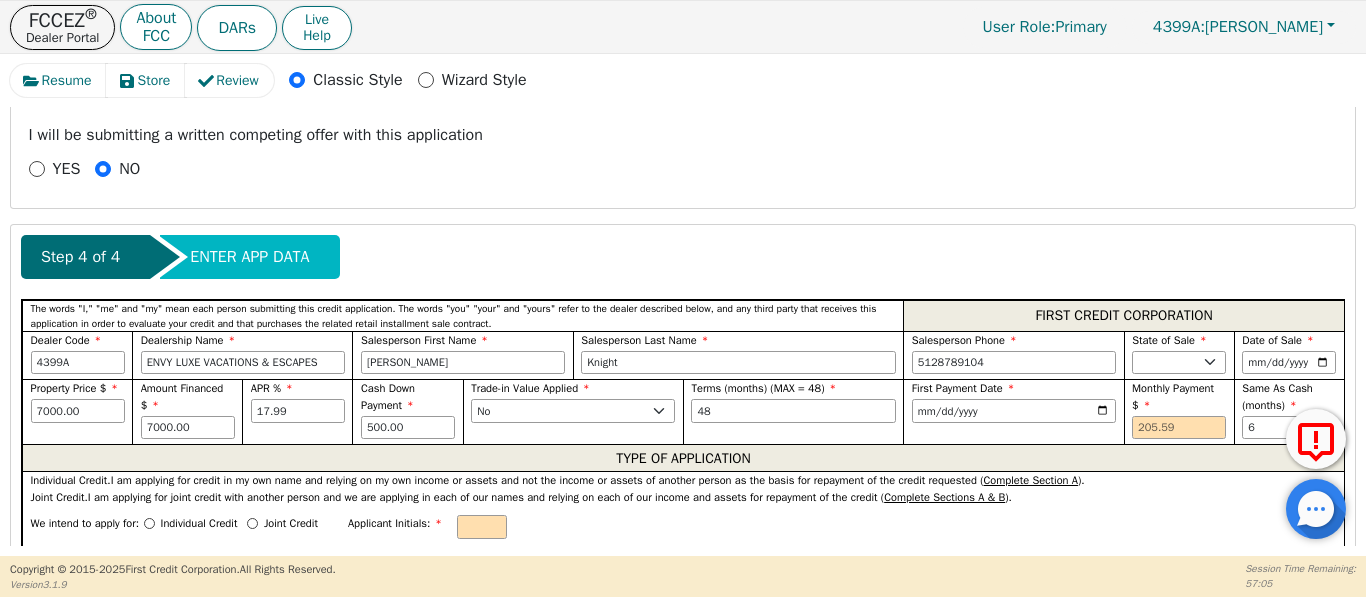 click on "Property Price $ 7000.00" at bounding box center (77, 411) 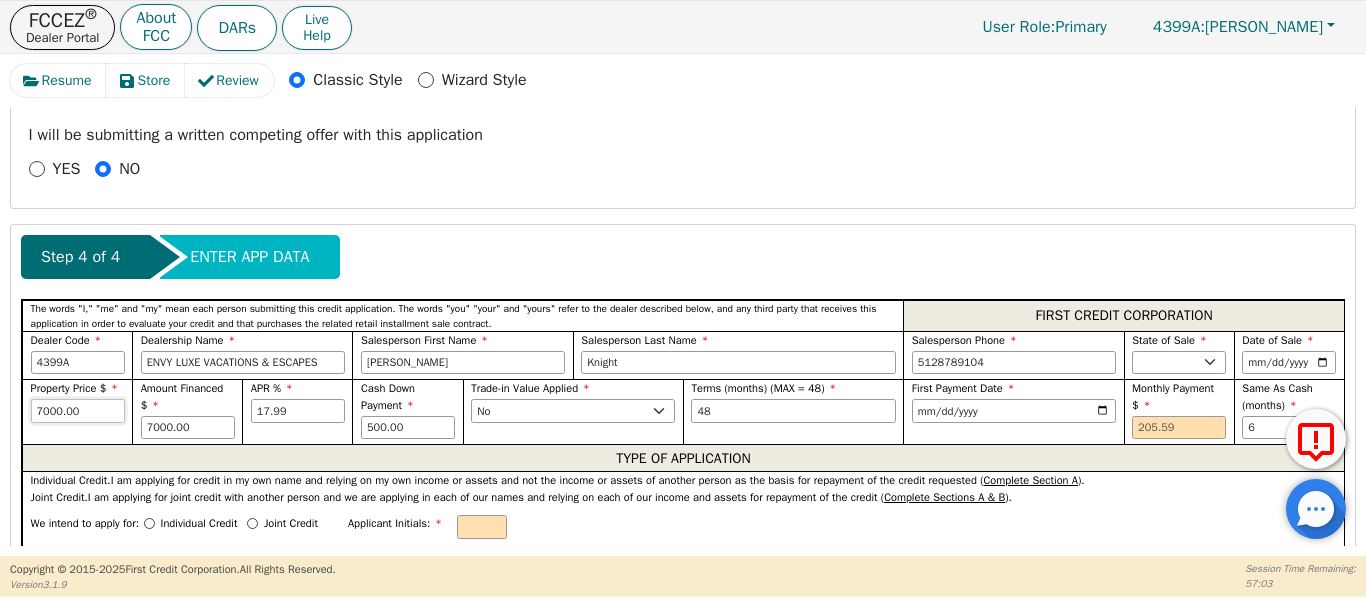 drag, startPoint x: 92, startPoint y: 422, endPoint x: 4, endPoint y: 406, distance: 89.44272 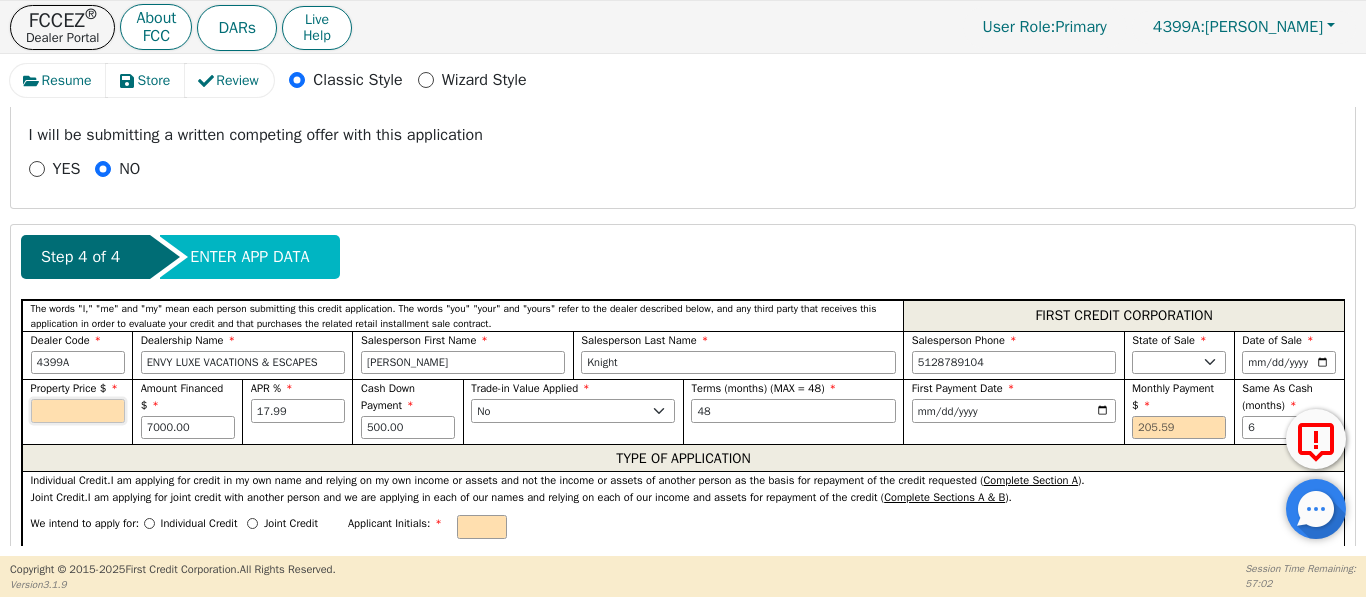 type 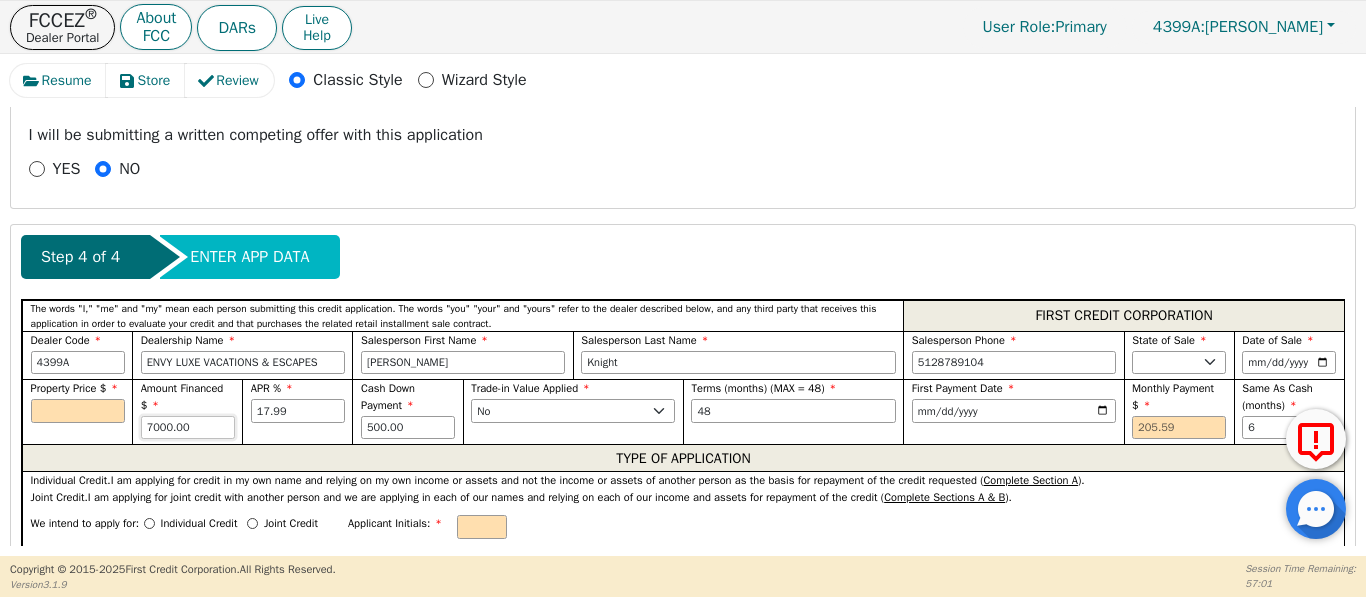 drag, startPoint x: 199, startPoint y: 431, endPoint x: 73, endPoint y: 438, distance: 126.1943 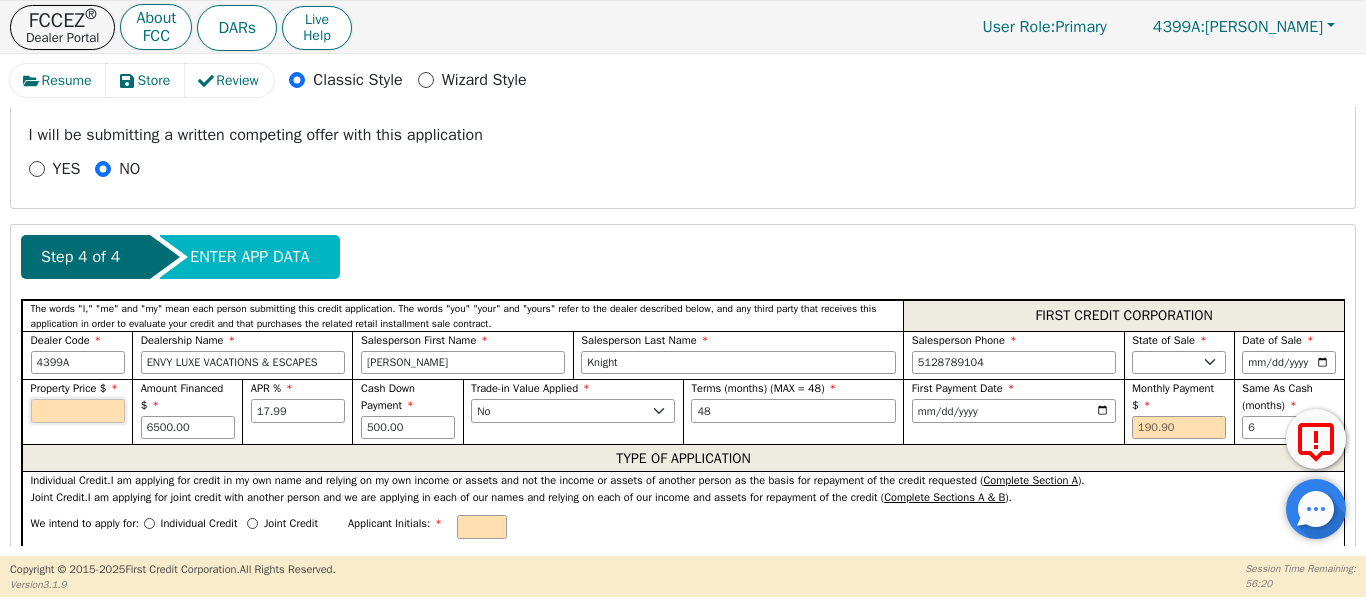 click at bounding box center [78, 411] 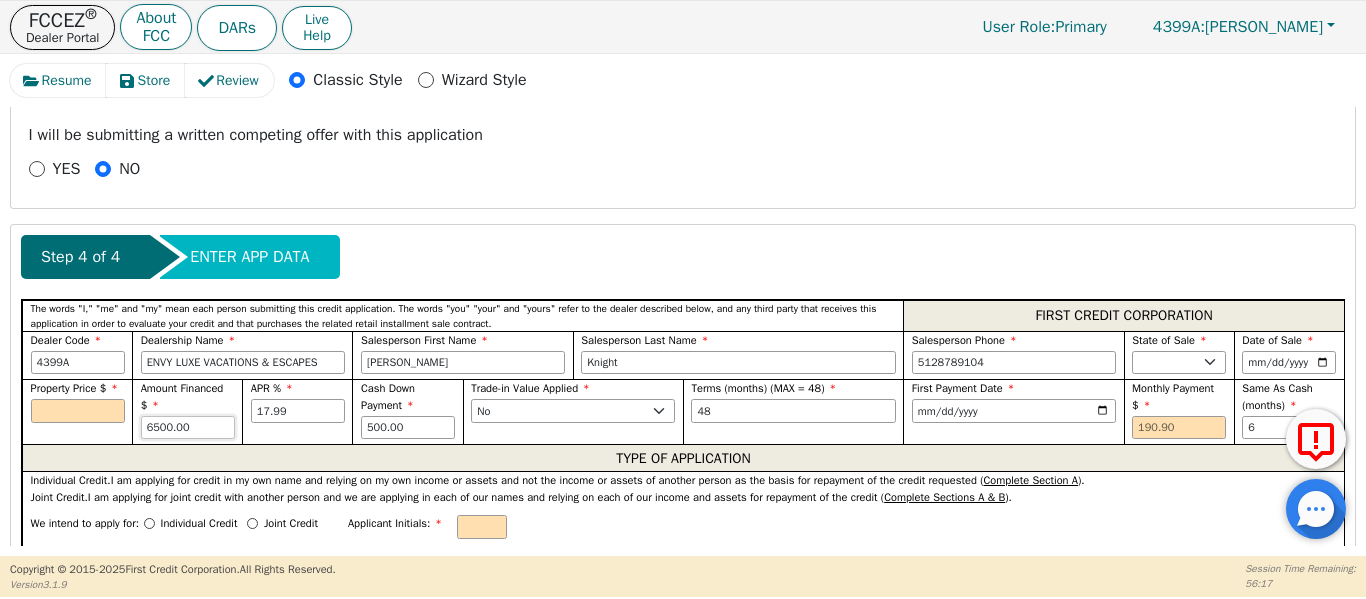 drag, startPoint x: 215, startPoint y: 428, endPoint x: 0, endPoint y: 418, distance: 215.23244 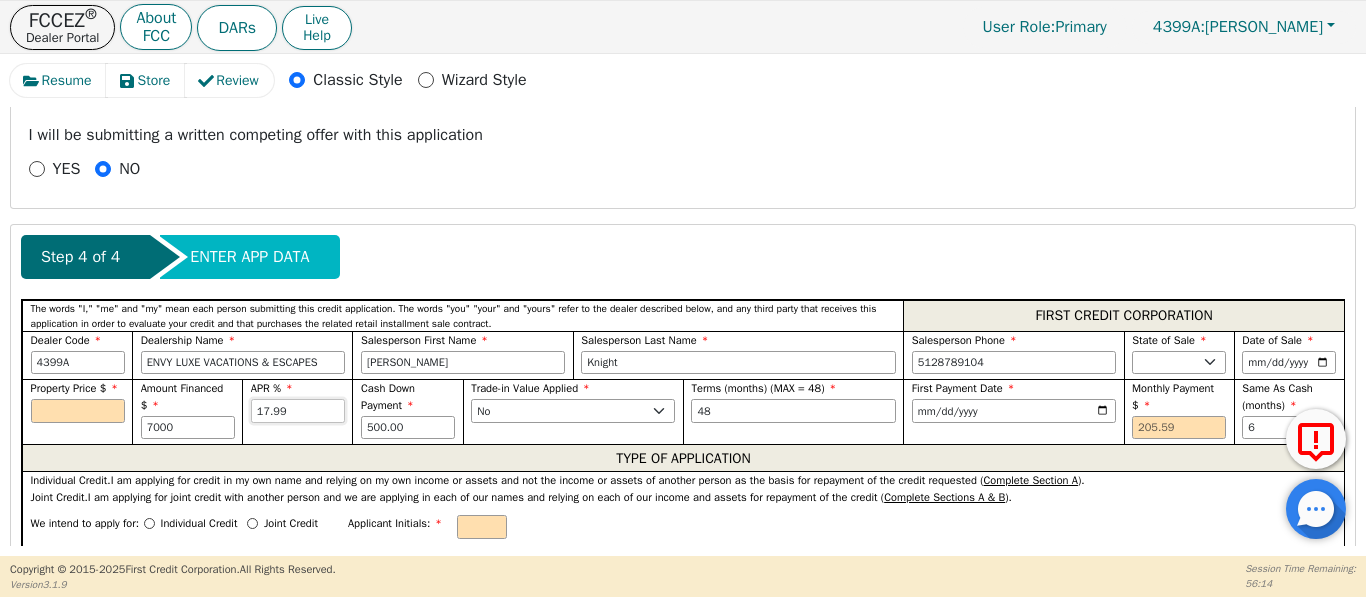 type on "7000.00" 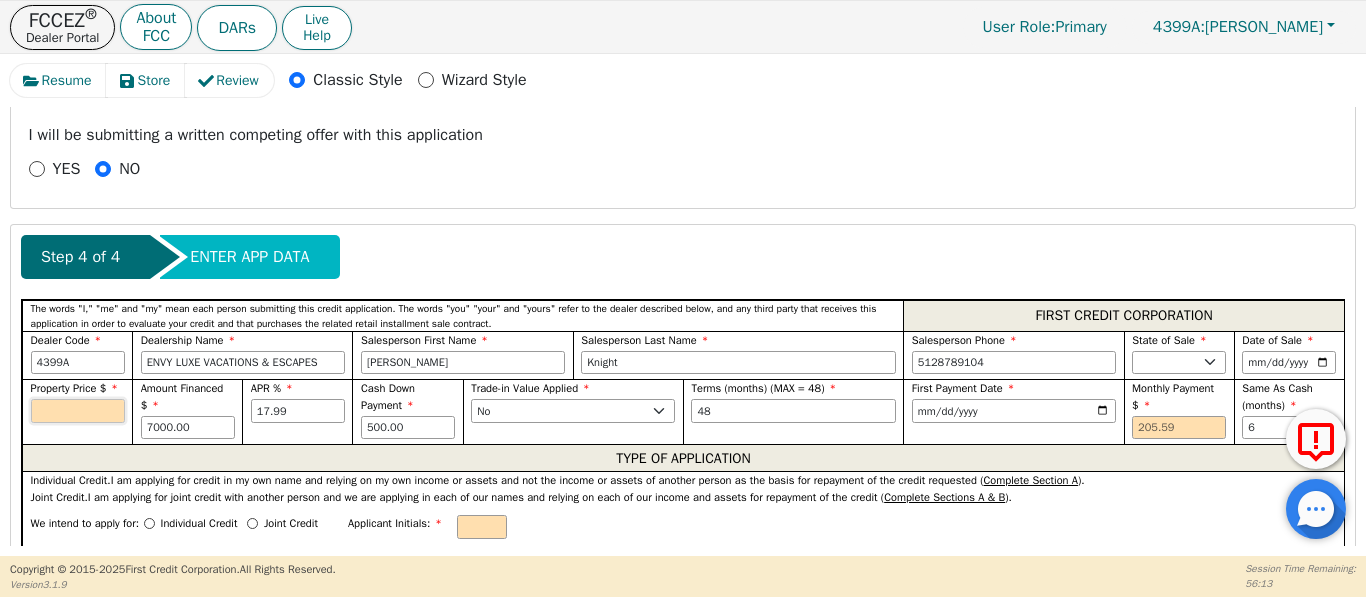 click at bounding box center [78, 411] 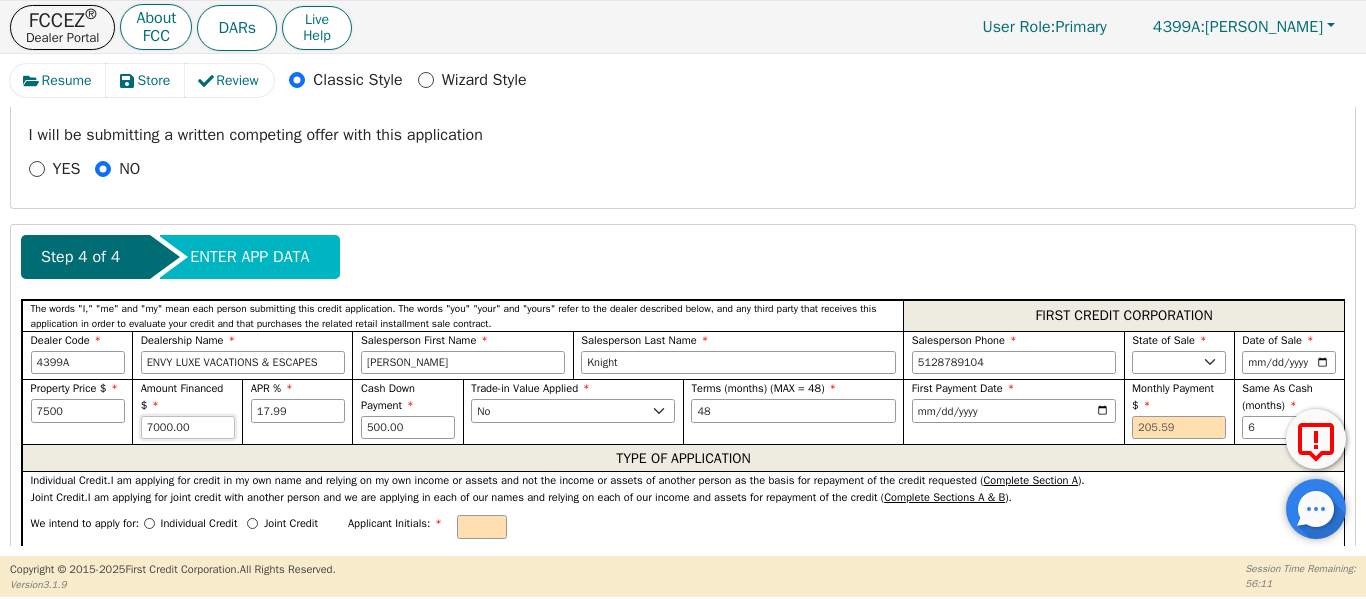 type on "7500.00" 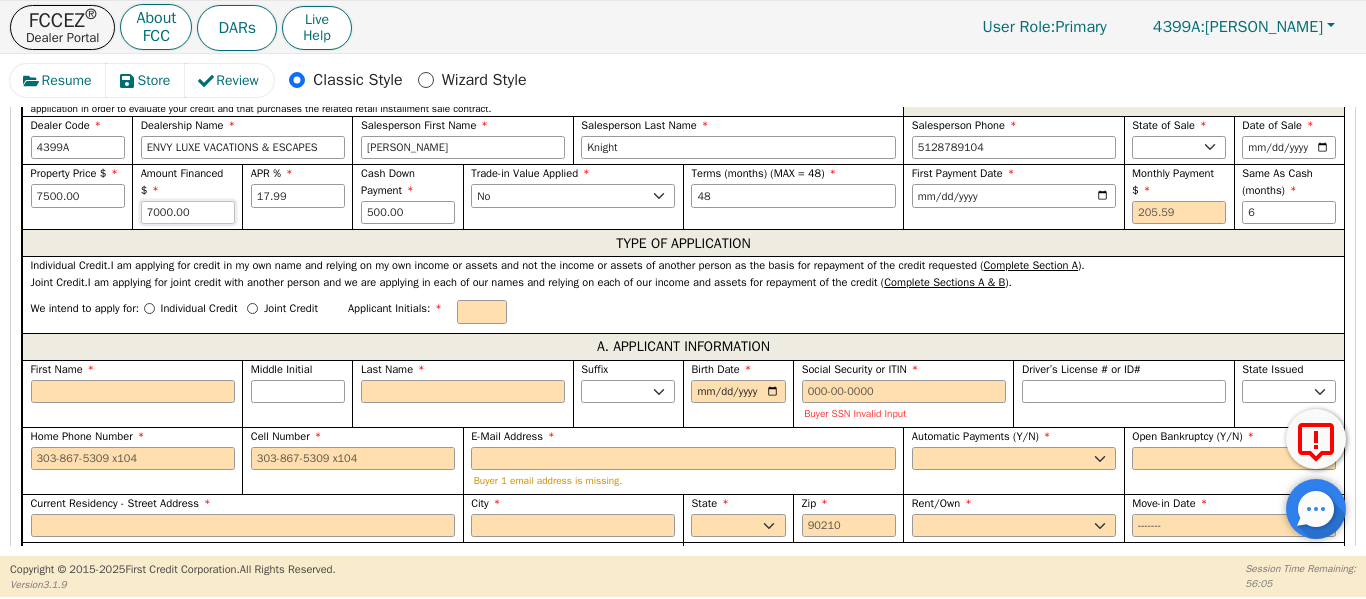 scroll, scrollTop: 957, scrollLeft: 0, axis: vertical 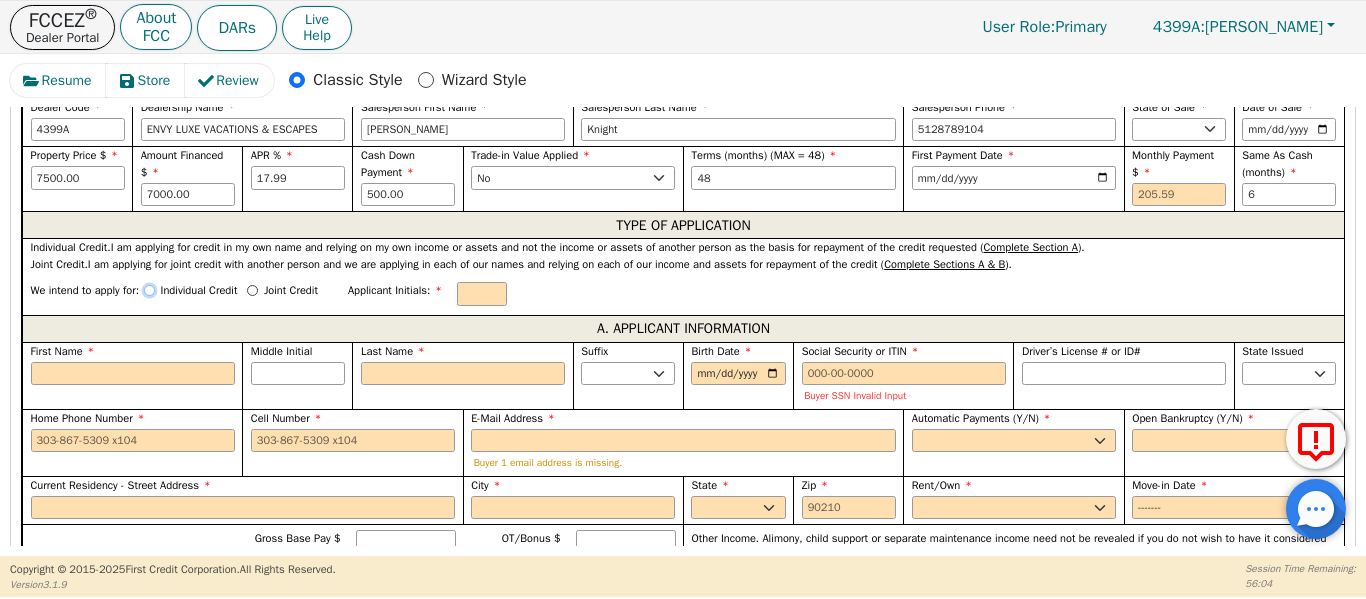 click on "Individual Credit" at bounding box center [149, 290] 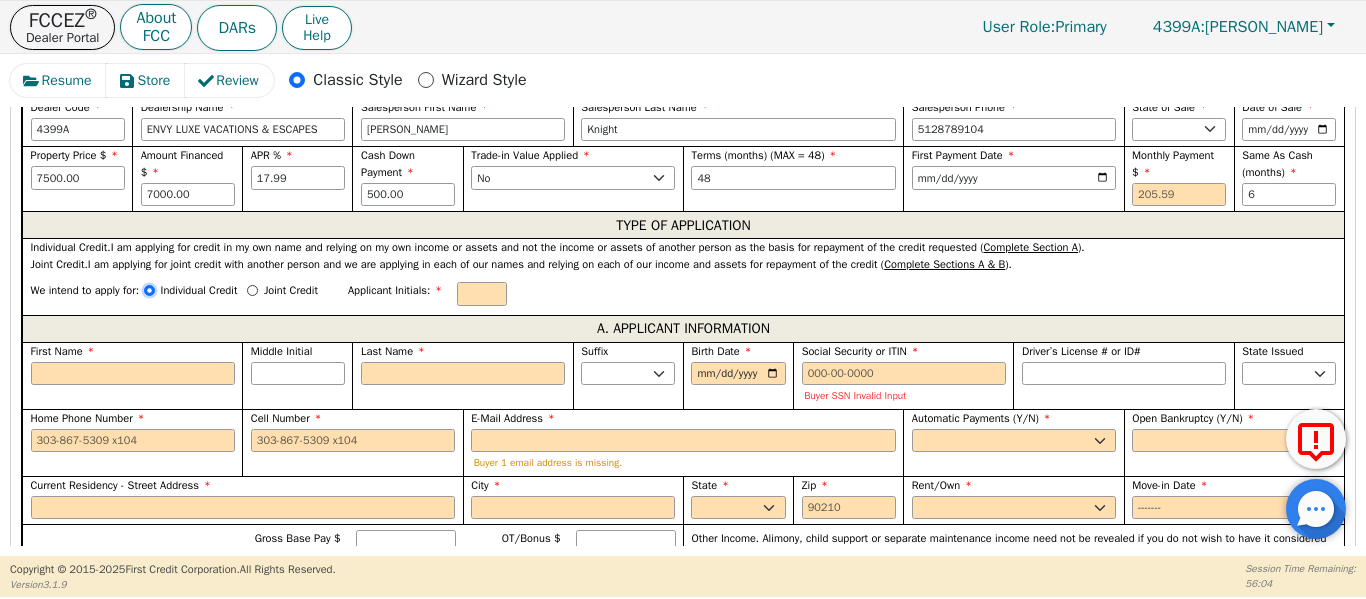 radio on "true" 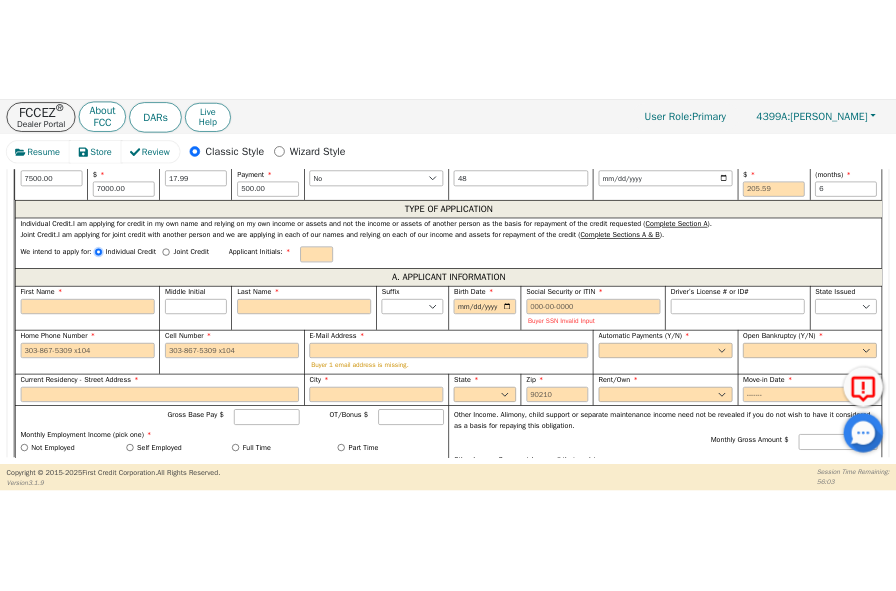 scroll, scrollTop: 1024, scrollLeft: 0, axis: vertical 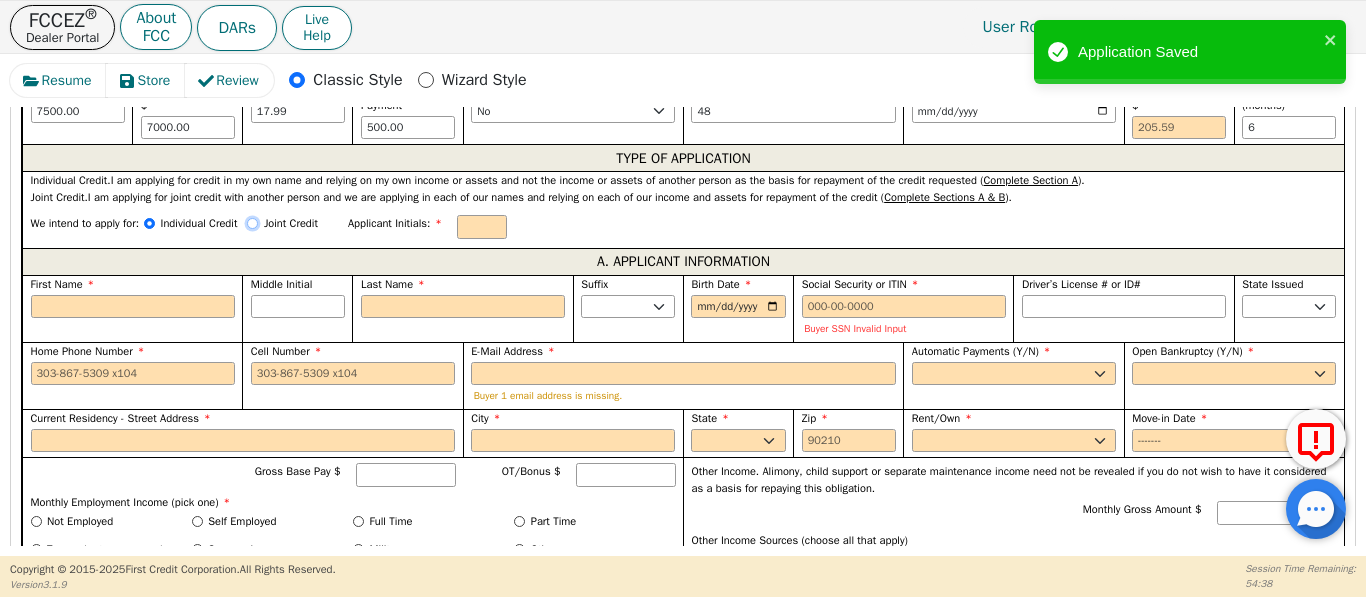 click on "Joint Credit" at bounding box center [252, 223] 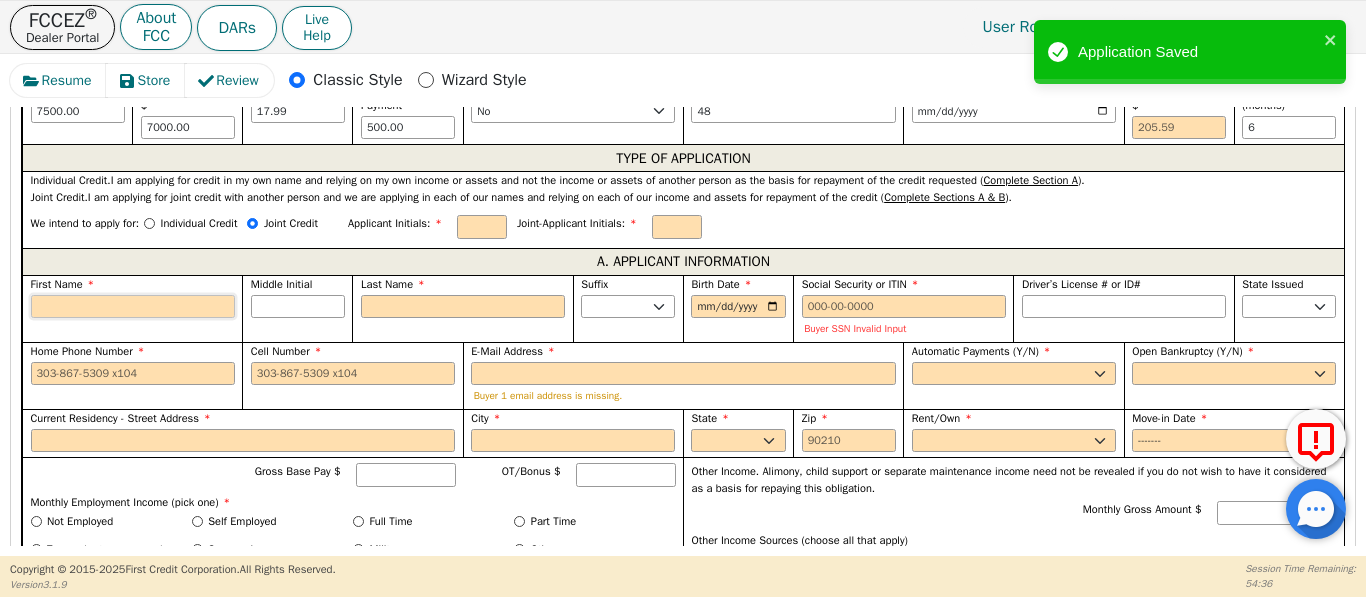 paste on "[PERSON_NAME] [PERSON_NAME]" 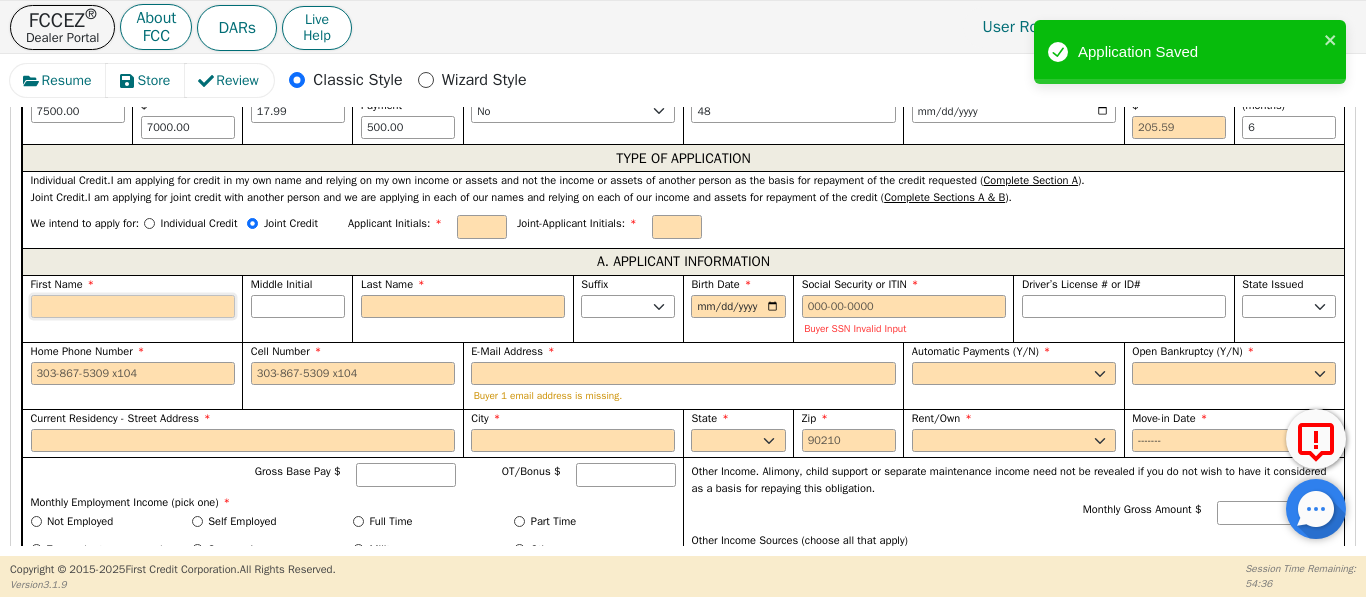 type on "C" 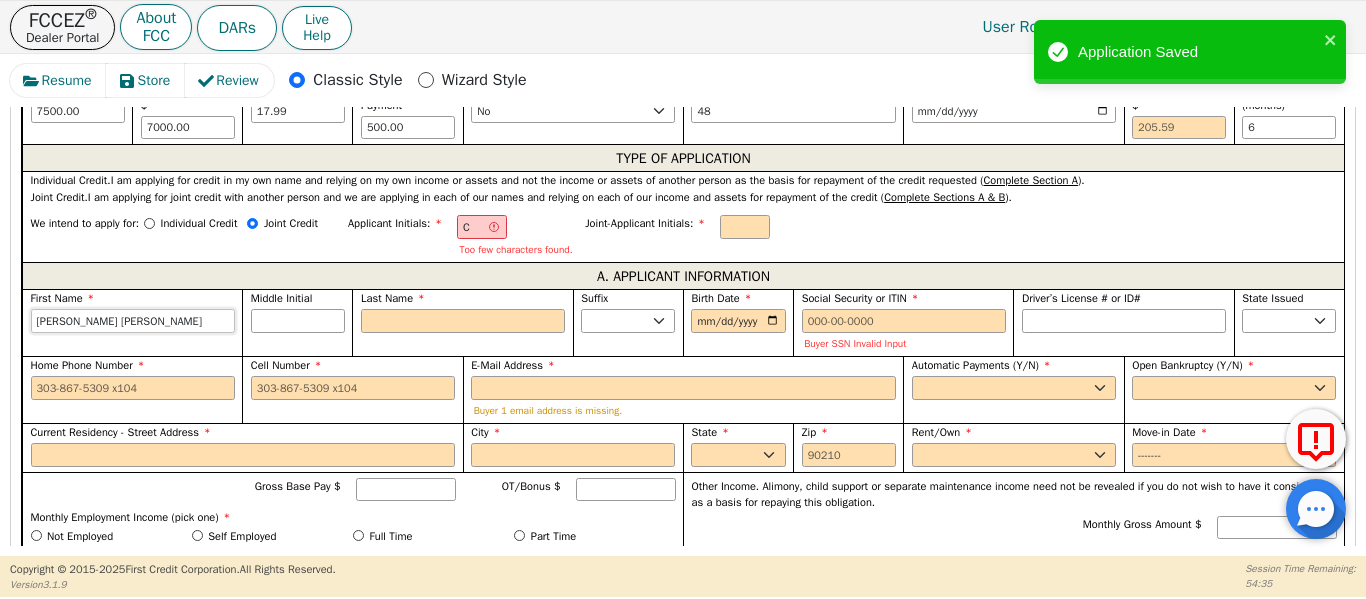 type on "[PERSON_NAME] [PERSON_NAME]" 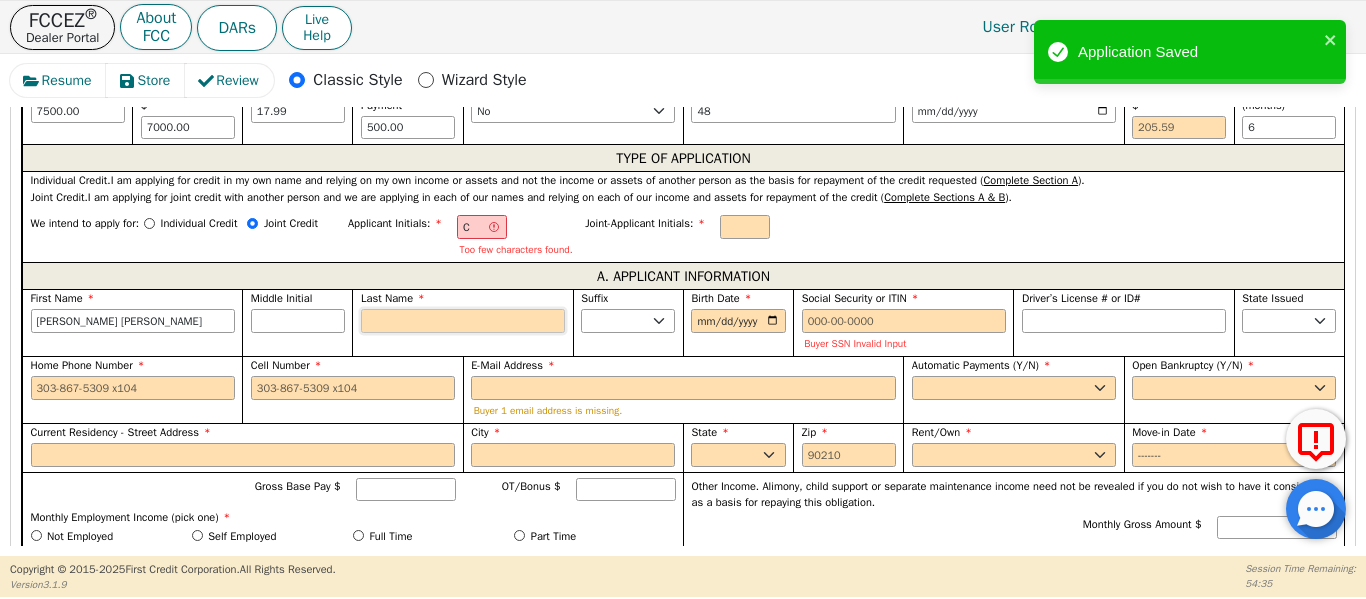 click on "Last Name" at bounding box center (463, 321) 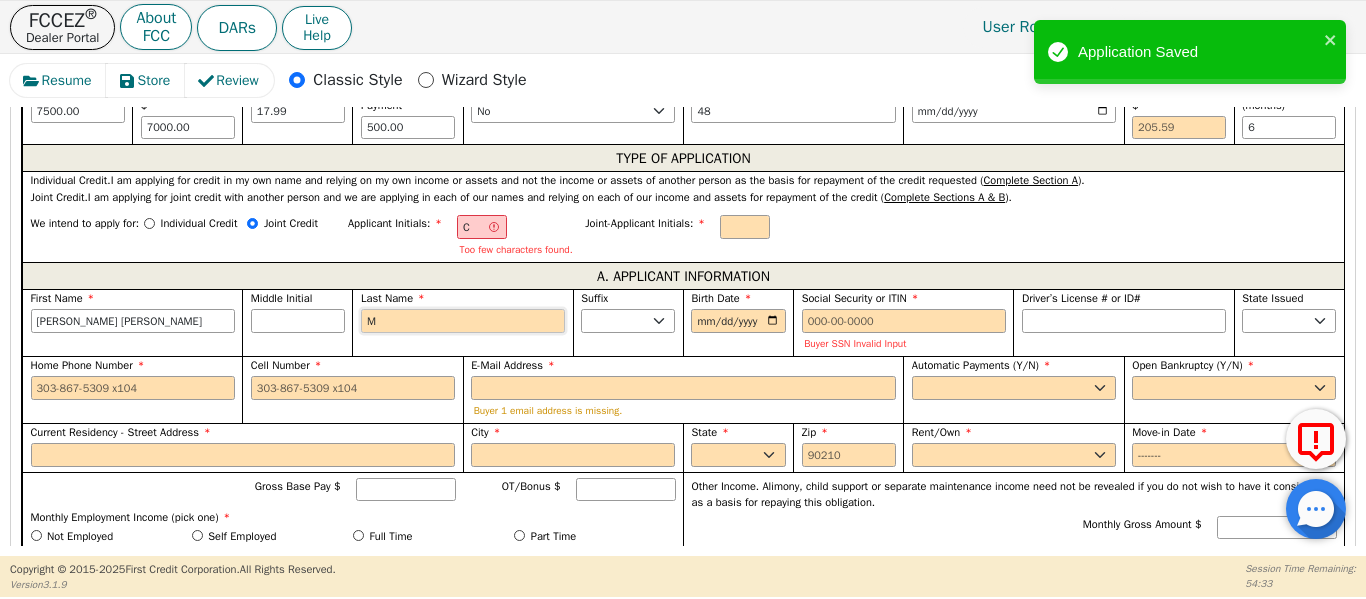 type on "CM" 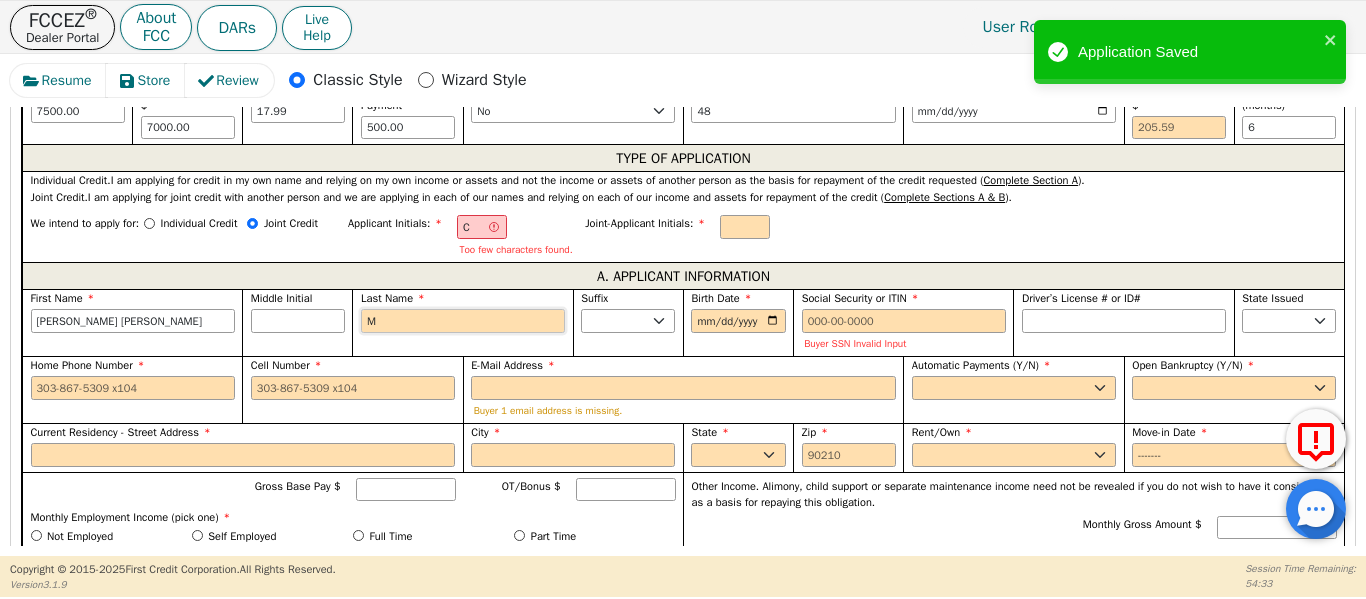 type on "M" 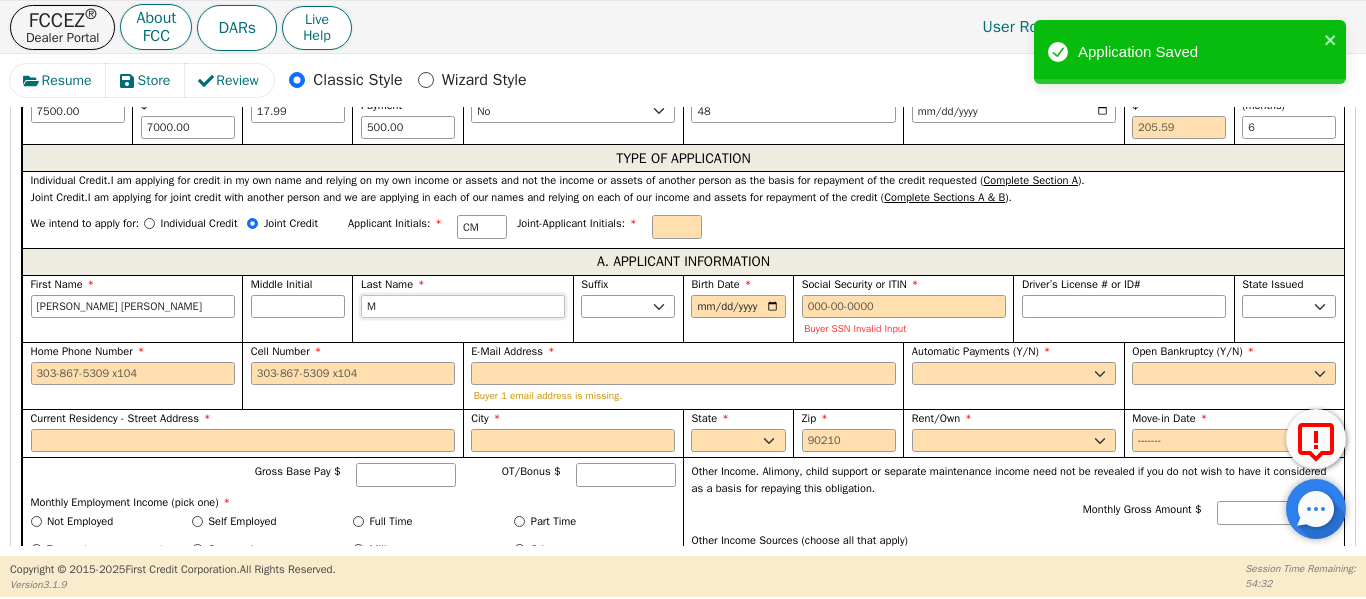 type on "Mc" 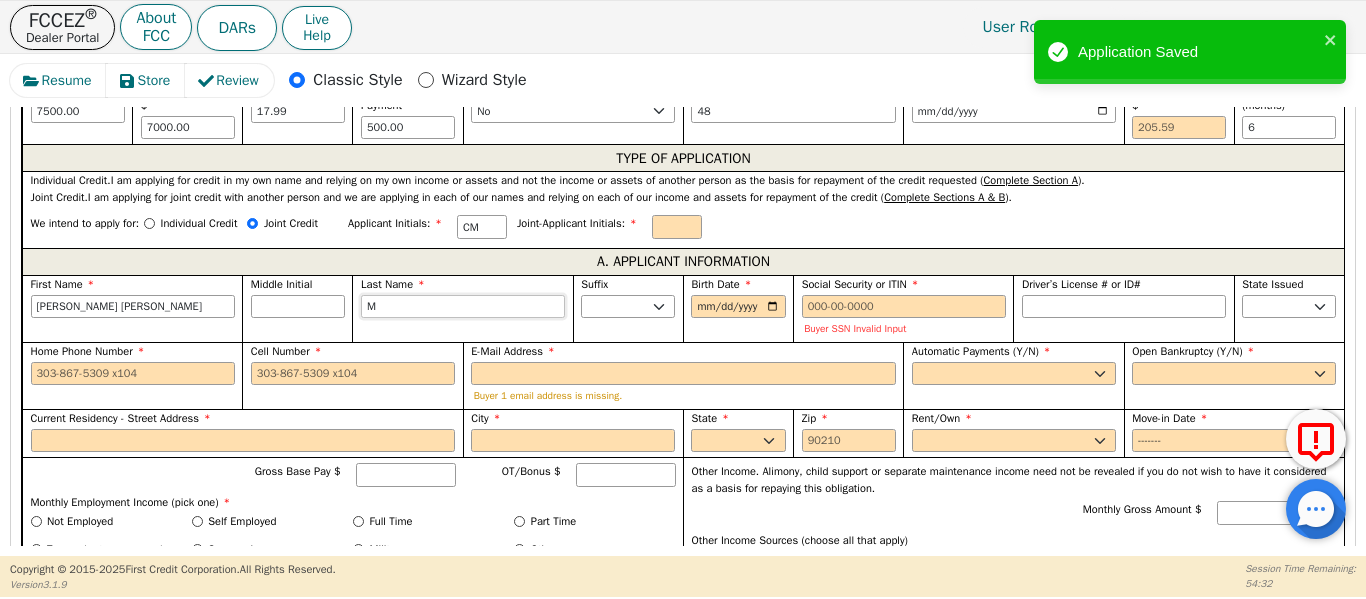 type on "[PERSON_NAME]" 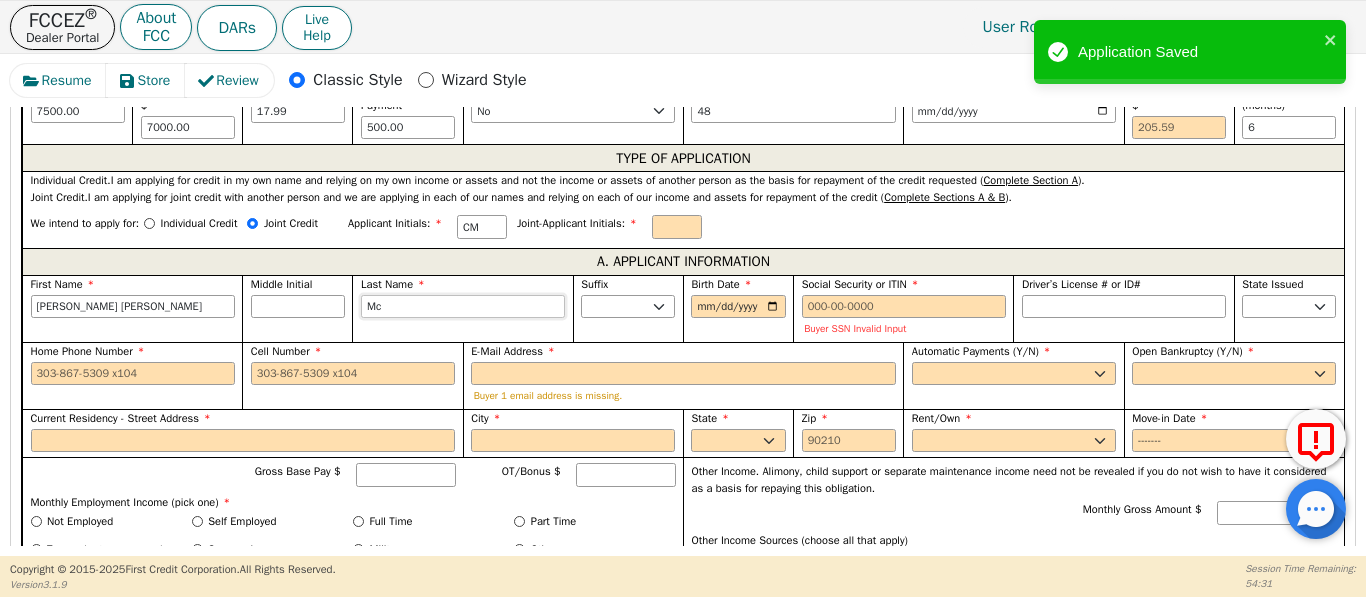 type on "McC" 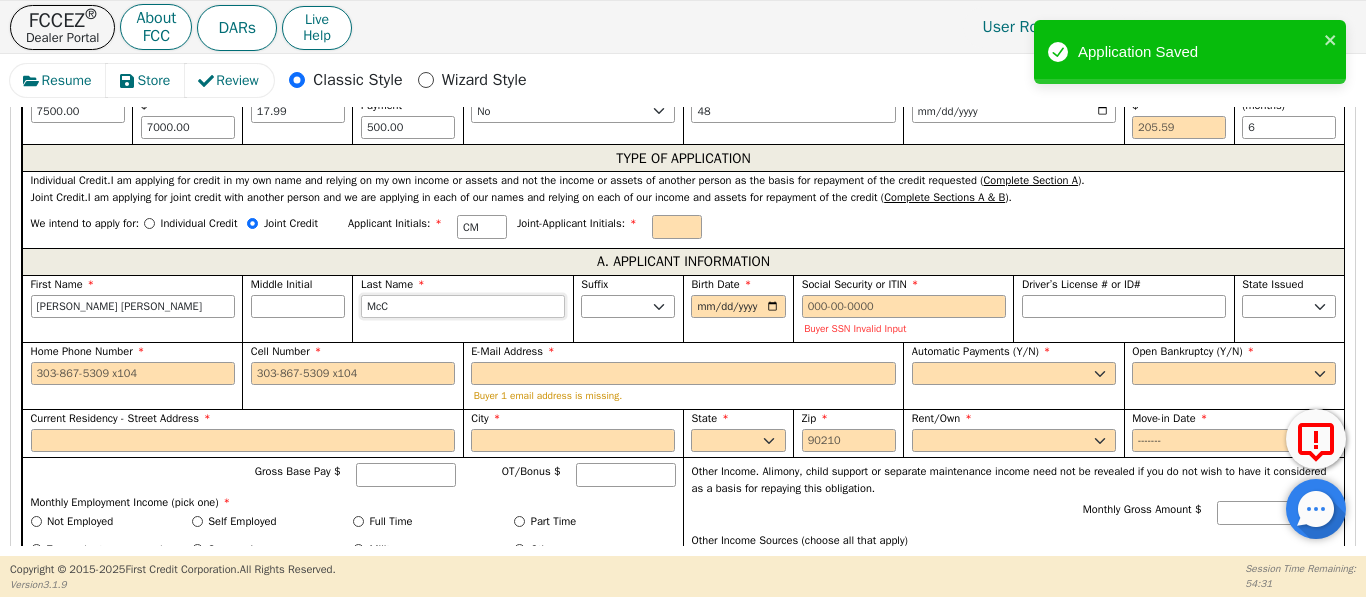type on "McCo" 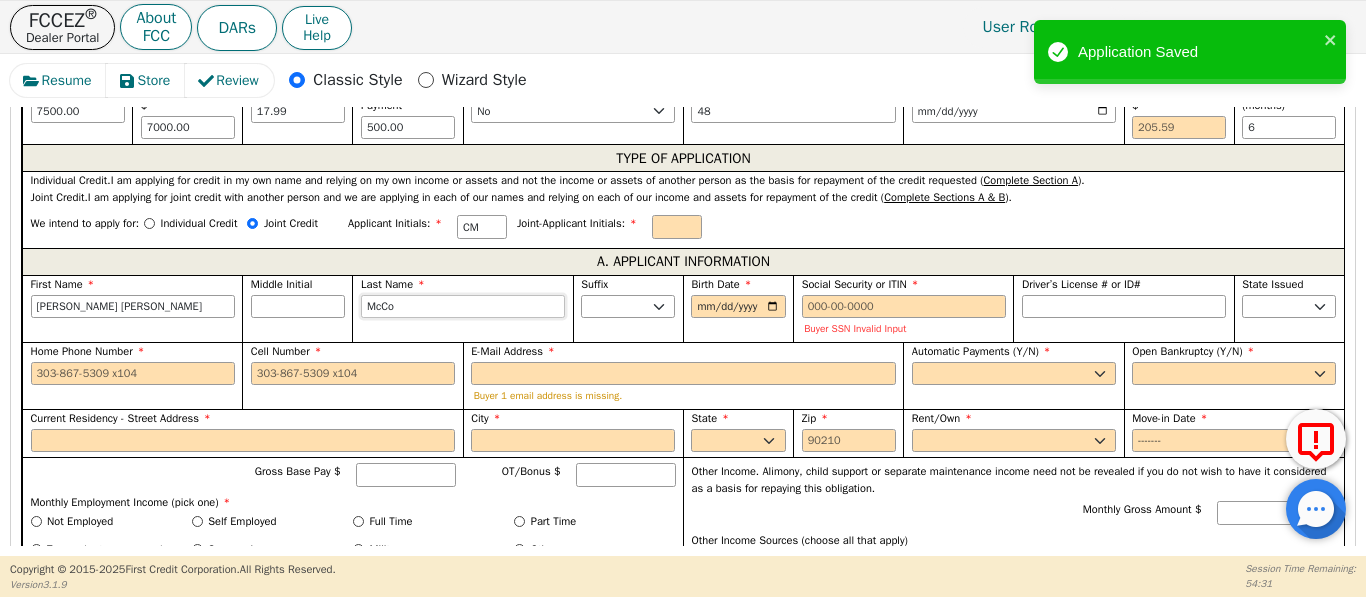 type on "McCol" 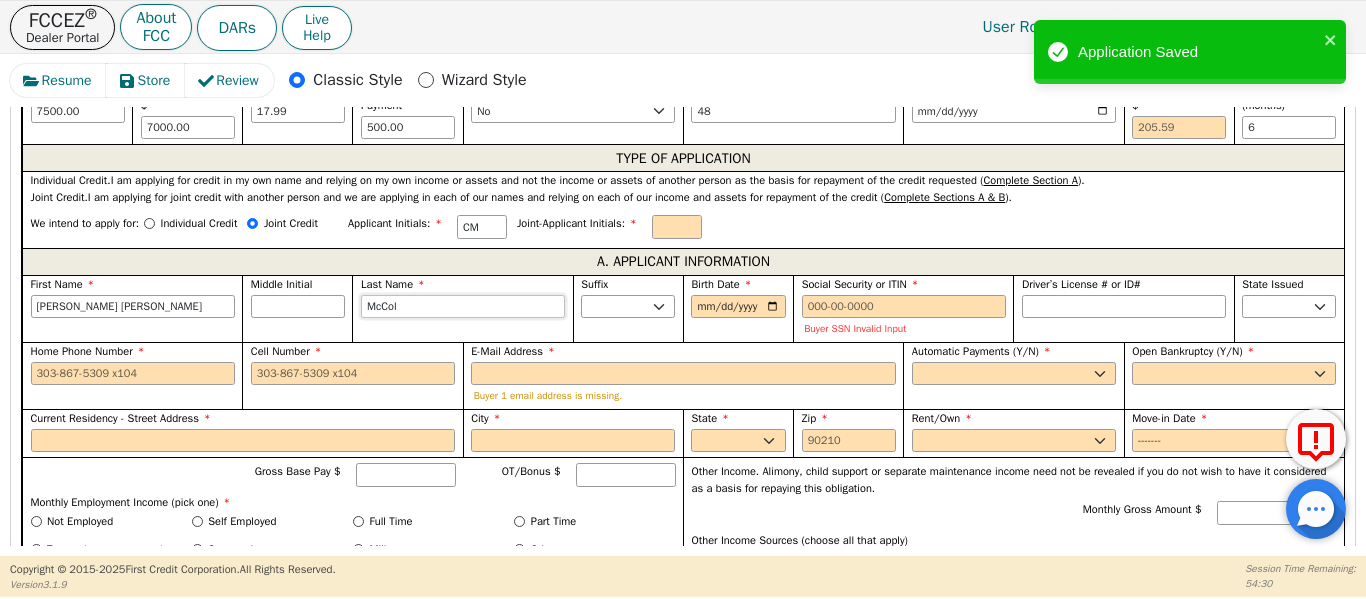 type on "[PERSON_NAME]" 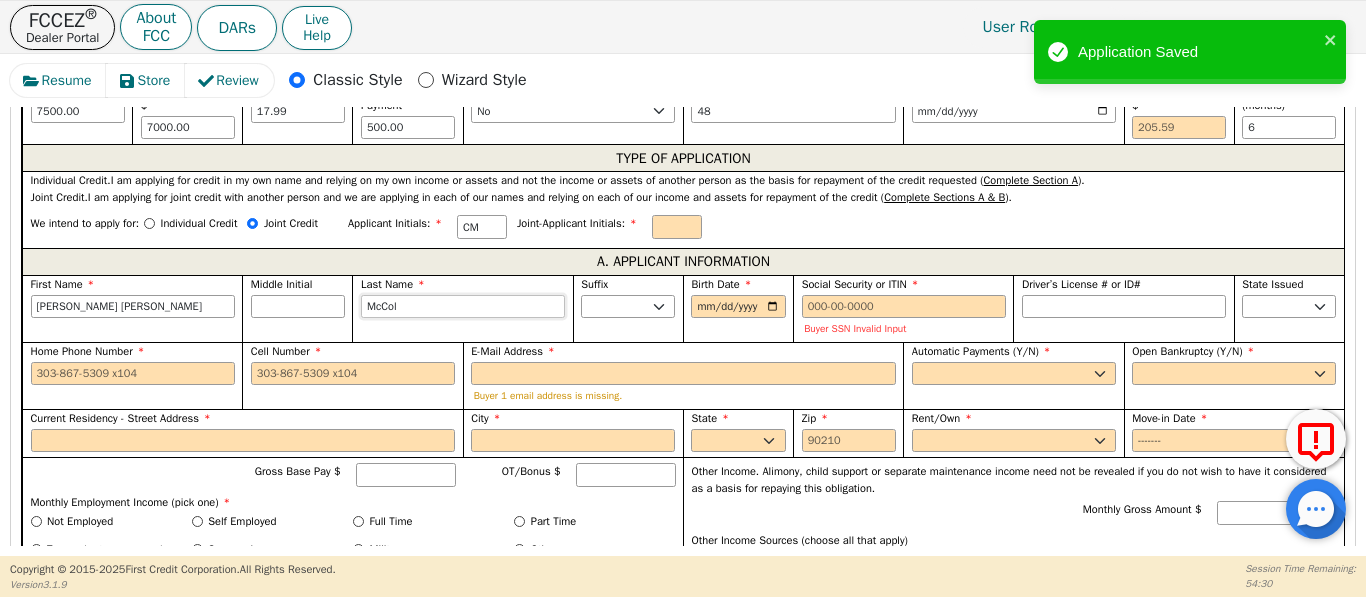 type on "[DEMOGRAPHIC_DATA][PERSON_NAME]" 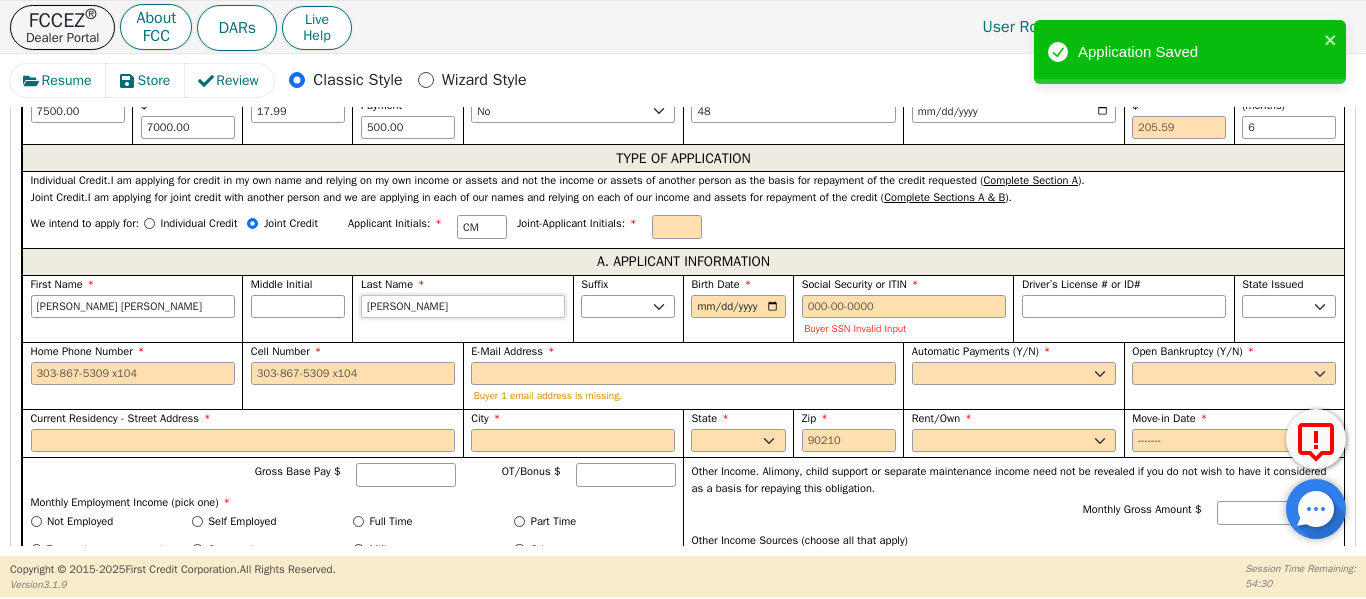 type on "McCollu" 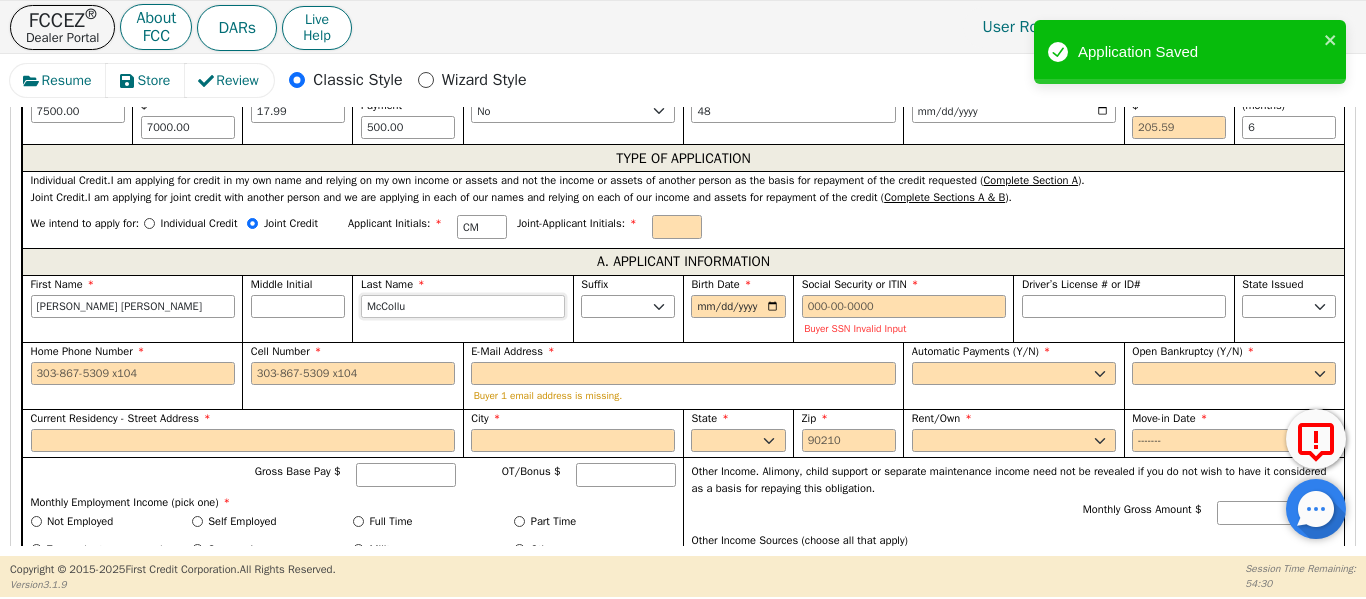 type on "[PERSON_NAME]" 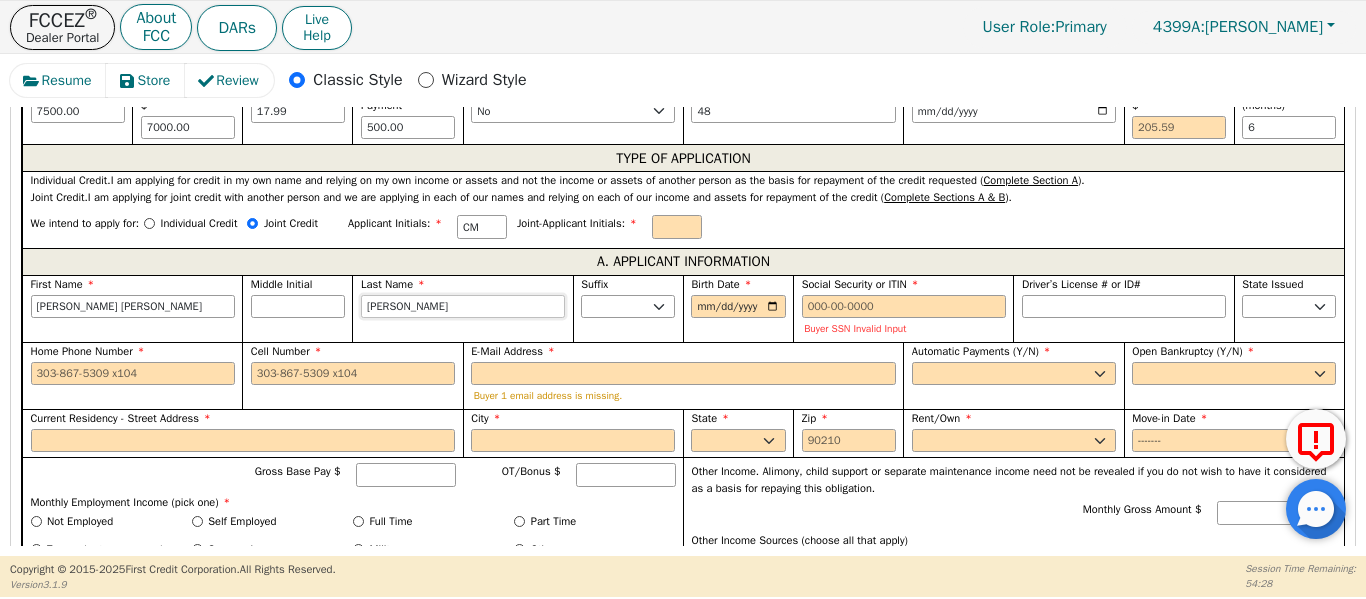 type on "[PERSON_NAME]" 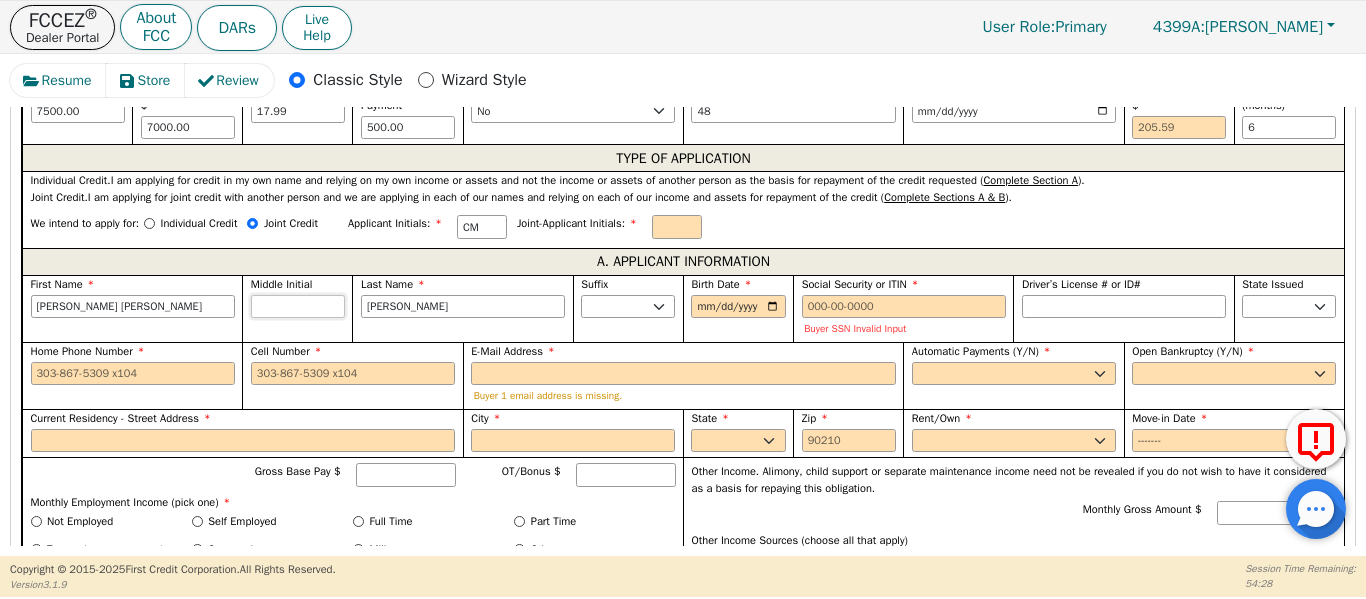 click on "Middle Initial" at bounding box center (298, 307) 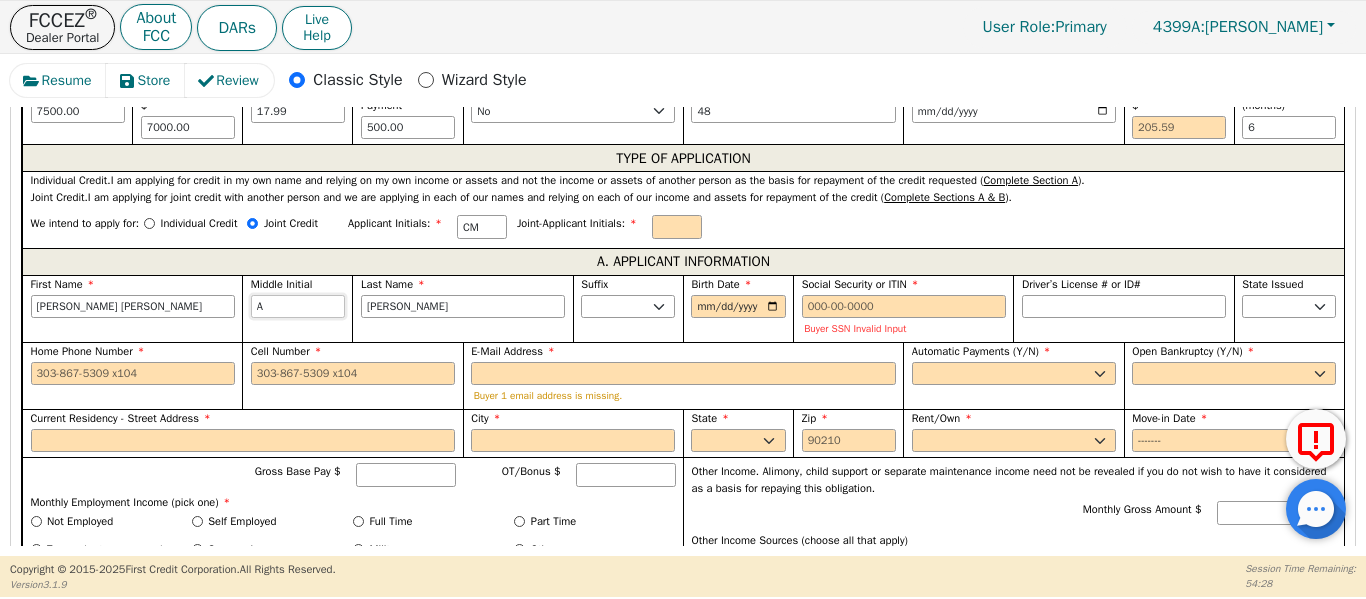 type on "CAM" 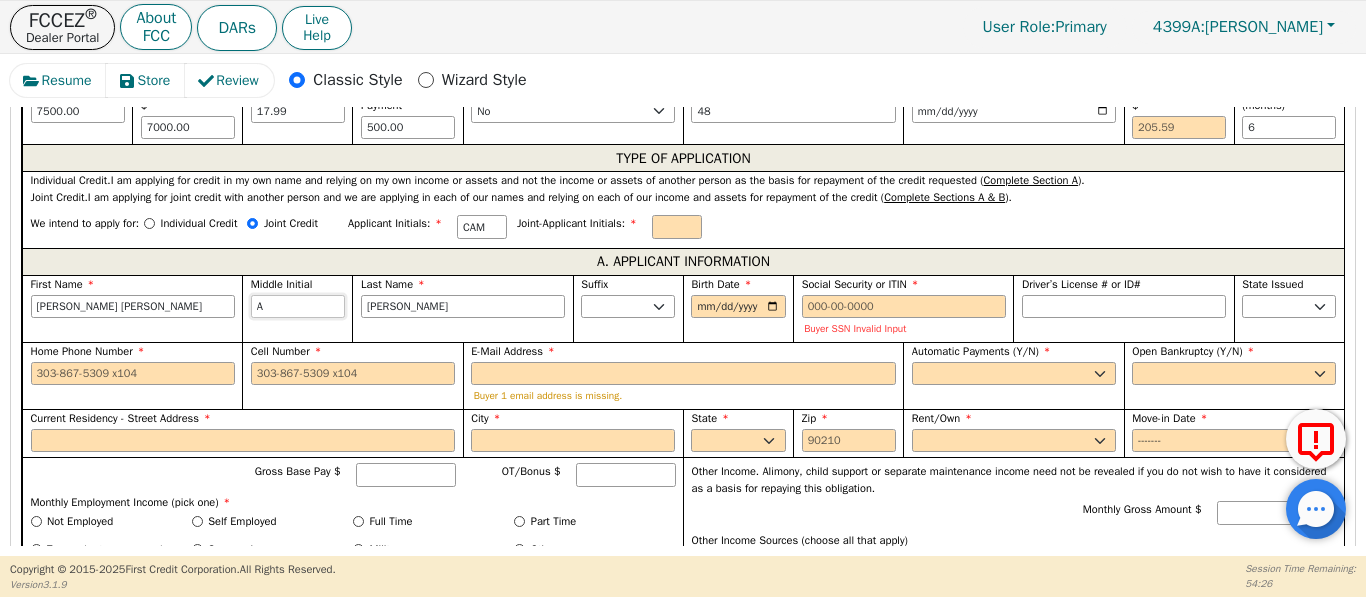 type on "A" 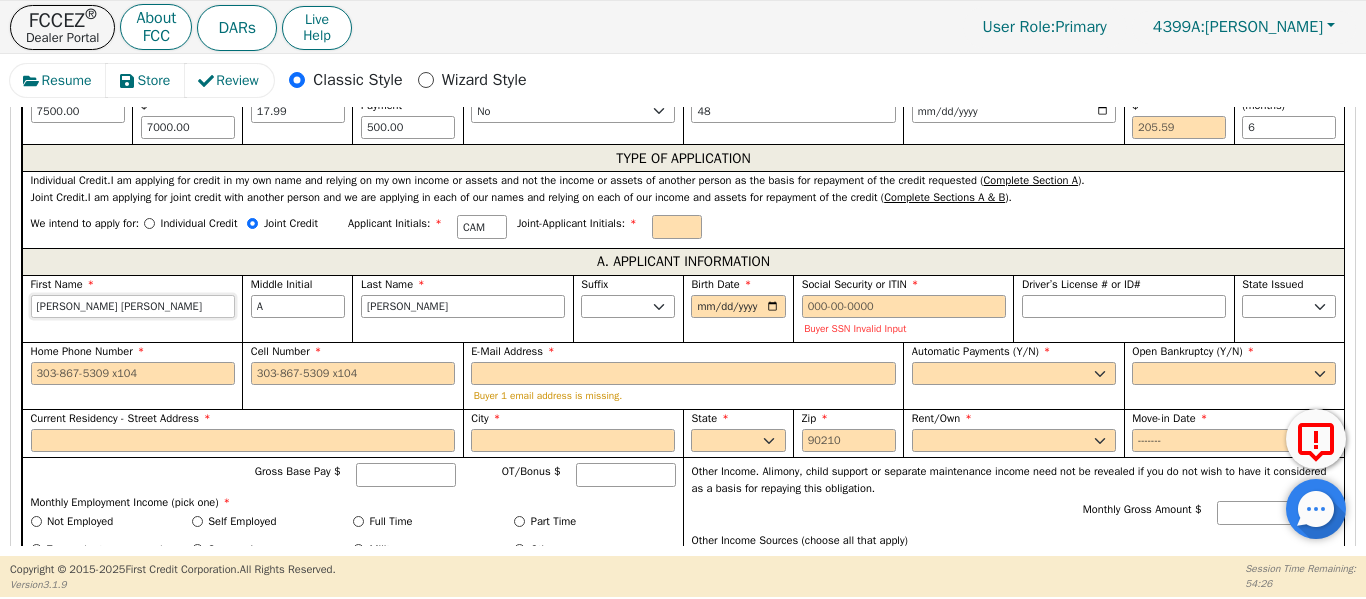 drag, startPoint x: 221, startPoint y: 311, endPoint x: 156, endPoint y: 352, distance: 76.8505 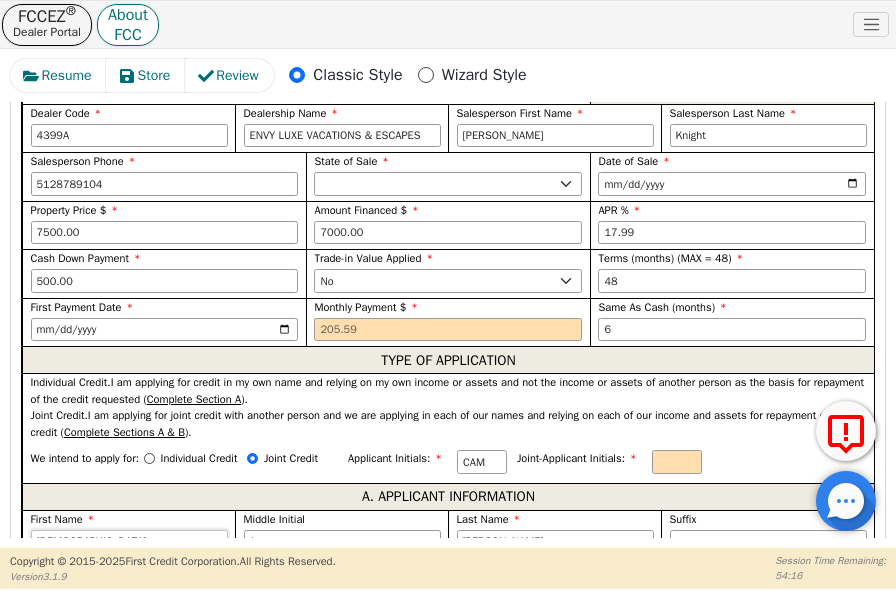 type on "[DEMOGRAPHIC_DATA]" 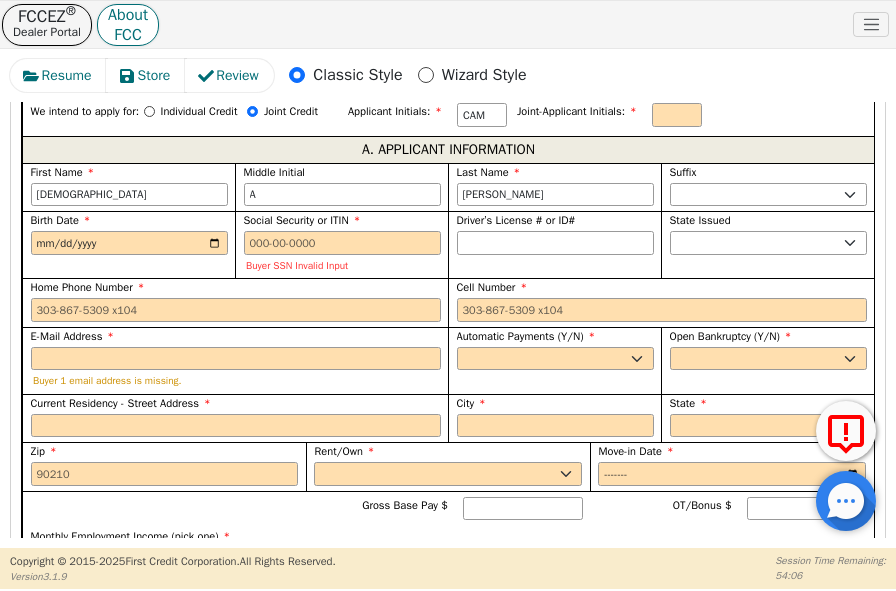 scroll, scrollTop: 1390, scrollLeft: 0, axis: vertical 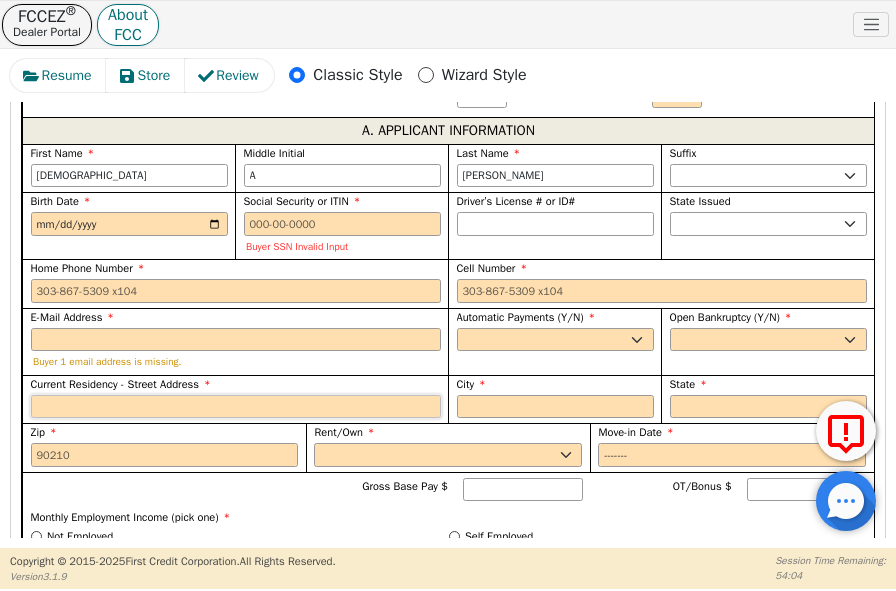 paste on "[STREET_ADDRESS][PERSON_NAME]" 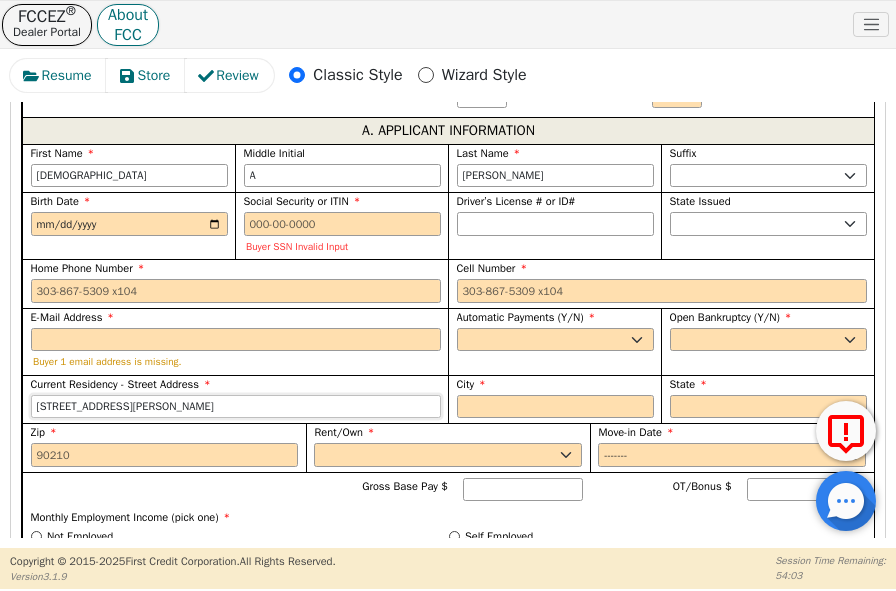 type on "[STREET_ADDRESS][PERSON_NAME]" 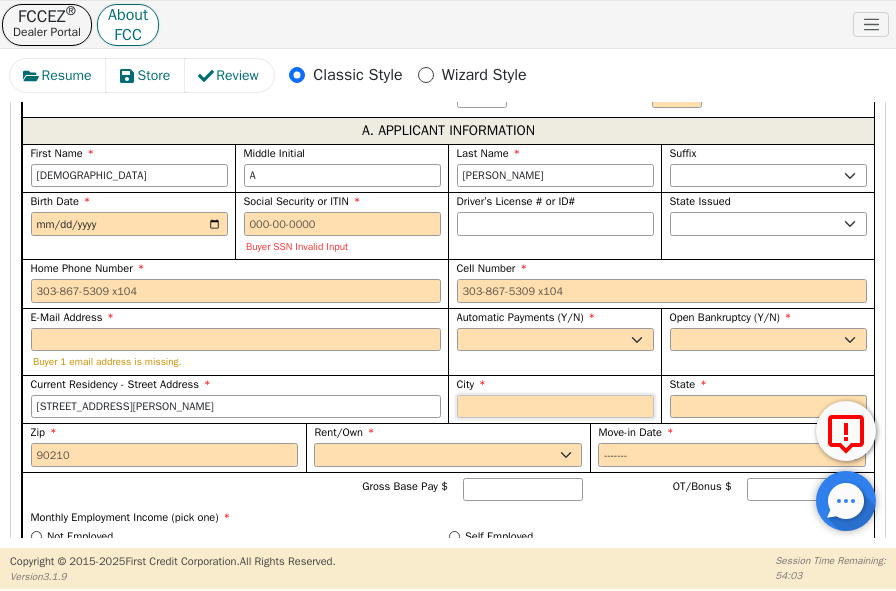 click on "City" at bounding box center (555, 407) 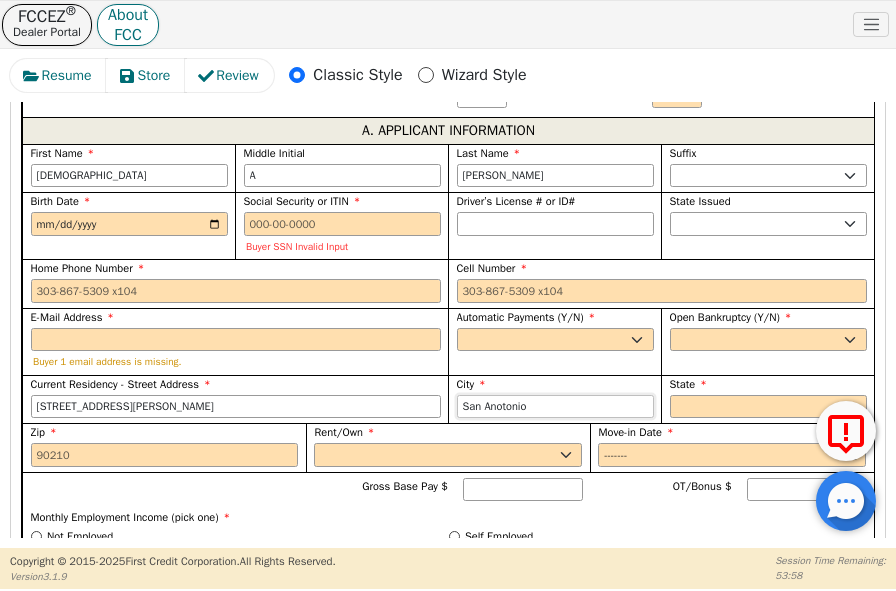 type on "San Anotonio" 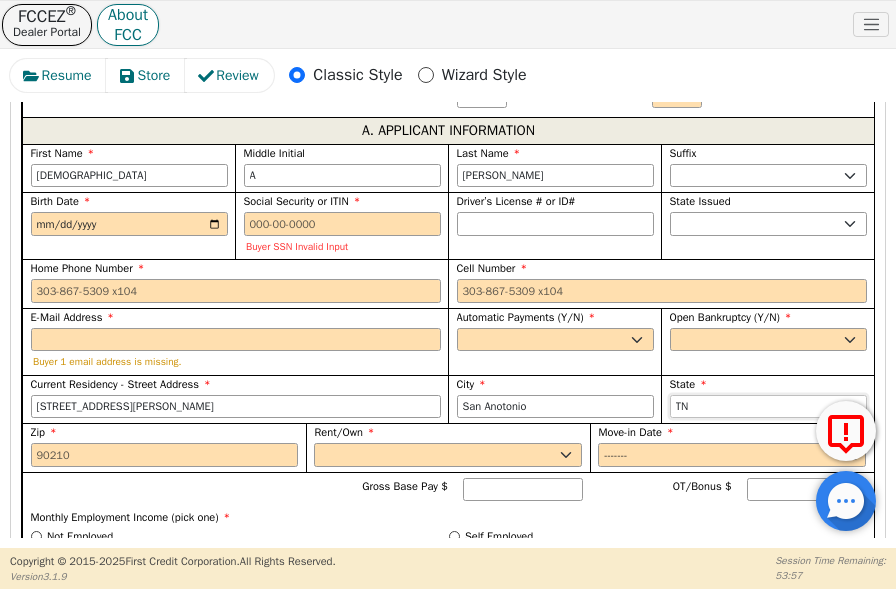 select on "[GEOGRAPHIC_DATA]" 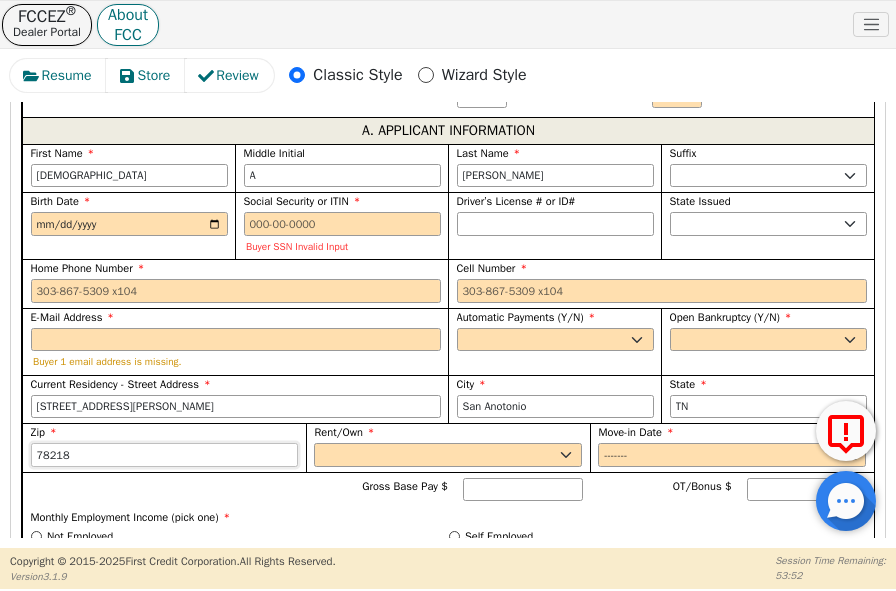 type on "78218" 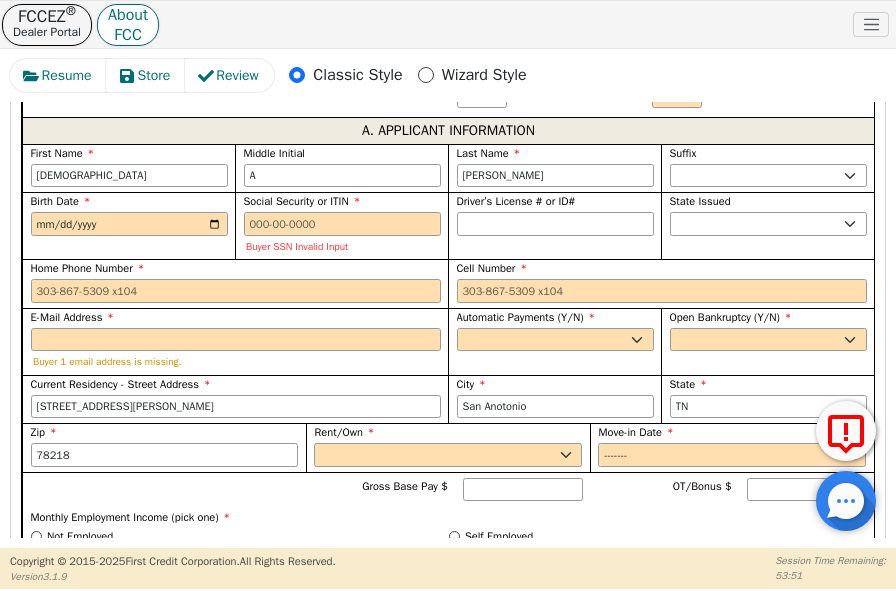 click on "First Name [DEMOGRAPHIC_DATA] Middle Initial A Last Name [PERSON_NAME] Suffix Jr. Sr. II III IV Birth Date Social Security or ITIN Buyer SSN Invalid Input Driver’s License # or ID# State Issued AK AL AR AZ CA CO [GEOGRAPHIC_DATA] [GEOGRAPHIC_DATA] DE [GEOGRAPHIC_DATA] [GEOGRAPHIC_DATA] HI IA ID [GEOGRAPHIC_DATA] IN [GEOGRAPHIC_DATA] [GEOGRAPHIC_DATA] [GEOGRAPHIC_DATA] MD [GEOGRAPHIC_DATA] [GEOGRAPHIC_DATA] [GEOGRAPHIC_DATA] [GEOGRAPHIC_DATA] [GEOGRAPHIC_DATA] [GEOGRAPHIC_DATA] [GEOGRAPHIC_DATA] [GEOGRAPHIC_DATA] [GEOGRAPHIC_DATA] [GEOGRAPHIC_DATA] [GEOGRAPHIC_DATA] OR [GEOGRAPHIC_DATA] SC SD [GEOGRAPHIC_DATA] [GEOGRAPHIC_DATA] [GEOGRAPHIC_DATA] [GEOGRAPHIC_DATA] [GEOGRAPHIC_DATA] [GEOGRAPHIC_DATA] [GEOGRAPHIC_DATA] WY Home Phone Number Cell Number E-Mail Address Buyer 1 email address is missing. Automatic Payments (Y/N) Yes No Open Bankruptcy (Y/N) Yes No Current Residency - Street Address [STREET_ADDRESS][GEOGRAPHIC_DATA][PERSON_NAME] [US_STATE][GEOGRAPHIC_DATA] CO [GEOGRAPHIC_DATA] [GEOGRAPHIC_DATA] [GEOGRAPHIC_DATA] [GEOGRAPHIC_DATA] [GEOGRAPHIC_DATA] ID [GEOGRAPHIC_DATA] IN [GEOGRAPHIC_DATA] [GEOGRAPHIC_DATA] [GEOGRAPHIC_DATA] [GEOGRAPHIC_DATA] [GEOGRAPHIC_DATA] [GEOGRAPHIC_DATA] [GEOGRAPHIC_DATA] [GEOGRAPHIC_DATA] MT [GEOGRAPHIC_DATA] [GEOGRAPHIC_DATA] [GEOGRAPHIC_DATA] [GEOGRAPHIC_DATA] [GEOGRAPHIC_DATA] [GEOGRAPHIC_DATA] [GEOGRAPHIC_DATA] [GEOGRAPHIC_DATA] [GEOGRAPHIC_DATA] [GEOGRAPHIC_DATA] OR [GEOGRAPHIC_DATA] [GEOGRAPHIC_DATA] [GEOGRAPHIC_DATA] [GEOGRAPHIC_DATA] [GEOGRAPHIC_DATA] [GEOGRAPHIC_DATA] [GEOGRAPHIC_DATA] [GEOGRAPHIC_DATA] [GEOGRAPHIC_DATA] [GEOGRAPHIC_DATA] WY Zip 78218 Rent/Own Rent Own Move-in Date Gross Base Pay $ OT/Bonus $ Monthly Employment Income (pick one) * Not Employed Self Employed Full Time Part Time Temp - (or temp agency) Seasonal Military Other Monthly Gross Amount $ Other Income Sources (choose all that apply) Soc Security Disability Pension IRA/401K Self Employment AK" at bounding box center [448, 657] 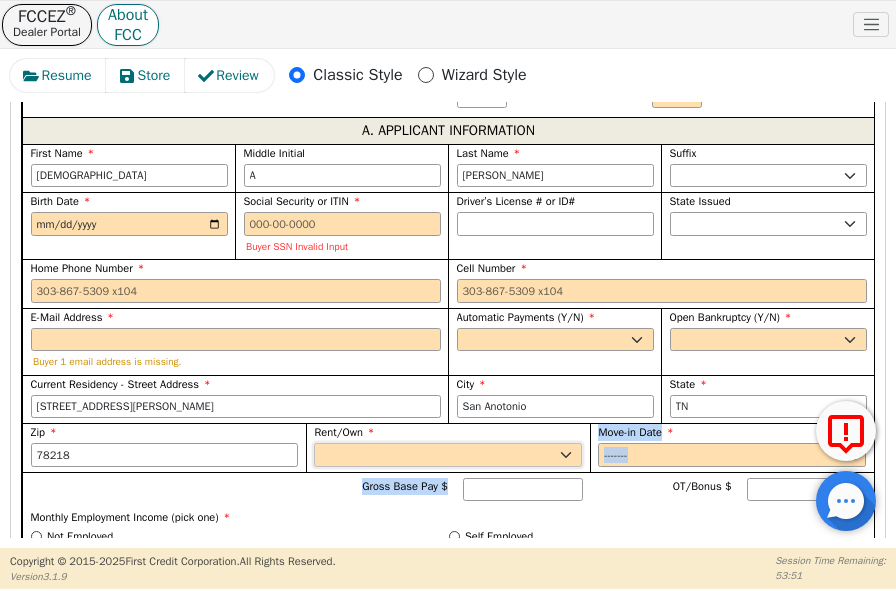 click on "Rent Own" at bounding box center [448, 455] 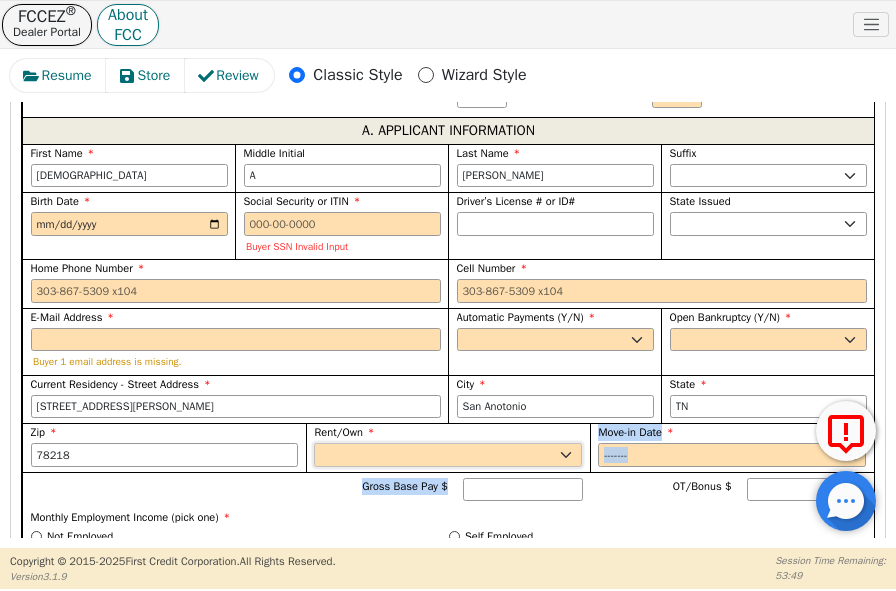 select on "Rent" 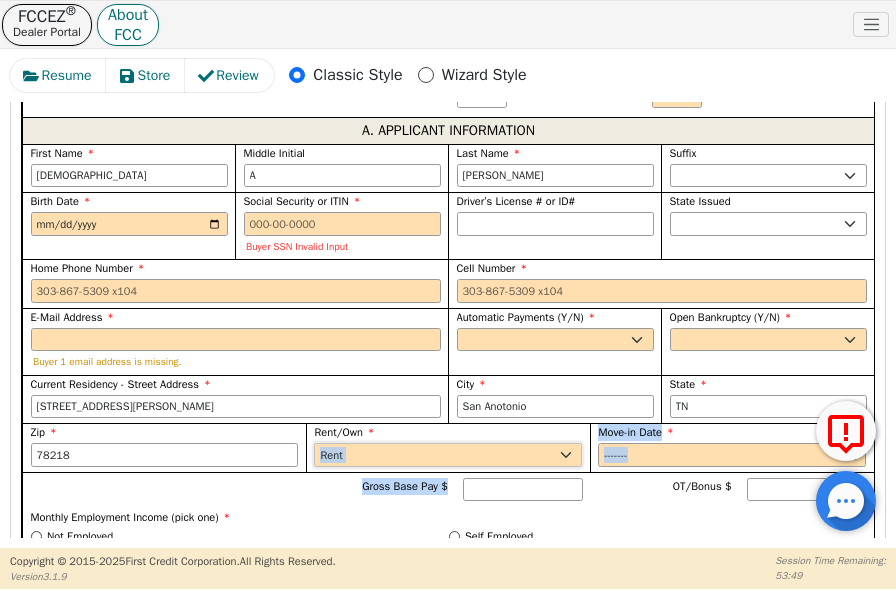 click on "Rent Own" at bounding box center (448, 455) 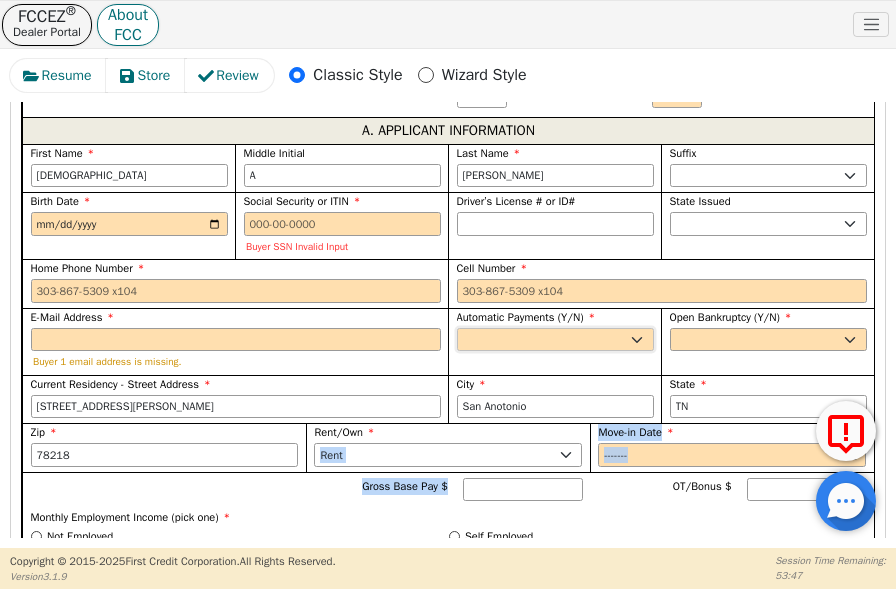 click on "Yes No" at bounding box center [555, 340] 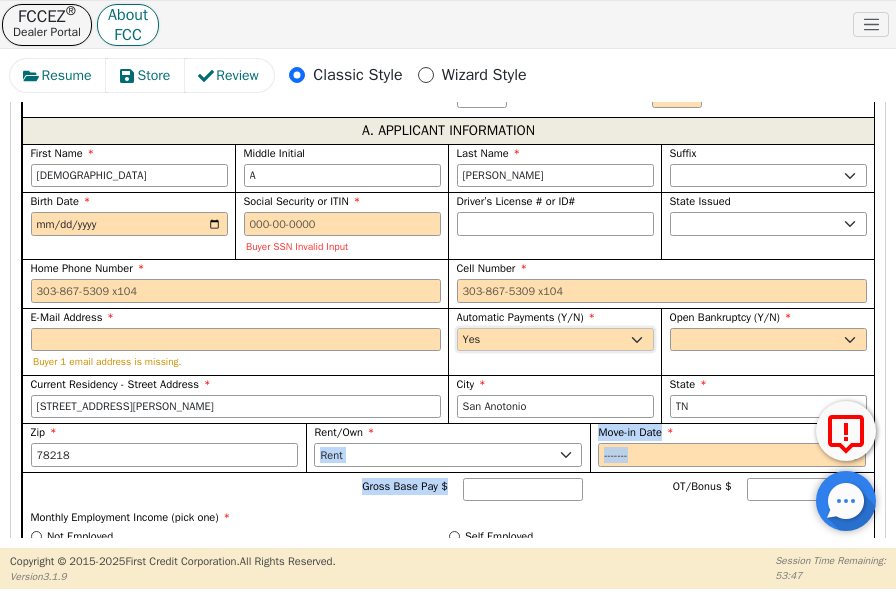 click on "Yes No" at bounding box center [555, 340] 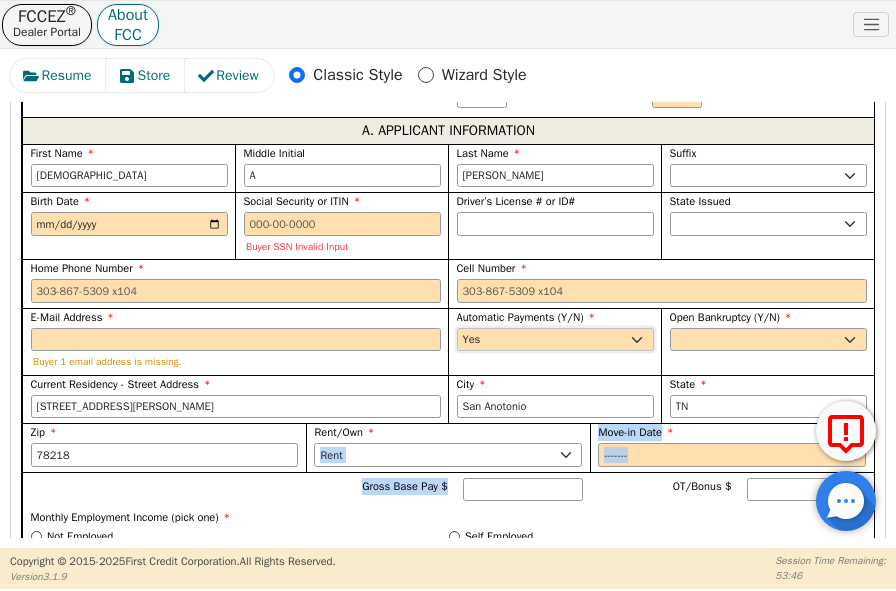 type on "[DEMOGRAPHIC_DATA][PERSON_NAME]" 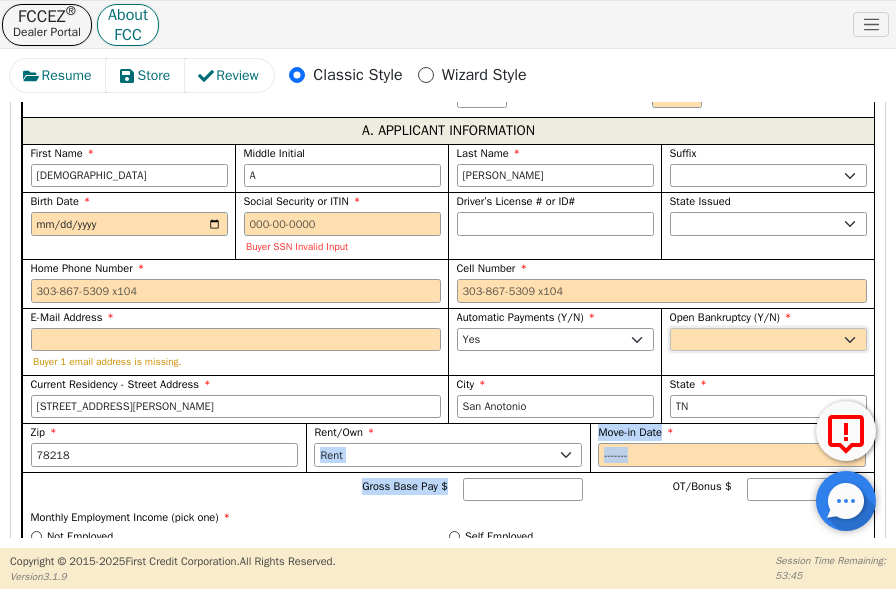 click on "Yes No" at bounding box center [768, 340] 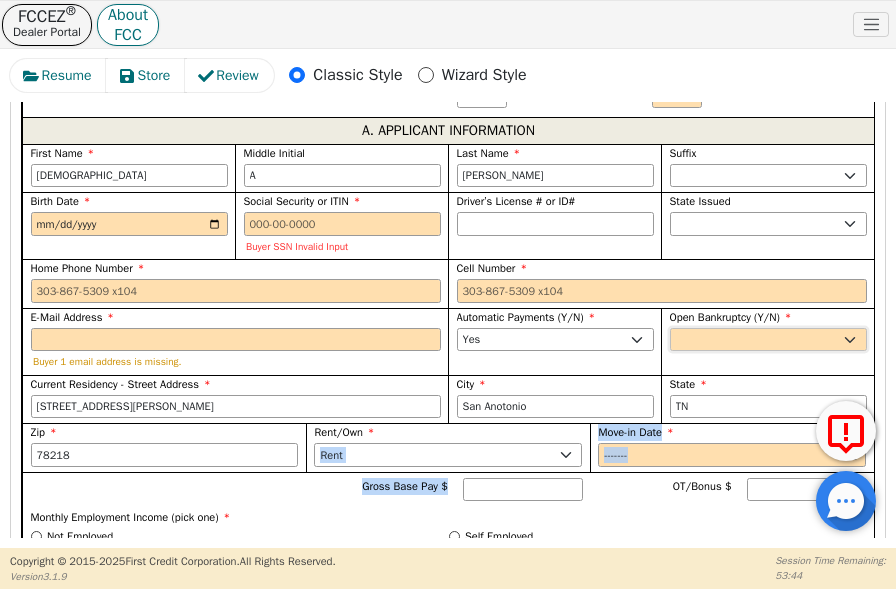 select on "n" 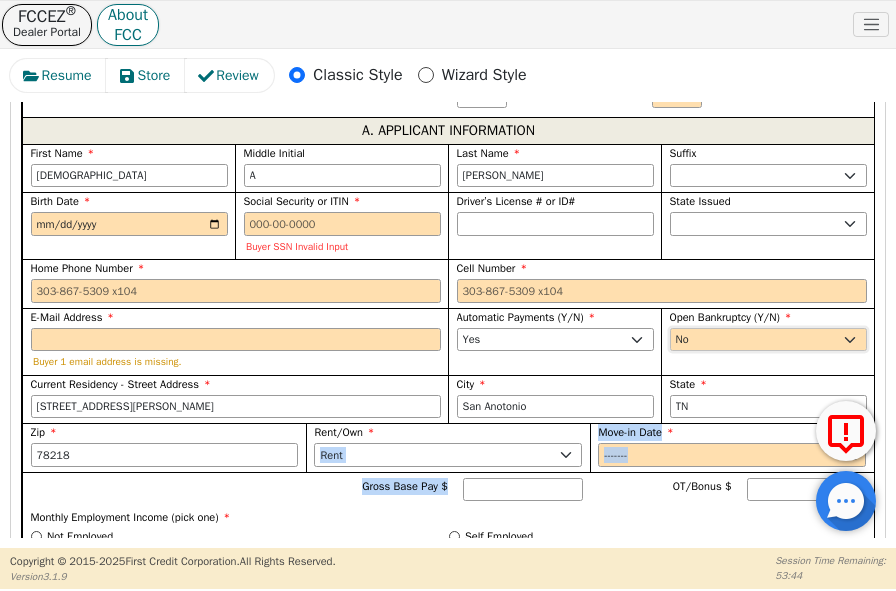 click on "Yes No" at bounding box center (768, 340) 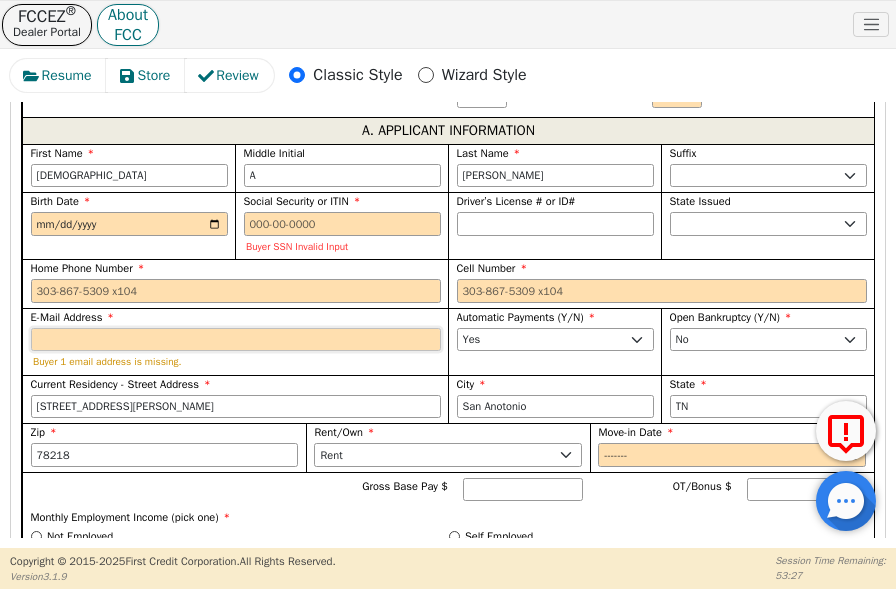 paste on "[EMAIL_ADDRESS][PERSON_NAME][DOMAIN_NAME]" 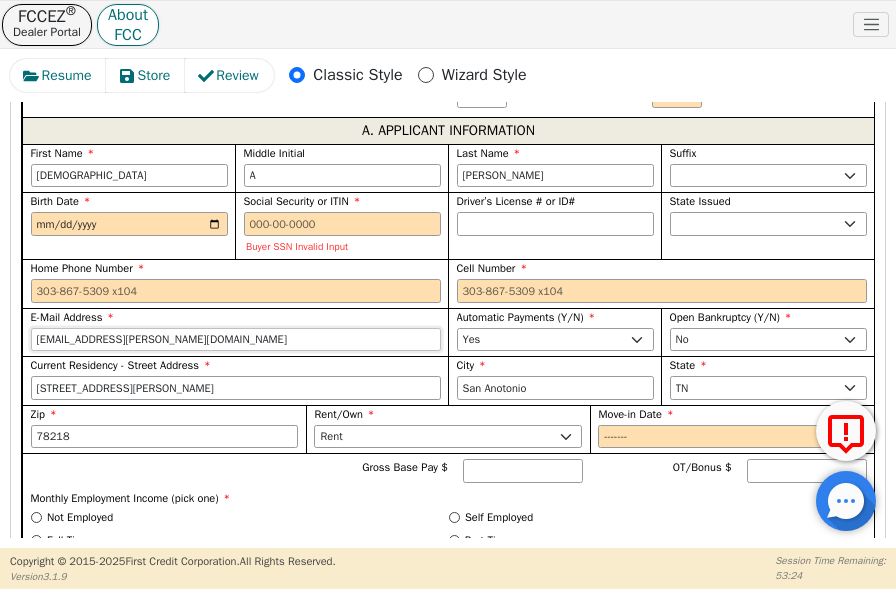 type on "[EMAIL_ADDRESS][PERSON_NAME][DOMAIN_NAME]" 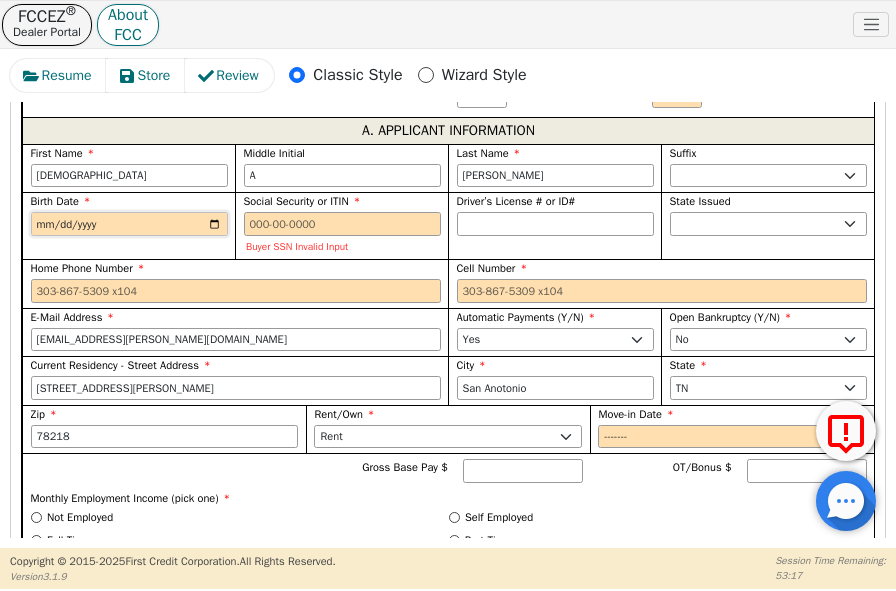 click on "Birth Date" at bounding box center (129, 224) 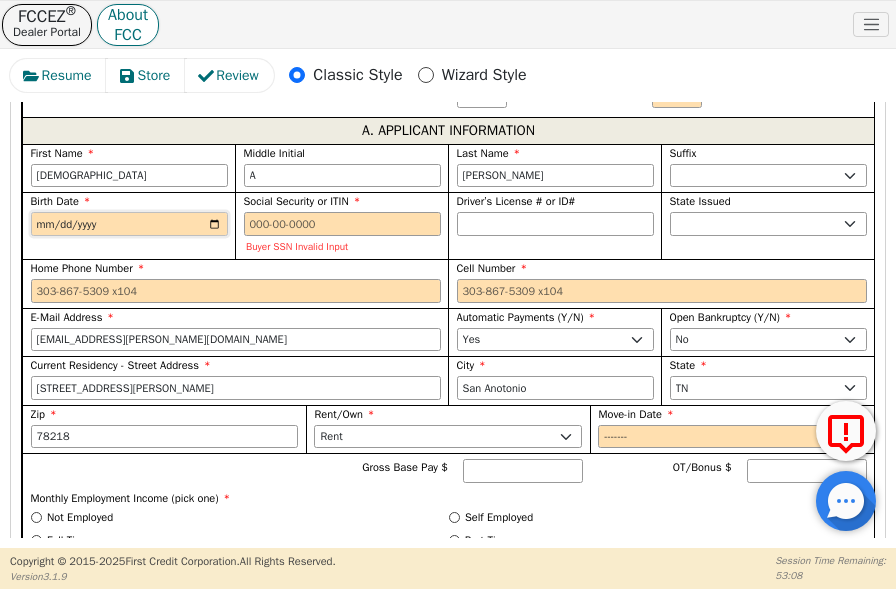 click on "Birth Date" at bounding box center [129, 224] 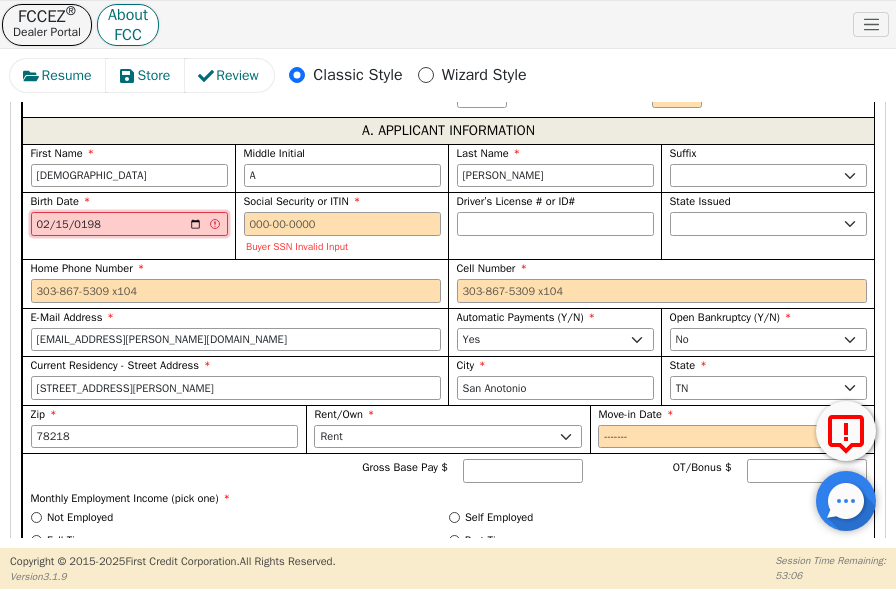 type on "[DATE]" 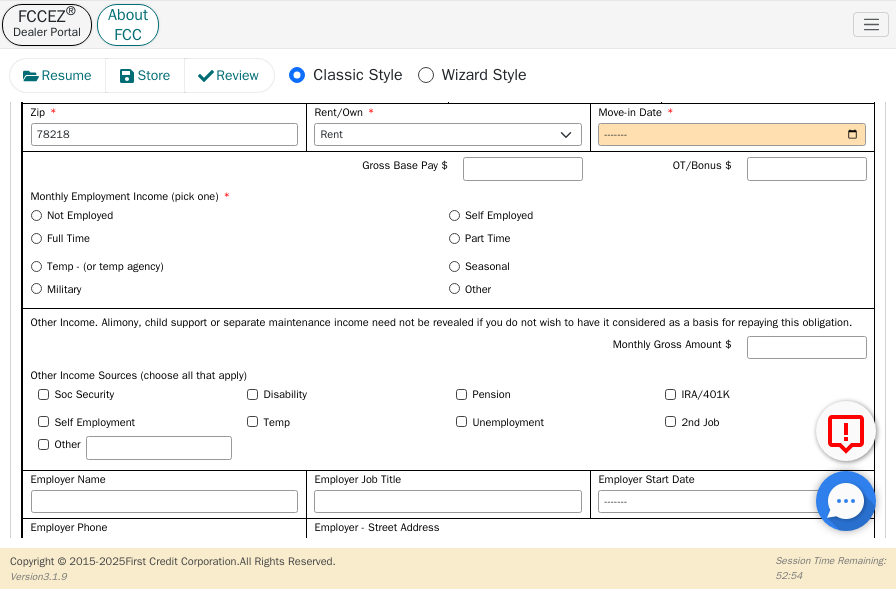 scroll, scrollTop: 1724, scrollLeft: 0, axis: vertical 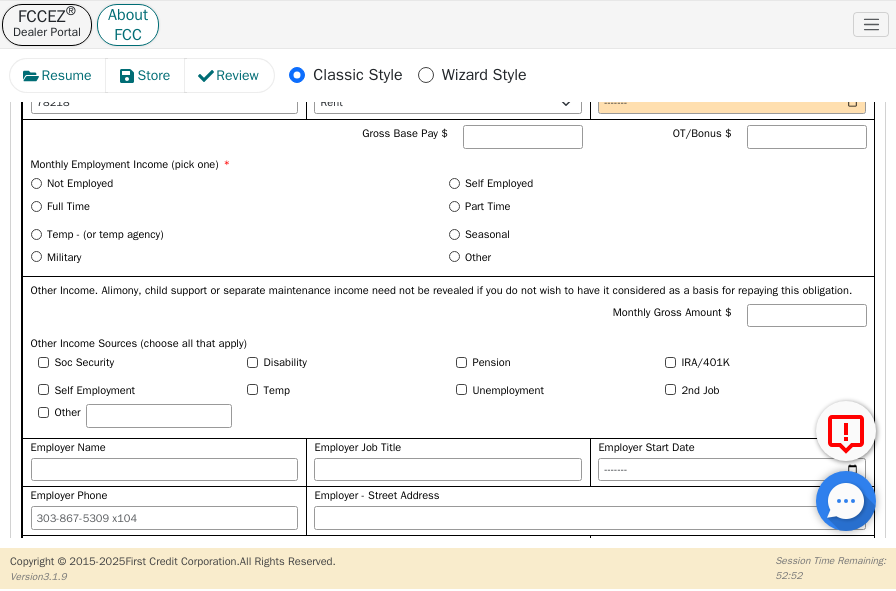 click on "Gross Base Pay $ OT/Bonus $ Monthly Employment Income (pick one) * Not Employed Self Employed Full Time Part Time Temp - (or temp agency) Seasonal Military Other" at bounding box center [448, 197] 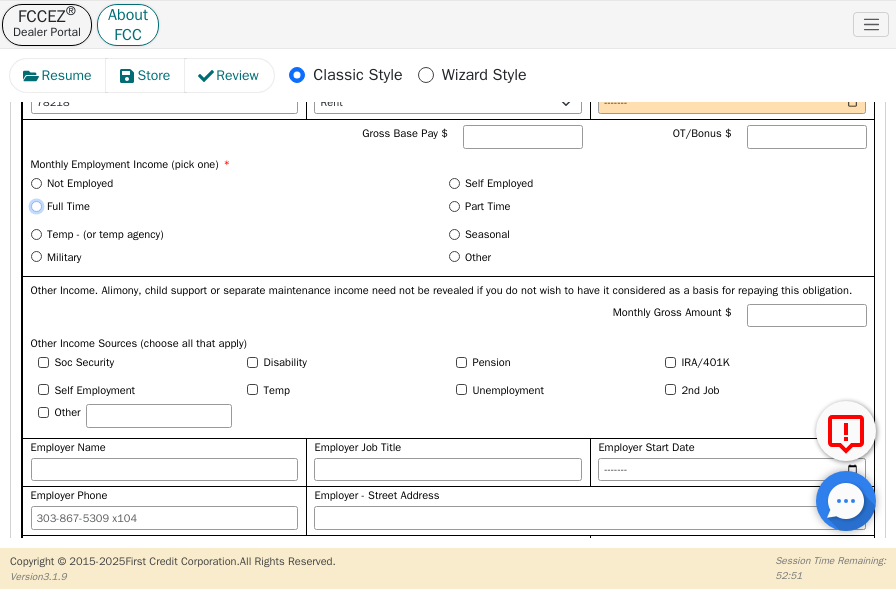click on "Full Time" at bounding box center (36, 206) 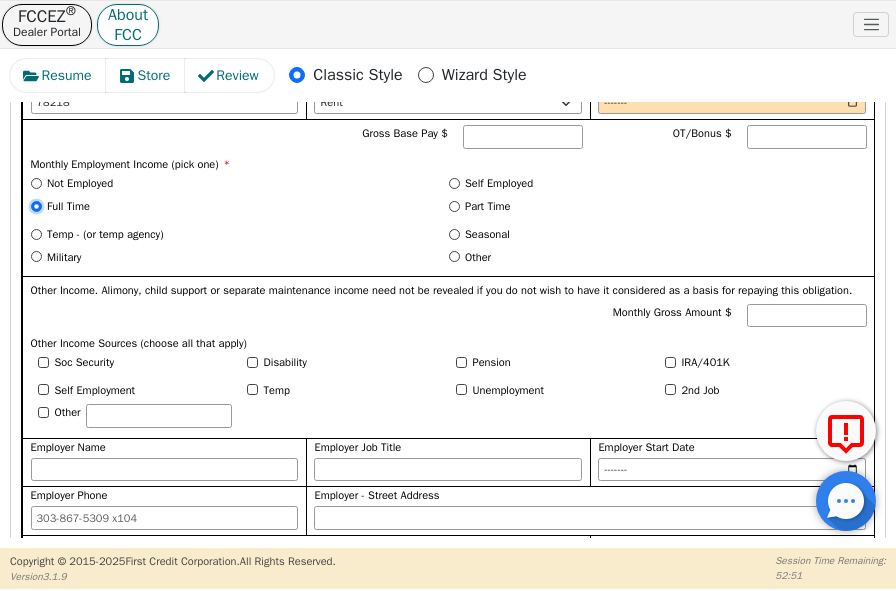 radio on "true" 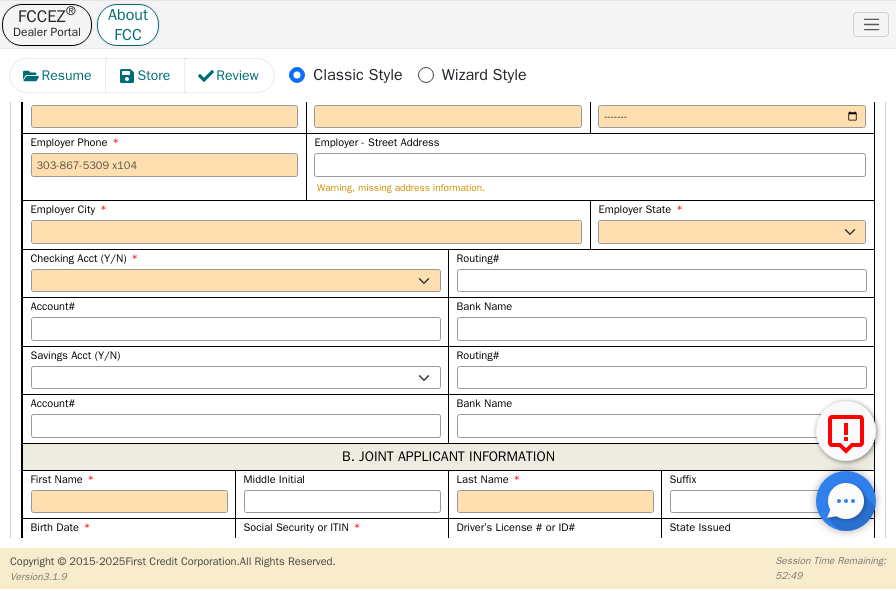 scroll, scrollTop: 2090, scrollLeft: 0, axis: vertical 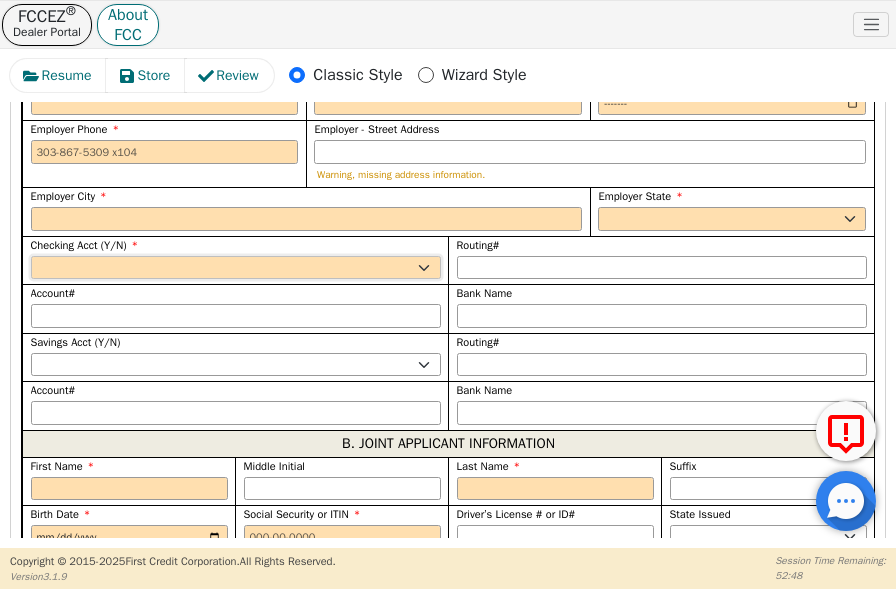 click on "Yes No" at bounding box center (236, 268) 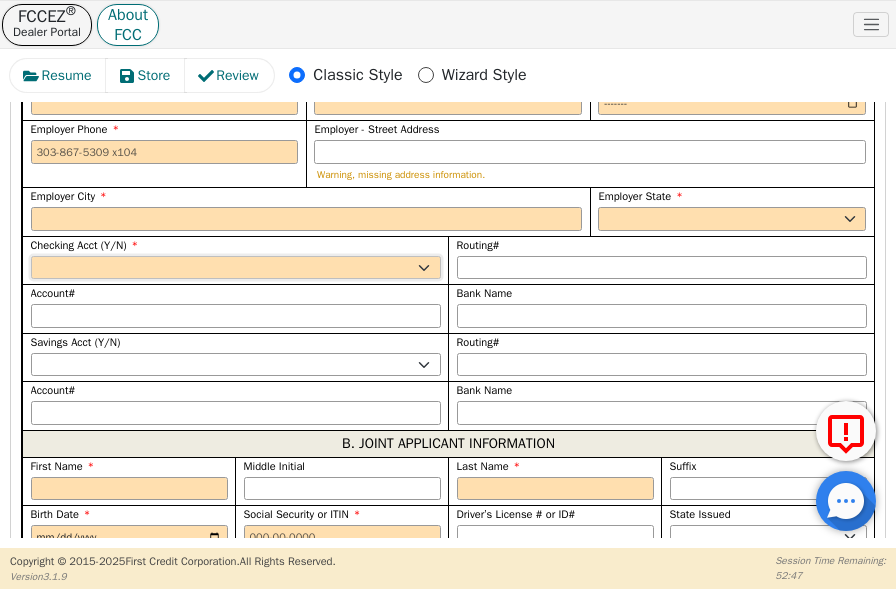 select on "y" 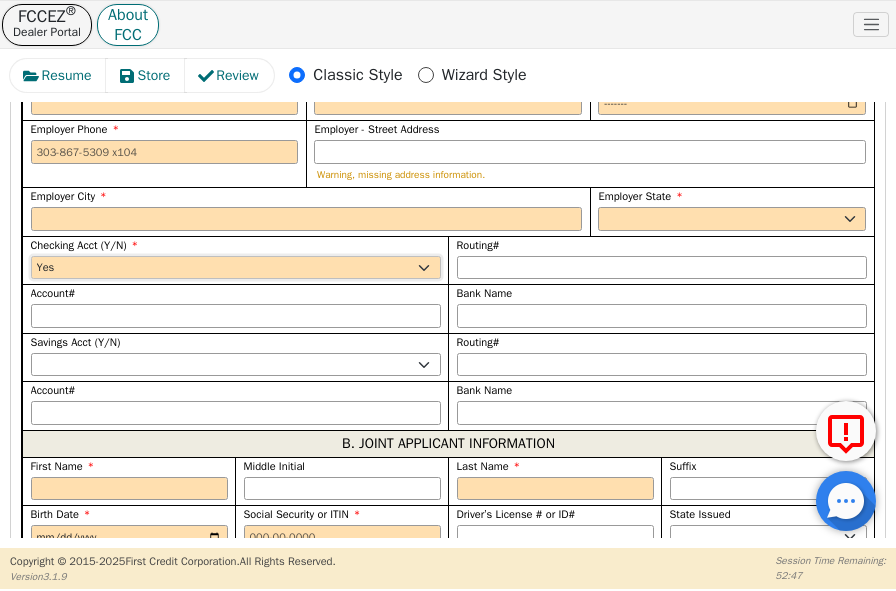 click on "Yes No" at bounding box center (236, 268) 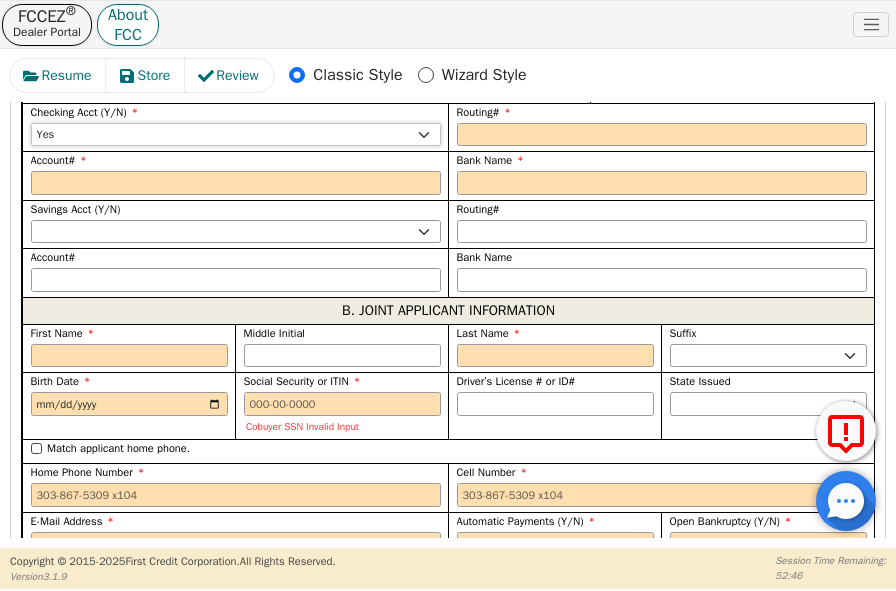 scroll, scrollTop: 2224, scrollLeft: 0, axis: vertical 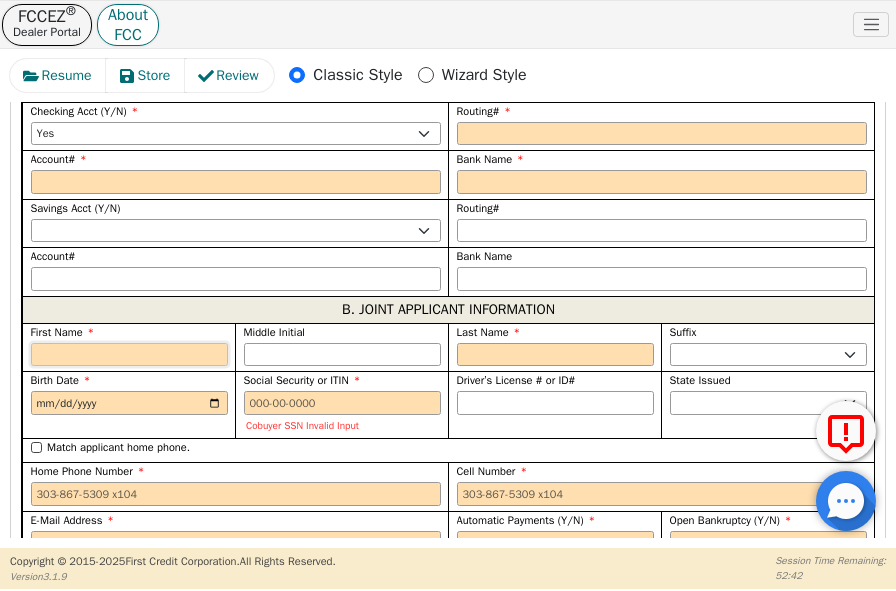 click on "First Name" at bounding box center (129, 355) 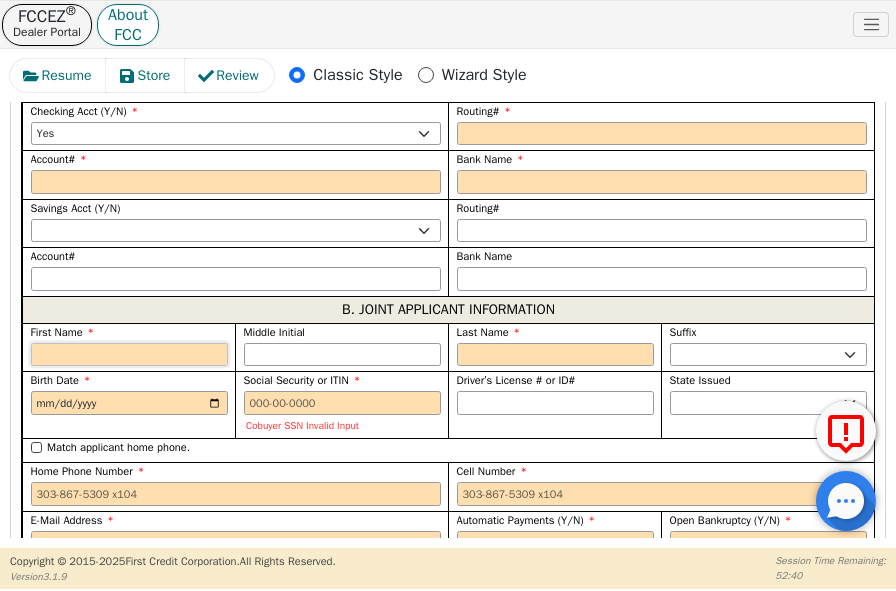 type on "A" 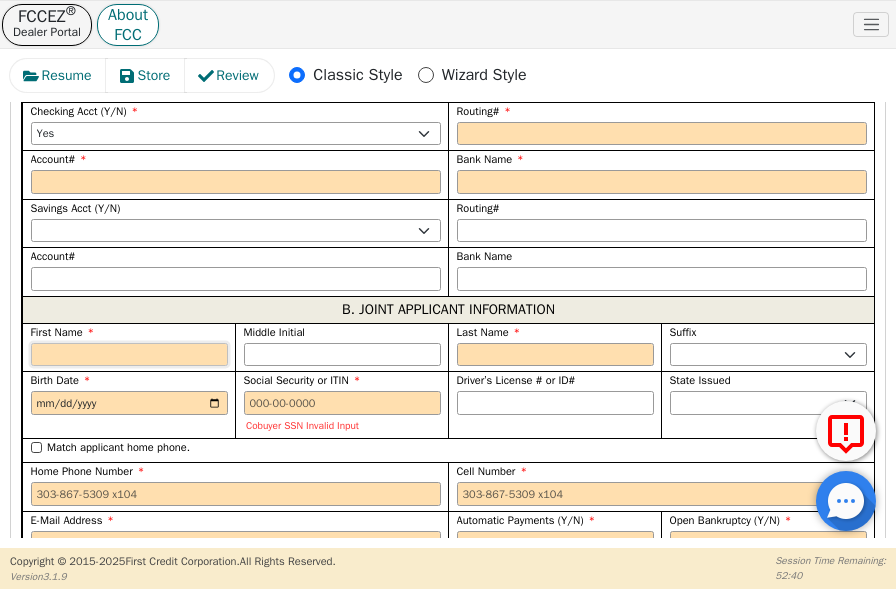 type on "A" 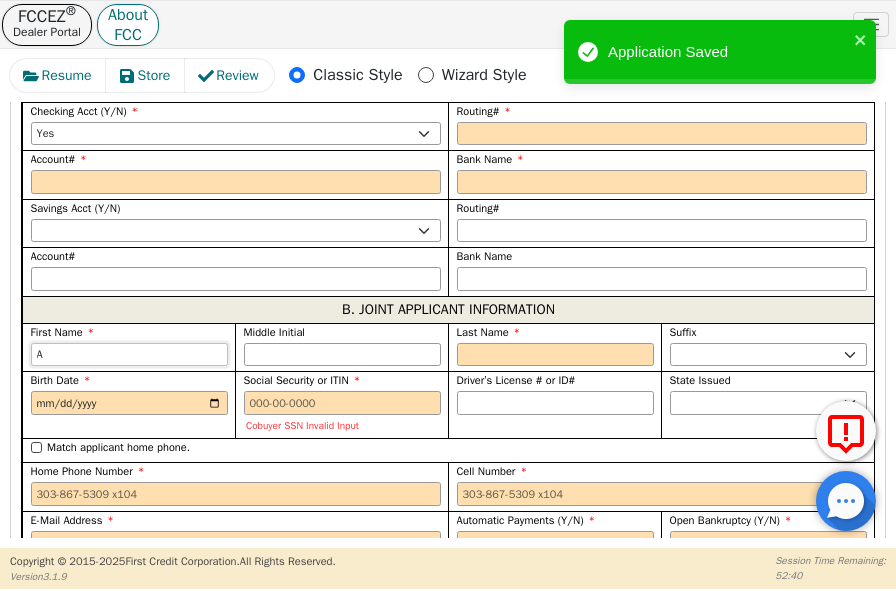 type on "An" 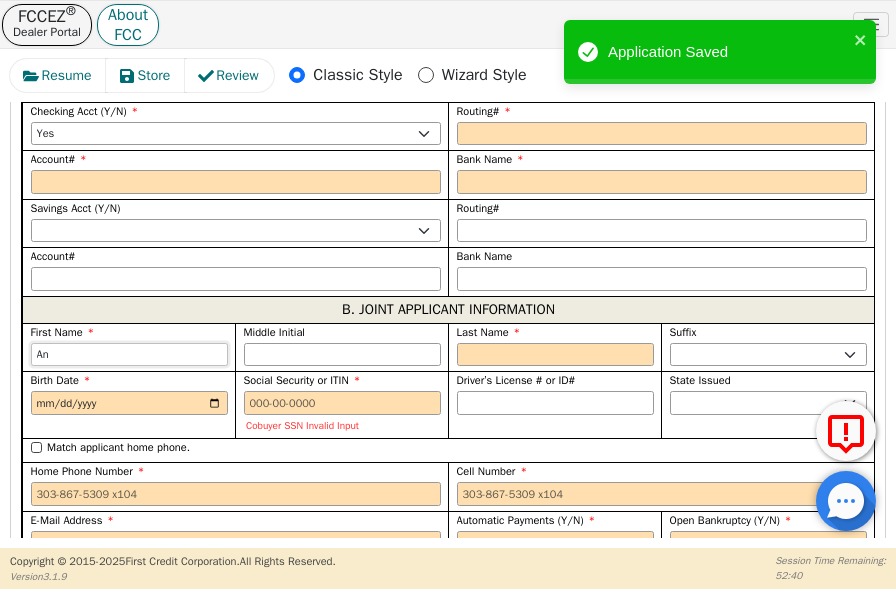 type on "An" 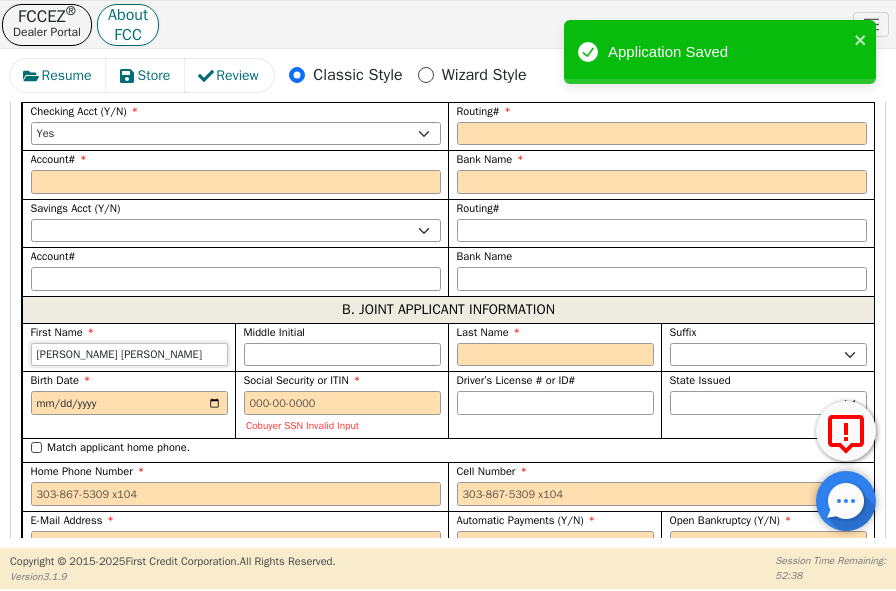 type on "[PERSON_NAME] [PERSON_NAME]" 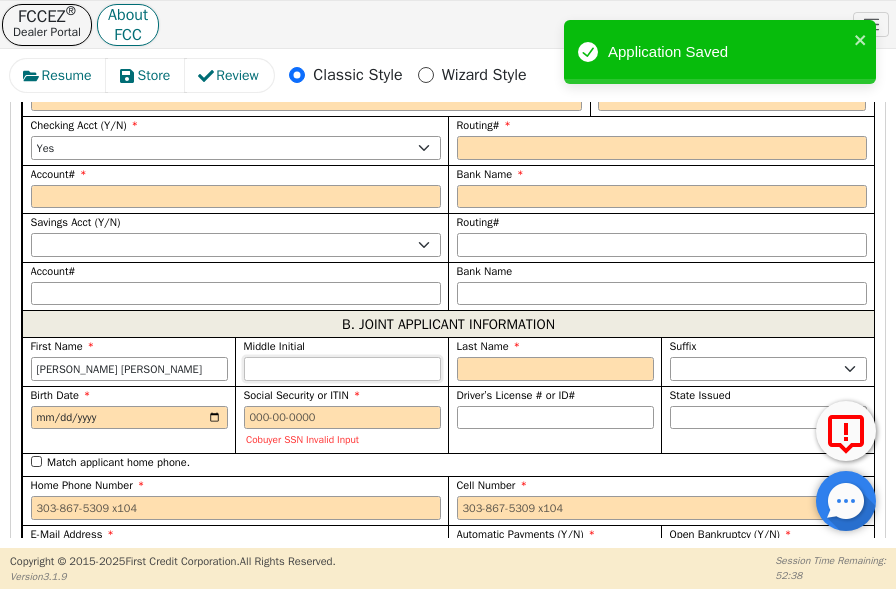 scroll, scrollTop: 2239, scrollLeft: 0, axis: vertical 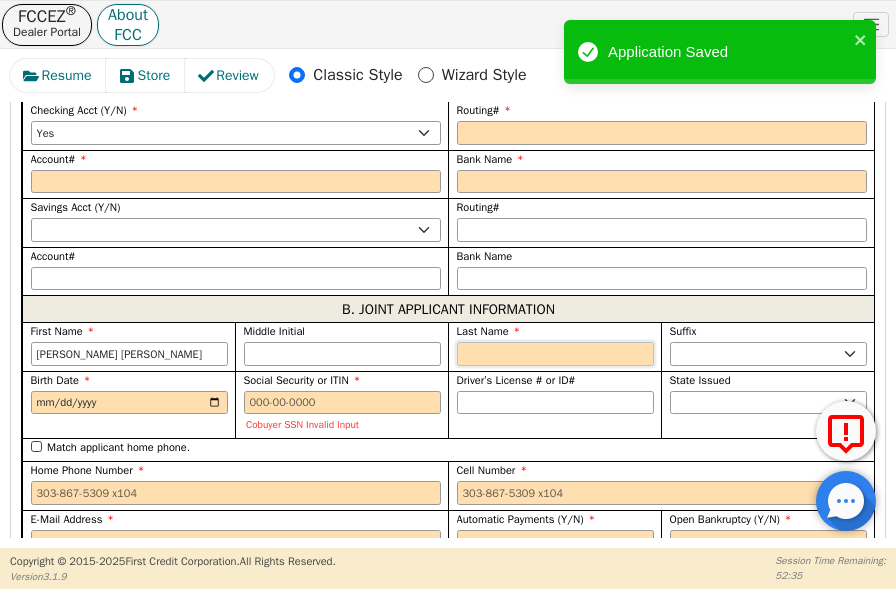 click on "Last Name" at bounding box center (555, 354) 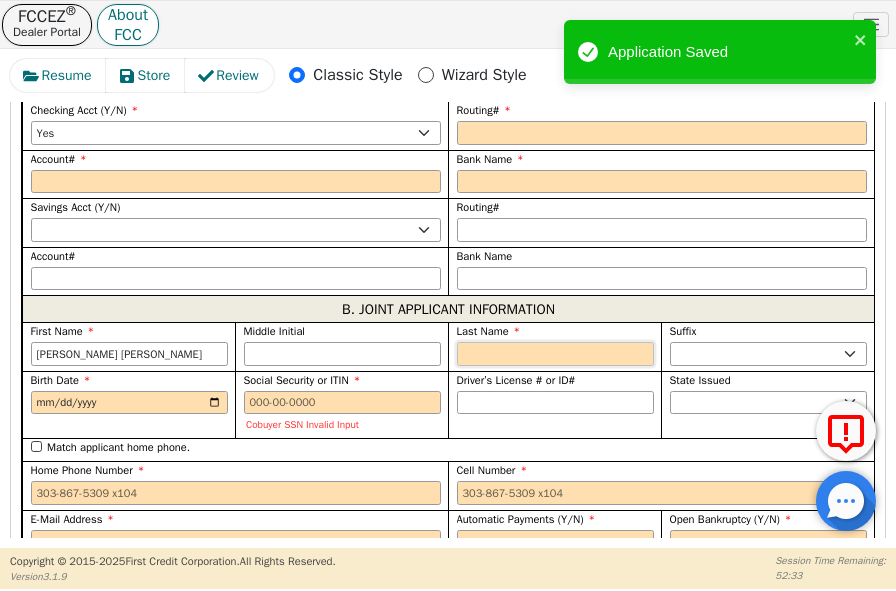 type on "A" 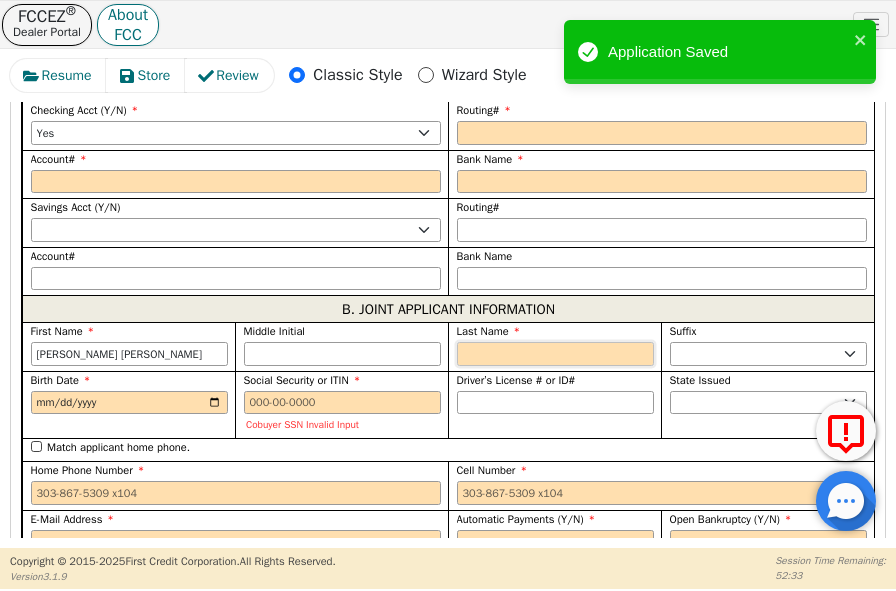 type on "AA" 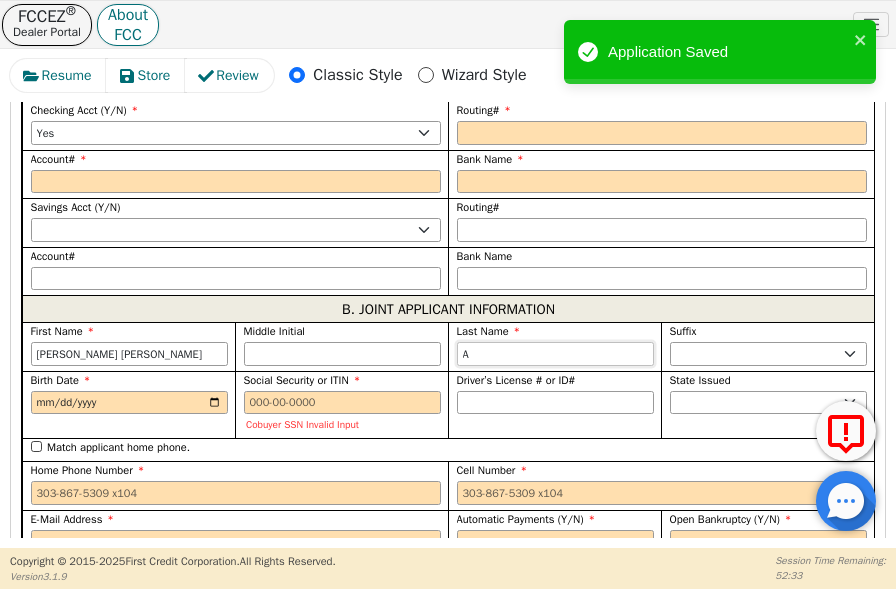 type on "Au" 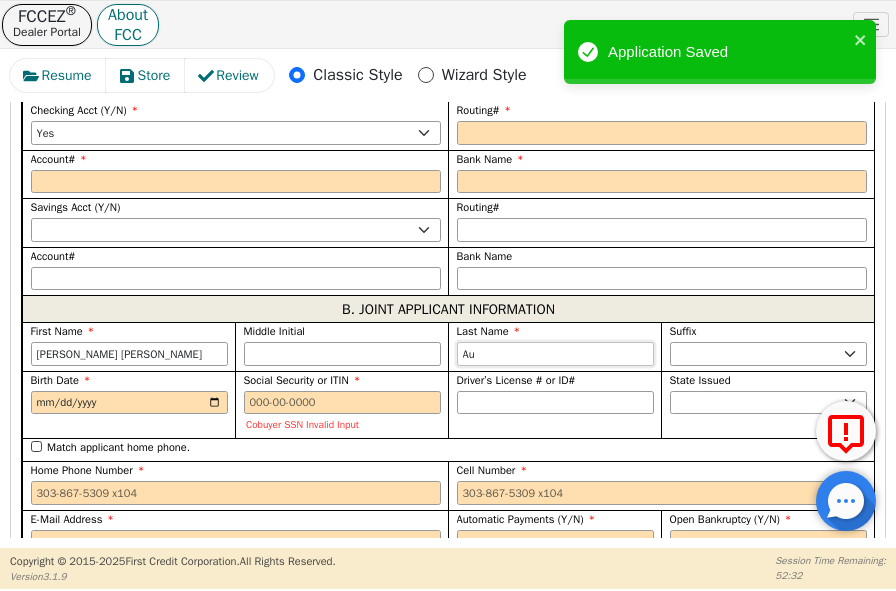 type on "A" 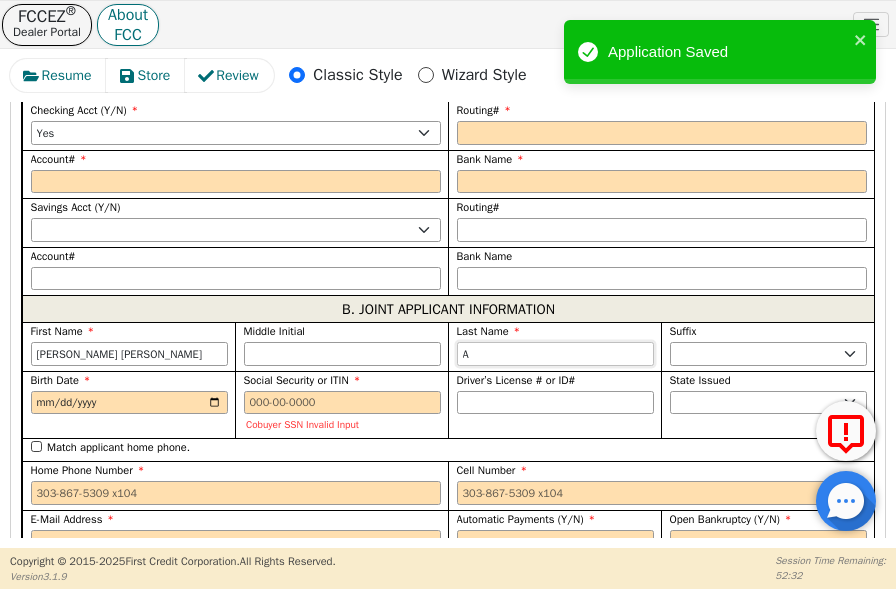 type on "[PERSON_NAME]" 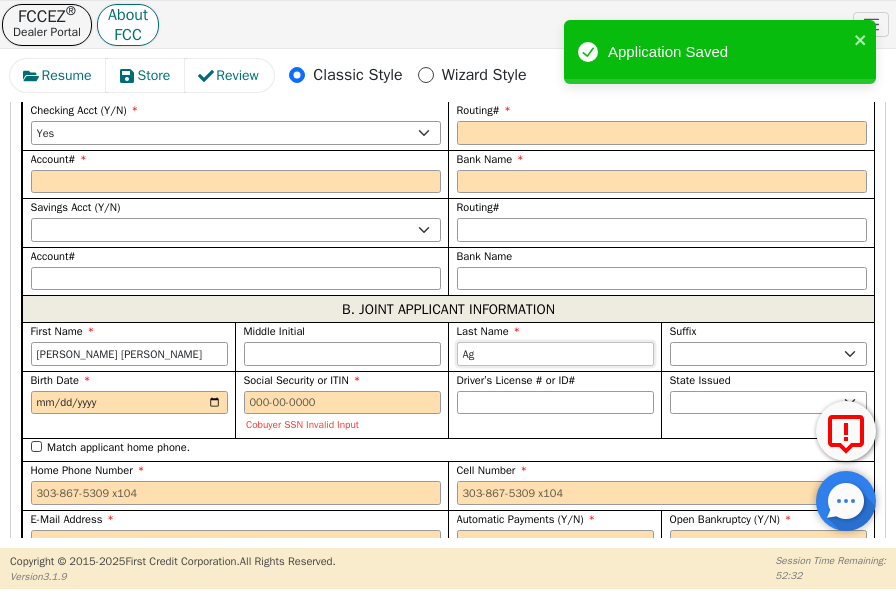 type on "Agu" 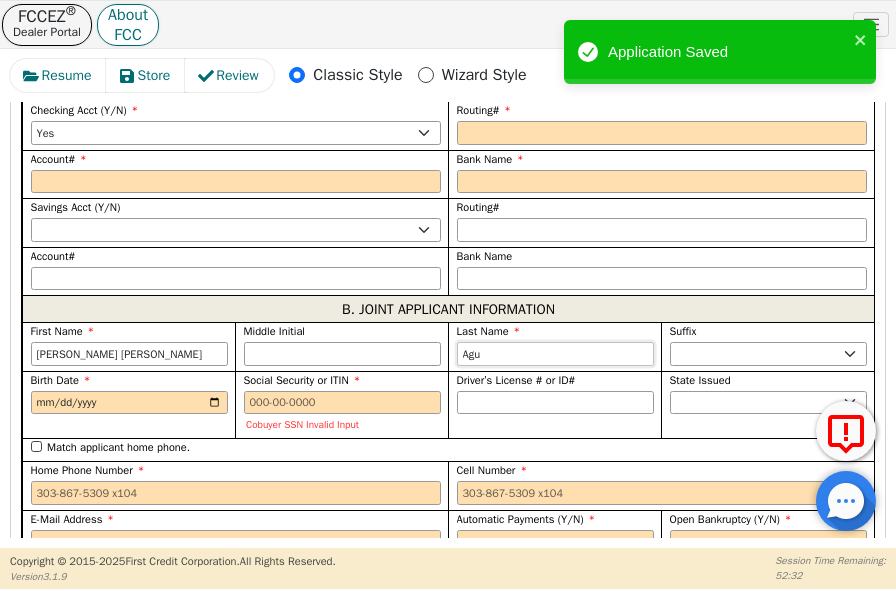 scroll, scrollTop: 2224, scrollLeft: 0, axis: vertical 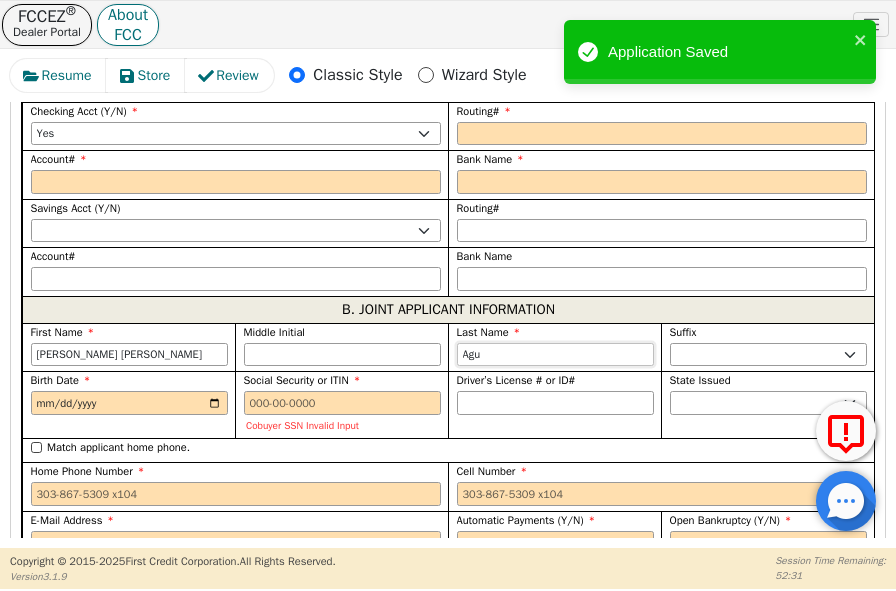 type on "Agui" 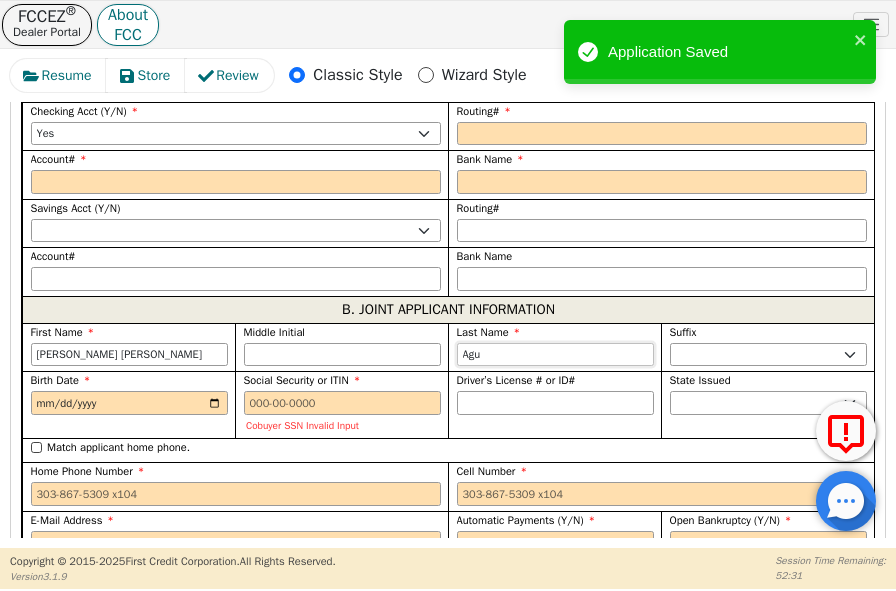 type on "[PERSON_NAME]" 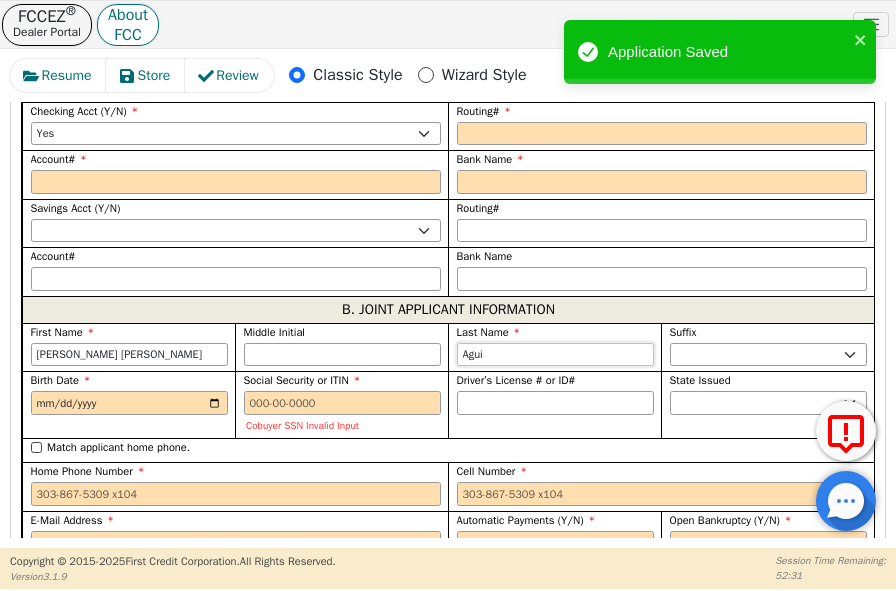 type on "Aguil" 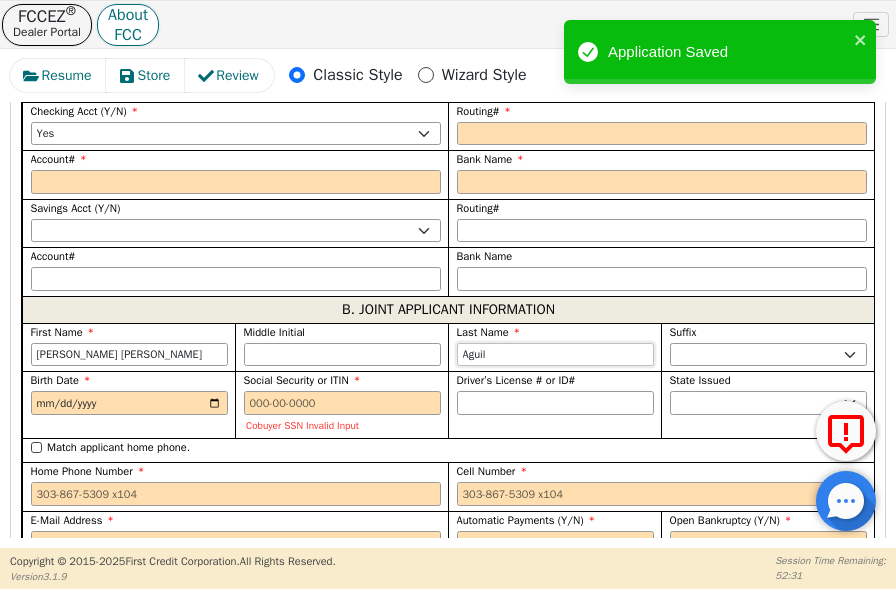 type on "[PERSON_NAME]" 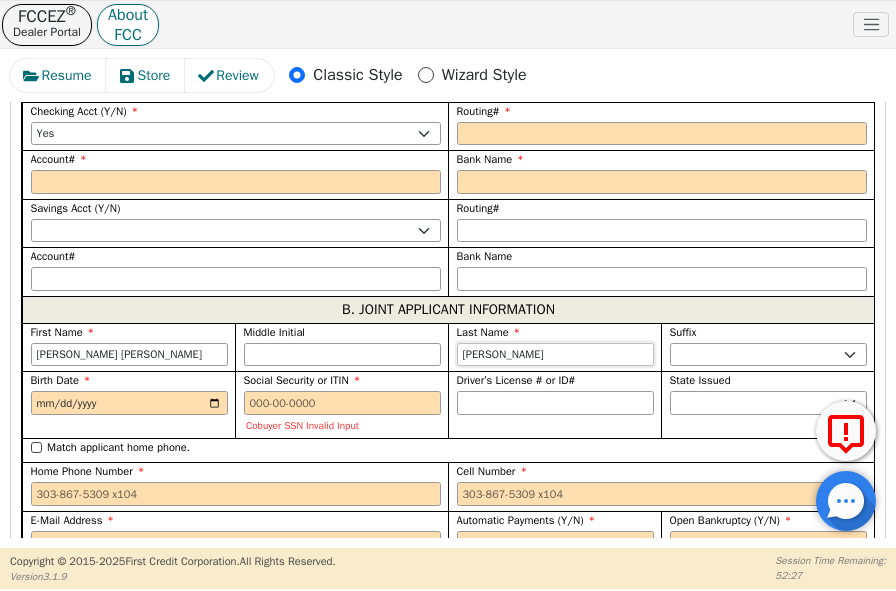 type on "[PERSON_NAME]" 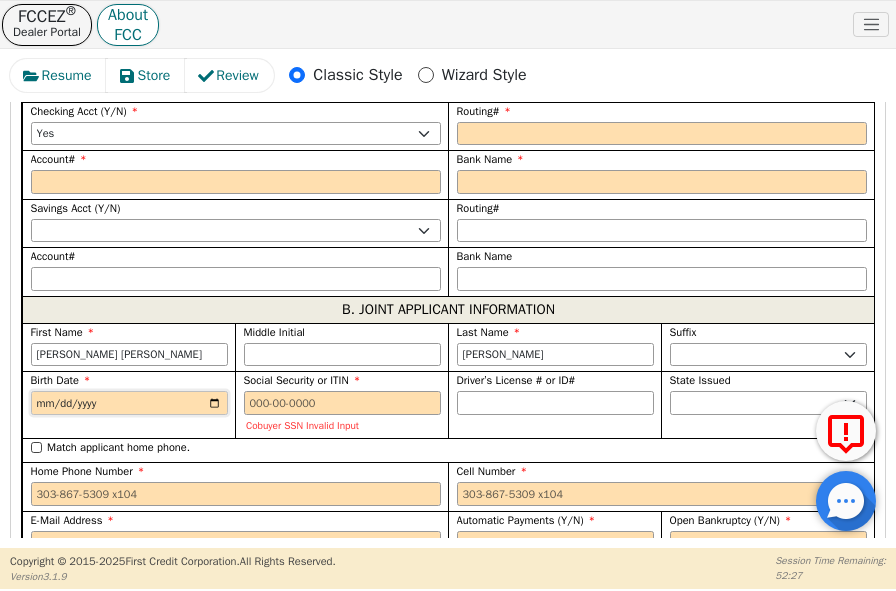 click on "Birth Date" at bounding box center [129, 403] 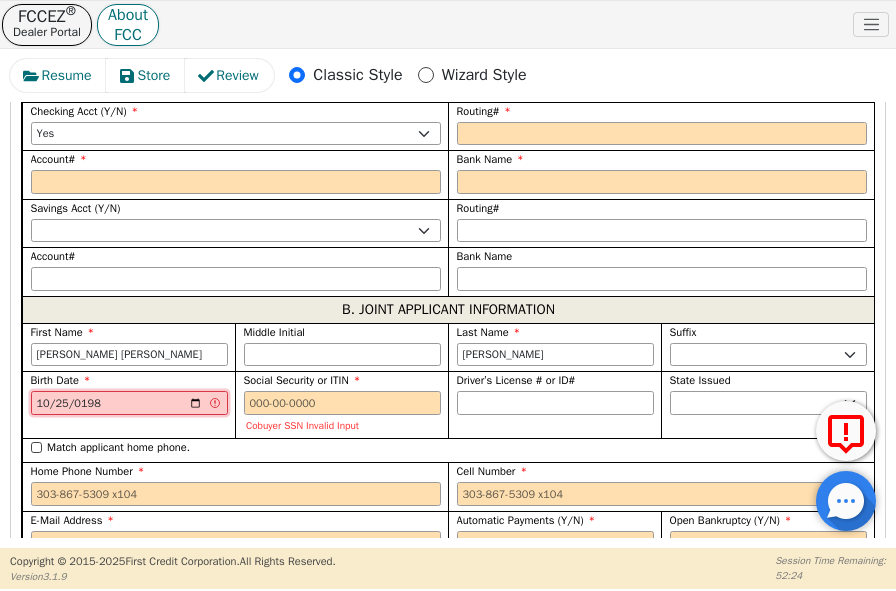 type on "[DATE]" 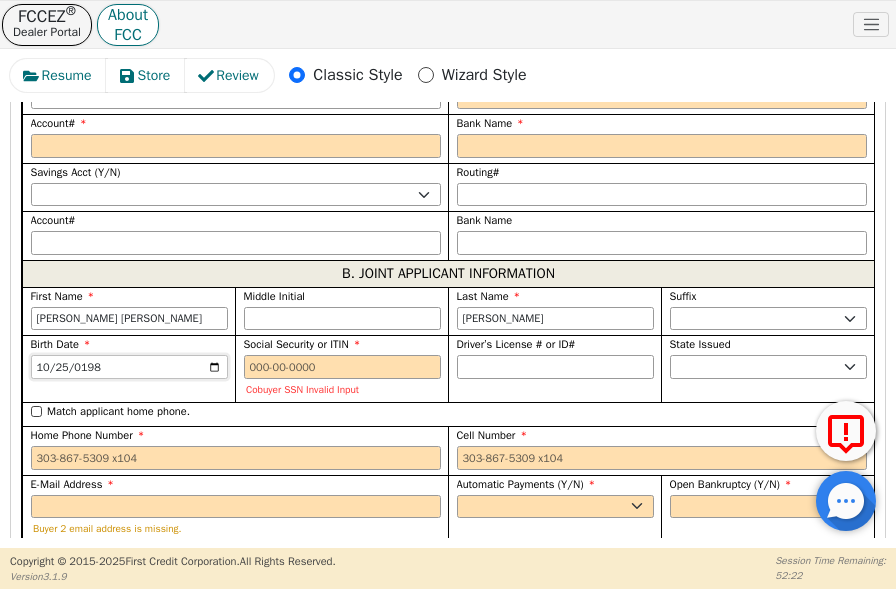 scroll, scrollTop: 2357, scrollLeft: 0, axis: vertical 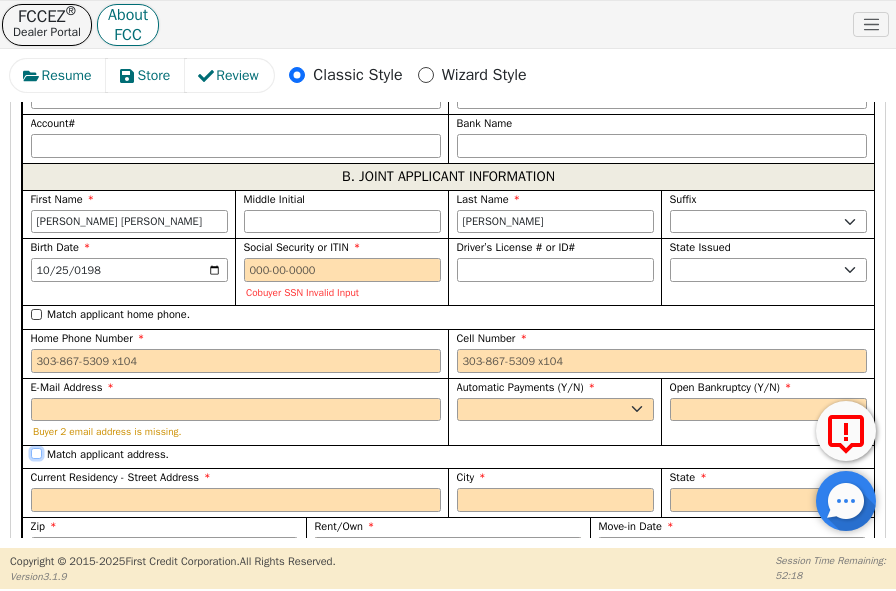 click on "Match applicant address." at bounding box center [36, 453] 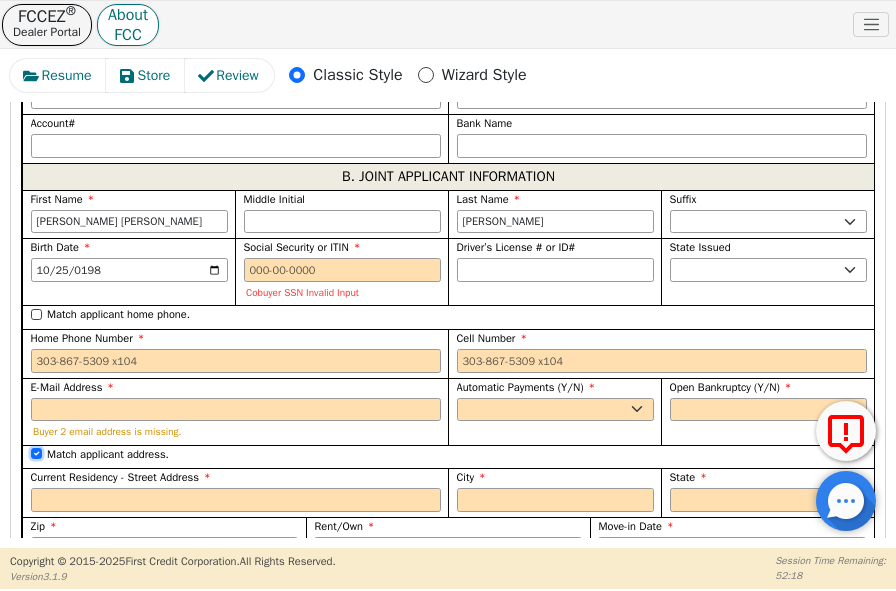 checkbox on "true" 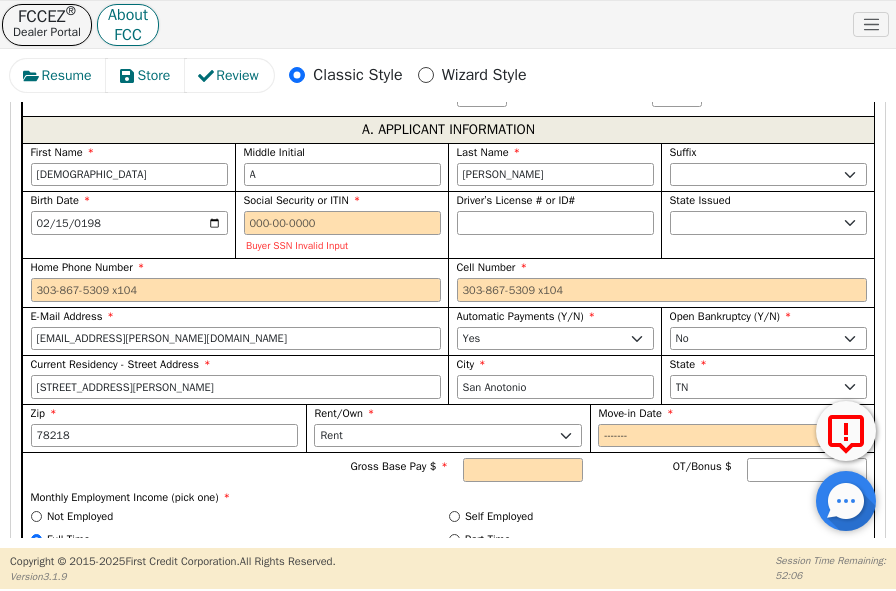 scroll, scrollTop: 1390, scrollLeft: 0, axis: vertical 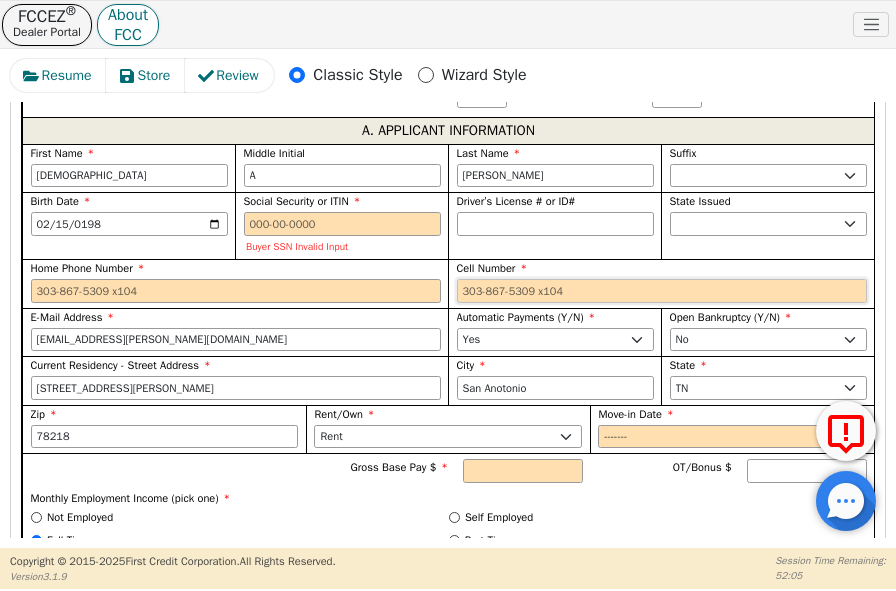 click on "Cell Number" at bounding box center [662, 291] 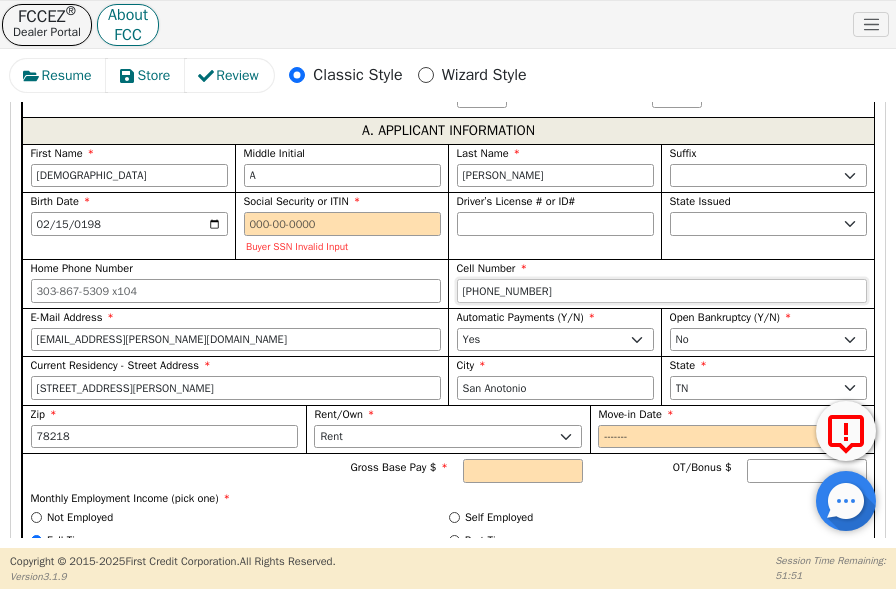 type on "[PHONE_NUMBER]" 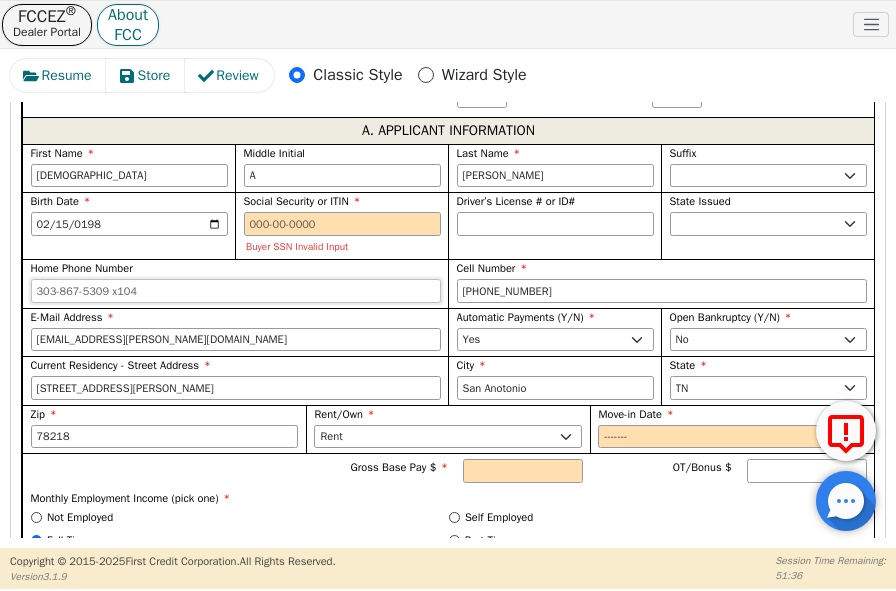 click on "Home Phone Number" at bounding box center [236, 291] 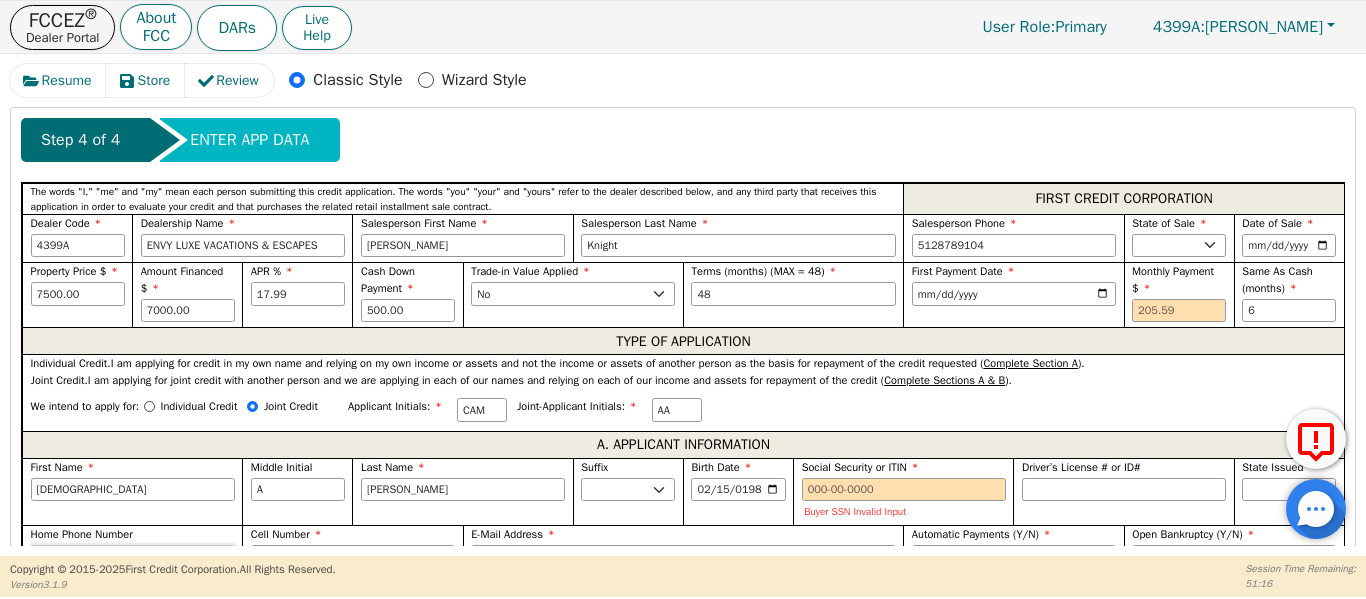 scroll, scrollTop: 824, scrollLeft: 0, axis: vertical 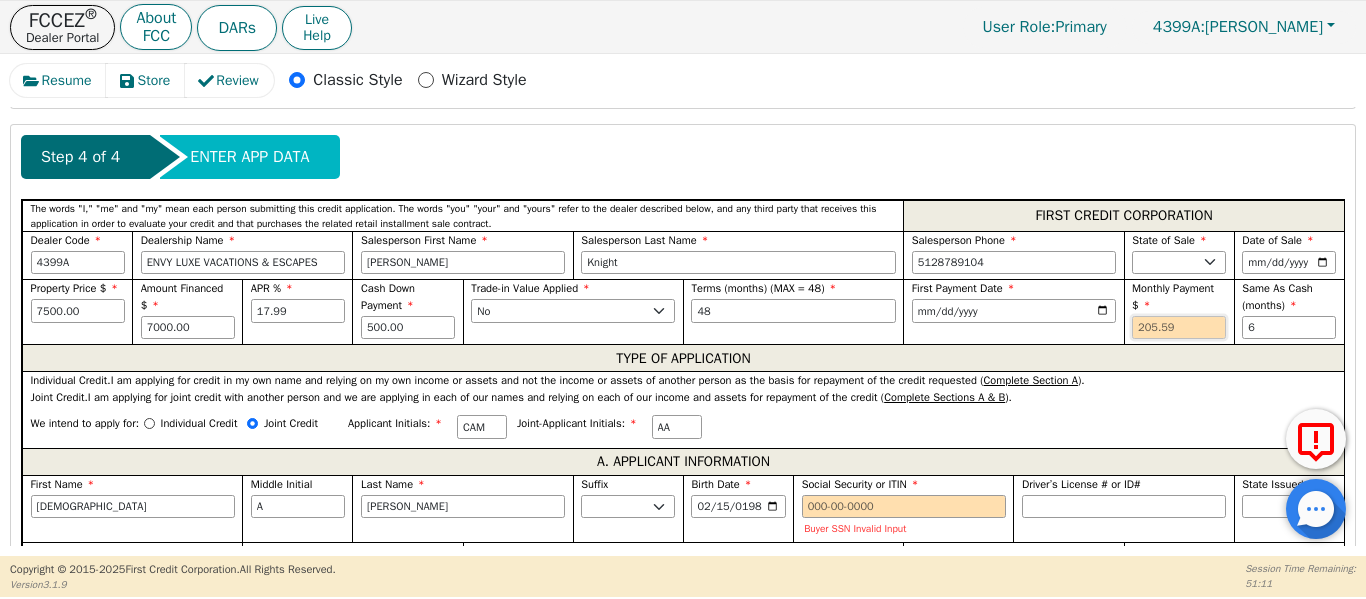 click at bounding box center (1179, 328) 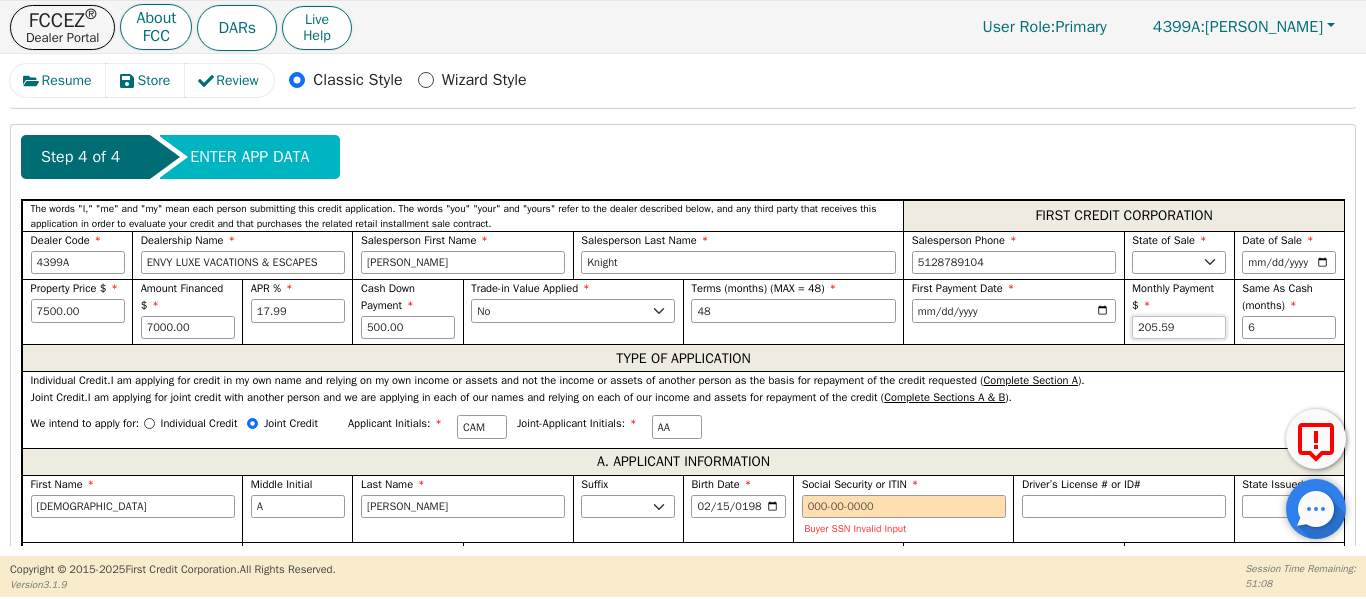 type on "205.59" 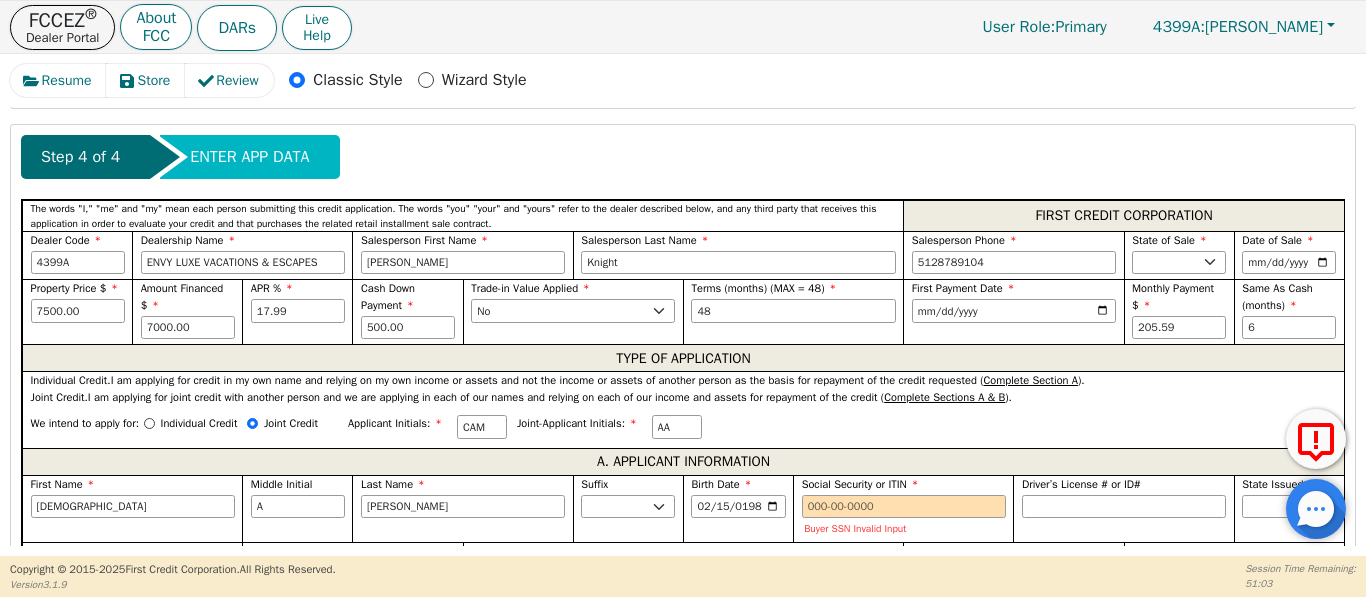 click on "We intend to apply for: Individual Credit Joint Credit Applicant Initials: CAM Joint-Applicant Initials: AA" at bounding box center [683, 426] 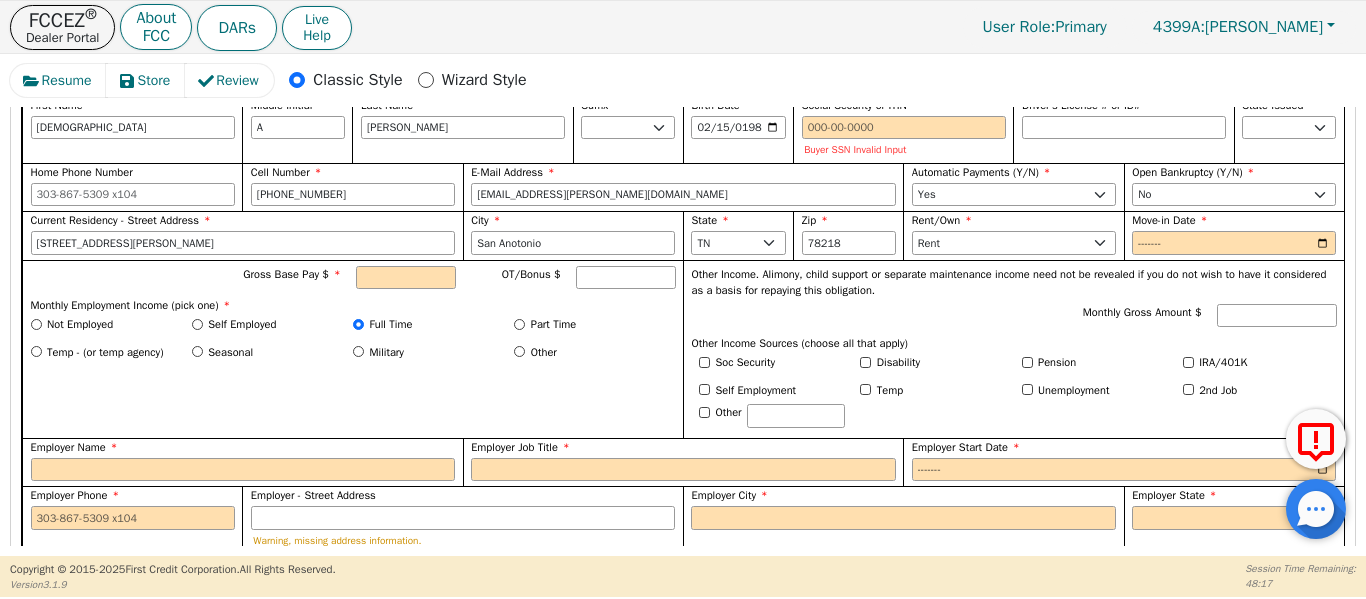 scroll, scrollTop: 1224, scrollLeft: 0, axis: vertical 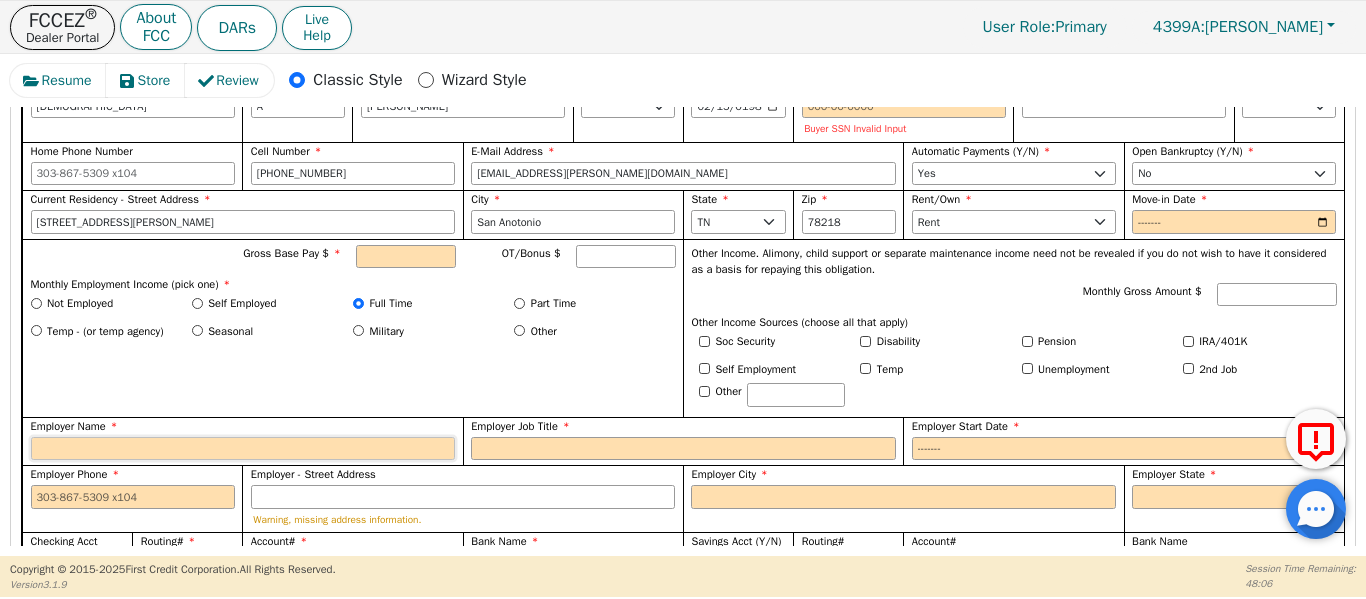click on "Employer Name" at bounding box center [243, 449] 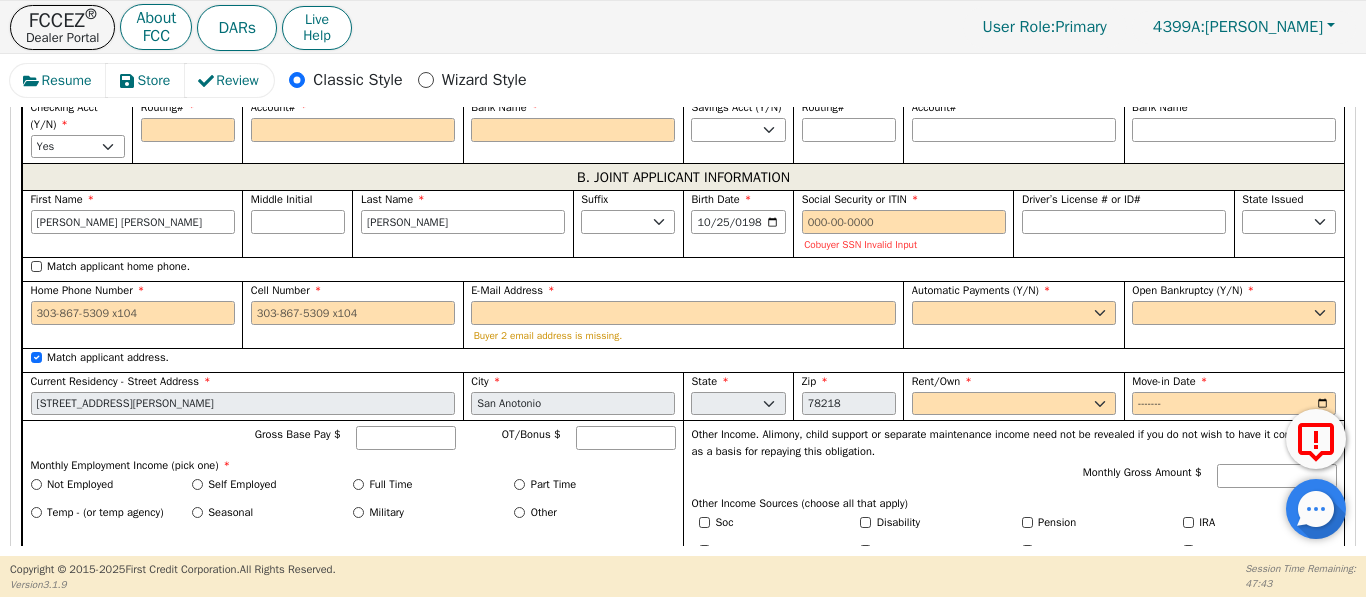 scroll, scrollTop: 1690, scrollLeft: 0, axis: vertical 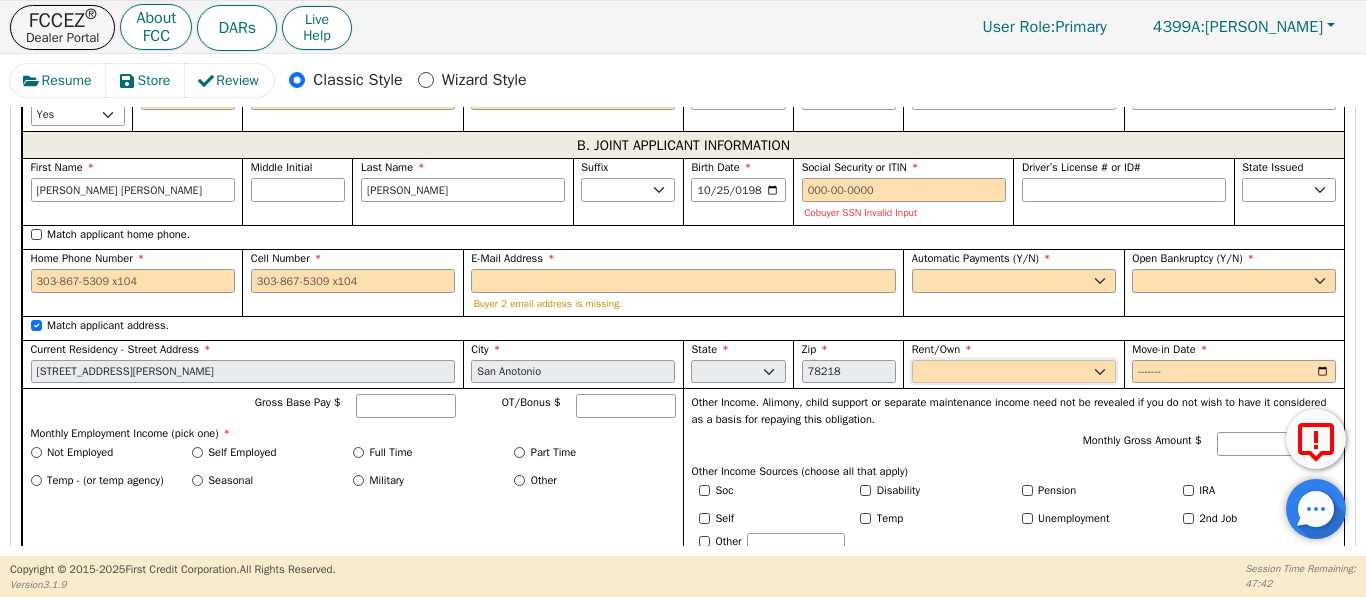 click on "Rent Own" at bounding box center (1014, 372) 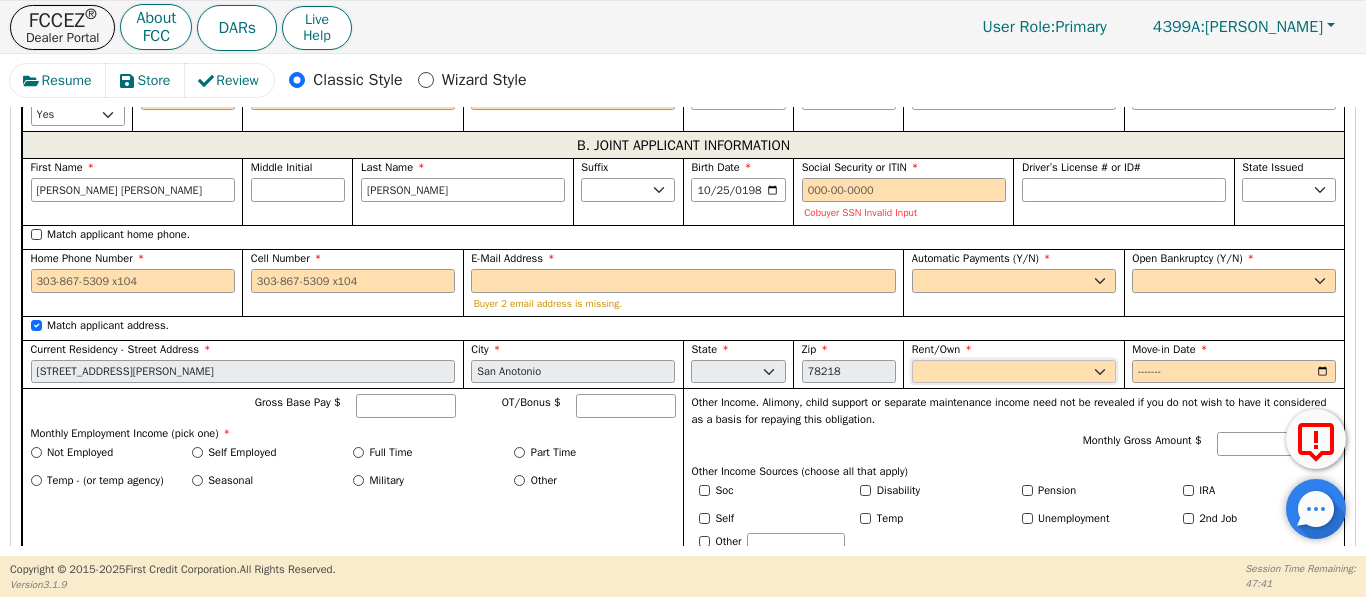 select on "Rent" 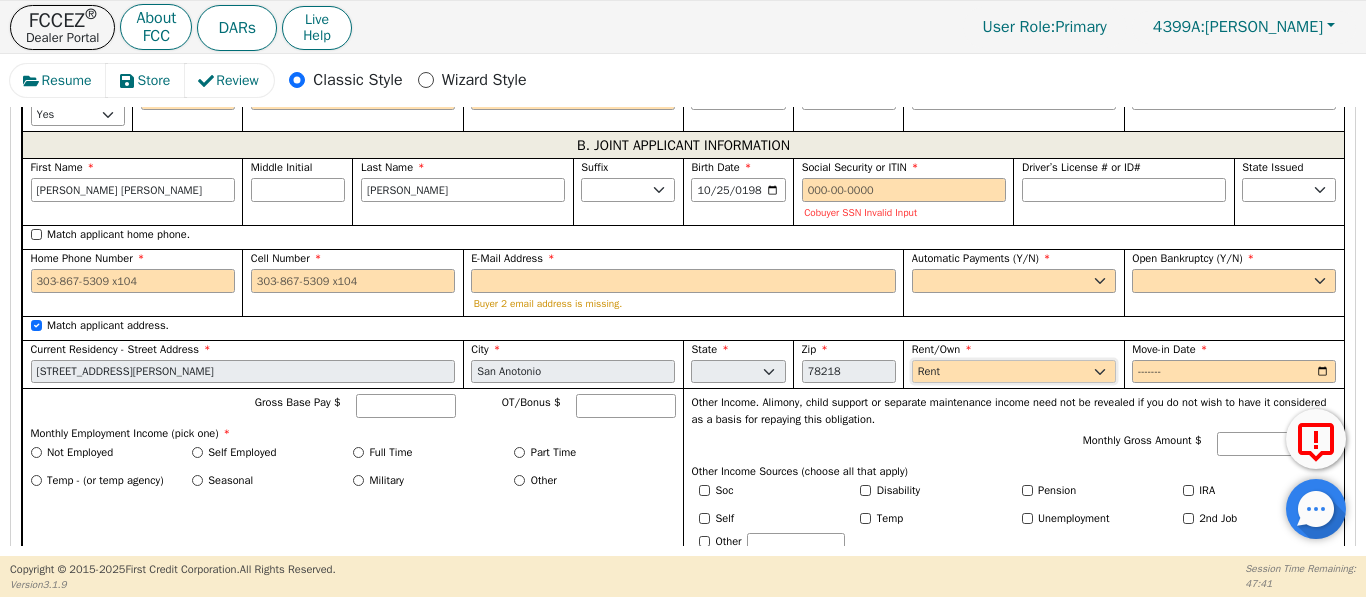 click on "Rent Own" at bounding box center [1014, 372] 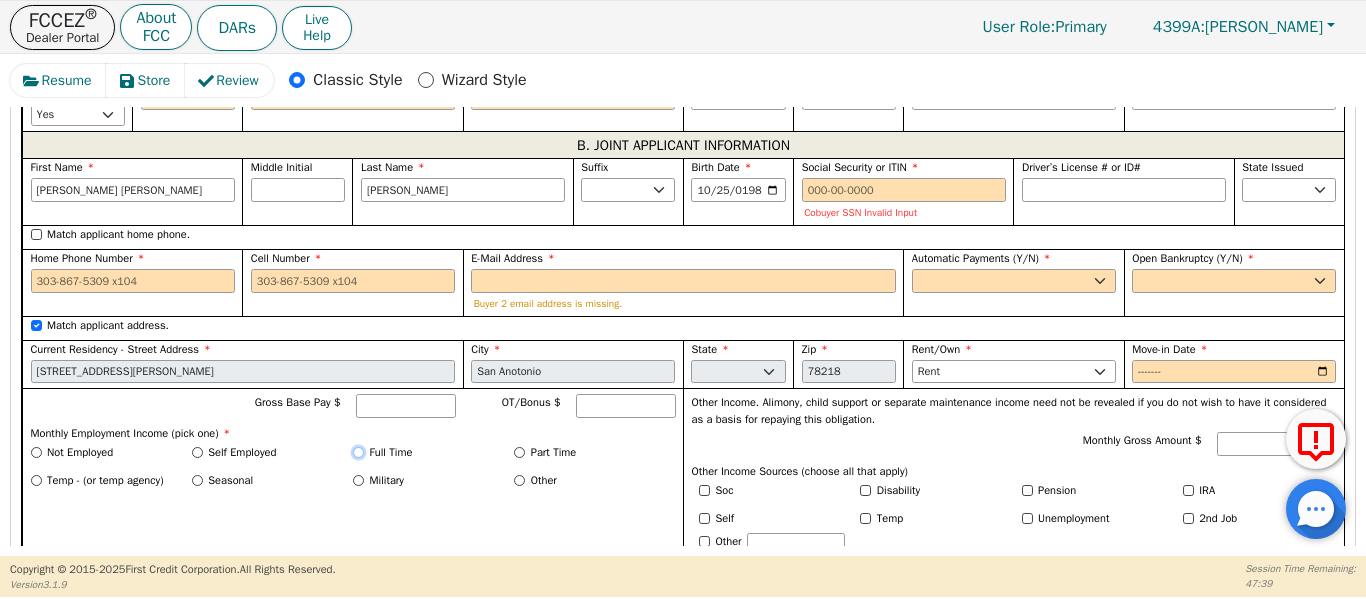click on "Full Time" at bounding box center (358, 452) 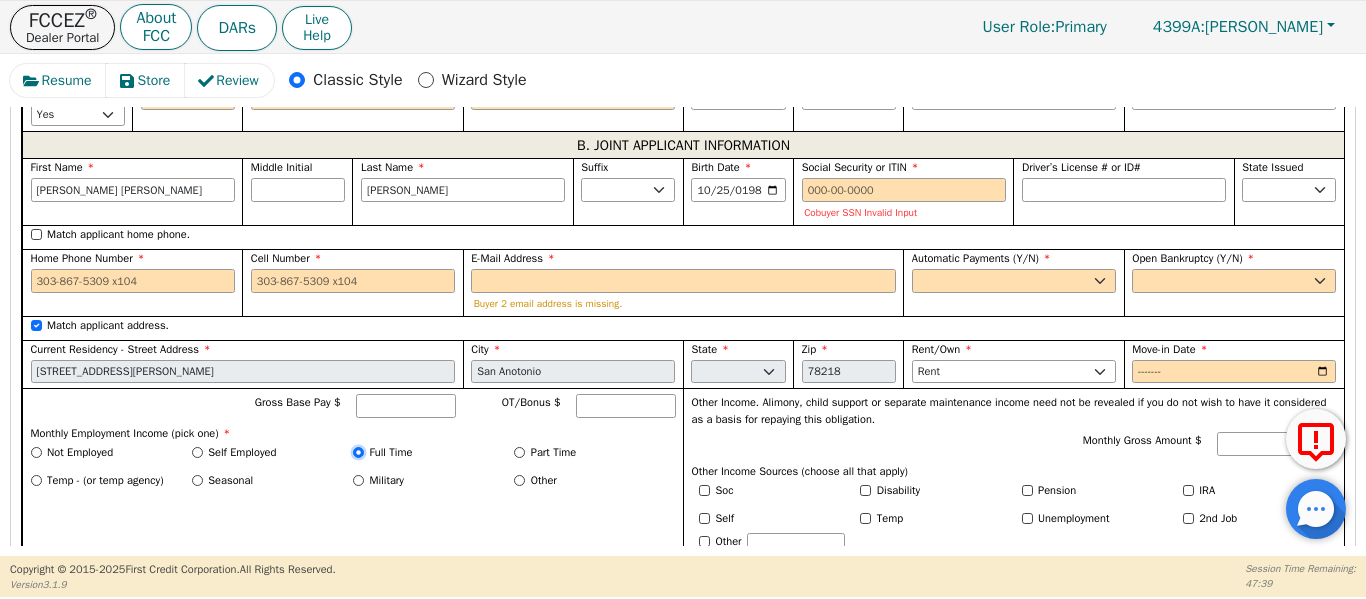 radio on "true" 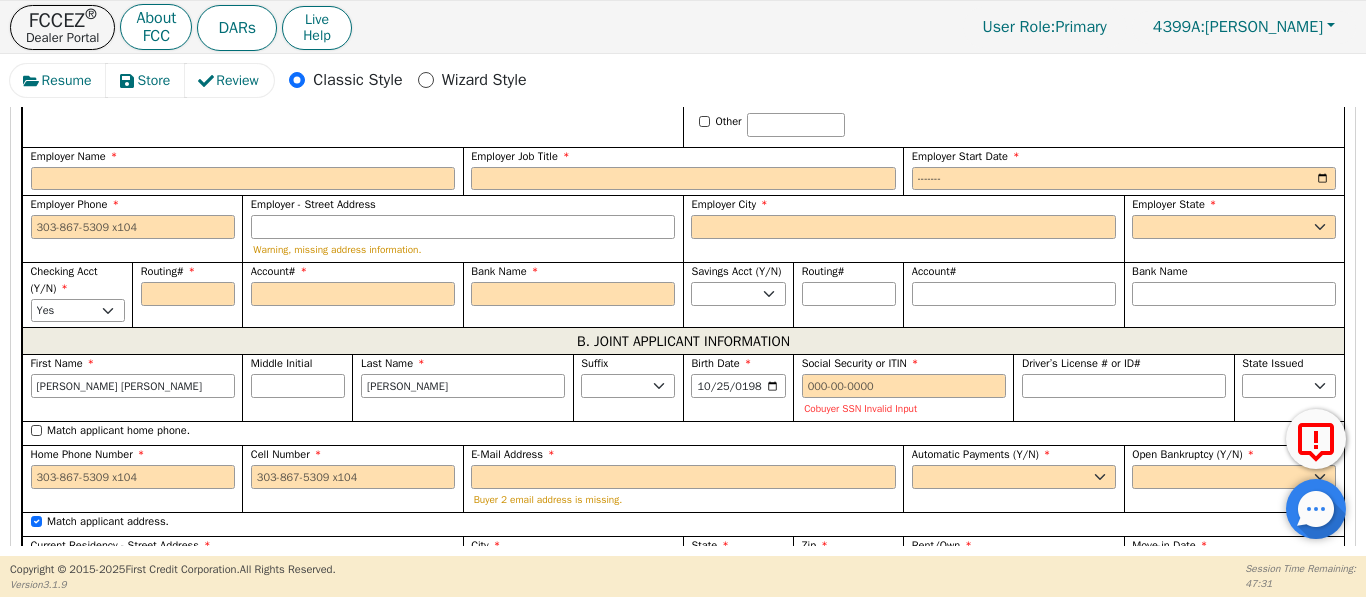 scroll, scrollTop: 1490, scrollLeft: 0, axis: vertical 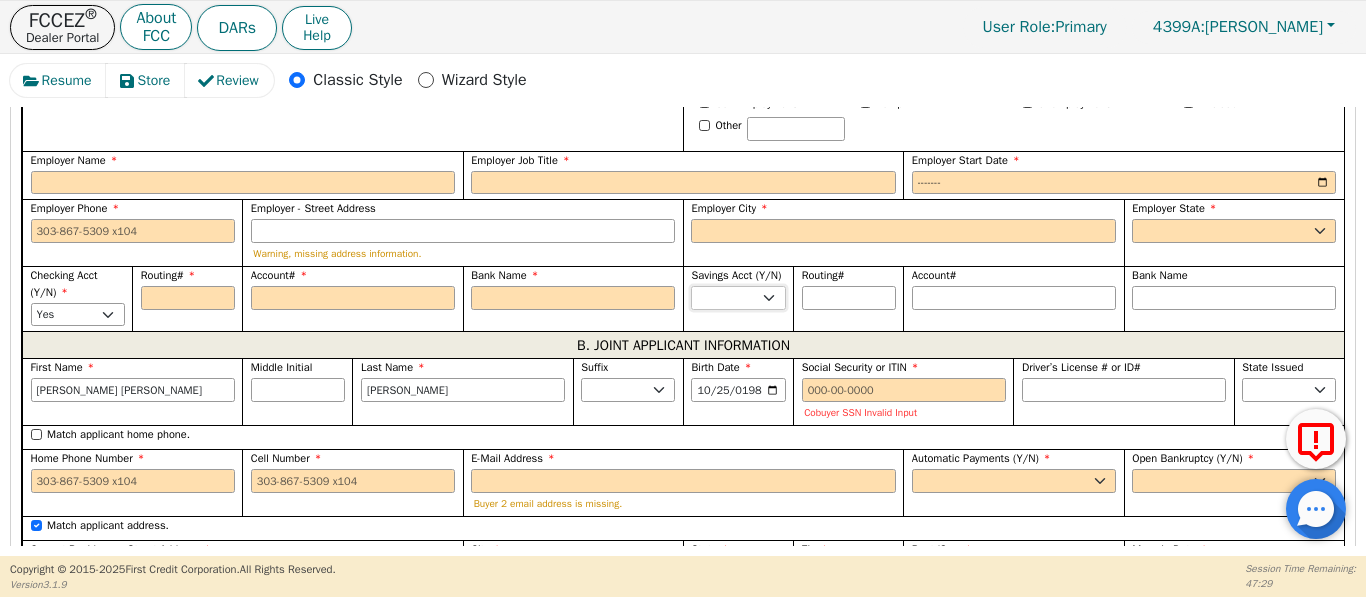 click on "Yes No" at bounding box center (738, 298) 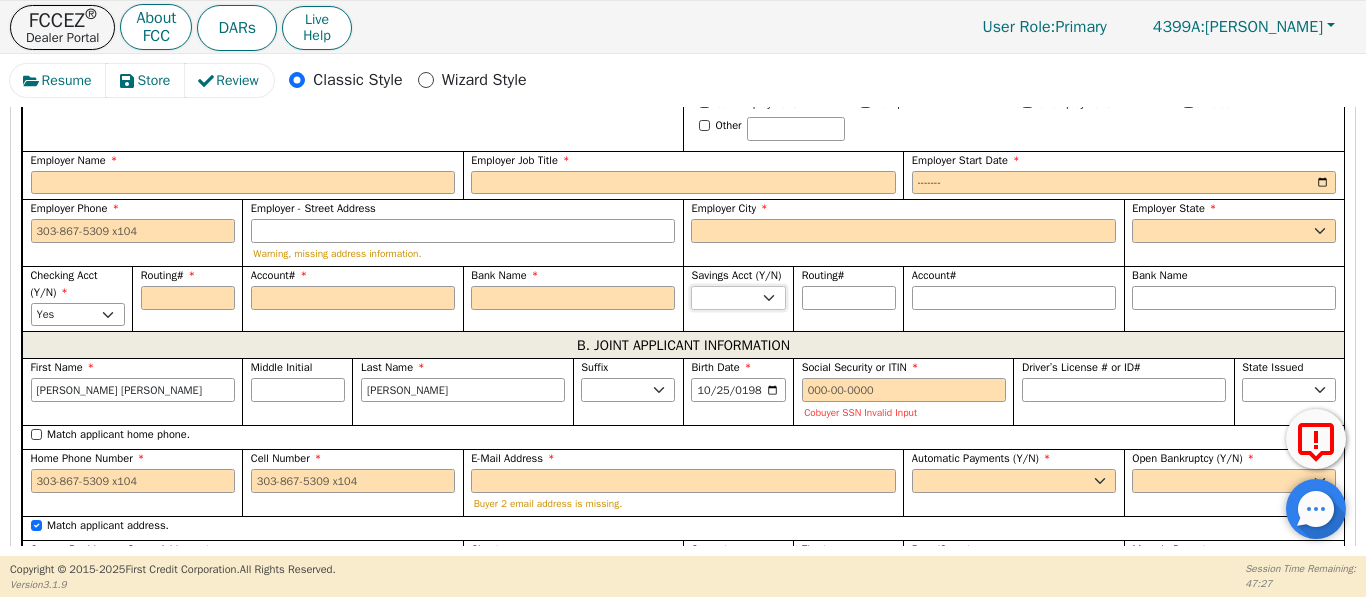 select on "n" 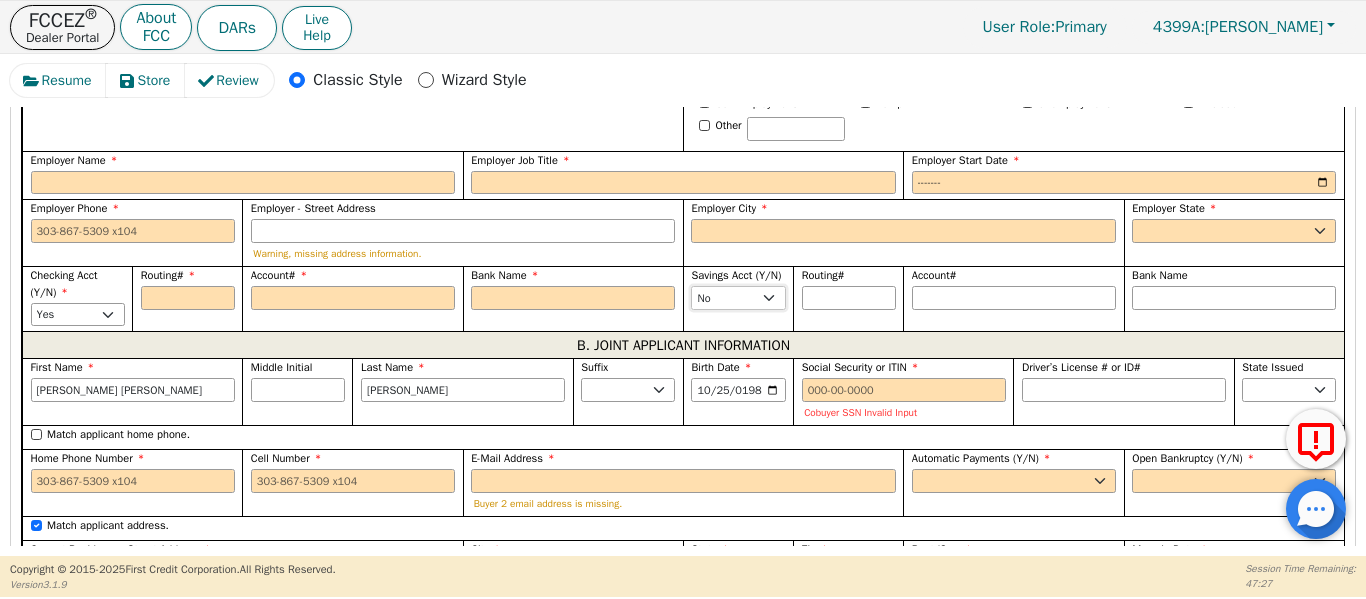 click on "Yes No" at bounding box center [738, 298] 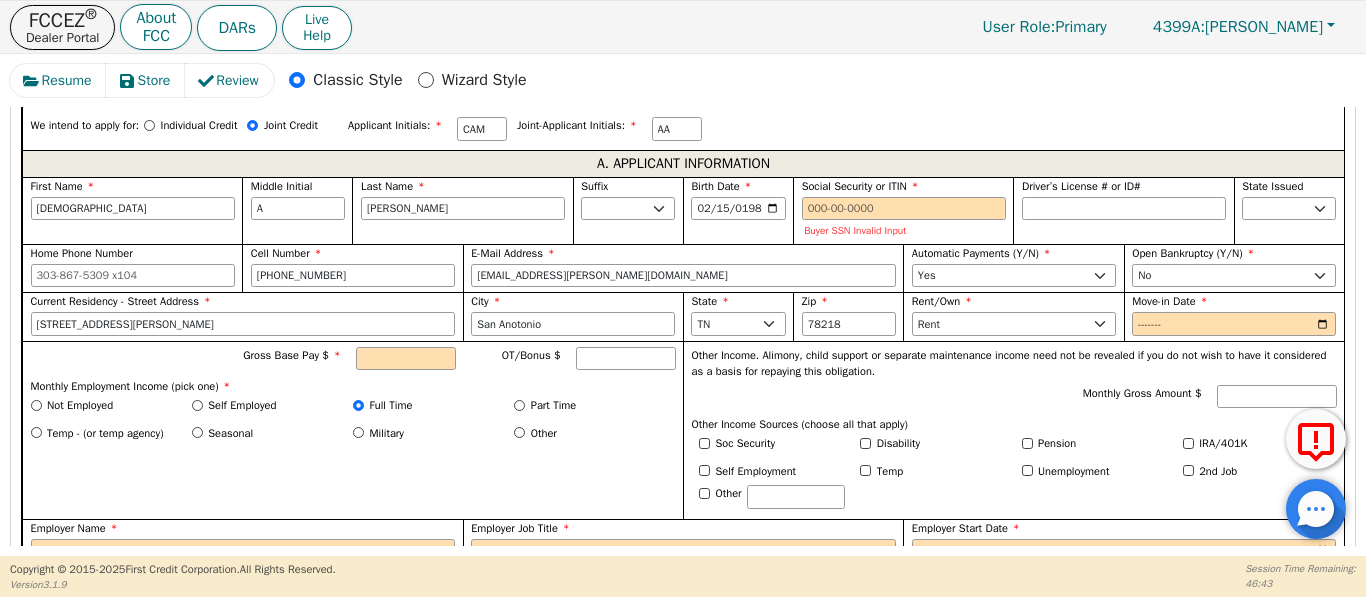 scroll, scrollTop: 1124, scrollLeft: 0, axis: vertical 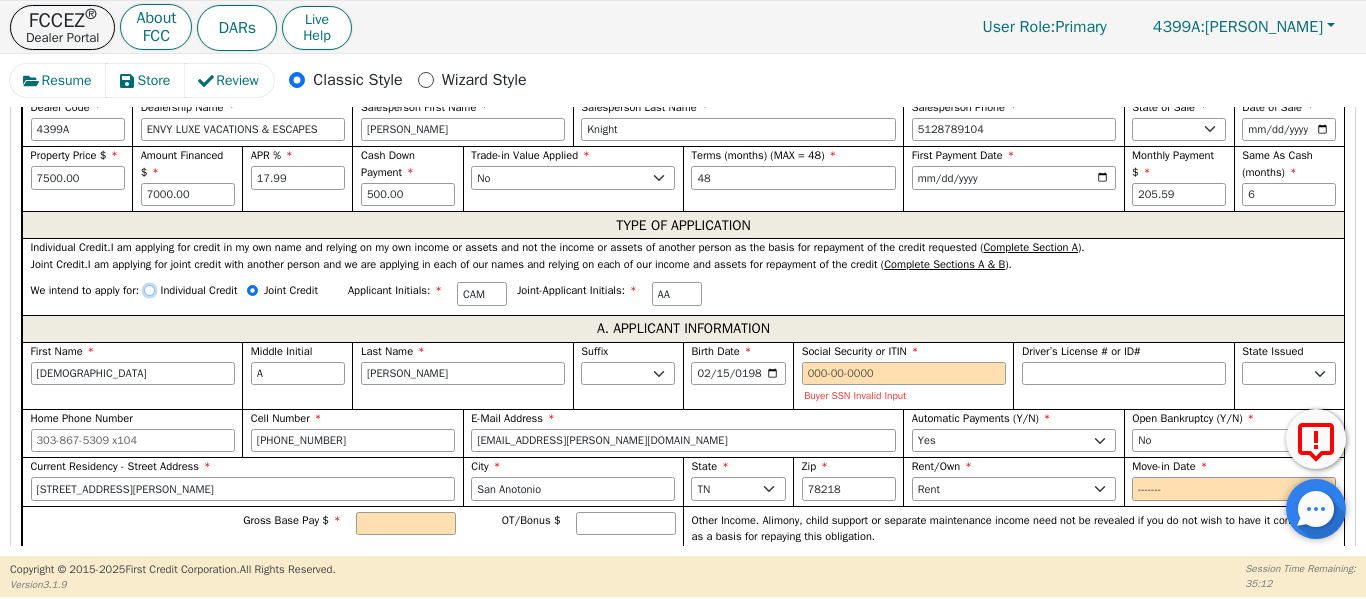 click on "Individual Credit" at bounding box center (149, 290) 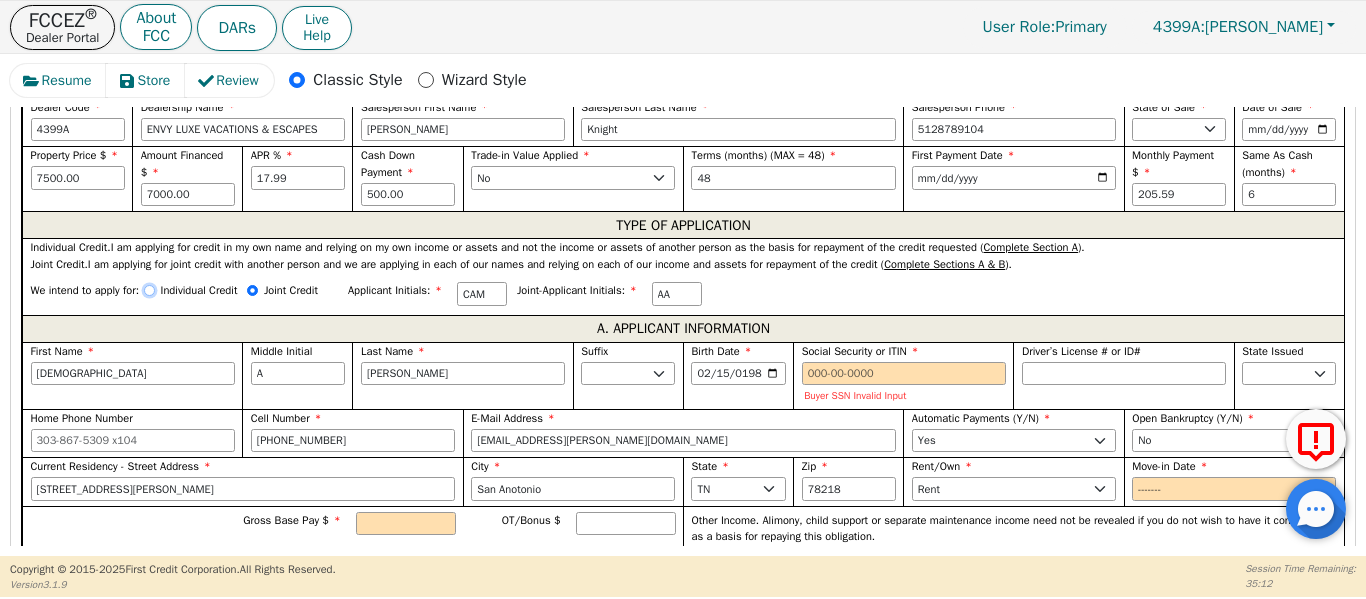 radio on "true" 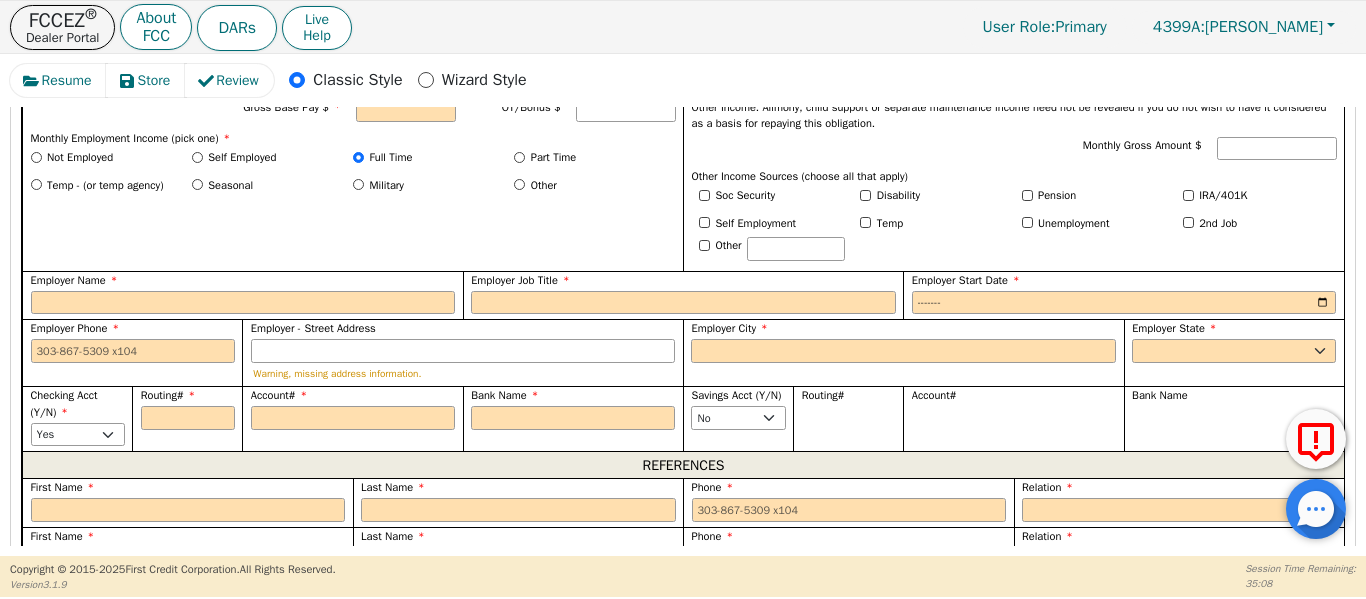 scroll, scrollTop: 1390, scrollLeft: 0, axis: vertical 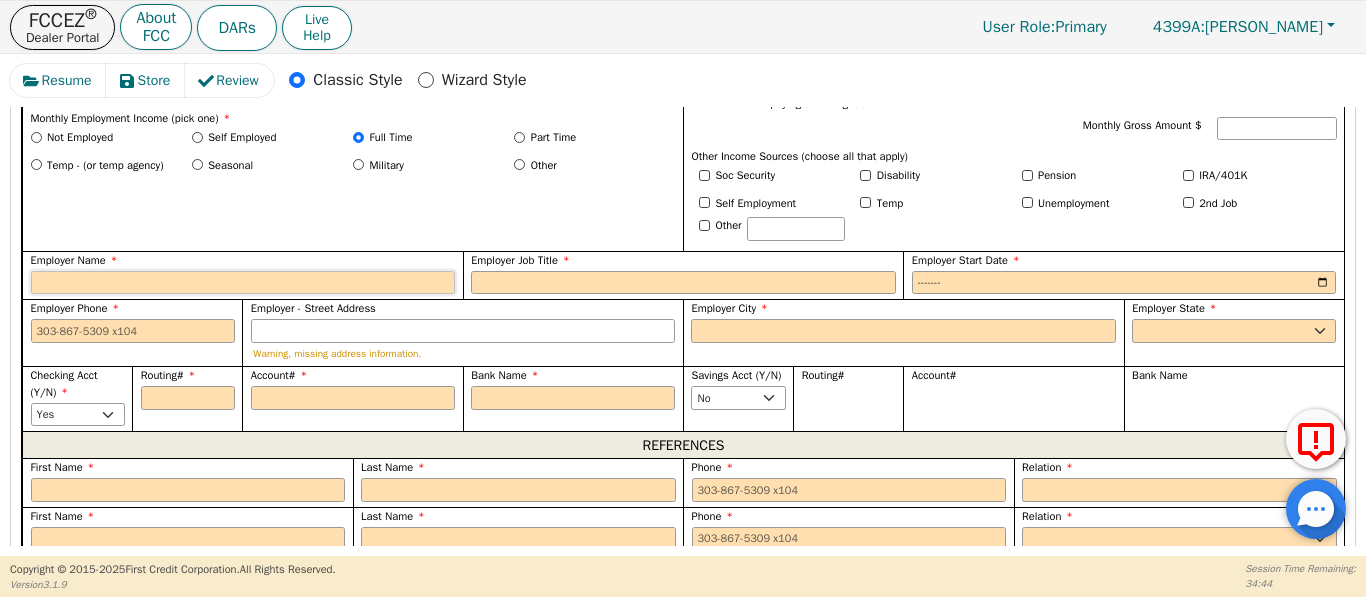 click on "Employer Name" at bounding box center (243, 283) 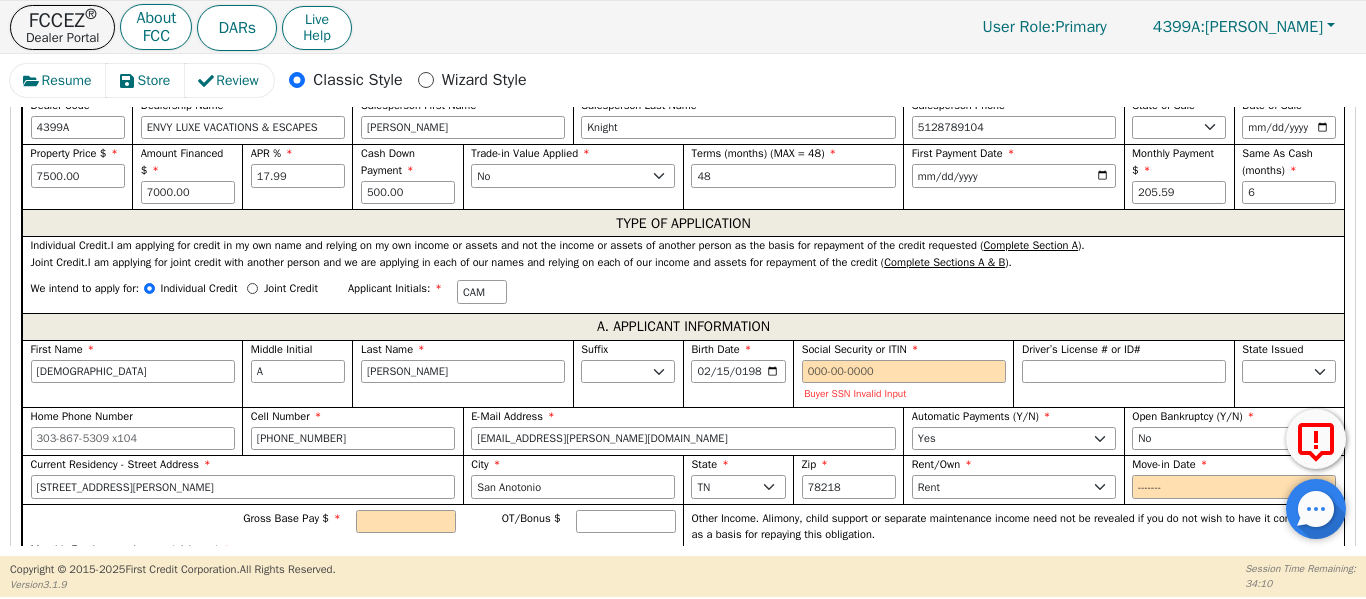 scroll, scrollTop: 957, scrollLeft: 0, axis: vertical 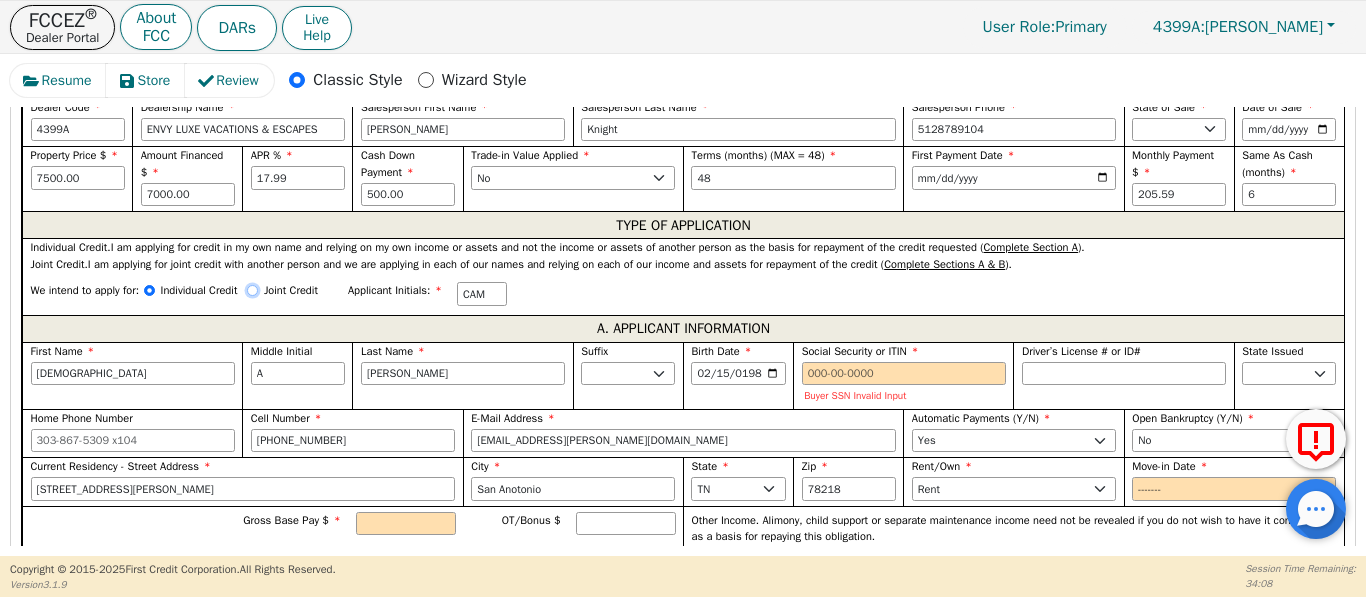 click on "Joint Credit" at bounding box center (252, 290) 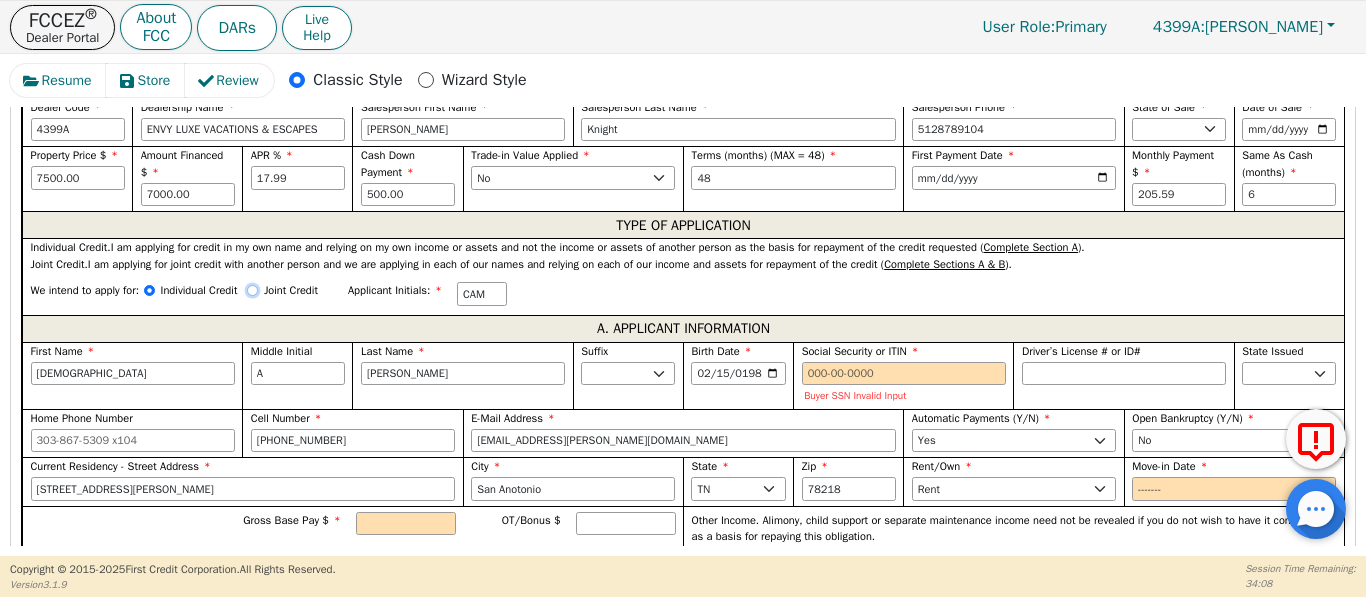 radio on "true" 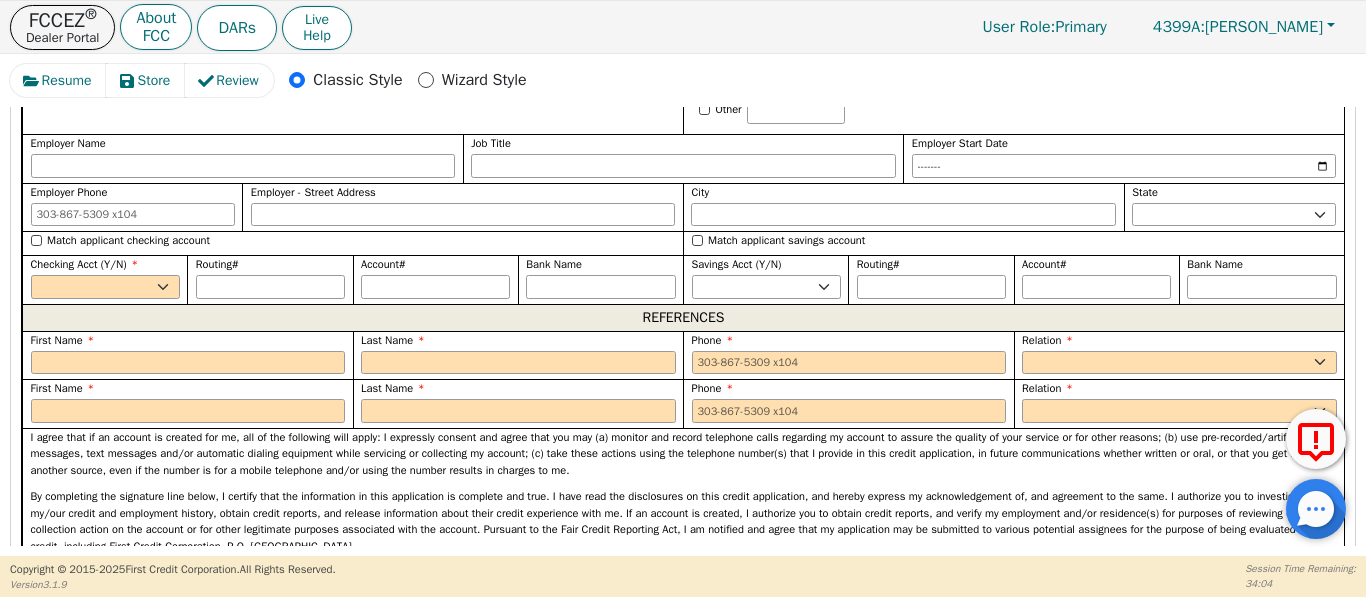 scroll, scrollTop: 2124, scrollLeft: 0, axis: vertical 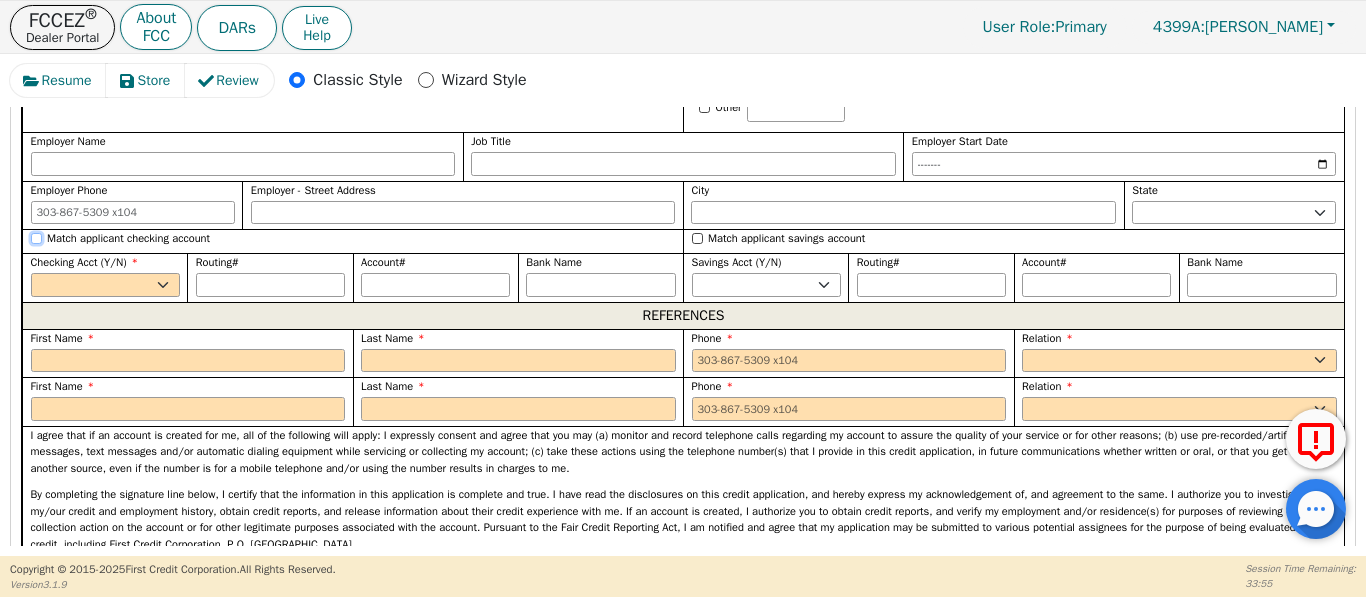 click on "Match applicant checking account" at bounding box center (36, 238) 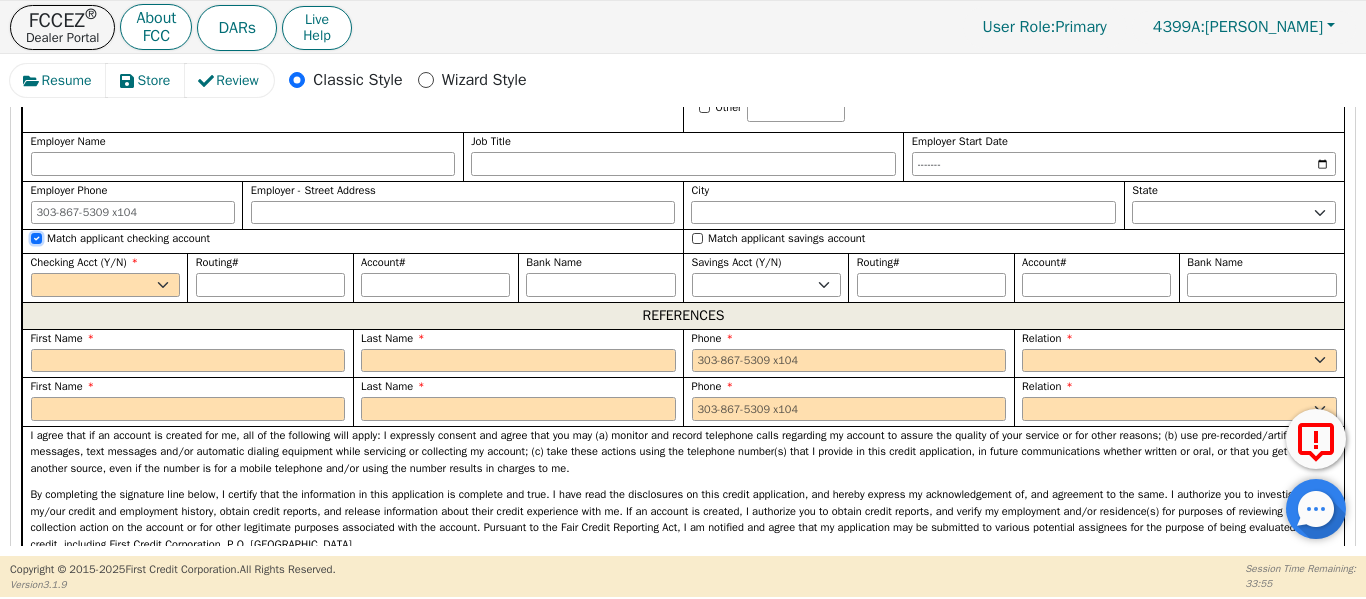 checkbox on "true" 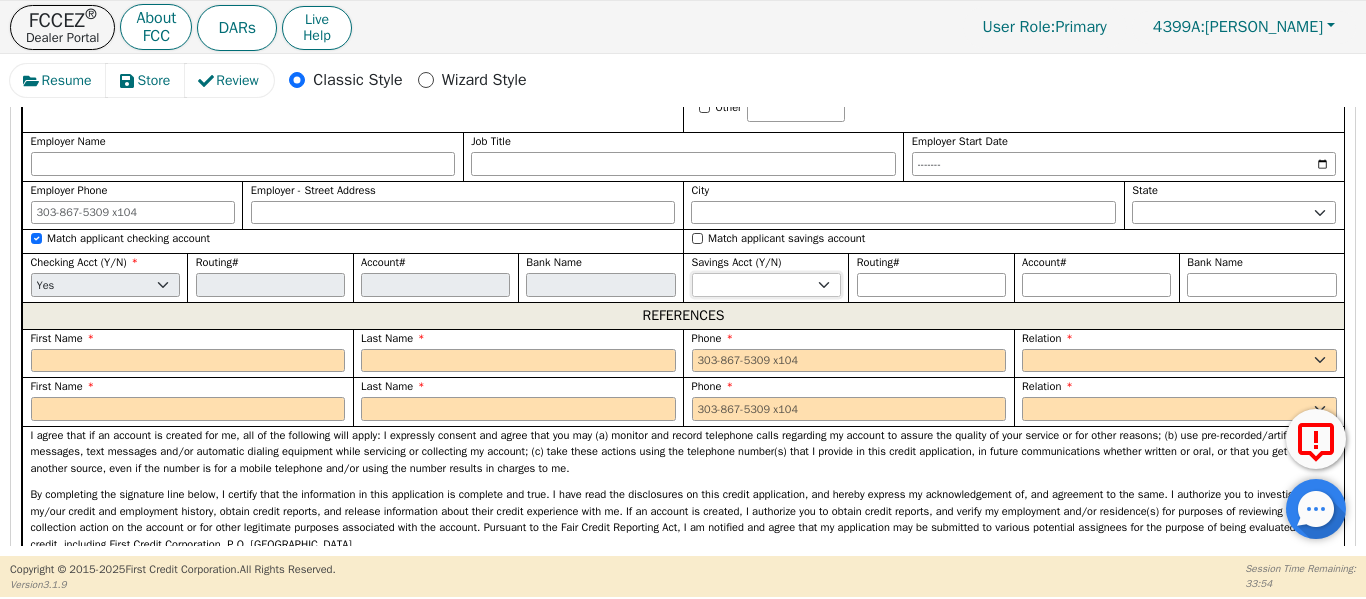 click on "Yes No" at bounding box center [766, 285] 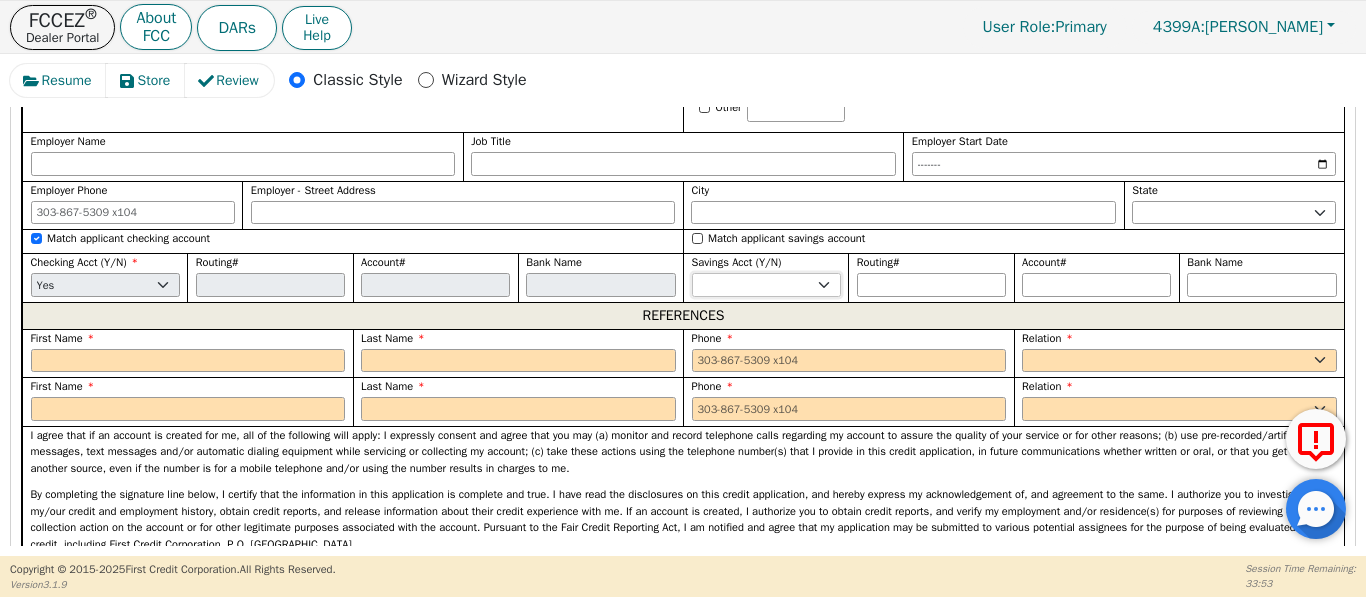 select on "n" 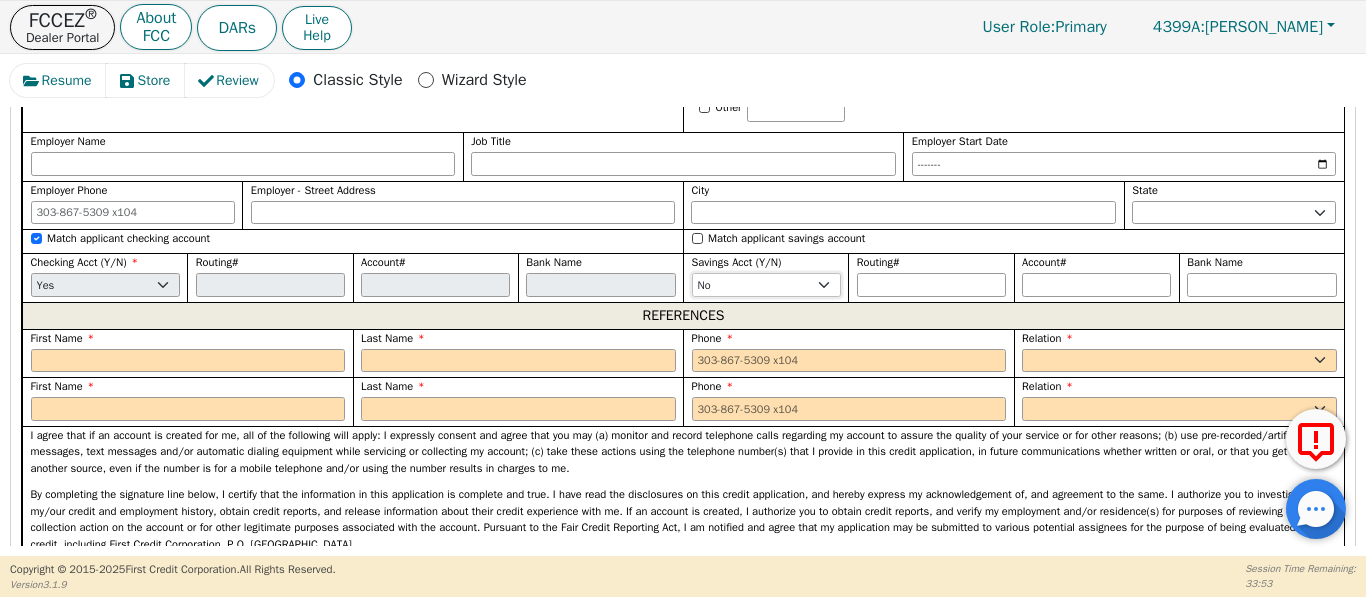click on "Yes No" at bounding box center [766, 285] 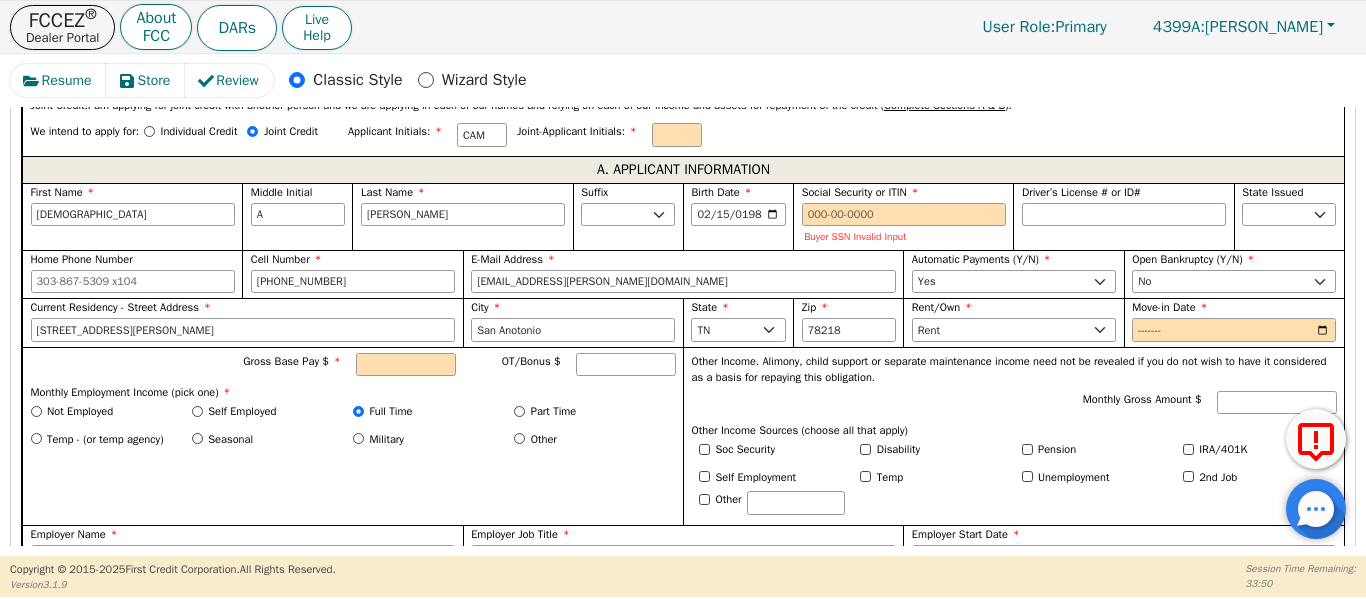 scroll, scrollTop: 1057, scrollLeft: 0, axis: vertical 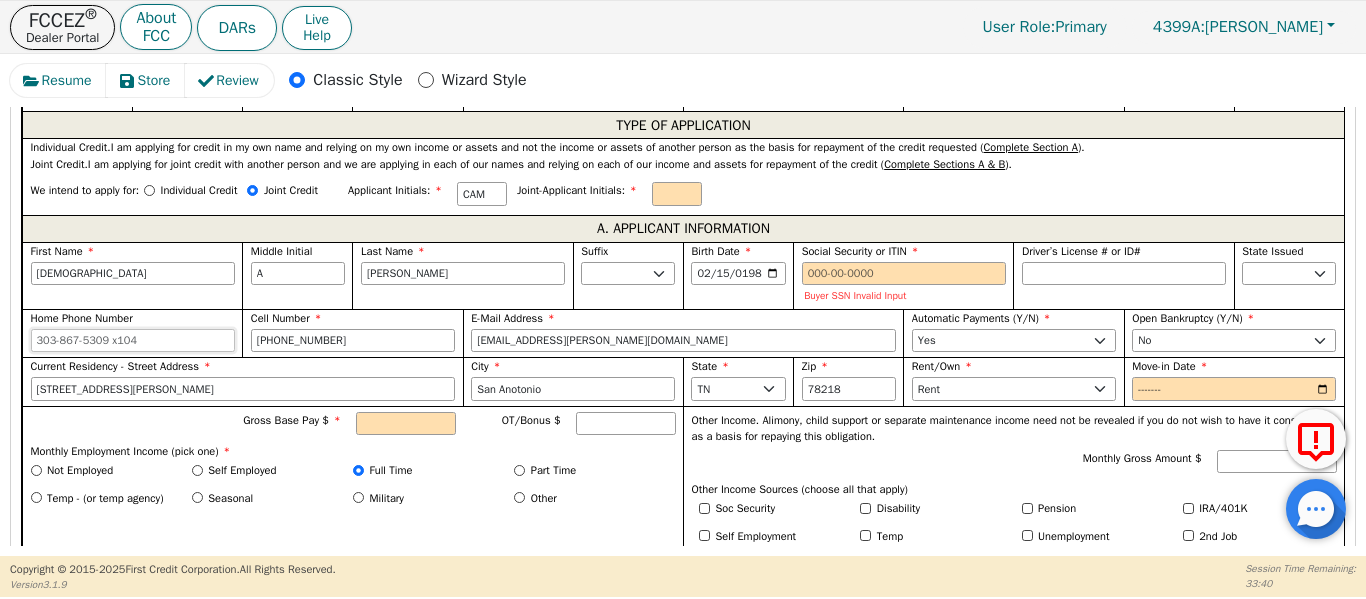 drag, startPoint x: 133, startPoint y: 329, endPoint x: 111, endPoint y: 330, distance: 22.022715 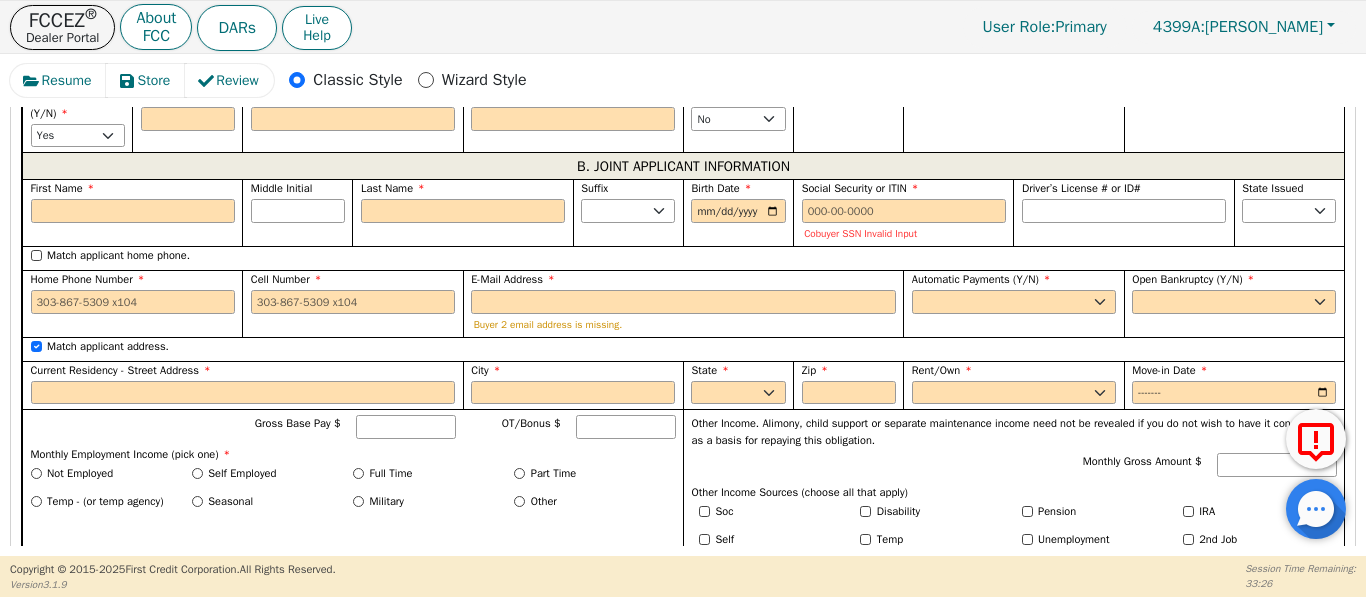 scroll, scrollTop: 1690, scrollLeft: 0, axis: vertical 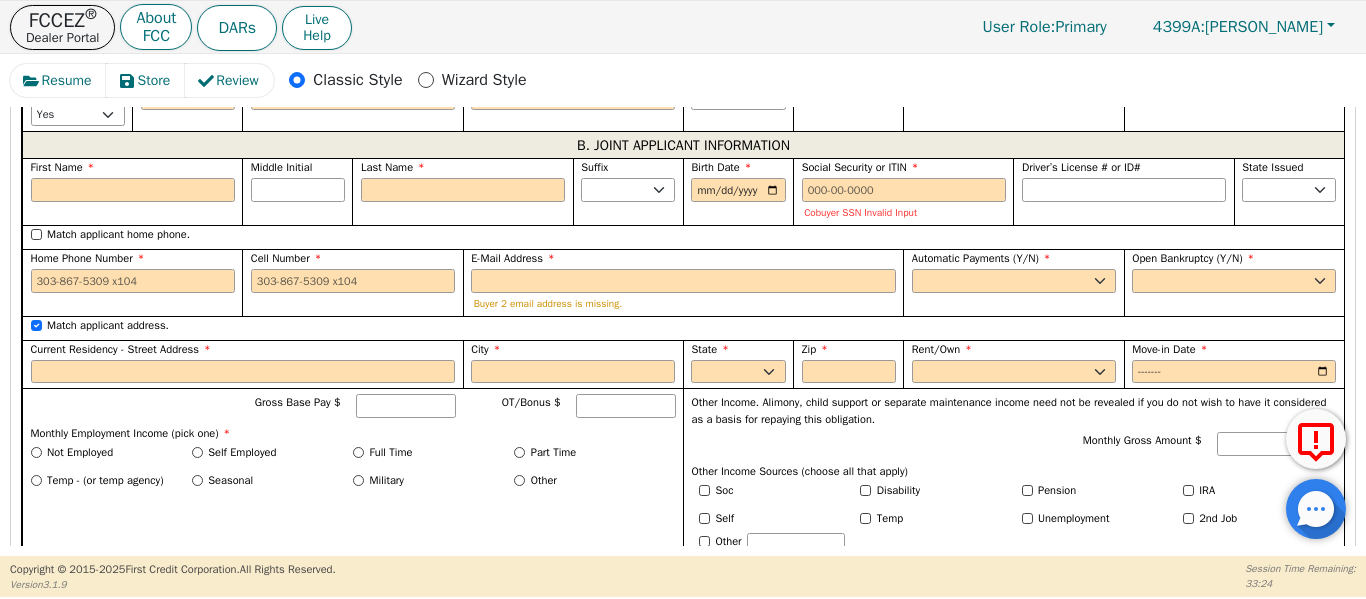 type on "[PHONE_NUMBER]" 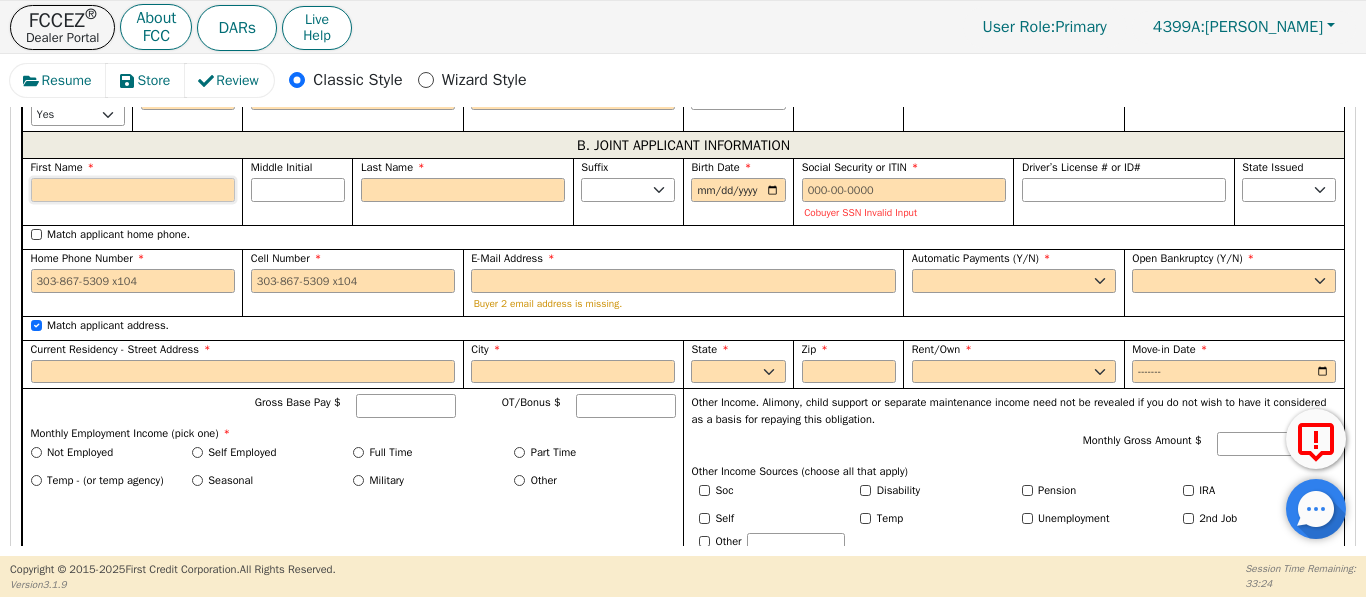 click on "First Name" at bounding box center [133, 190] 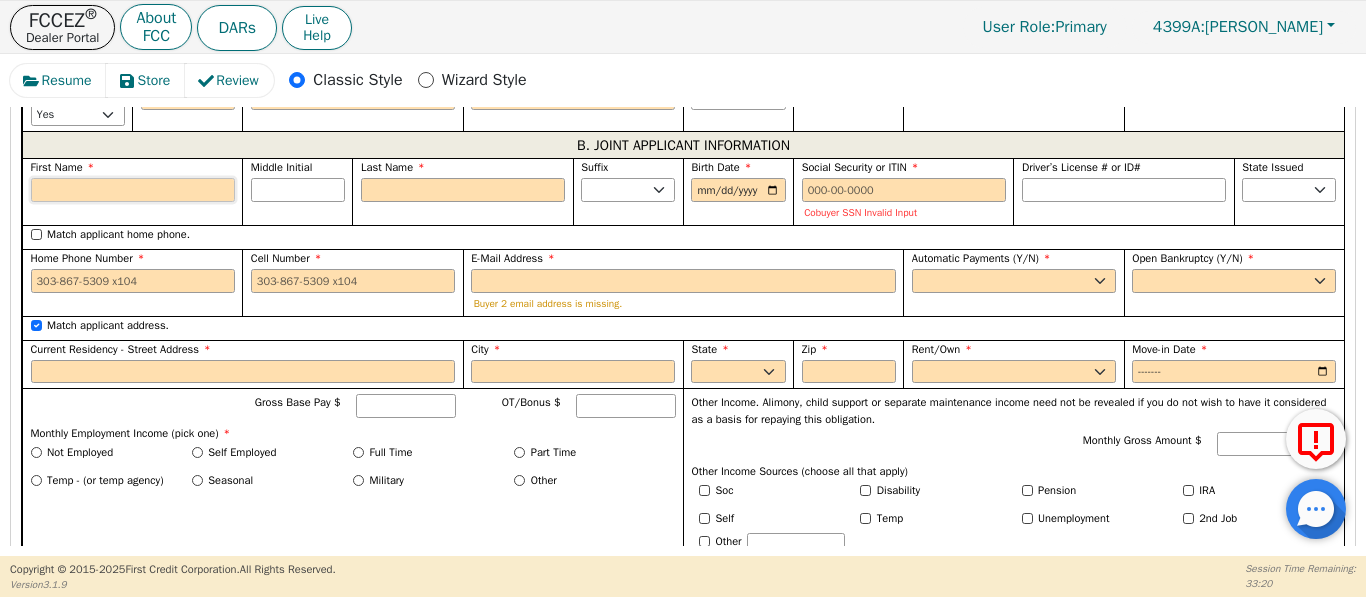 click on "First Name" at bounding box center [133, 190] 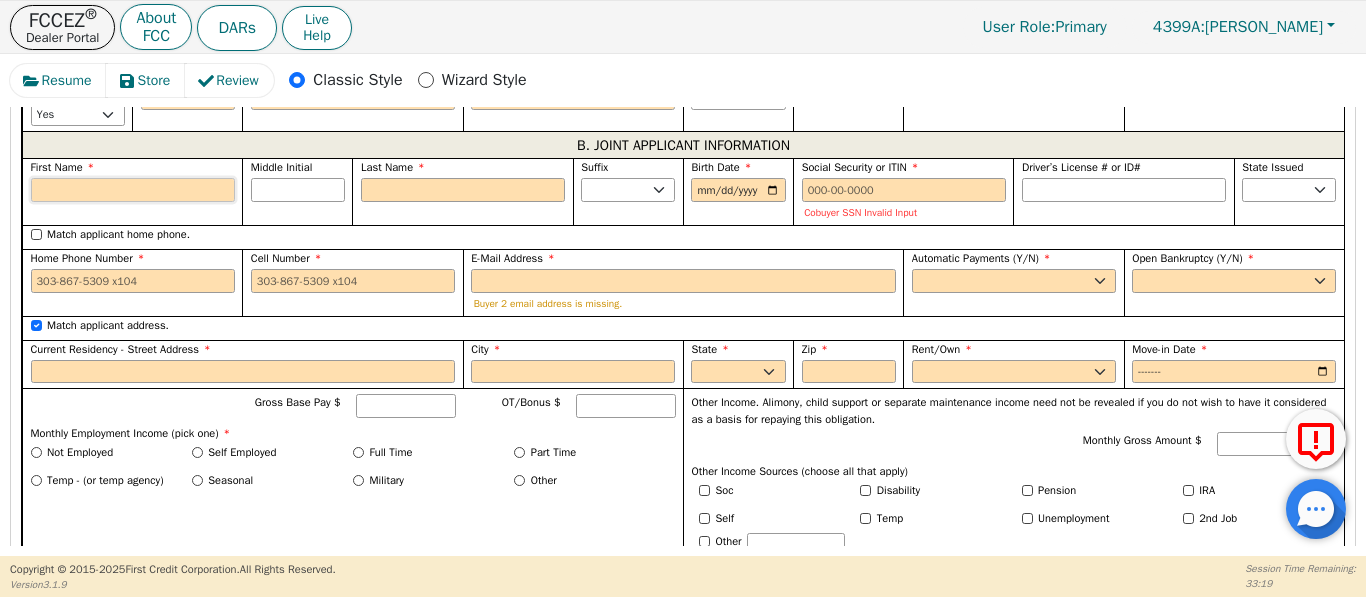 type on "A" 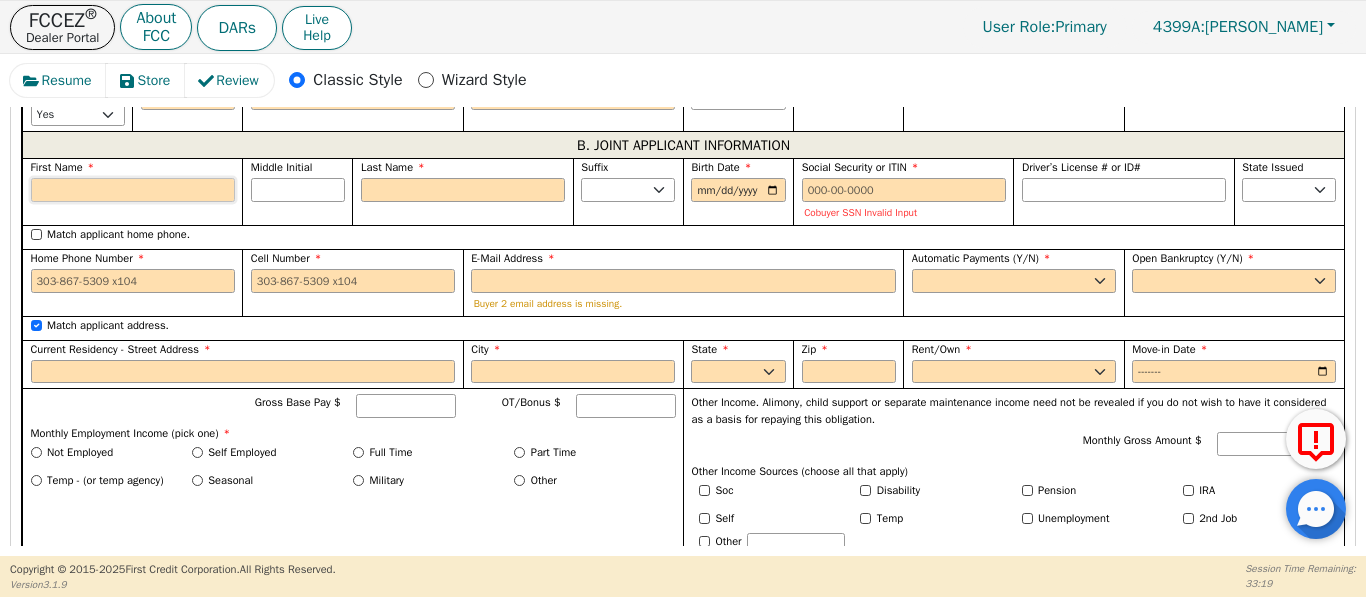 type on "A" 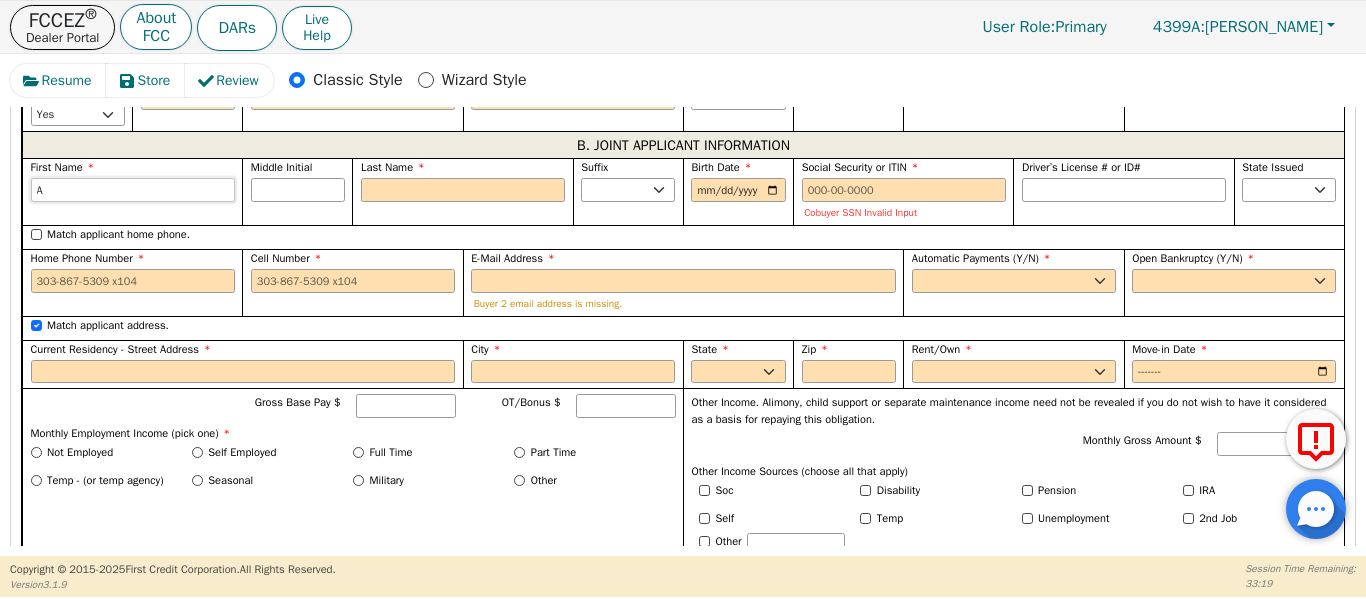type on "An" 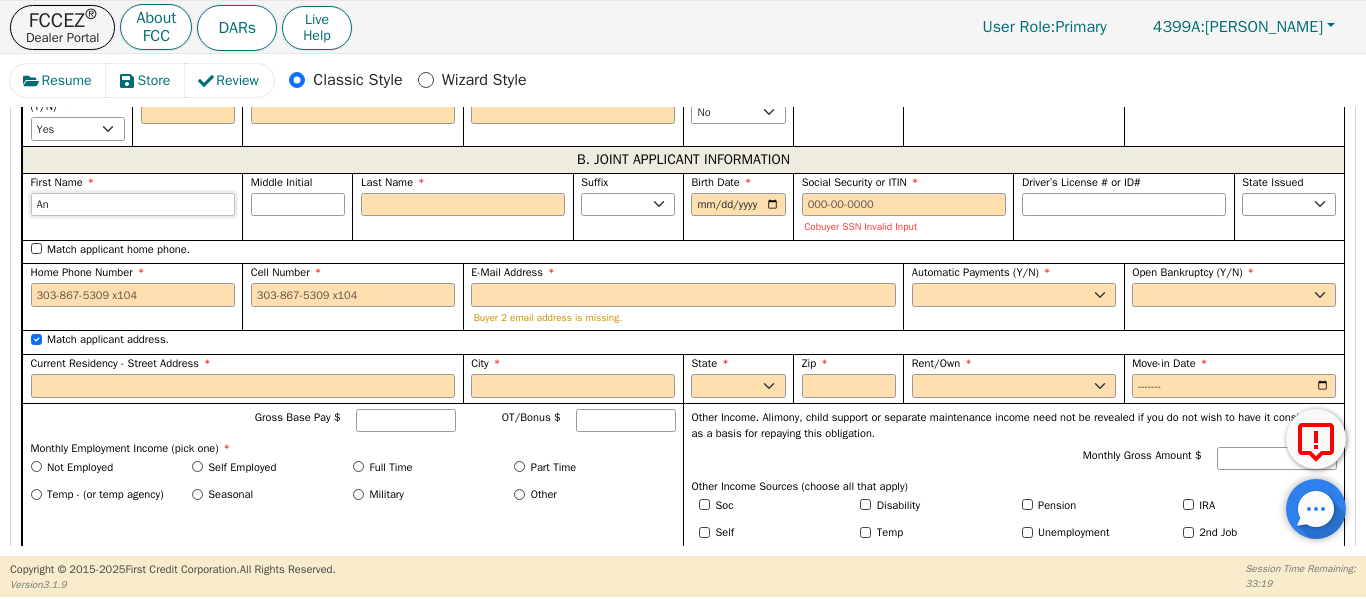 scroll, scrollTop: 1704, scrollLeft: 0, axis: vertical 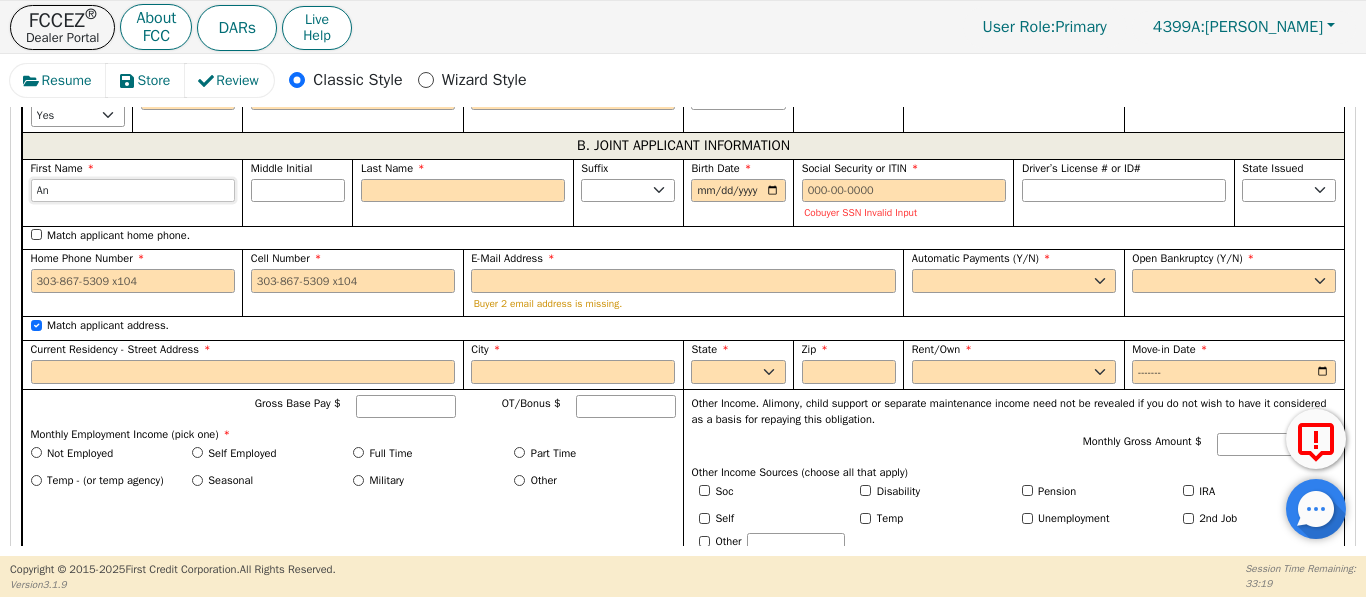 type on "[PERSON_NAME]" 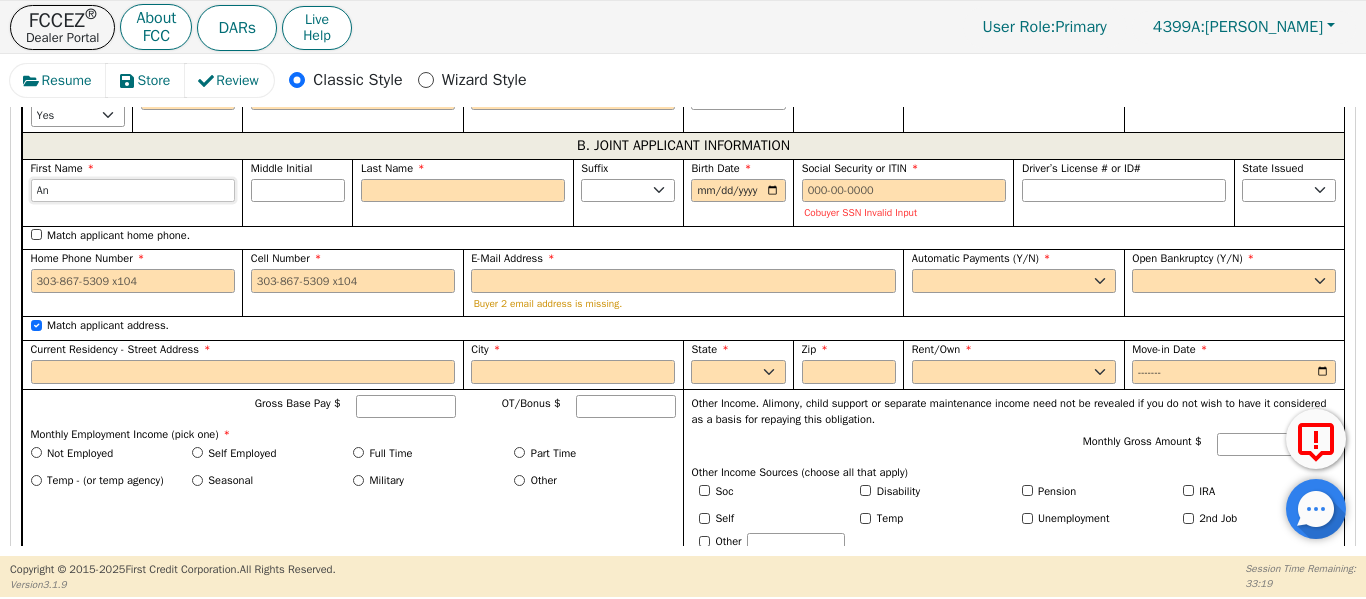 type on "[PERSON_NAME]" 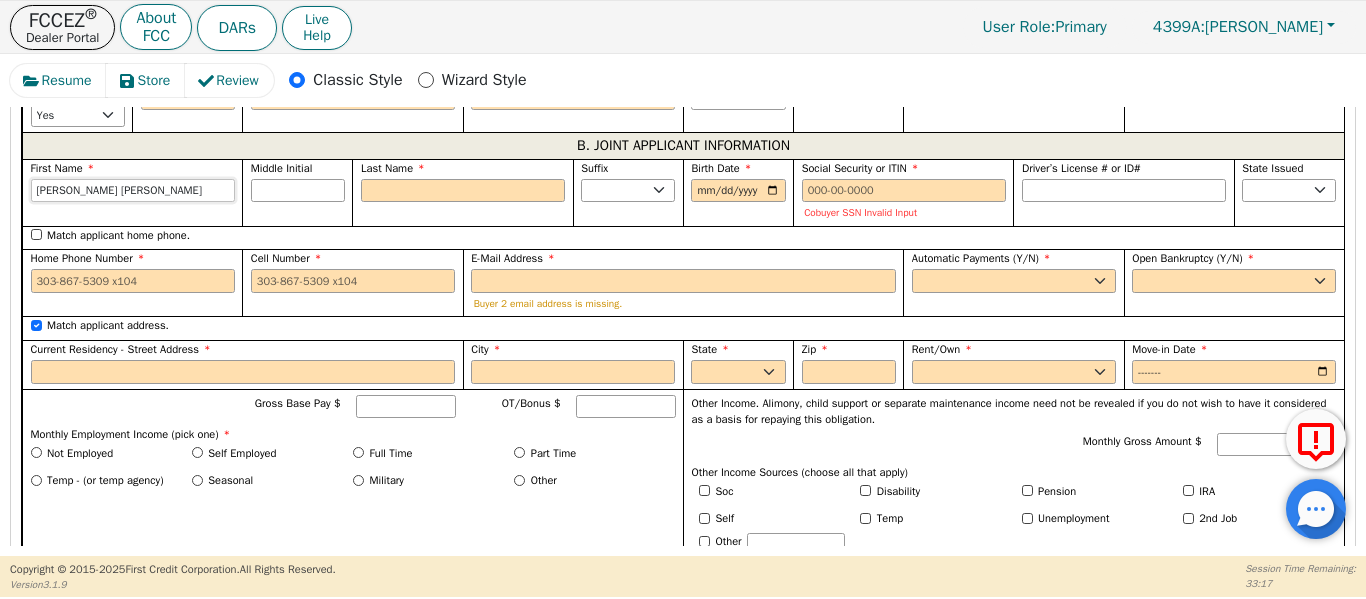 type on "[PERSON_NAME] [PERSON_NAME]" 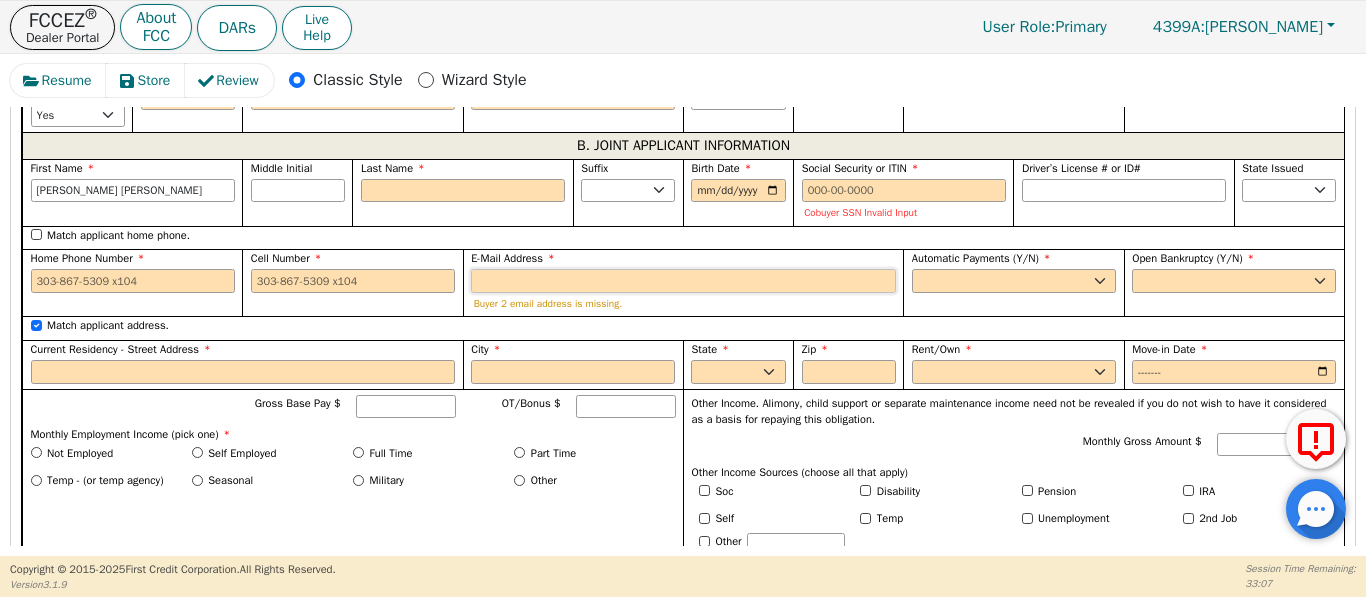 click on "E-Mail Address" at bounding box center [683, 281] 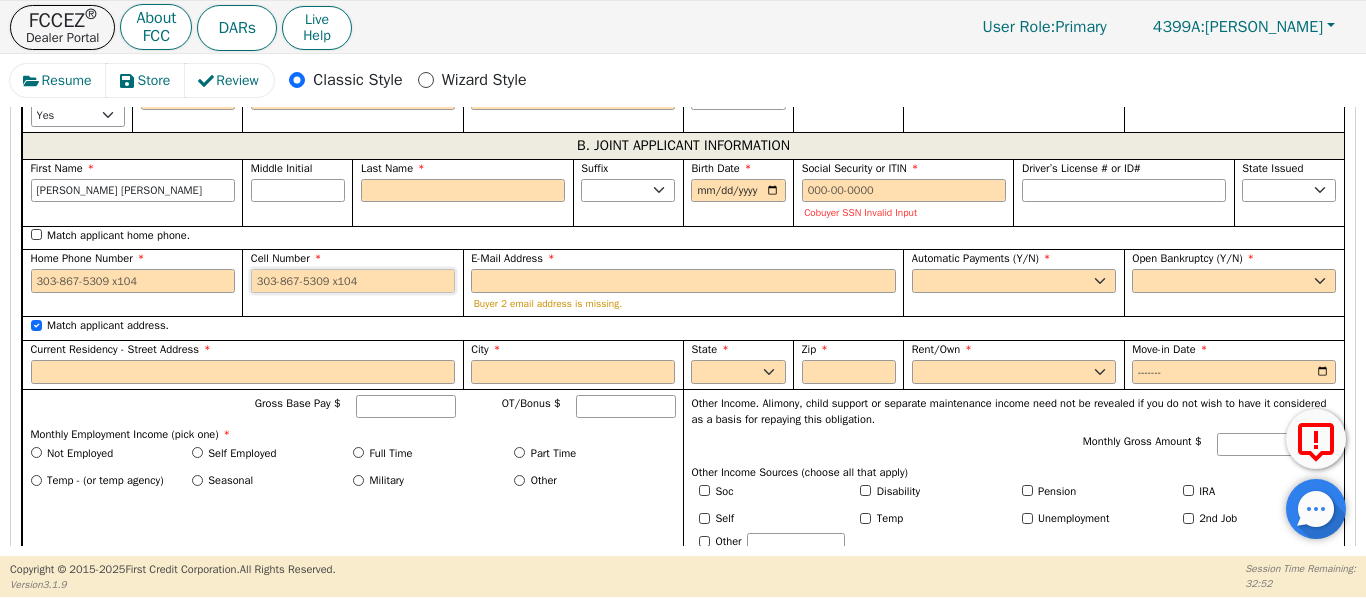 click on "Cell Number" at bounding box center [353, 281] 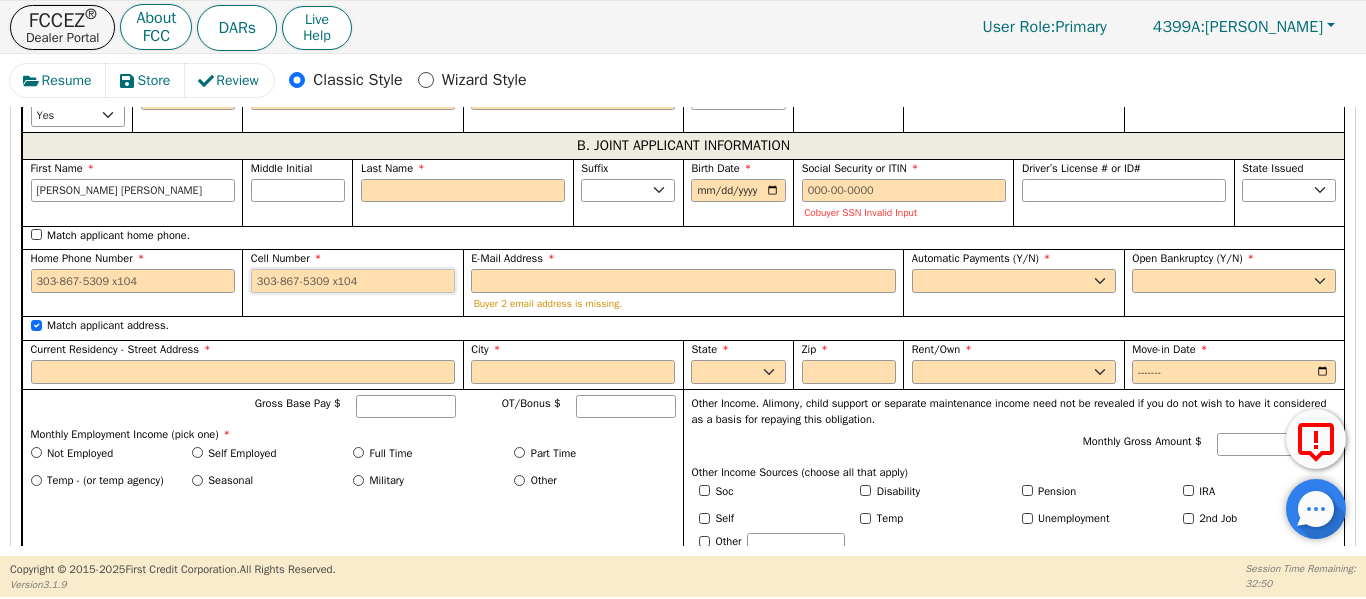 click on "Cell Number" at bounding box center (353, 281) 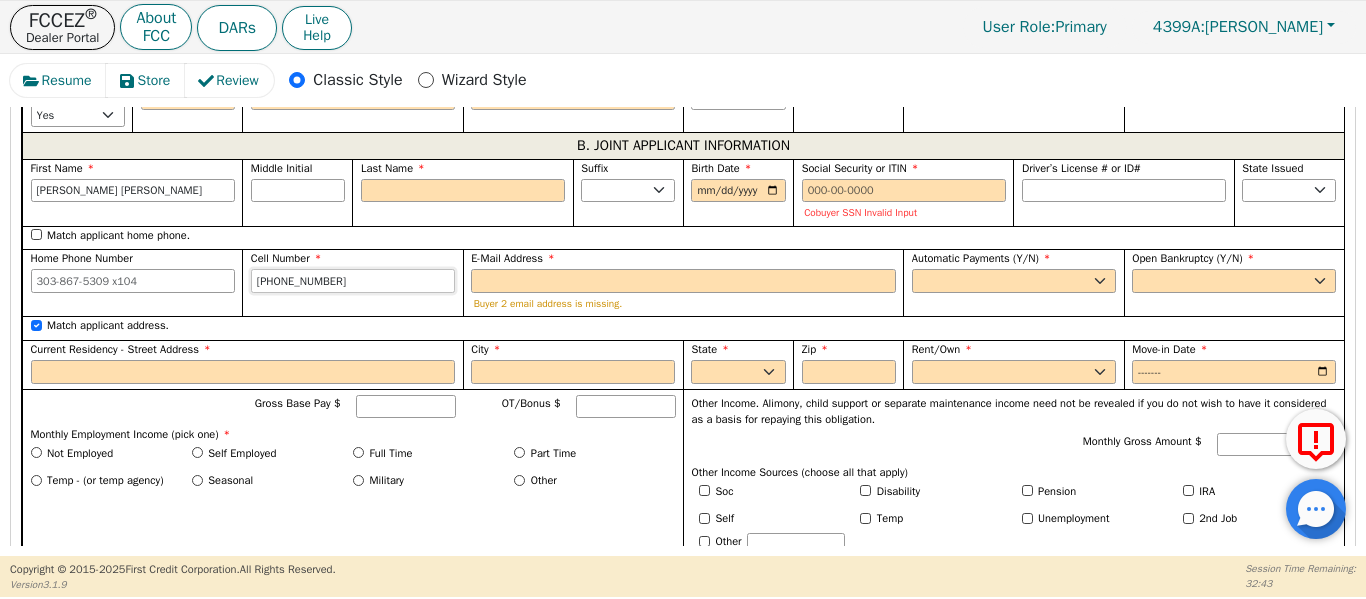type on "[PHONE_NUMBER]" 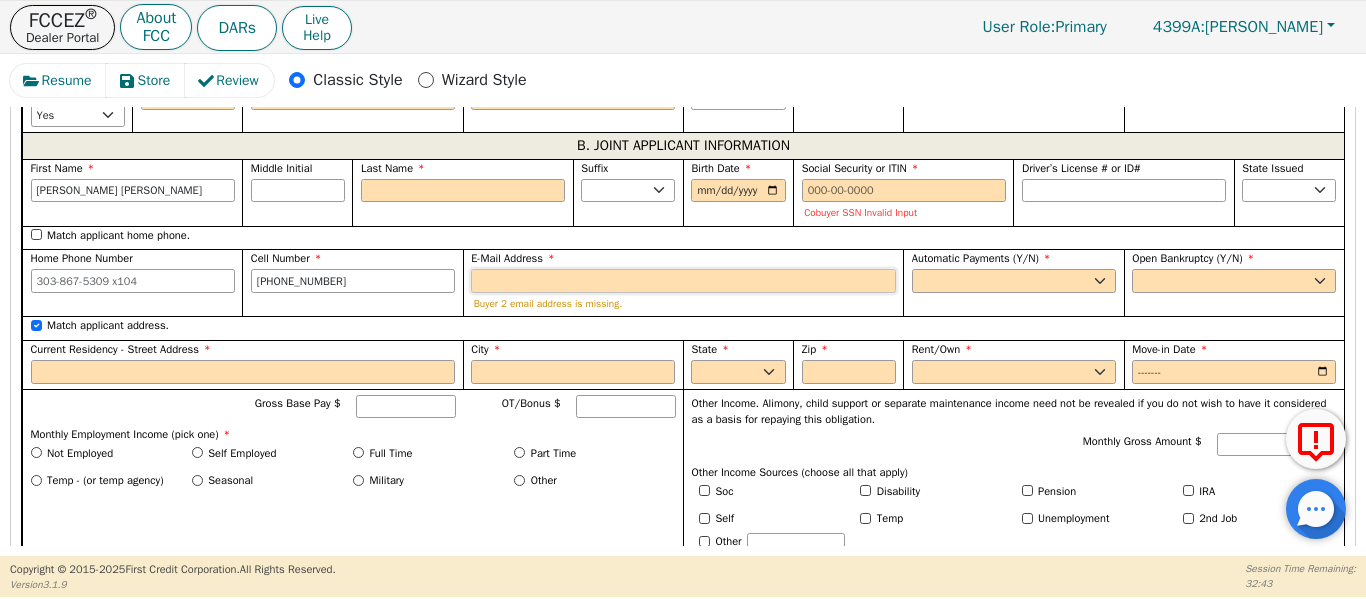 drag, startPoint x: 562, startPoint y: 297, endPoint x: 561, endPoint y: 275, distance: 22.022715 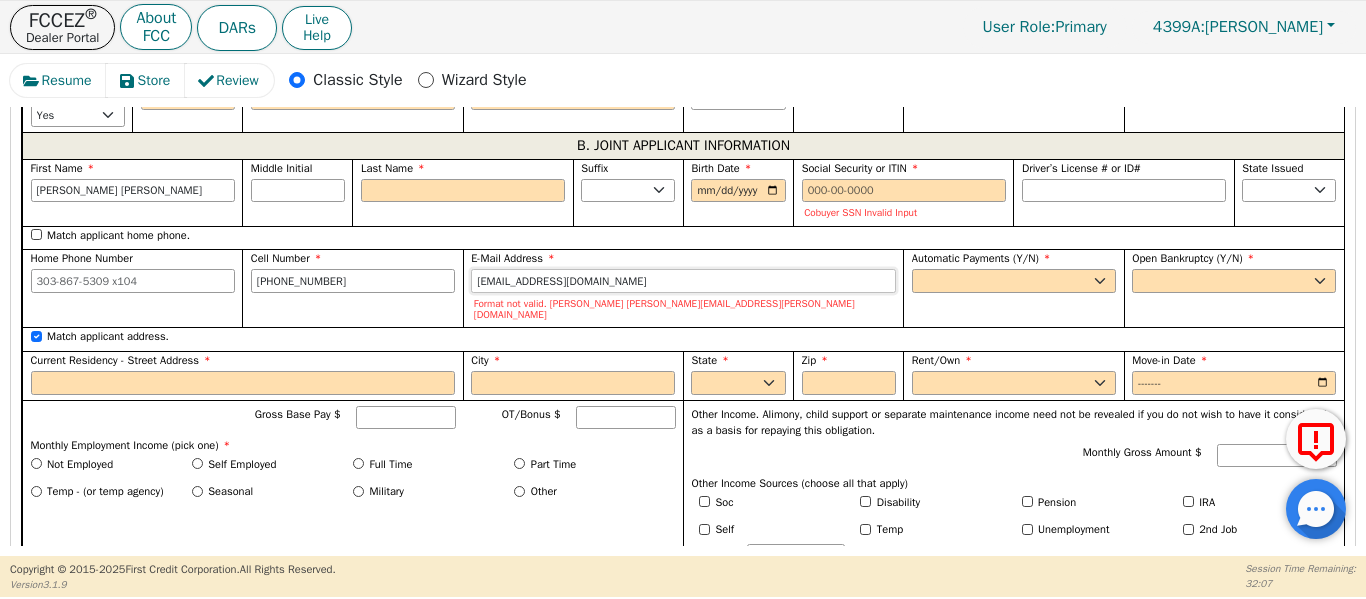 type on "[EMAIL_ADDRESS][DOMAIN_NAME]" 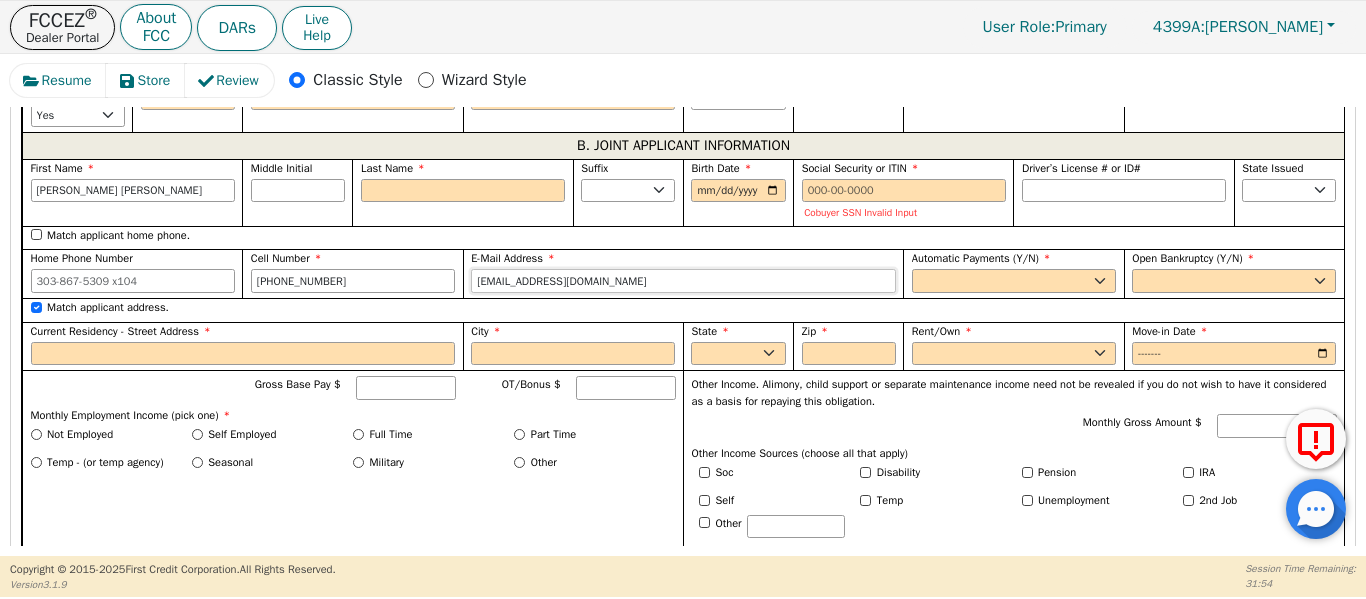 drag, startPoint x: 586, startPoint y: 276, endPoint x: 339, endPoint y: 282, distance: 247.07286 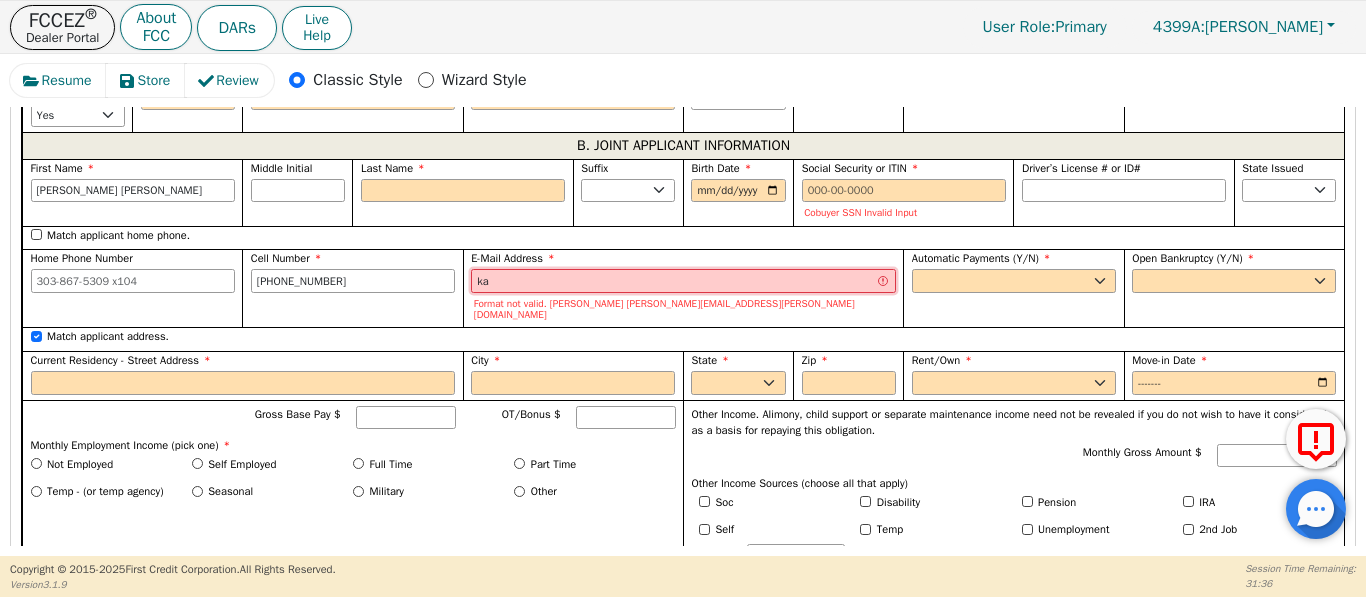 type on "k" 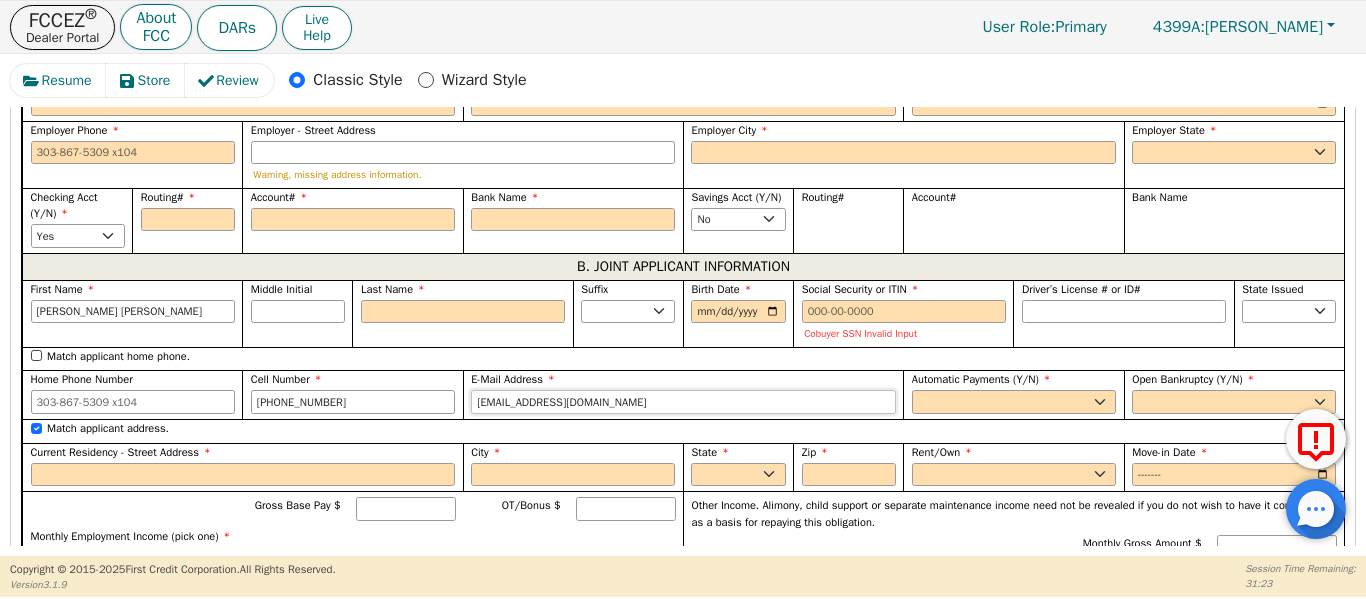 scroll, scrollTop: 1571, scrollLeft: 0, axis: vertical 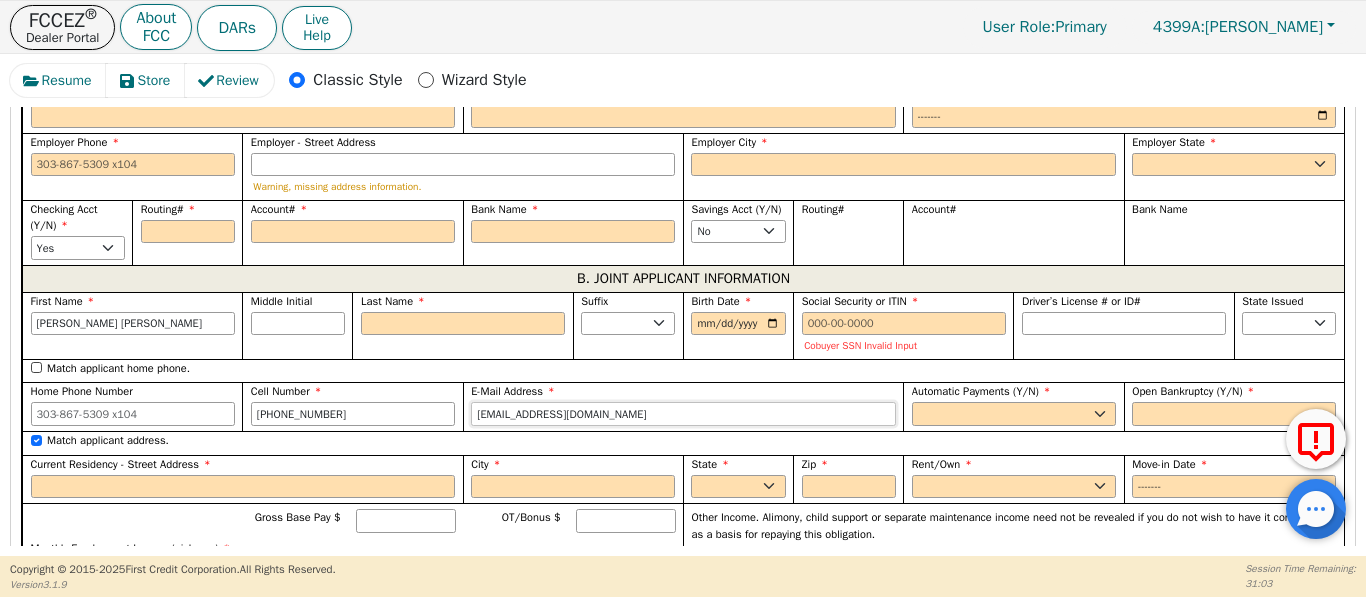 type on "[EMAIL_ADDRESS][DOMAIN_NAME]" 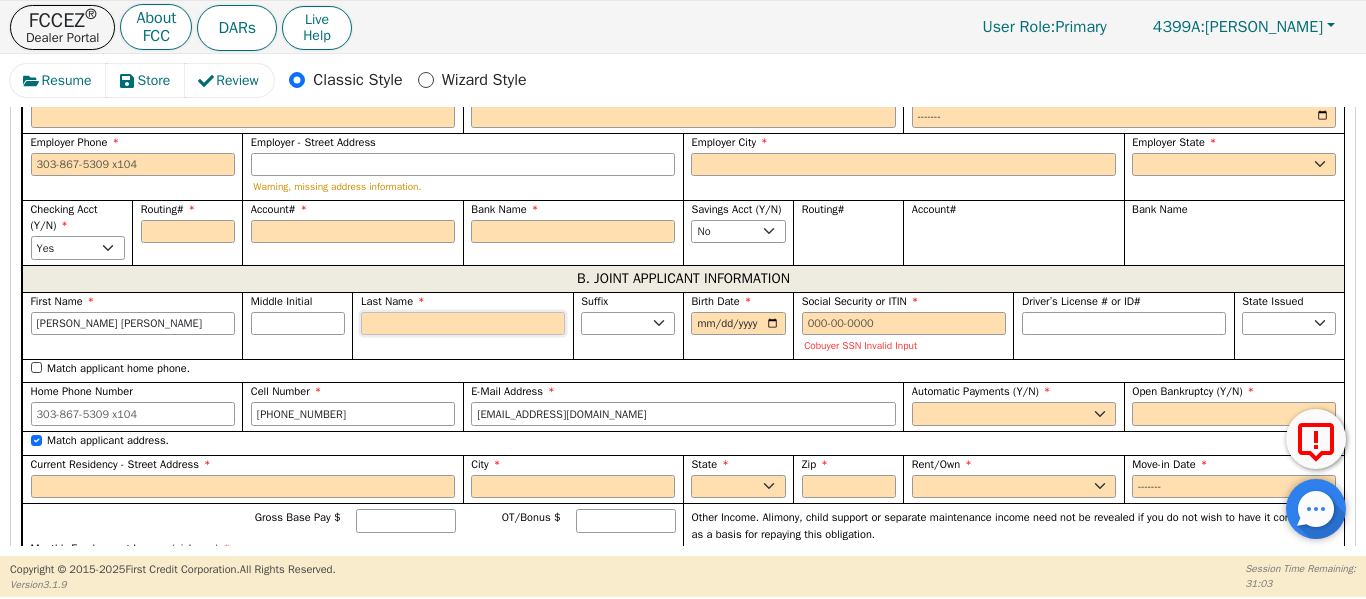 click on "Last Name" at bounding box center [463, 324] 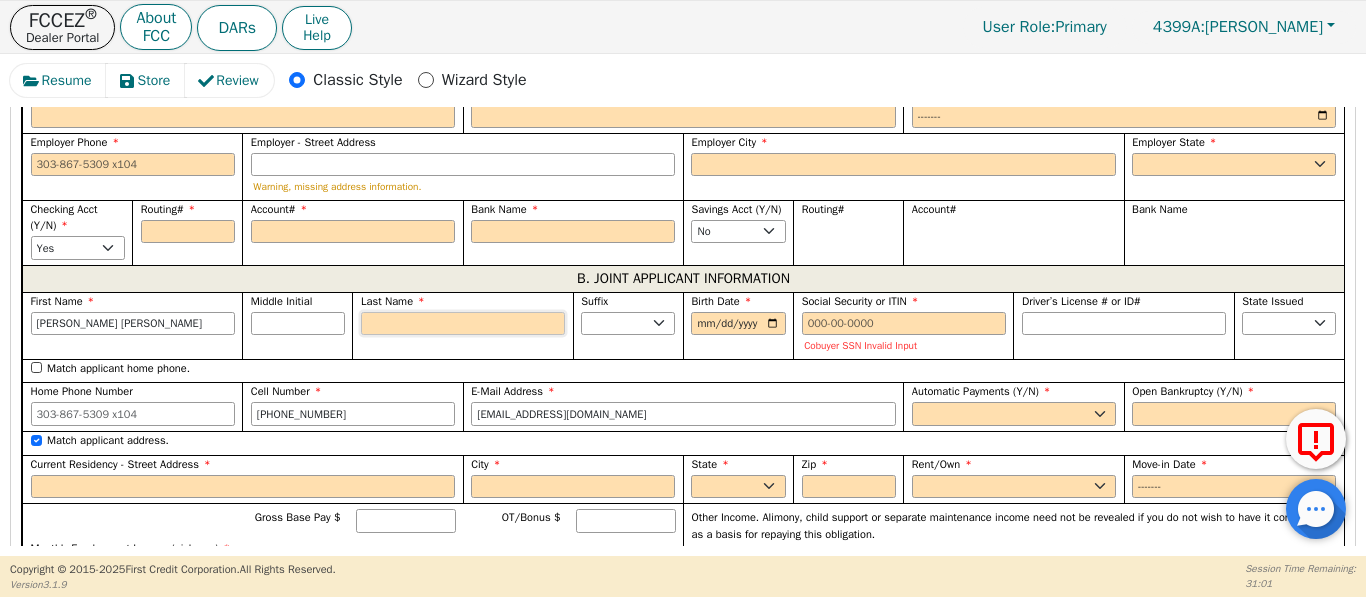 type on "A" 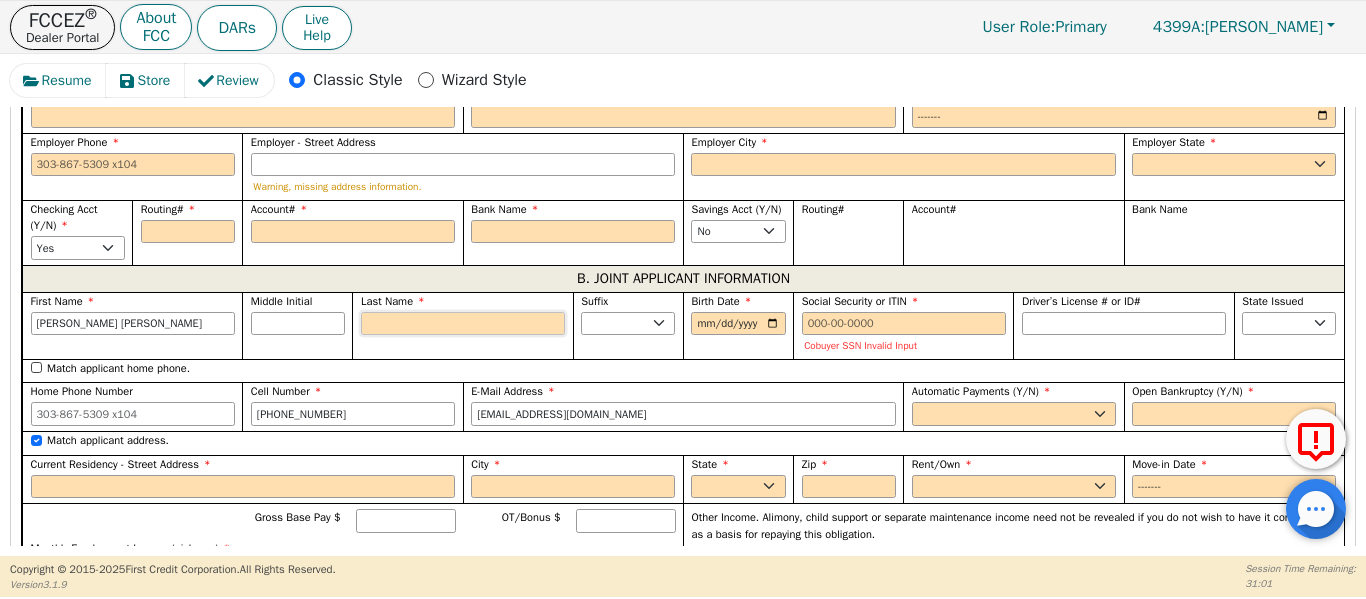type on "AA" 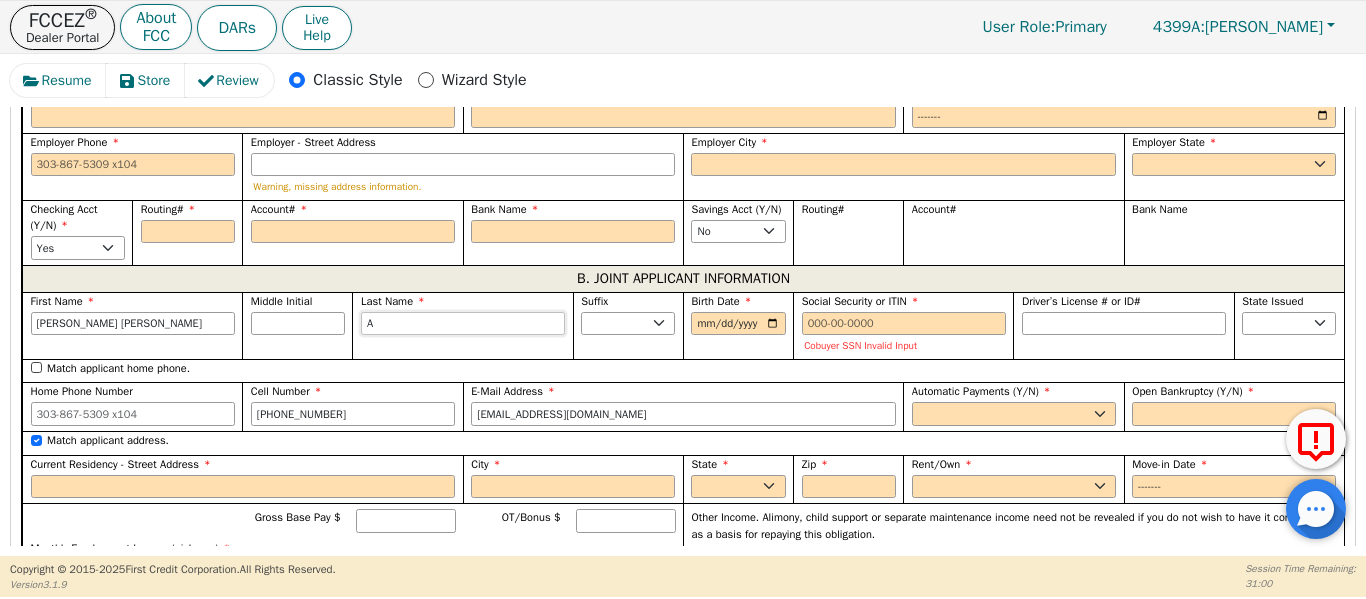 scroll, scrollTop: 1556, scrollLeft: 0, axis: vertical 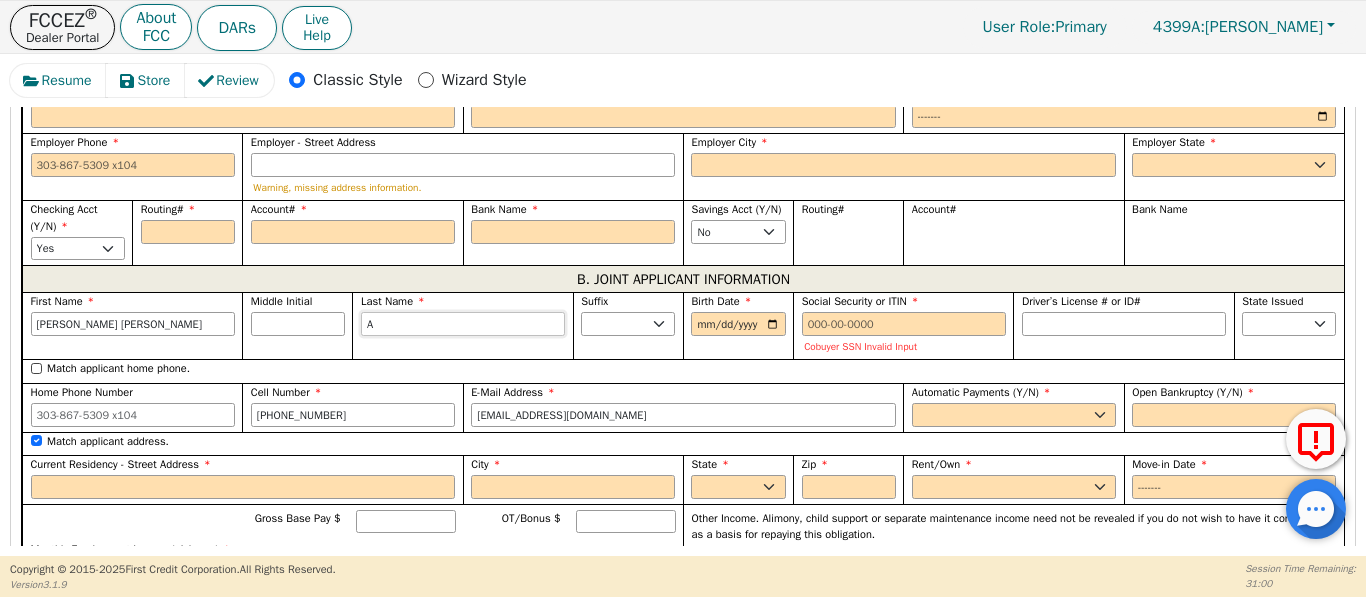 type on "Ag" 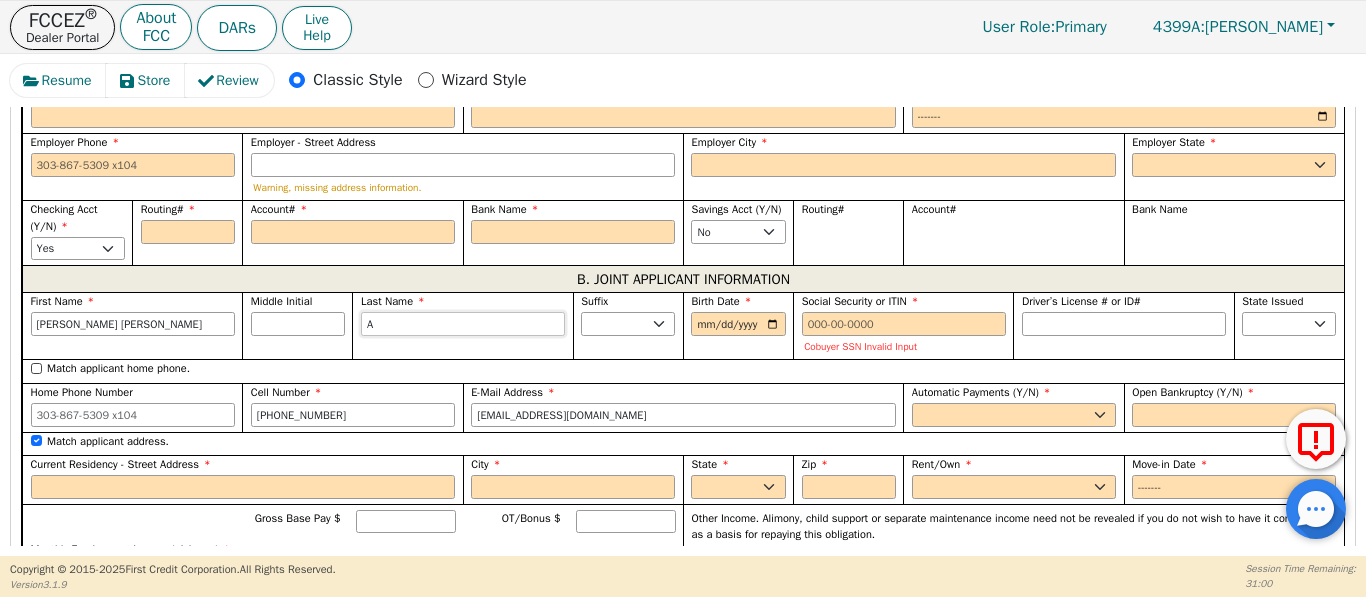 type on "[PERSON_NAME]" 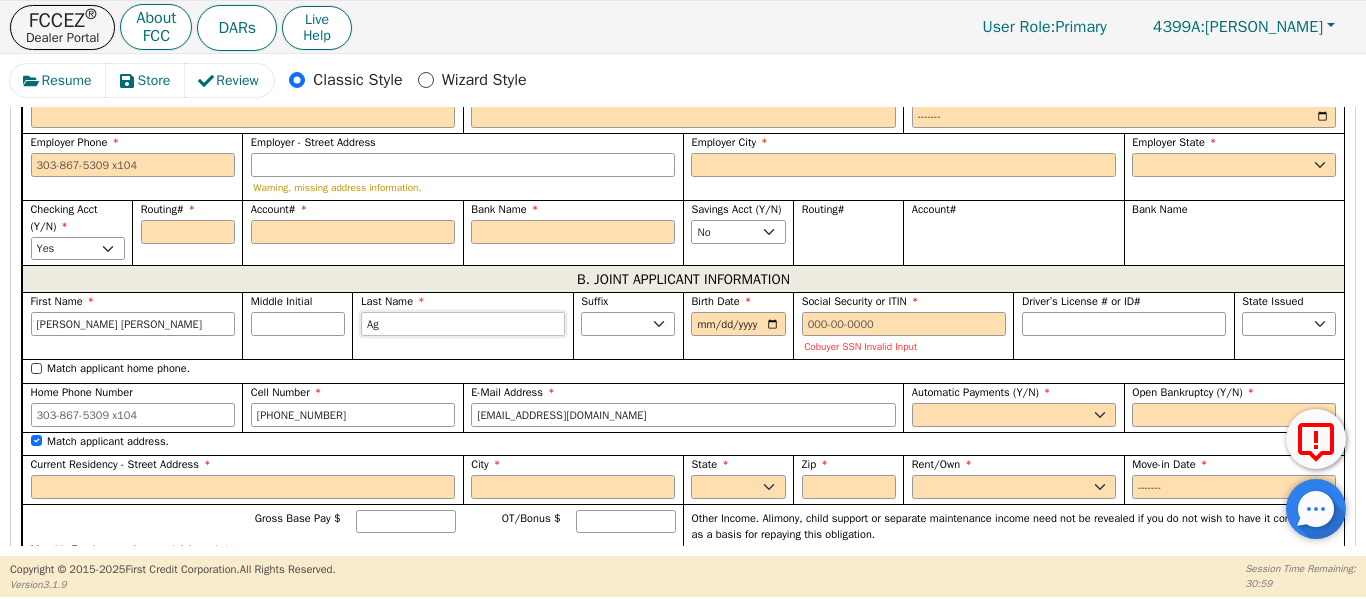 type on "Agu" 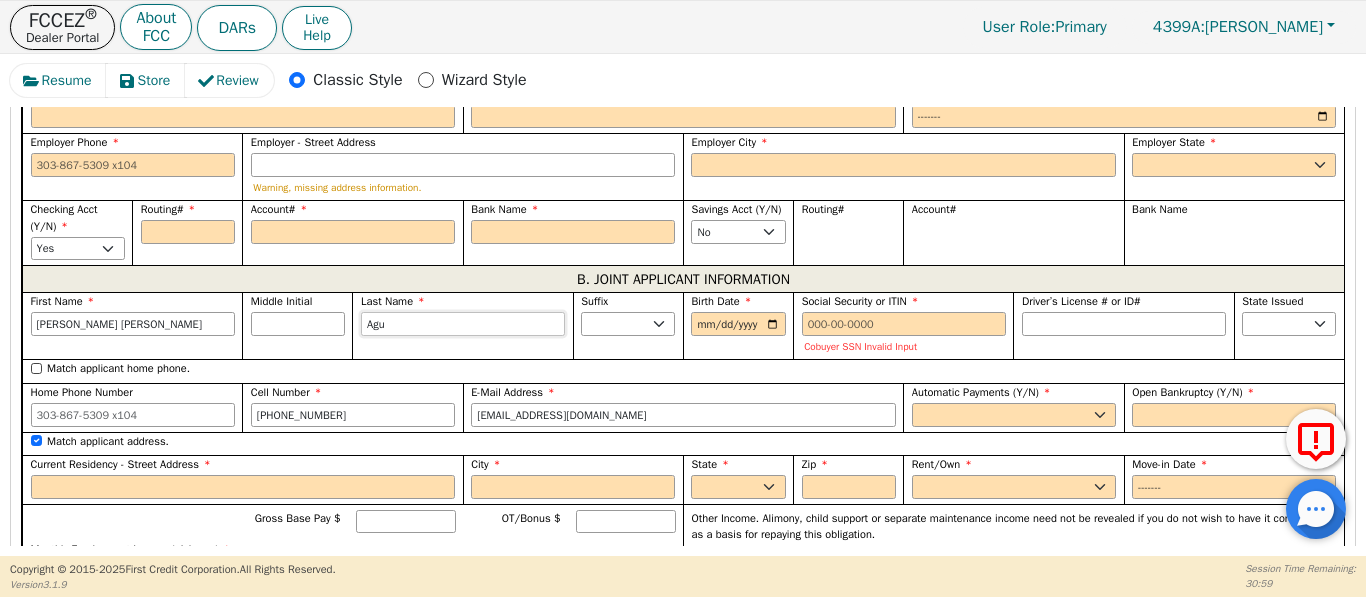 type on "Agui" 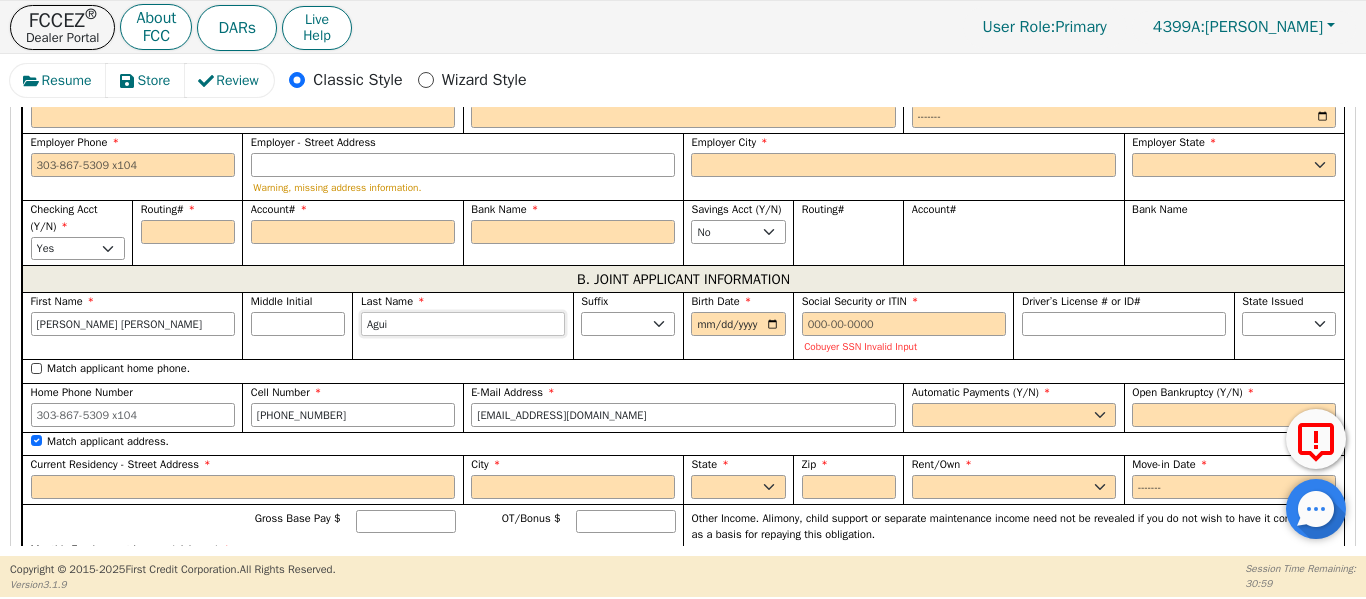 type on "Aguil" 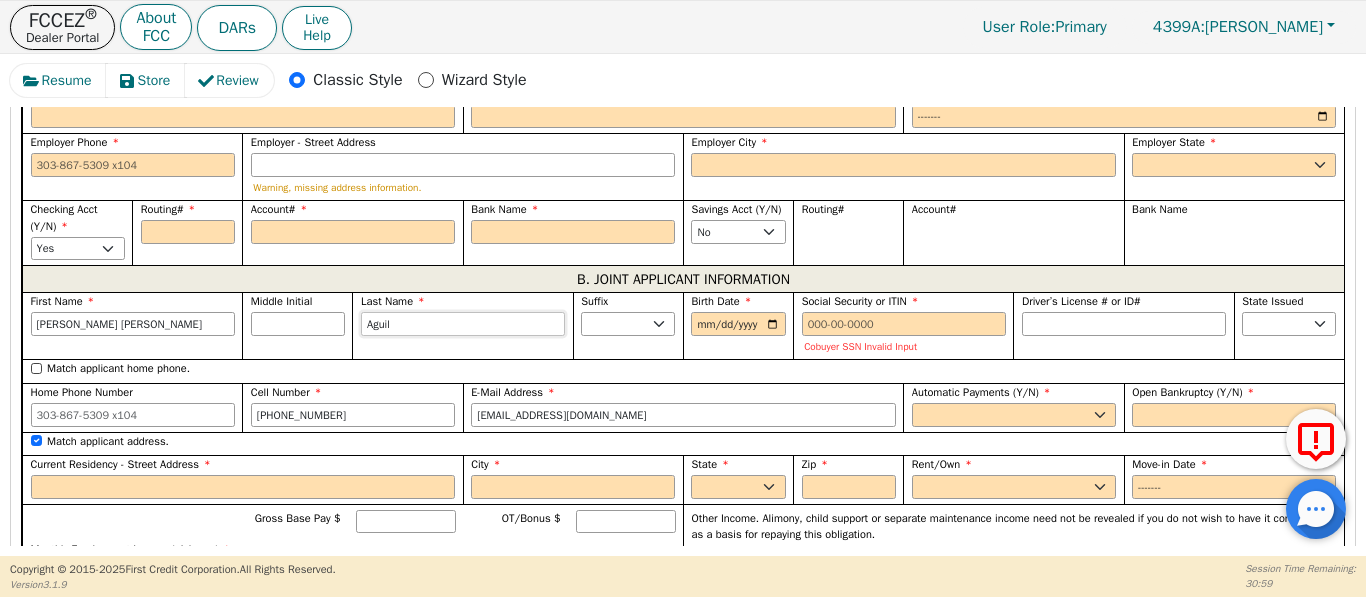 type on "[PERSON_NAME]" 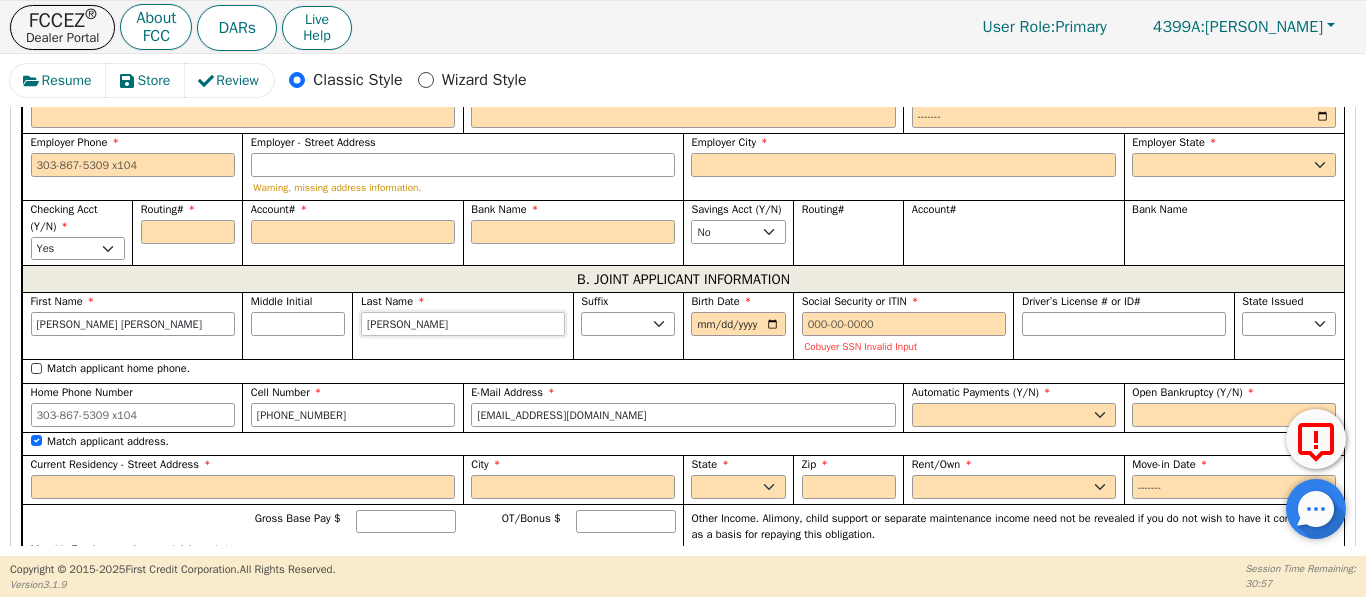 type on "[PERSON_NAME]" 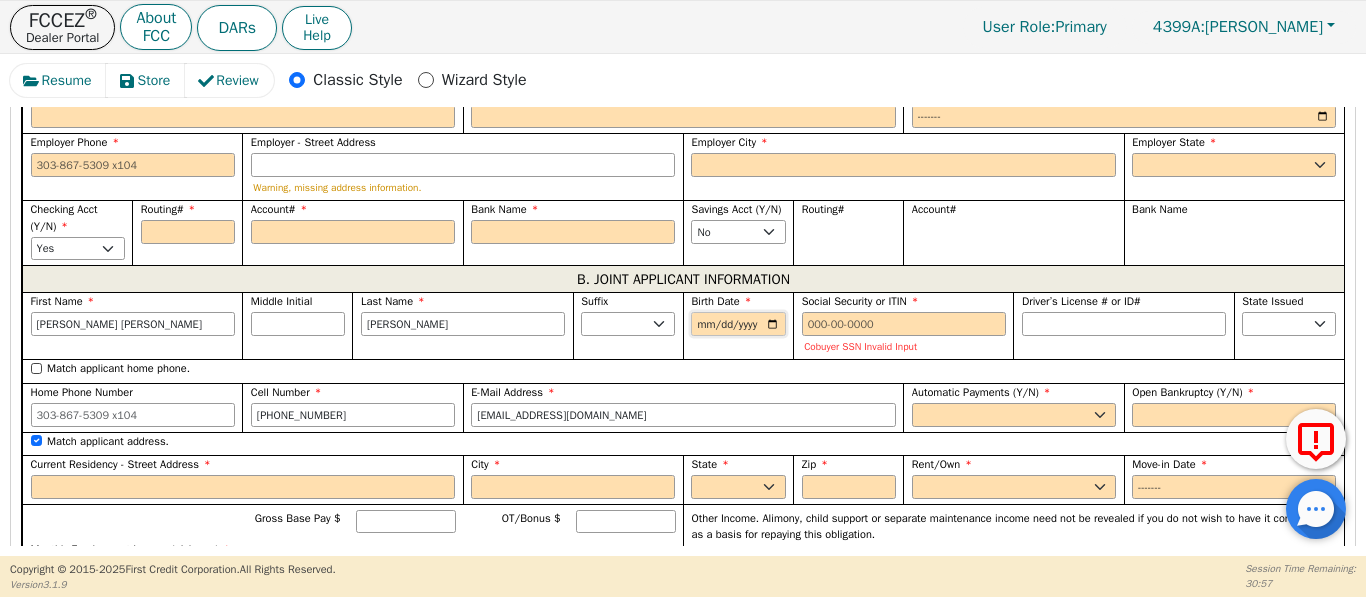 click on "Birth Date" at bounding box center (738, 324) 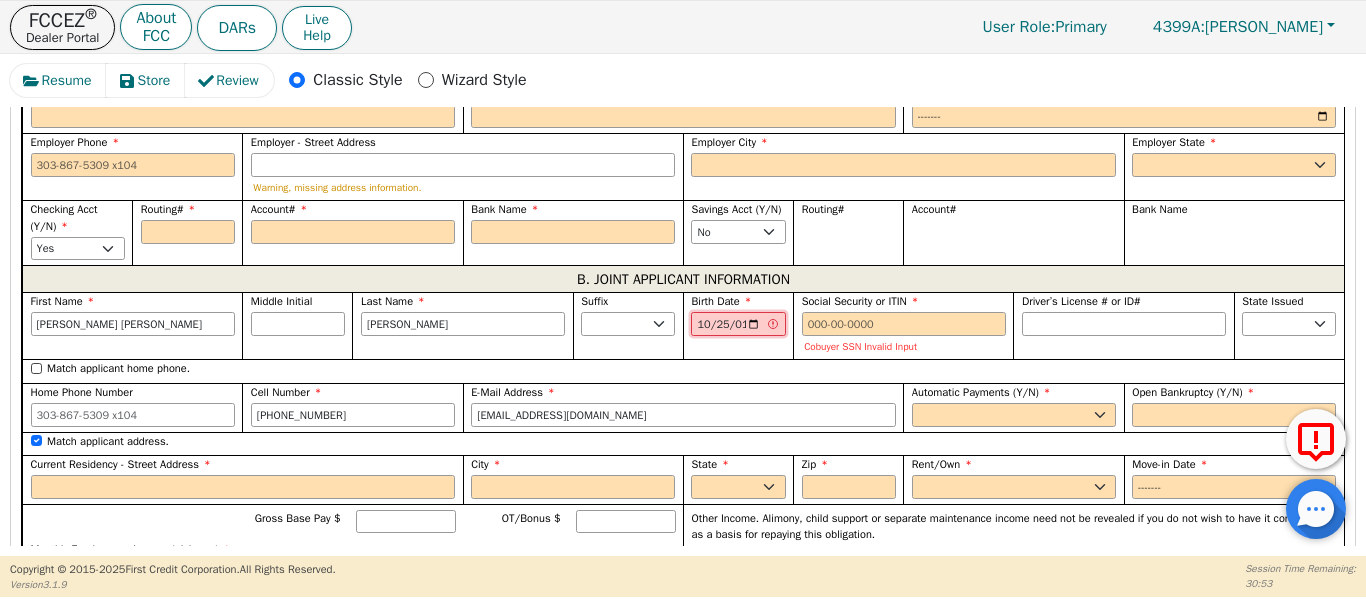 type on "[DATE]" 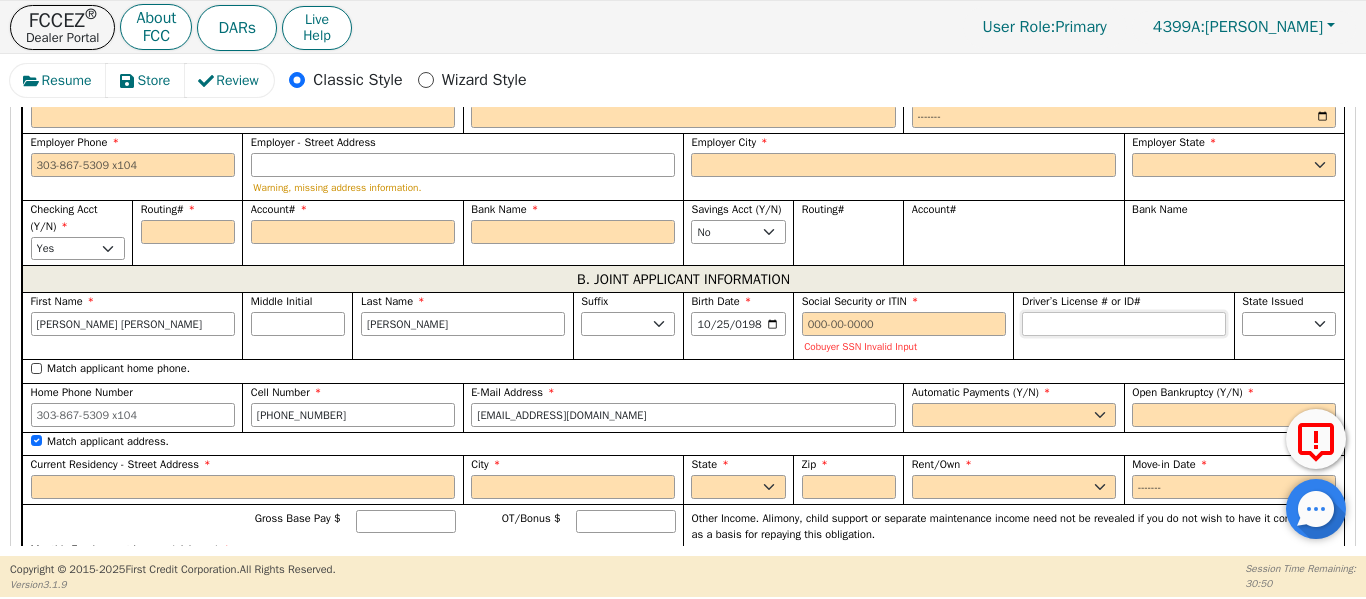click on "Driver’s License # or ID#" at bounding box center [1124, 324] 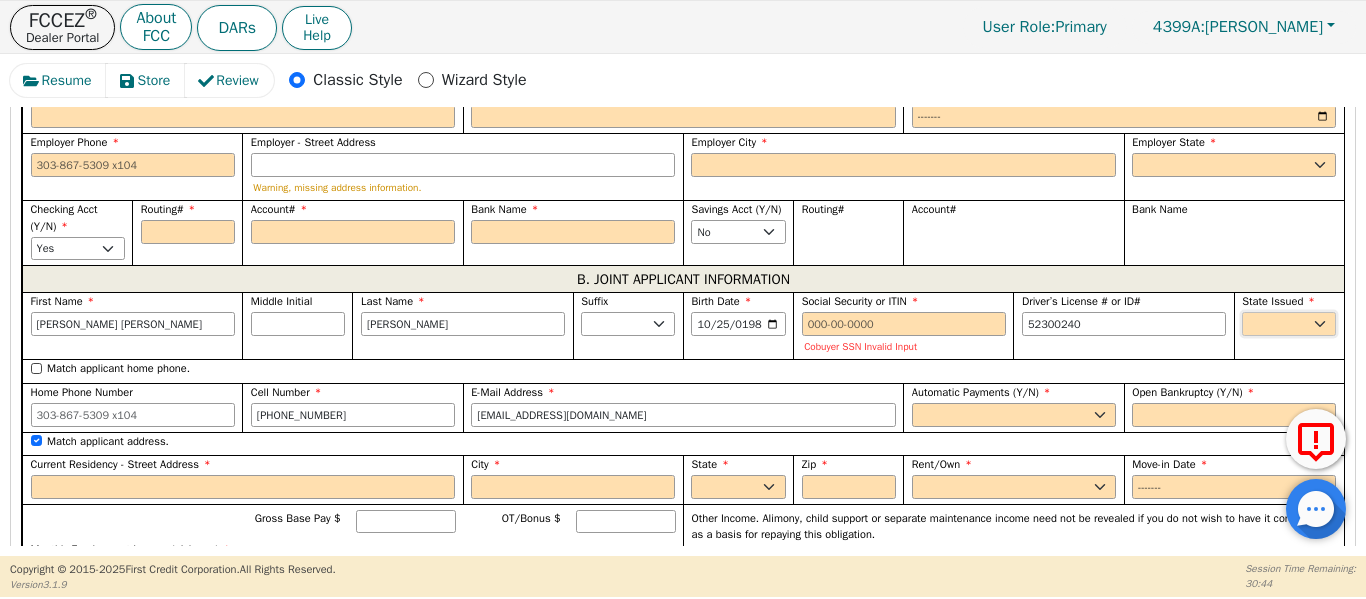type on "********" 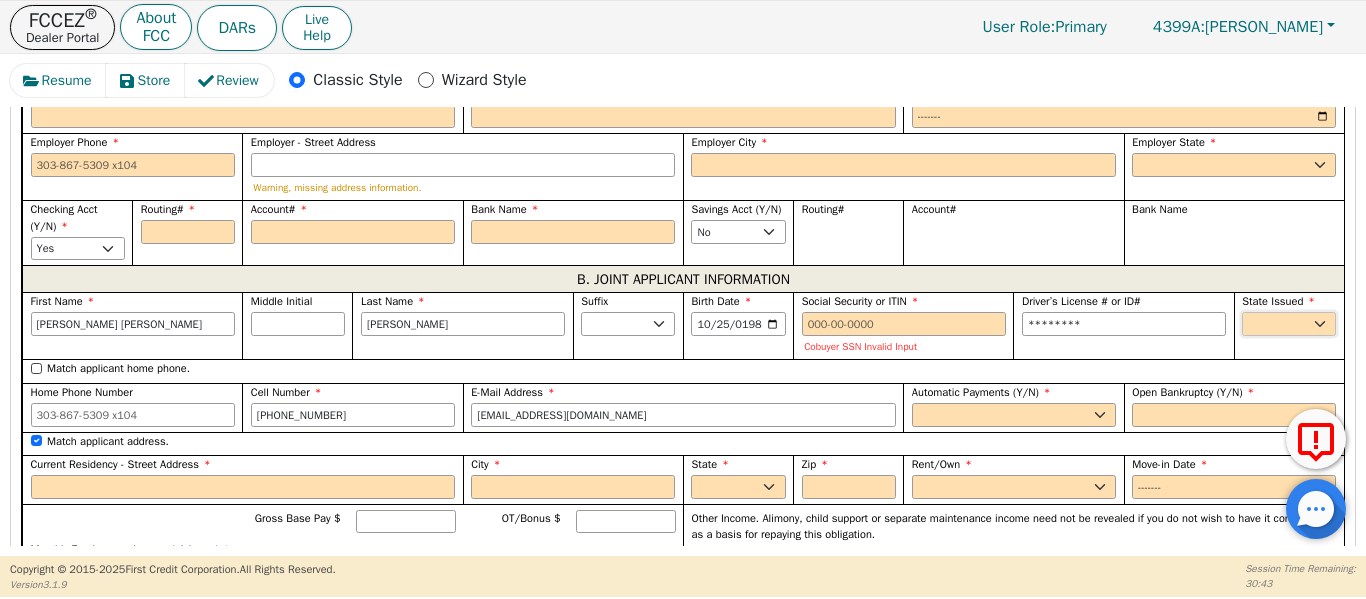 click on "AK AL AR AZ CA CO CT DC DE FL [GEOGRAPHIC_DATA] HI IA ID IL IN KS [GEOGRAPHIC_DATA] LA MA MD [GEOGRAPHIC_DATA] [GEOGRAPHIC_DATA] [GEOGRAPHIC_DATA] [GEOGRAPHIC_DATA] [GEOGRAPHIC_DATA] MT NC [GEOGRAPHIC_DATA] [GEOGRAPHIC_DATA] NH [GEOGRAPHIC_DATA] [GEOGRAPHIC_DATA] [GEOGRAPHIC_DATA] [GEOGRAPHIC_DATA] [GEOGRAPHIC_DATA] [GEOGRAPHIC_DATA] OR [GEOGRAPHIC_DATA] SC SD [GEOGRAPHIC_DATA] [GEOGRAPHIC_DATA] [GEOGRAPHIC_DATA] [GEOGRAPHIC_DATA] [GEOGRAPHIC_DATA] [GEOGRAPHIC_DATA] [GEOGRAPHIC_DATA] WY" at bounding box center (1289, 324) 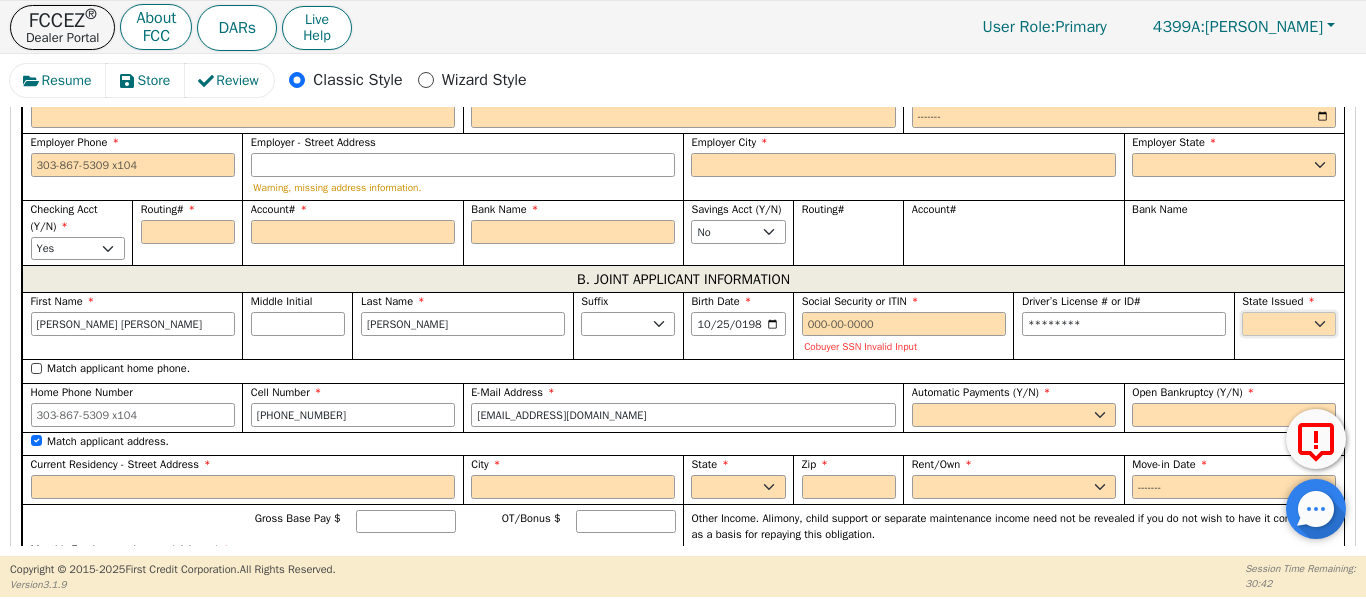 select on "[GEOGRAPHIC_DATA]" 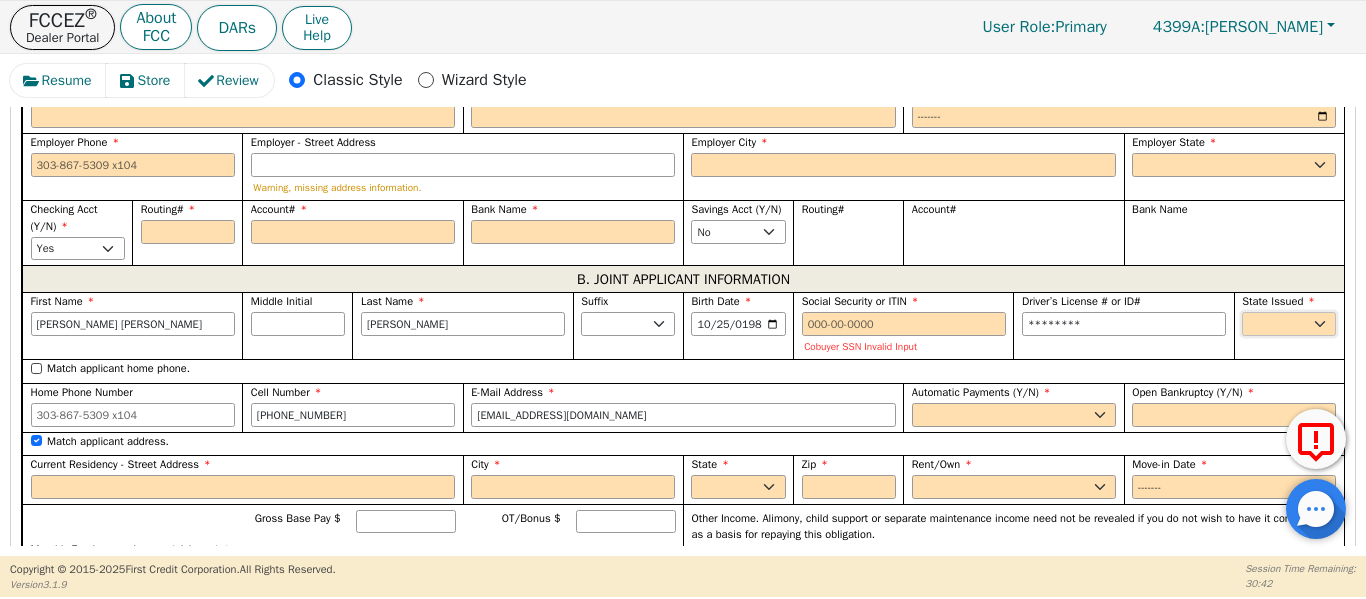 click on "AK AL AR AZ CA CO CT DC DE FL [GEOGRAPHIC_DATA] HI IA ID IL IN KS [GEOGRAPHIC_DATA] LA MA MD [GEOGRAPHIC_DATA] [GEOGRAPHIC_DATA] [GEOGRAPHIC_DATA] [GEOGRAPHIC_DATA] [GEOGRAPHIC_DATA] MT NC [GEOGRAPHIC_DATA] [GEOGRAPHIC_DATA] NH [GEOGRAPHIC_DATA] [GEOGRAPHIC_DATA] [GEOGRAPHIC_DATA] [GEOGRAPHIC_DATA] [GEOGRAPHIC_DATA] [GEOGRAPHIC_DATA] OR [GEOGRAPHIC_DATA] SC SD [GEOGRAPHIC_DATA] [GEOGRAPHIC_DATA] [GEOGRAPHIC_DATA] [GEOGRAPHIC_DATA] [GEOGRAPHIC_DATA] [GEOGRAPHIC_DATA] [GEOGRAPHIC_DATA] WY" at bounding box center (1289, 324) 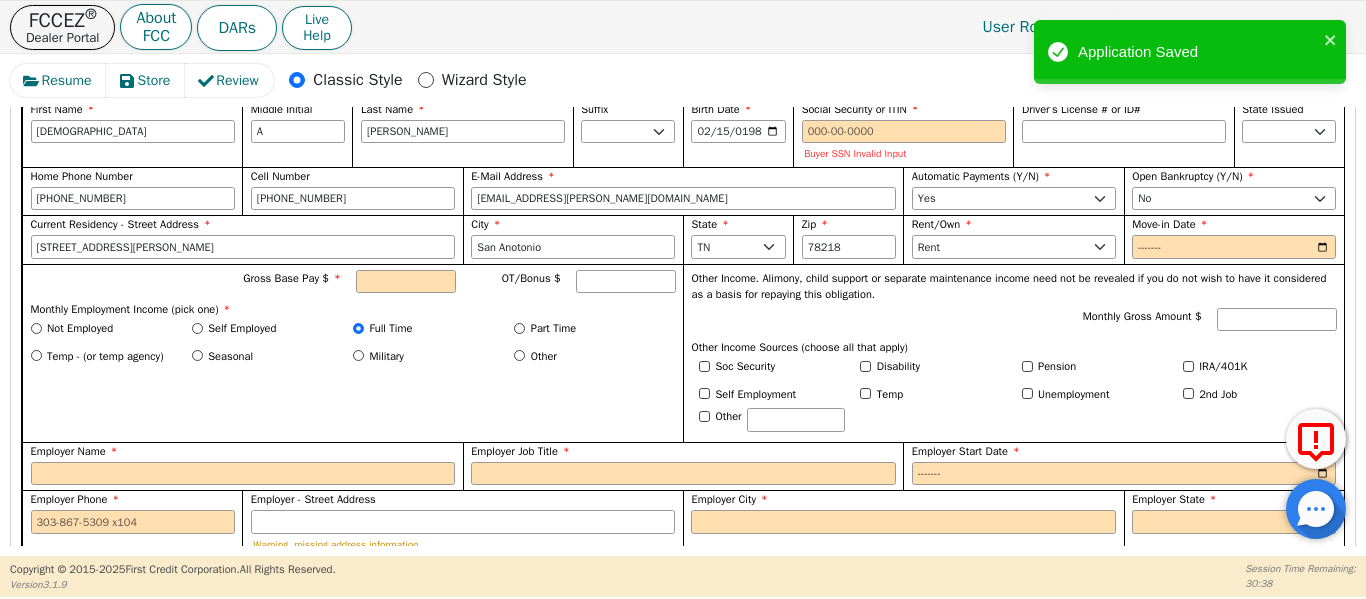 scroll, scrollTop: 1156, scrollLeft: 0, axis: vertical 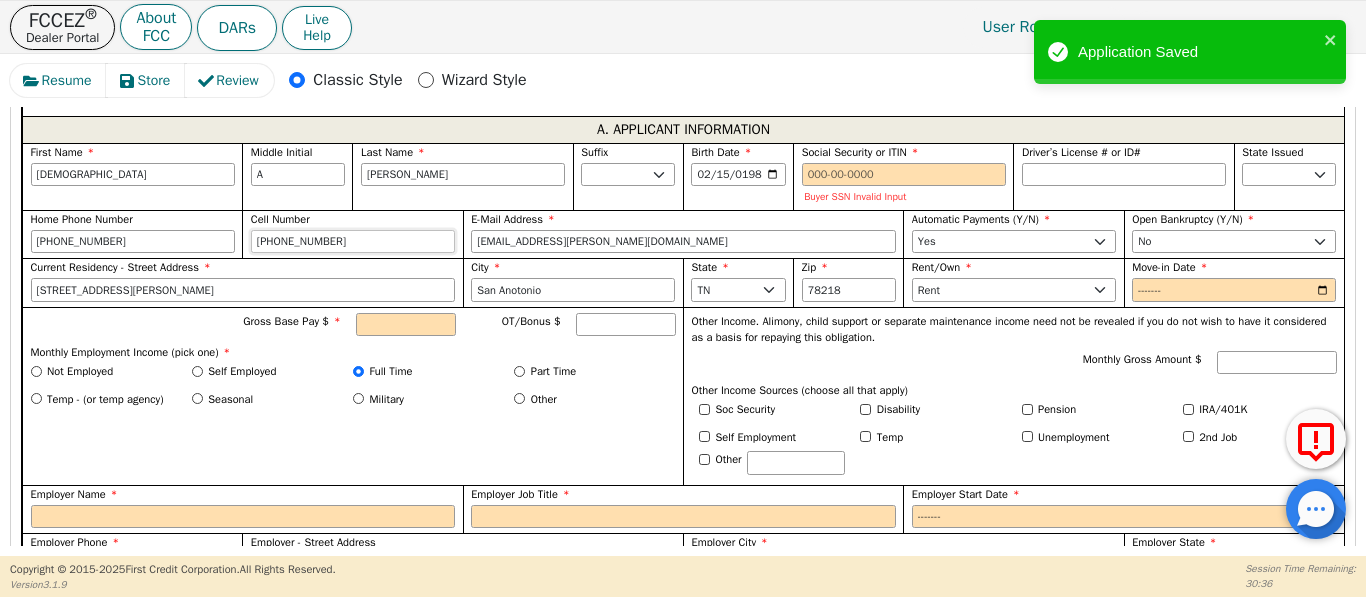 drag, startPoint x: 359, startPoint y: 243, endPoint x: 81, endPoint y: 223, distance: 278.7185 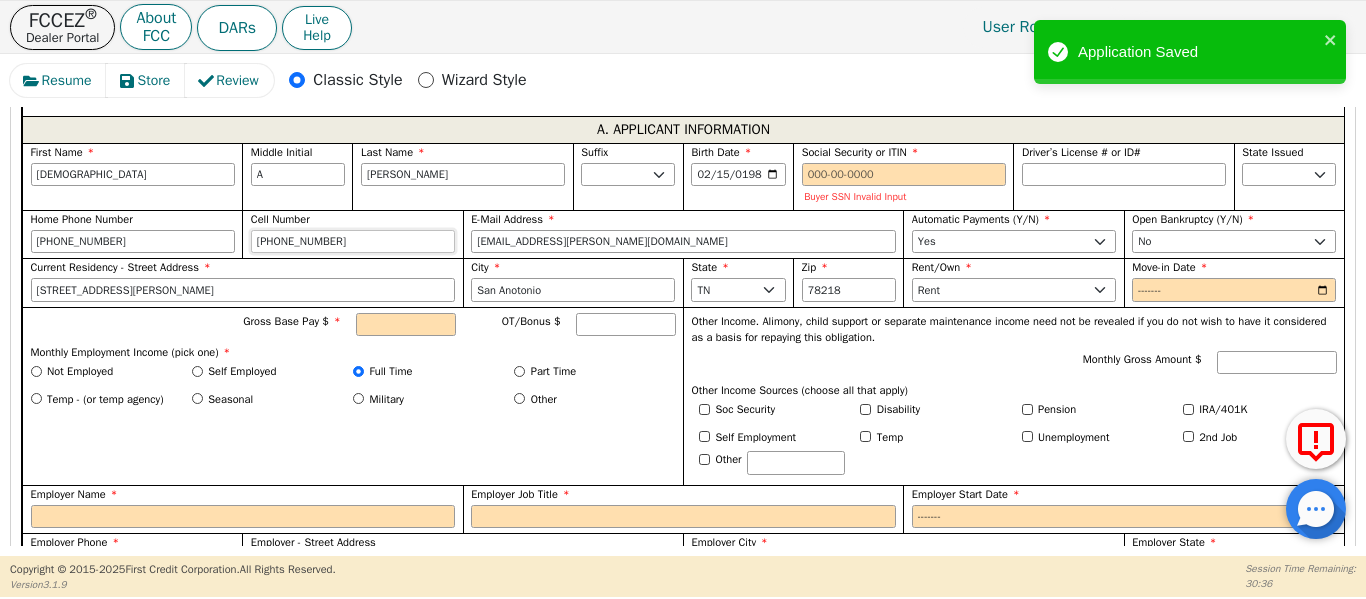 click on "First Name [DEMOGRAPHIC_DATA] Middle Initial A Last Name [PERSON_NAME] Suffix Jr. Sr. II III IV Birth Date [DEMOGRAPHIC_DATA] Social Security or ITIN Buyer SSN Invalid Input Driver’s License # or ID# State Issued AK AL AR AZ [GEOGRAPHIC_DATA] CO [GEOGRAPHIC_DATA] [GEOGRAPHIC_DATA] DE [GEOGRAPHIC_DATA] [GEOGRAPHIC_DATA] [GEOGRAPHIC_DATA] [GEOGRAPHIC_DATA] ID [GEOGRAPHIC_DATA] IN [GEOGRAPHIC_DATA] [GEOGRAPHIC_DATA] [GEOGRAPHIC_DATA] [GEOGRAPHIC_DATA] [GEOGRAPHIC_DATA] [GEOGRAPHIC_DATA] [GEOGRAPHIC_DATA] [GEOGRAPHIC_DATA] MT [GEOGRAPHIC_DATA] [GEOGRAPHIC_DATA] [GEOGRAPHIC_DATA] NH [GEOGRAPHIC_DATA] [GEOGRAPHIC_DATA] [GEOGRAPHIC_DATA] [GEOGRAPHIC_DATA] [GEOGRAPHIC_DATA] [GEOGRAPHIC_DATA] OR [GEOGRAPHIC_DATA] SC SD [GEOGRAPHIC_DATA] [GEOGRAPHIC_DATA] [GEOGRAPHIC_DATA] [GEOGRAPHIC_DATA] [GEOGRAPHIC_DATA] [GEOGRAPHIC_DATA] [GEOGRAPHIC_DATA] WY Home Phone Number [PHONE_NUMBER] Cell Number [PHONE_NUMBER] E-Mail Address [EMAIL_ADDRESS][PERSON_NAME][DOMAIN_NAME] Automatic Payments (Y/N) Yes No Open Bankruptcy (Y/N) Yes No Current Residency - Street Address [STREET_ADDRESS][PERSON_NAME] [US_STATE][GEOGRAPHIC_DATA] CO [GEOGRAPHIC_DATA] [GEOGRAPHIC_DATA] DE [GEOGRAPHIC_DATA] [GEOGRAPHIC_DATA] [GEOGRAPHIC_DATA] [GEOGRAPHIC_DATA] ID [GEOGRAPHIC_DATA] IN [GEOGRAPHIC_DATA] [GEOGRAPHIC_DATA] [GEOGRAPHIC_DATA] [GEOGRAPHIC_DATA] [GEOGRAPHIC_DATA] [GEOGRAPHIC_DATA] [GEOGRAPHIC_DATA] [GEOGRAPHIC_DATA] [GEOGRAPHIC_DATA] [GEOGRAPHIC_DATA] [GEOGRAPHIC_DATA] [GEOGRAPHIC_DATA] [GEOGRAPHIC_DATA] [GEOGRAPHIC_DATA] [GEOGRAPHIC_DATA] [GEOGRAPHIC_DATA] [GEOGRAPHIC_DATA] [GEOGRAPHIC_DATA] [GEOGRAPHIC_DATA] [GEOGRAPHIC_DATA] [GEOGRAPHIC_DATA] [GEOGRAPHIC_DATA] SD [GEOGRAPHIC_DATA] [GEOGRAPHIC_DATA] [GEOGRAPHIC_DATA] [GEOGRAPHIC_DATA] [GEOGRAPHIC_DATA] [GEOGRAPHIC_DATA] [GEOGRAPHIC_DATA] WY Zip 78218 Rent/Own Rent Own Move-in Date Gross Base Pay $ OT/Bonus $ Monthly Employment Income (pick one) * Not Employed Self Employed Full Time Part Time Temp - (or temp agency) Seasonal Military Other Monthly Gross Amount $ Other Income Sources (choose all that apply) Soc Security Disability" at bounding box center [683, 404] 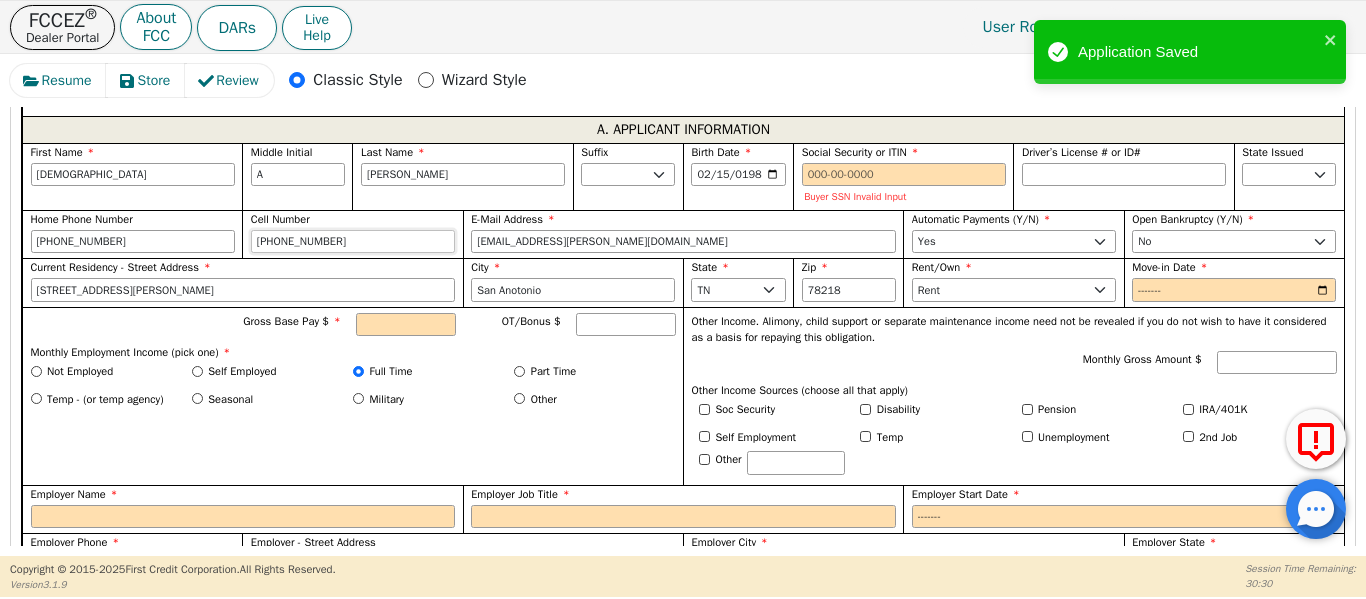 type on "[PHONE_NUMBER]" 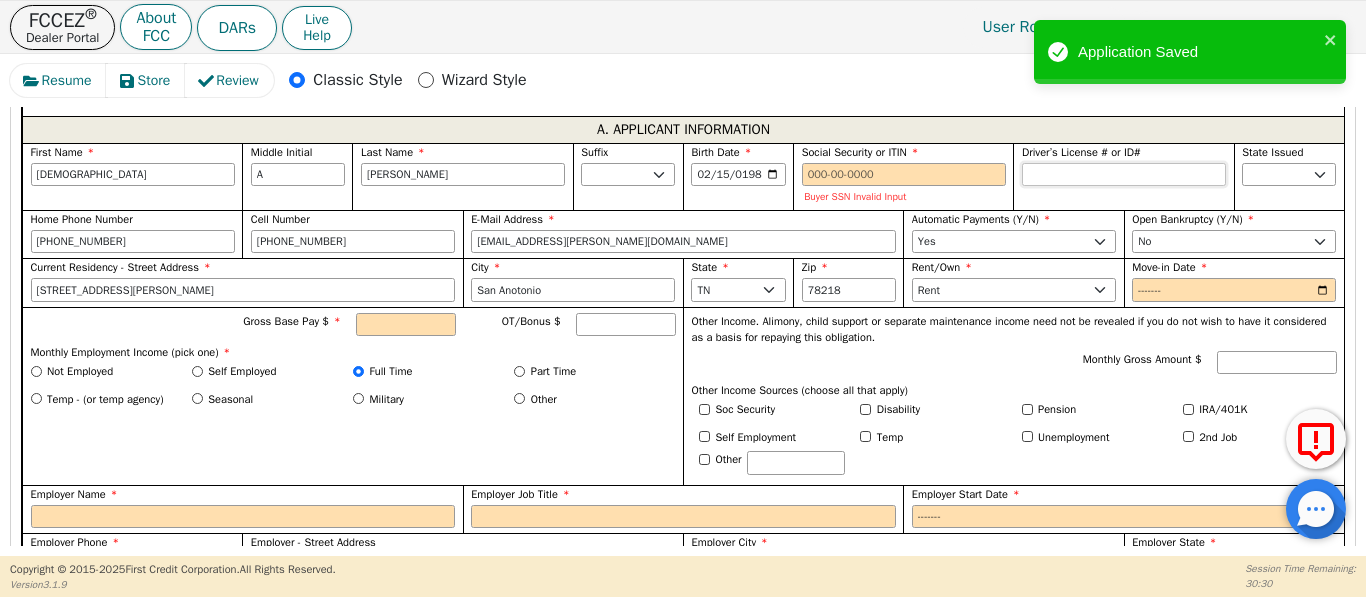 click on "Driver’s License # or ID#" at bounding box center (1124, 175) 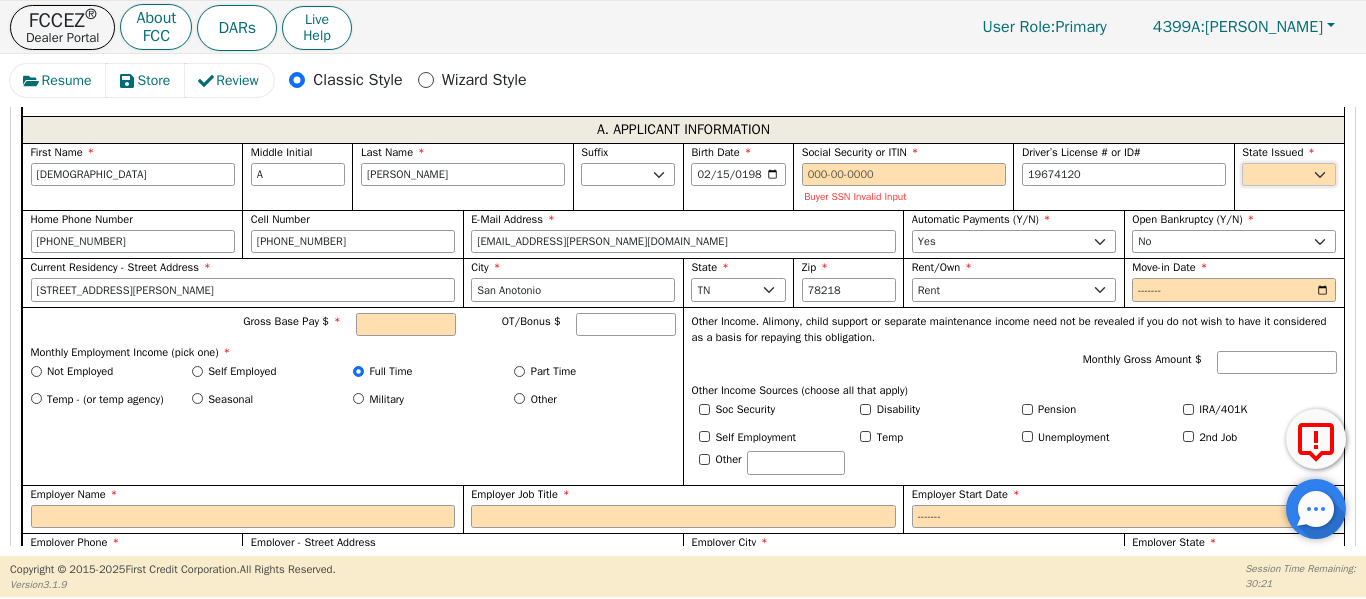 type on "********" 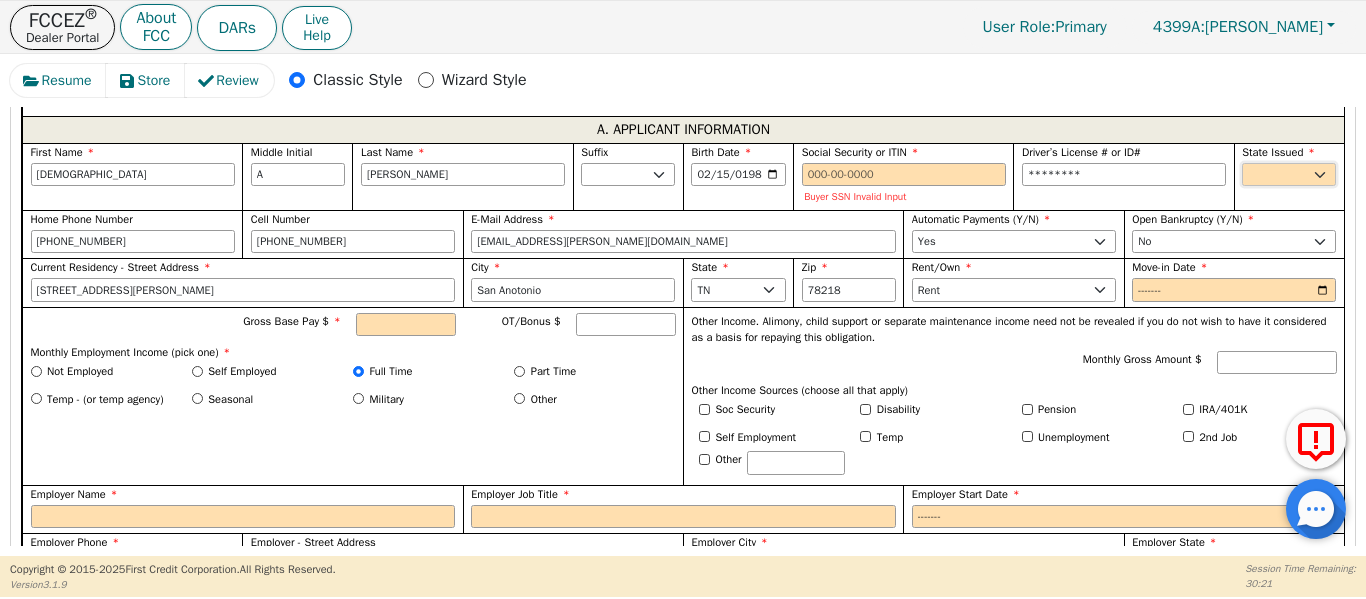click on "AK AL AR AZ CA CO CT DC DE FL [GEOGRAPHIC_DATA] HI IA ID IL IN KS [GEOGRAPHIC_DATA] LA MA MD [GEOGRAPHIC_DATA] [GEOGRAPHIC_DATA] [GEOGRAPHIC_DATA] [GEOGRAPHIC_DATA] [GEOGRAPHIC_DATA] MT NC [GEOGRAPHIC_DATA] [GEOGRAPHIC_DATA] NH [GEOGRAPHIC_DATA] [GEOGRAPHIC_DATA] [GEOGRAPHIC_DATA] [GEOGRAPHIC_DATA] [GEOGRAPHIC_DATA] [GEOGRAPHIC_DATA] OR [GEOGRAPHIC_DATA] SC SD [GEOGRAPHIC_DATA] [GEOGRAPHIC_DATA] [GEOGRAPHIC_DATA] [GEOGRAPHIC_DATA] [GEOGRAPHIC_DATA] [GEOGRAPHIC_DATA] [GEOGRAPHIC_DATA] WY" at bounding box center [1289, 175] 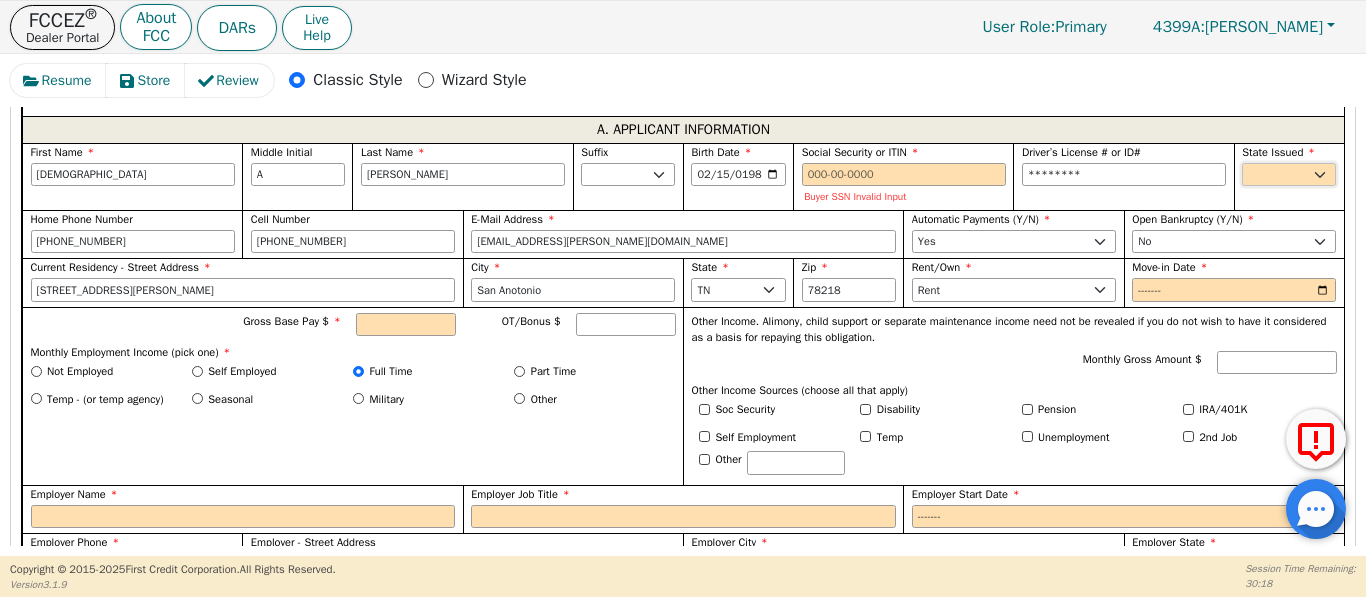 select on "[GEOGRAPHIC_DATA]" 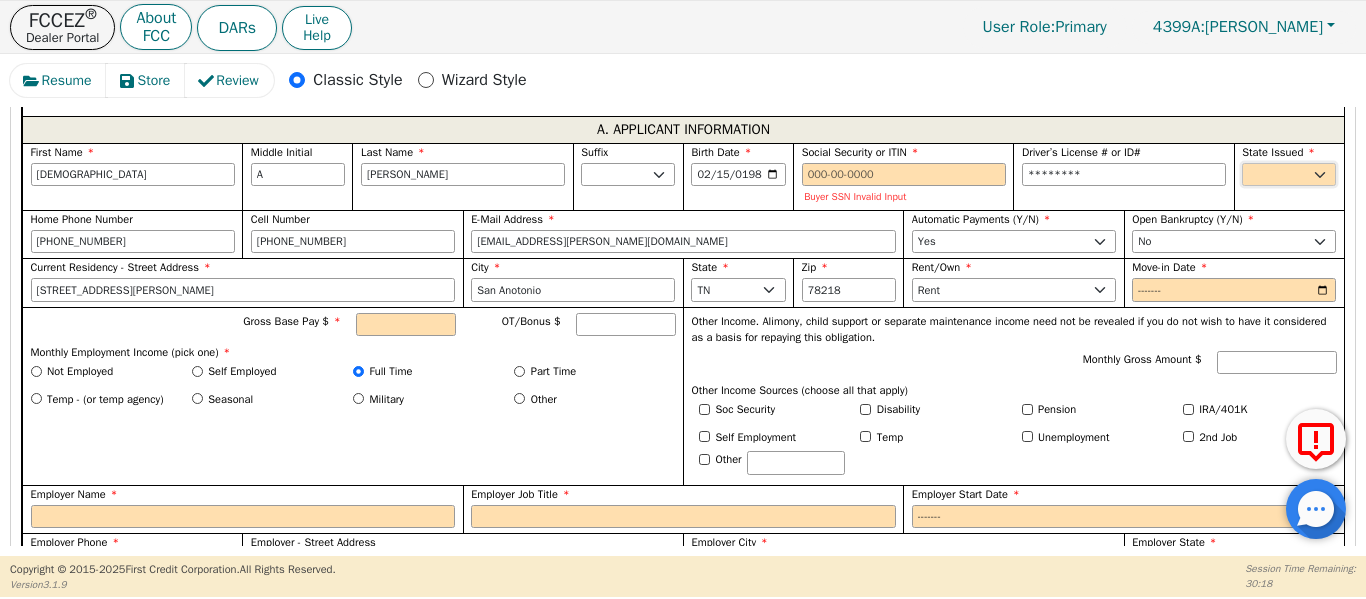 click on "AK AL AR AZ CA CO CT DC DE FL [GEOGRAPHIC_DATA] HI IA ID IL IN KS [GEOGRAPHIC_DATA] LA MA MD [GEOGRAPHIC_DATA] [GEOGRAPHIC_DATA] [GEOGRAPHIC_DATA] [GEOGRAPHIC_DATA] [GEOGRAPHIC_DATA] MT NC [GEOGRAPHIC_DATA] [GEOGRAPHIC_DATA] NH [GEOGRAPHIC_DATA] [GEOGRAPHIC_DATA] [GEOGRAPHIC_DATA] [GEOGRAPHIC_DATA] [GEOGRAPHIC_DATA] [GEOGRAPHIC_DATA] OR [GEOGRAPHIC_DATA] SC SD [GEOGRAPHIC_DATA] [GEOGRAPHIC_DATA] [GEOGRAPHIC_DATA] [GEOGRAPHIC_DATA] [GEOGRAPHIC_DATA] [GEOGRAPHIC_DATA] [GEOGRAPHIC_DATA] WY" at bounding box center [1289, 175] 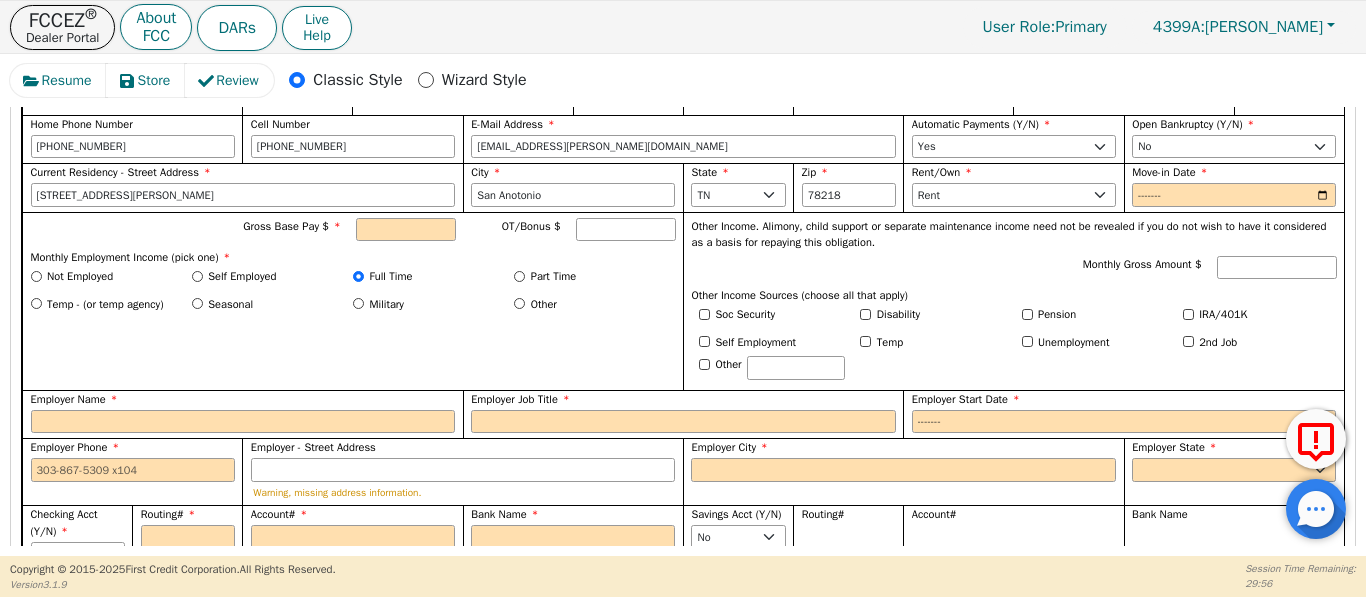 scroll, scrollTop: 1256, scrollLeft: 0, axis: vertical 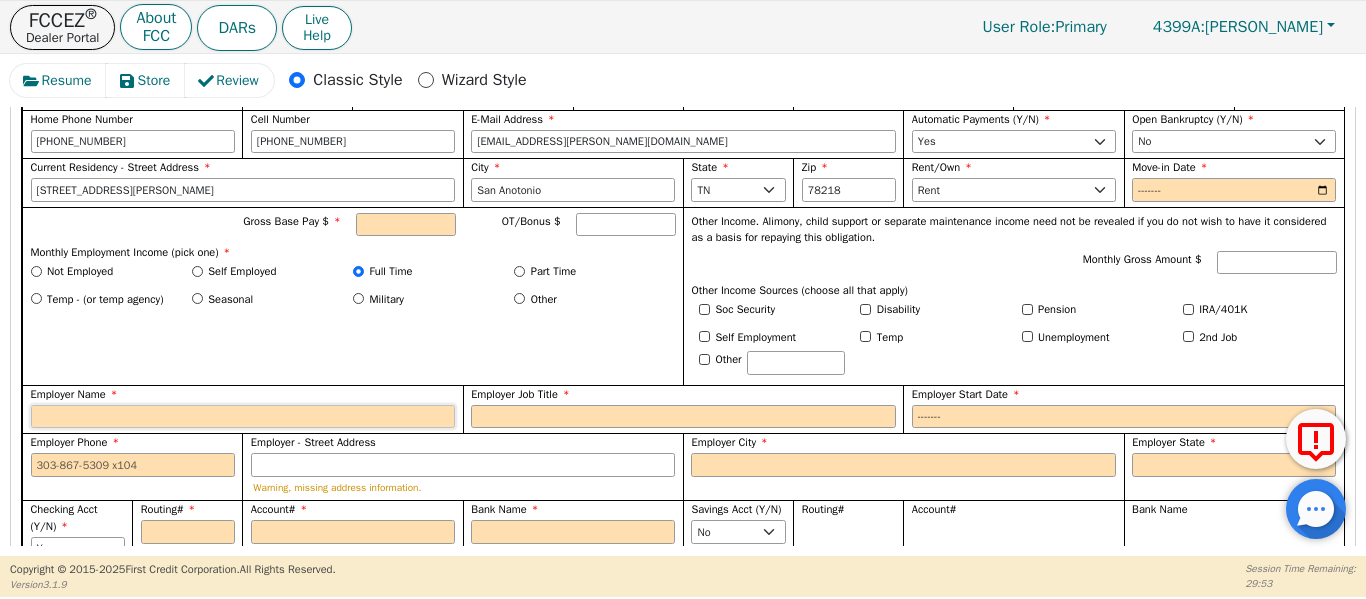 drag, startPoint x: 180, startPoint y: 434, endPoint x: 180, endPoint y: 394, distance: 40 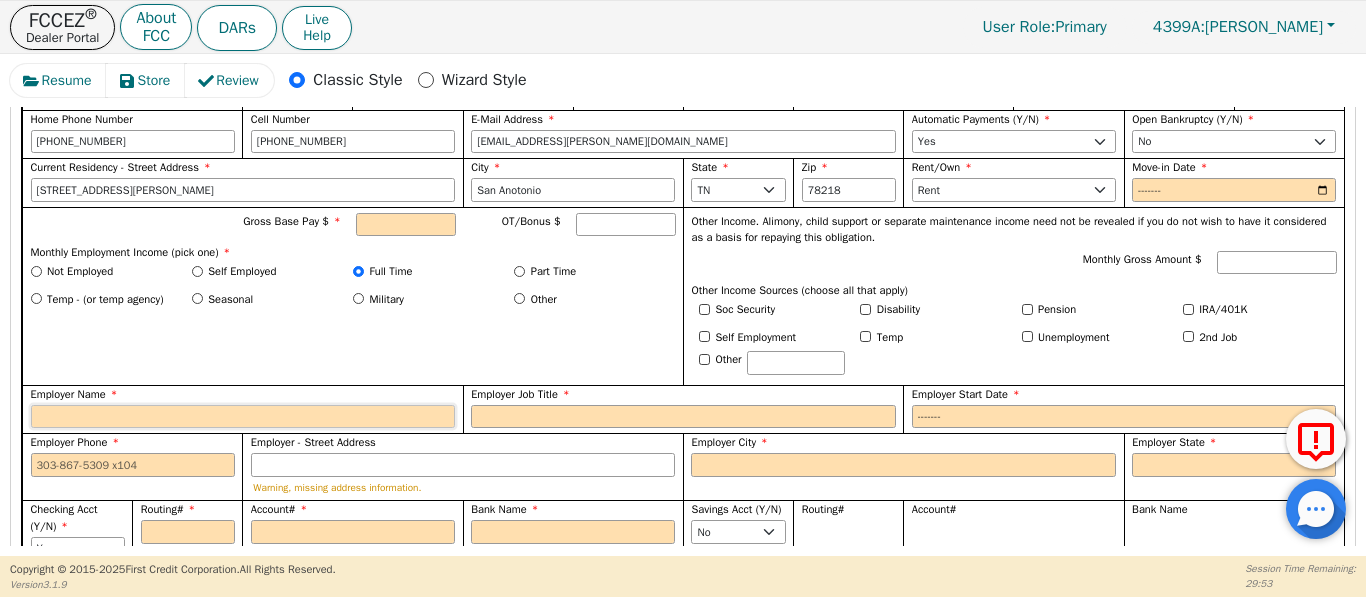 click on "Employer Name" at bounding box center (243, 417) 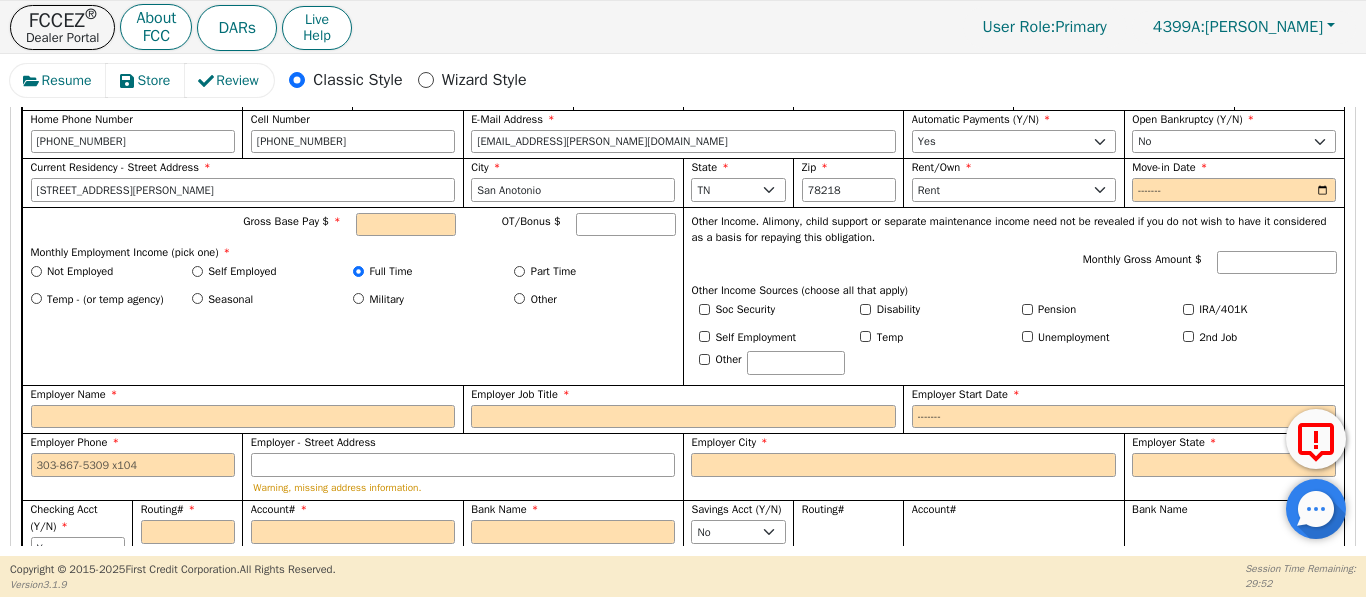 click on "Gross Base Pay $ OT/Bonus $ Monthly Employment Income (pick one) * Not Employed Self Employed Full Time Part Time Temp - (or temp agency) Seasonal Military Other" at bounding box center (352, 296) 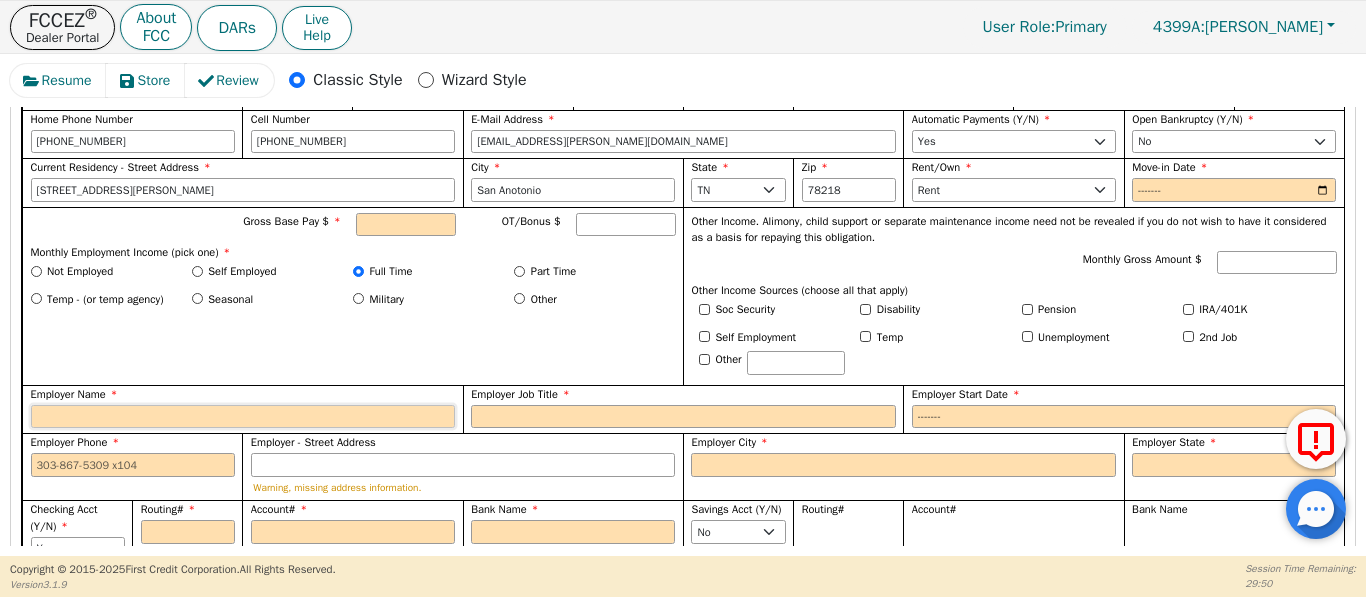 click on "Employer Name" at bounding box center [243, 417] 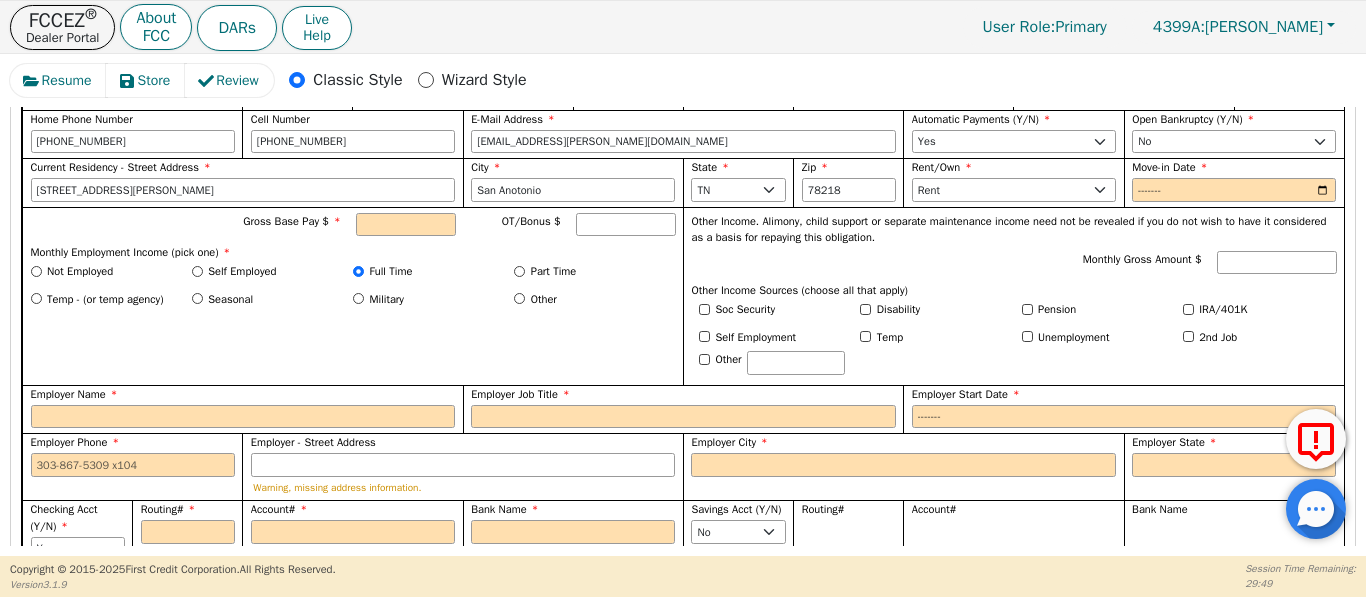 scroll, scrollTop: 1215, scrollLeft: 0, axis: vertical 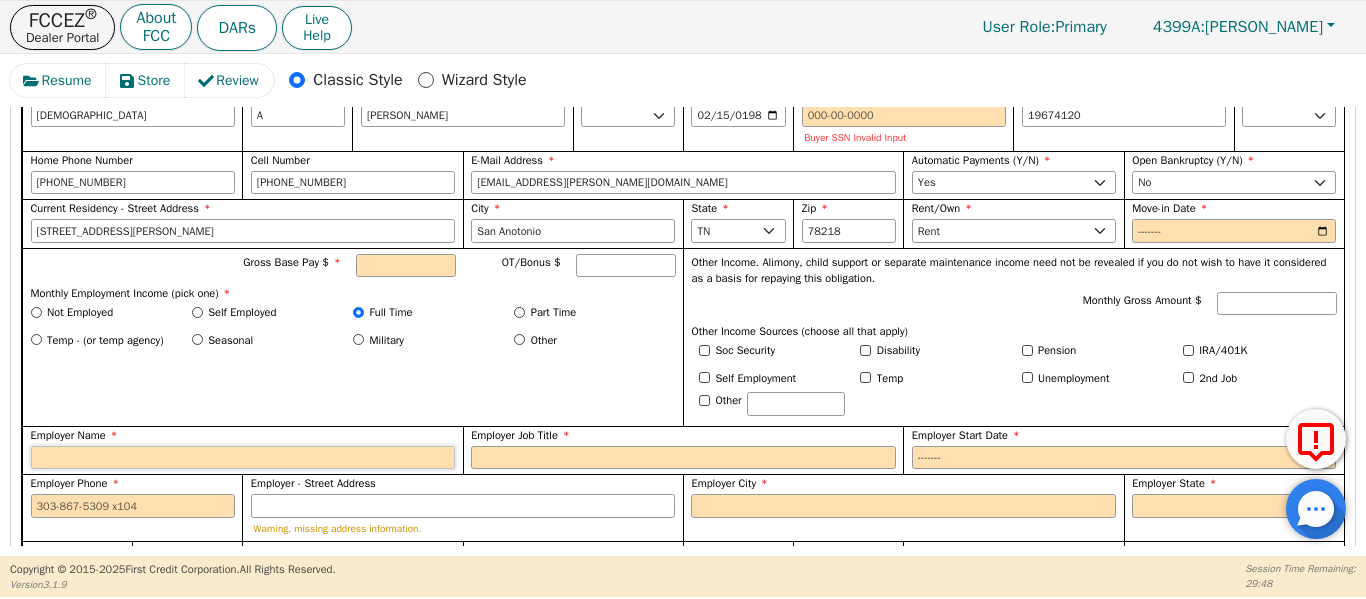 type on "********" 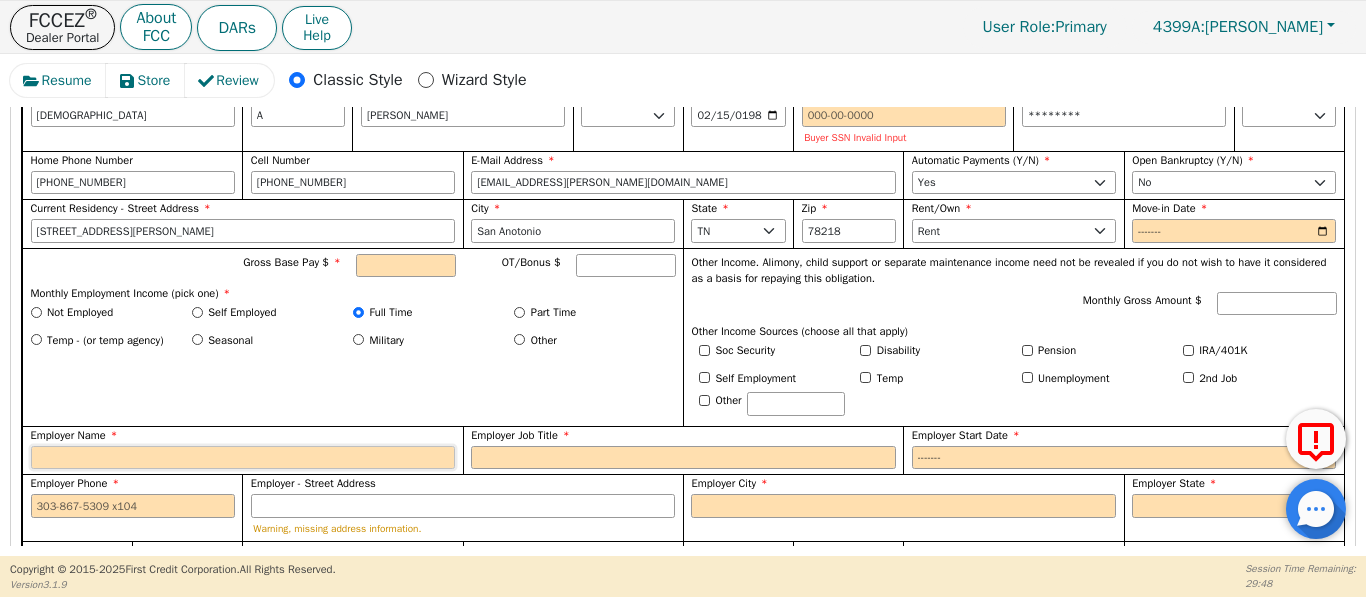 click on "Employer Name" at bounding box center [243, 458] 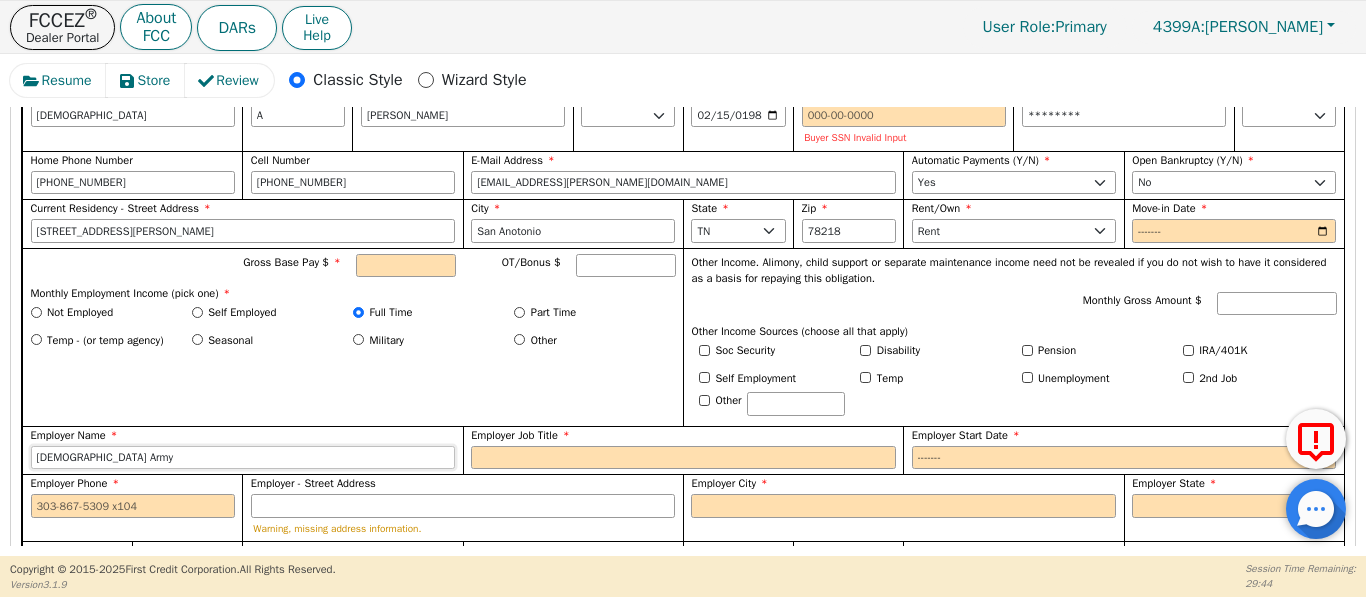 type on "[DEMOGRAPHIC_DATA] Army" 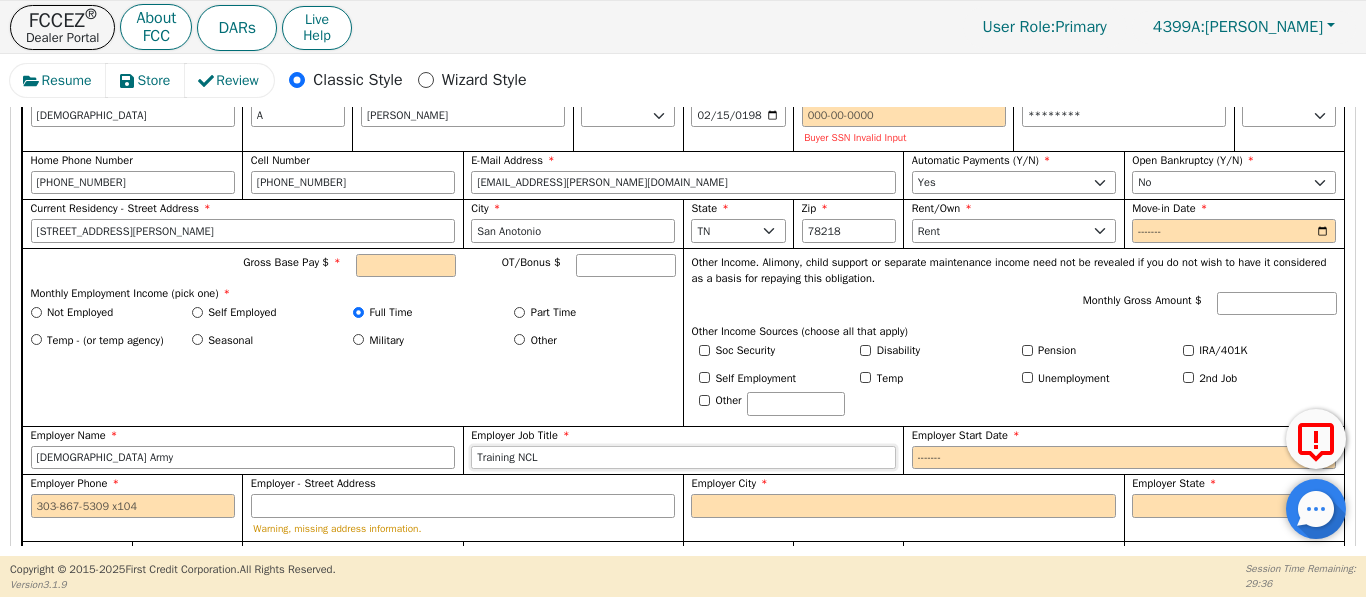 type on "Training NCL" 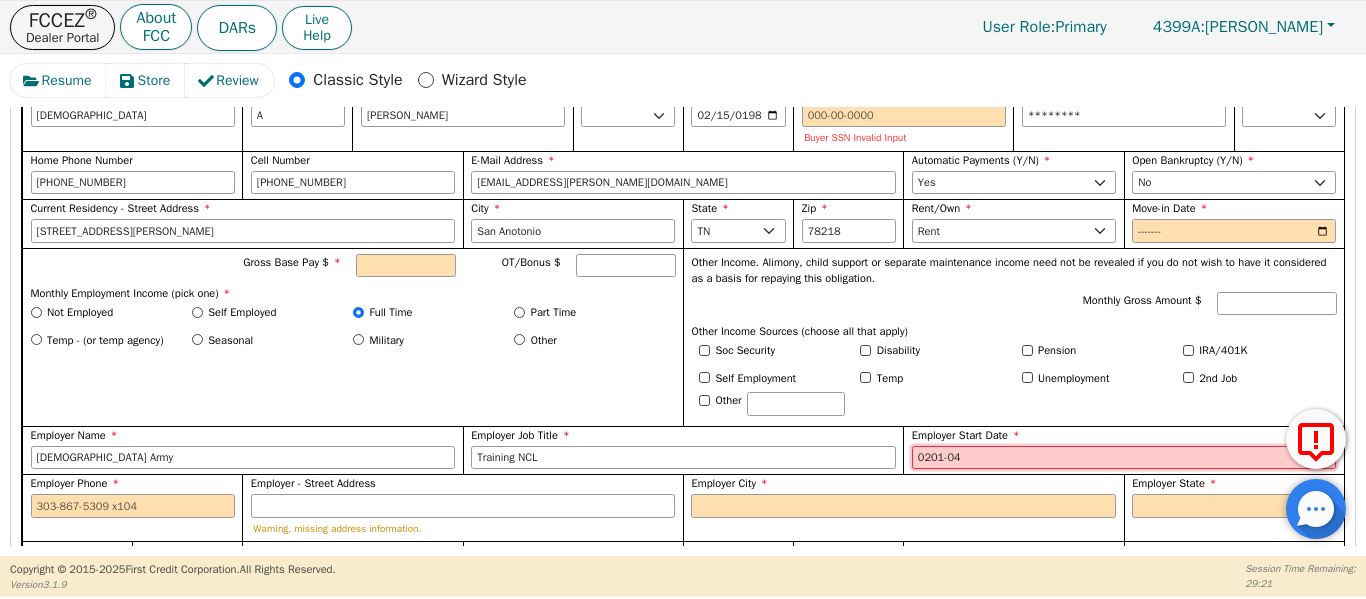 type on "2012-04" 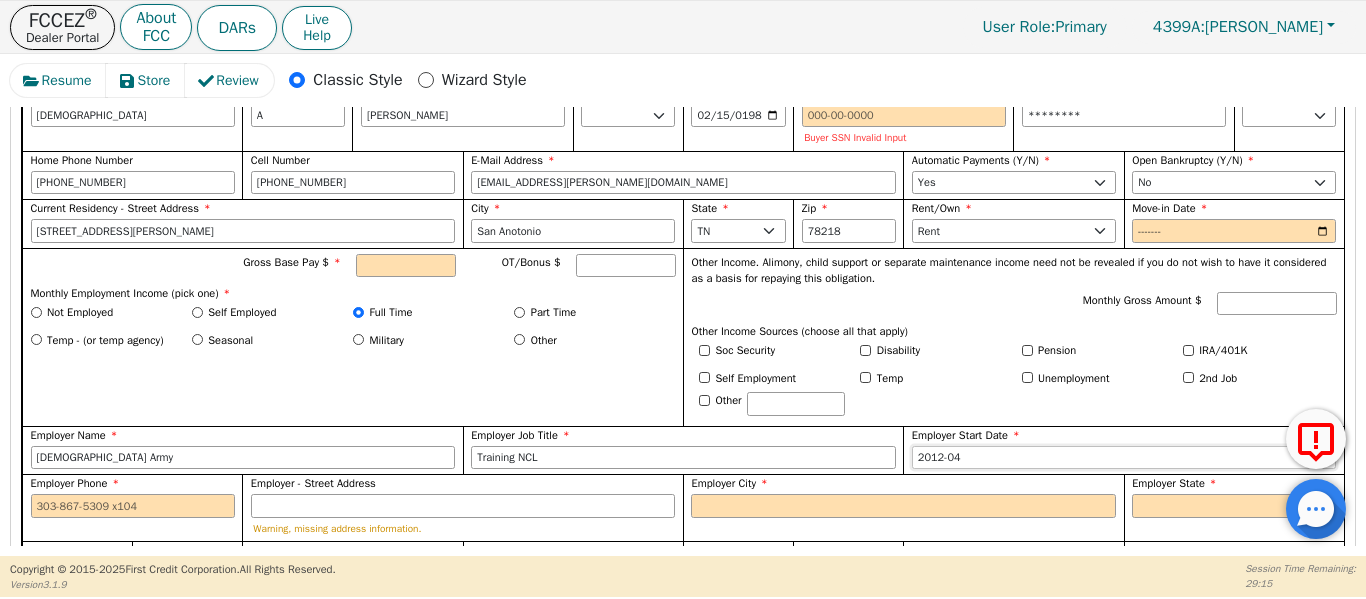 scroll, scrollTop: 1248, scrollLeft: 0, axis: vertical 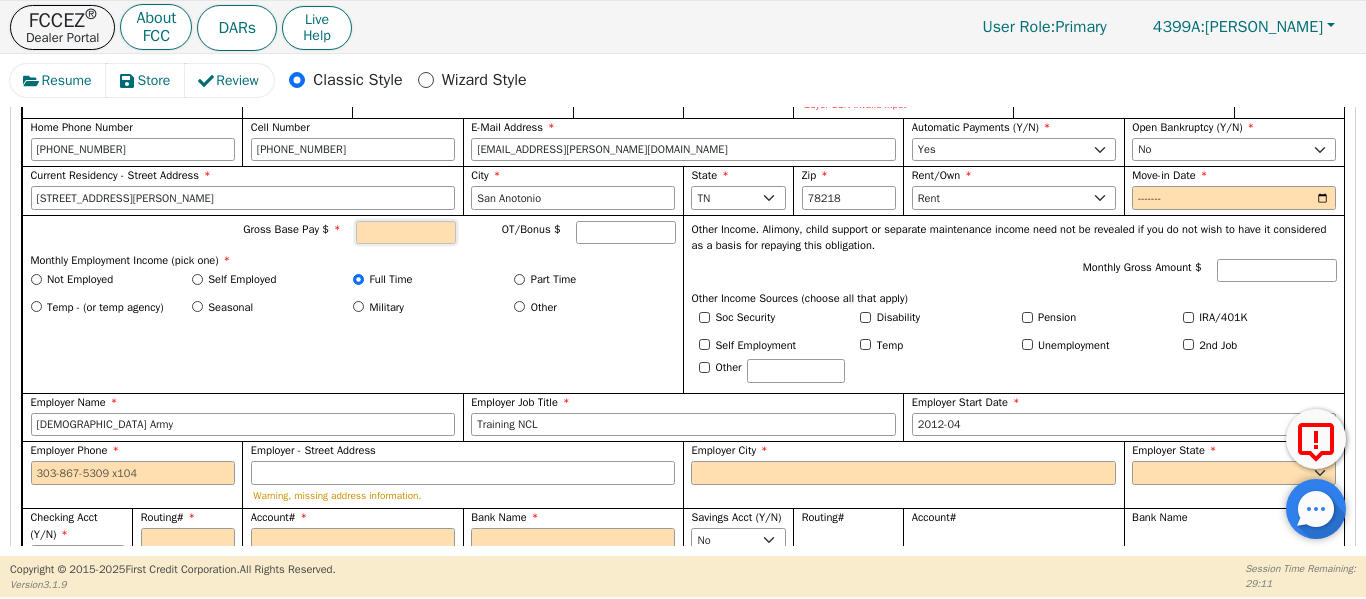 click on "Gross Base Pay $" at bounding box center [406, 233] 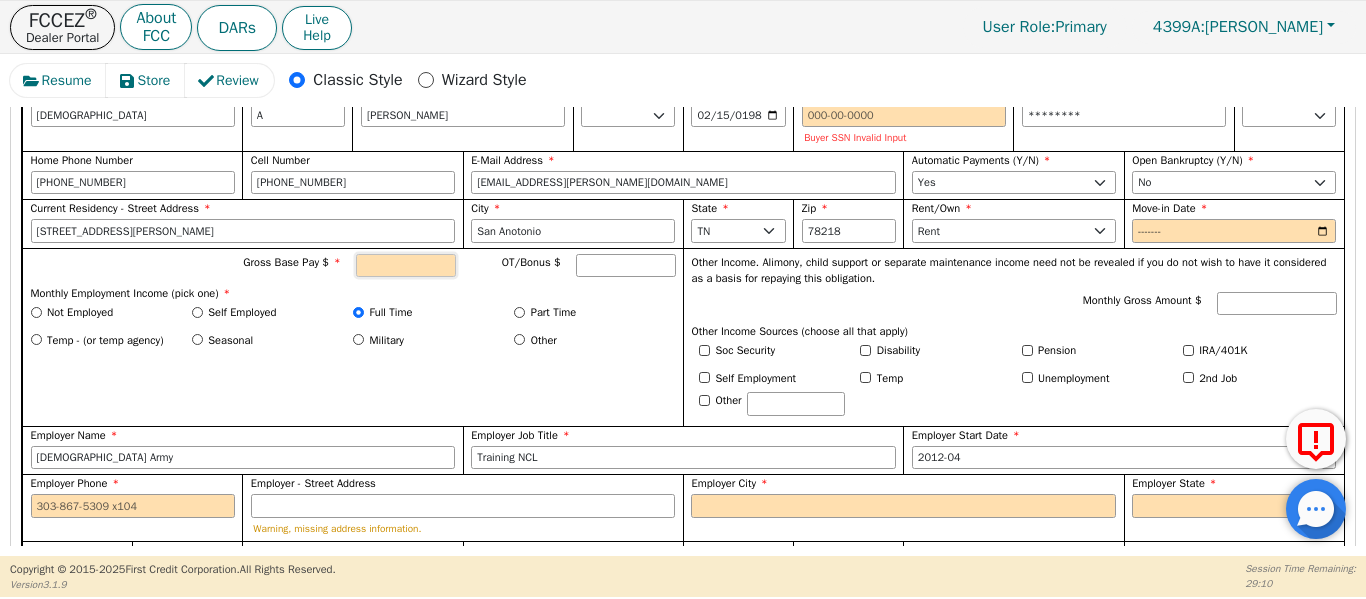 scroll, scrollTop: 1182, scrollLeft: 0, axis: vertical 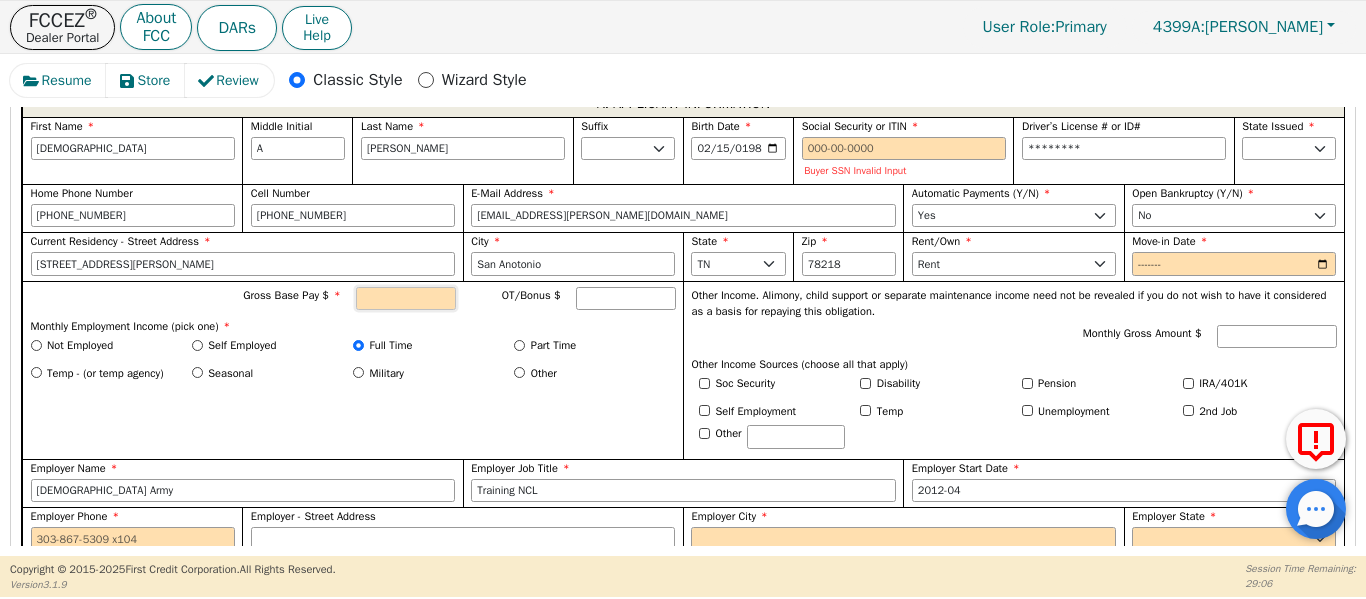 click on "Gross Base Pay $ OT/Bonus $ Monthly Employment Income (pick one) * Not Employed Self Employed Full Time Part Time Temp - (or temp agency) Seasonal Military Other" at bounding box center [352, 370] 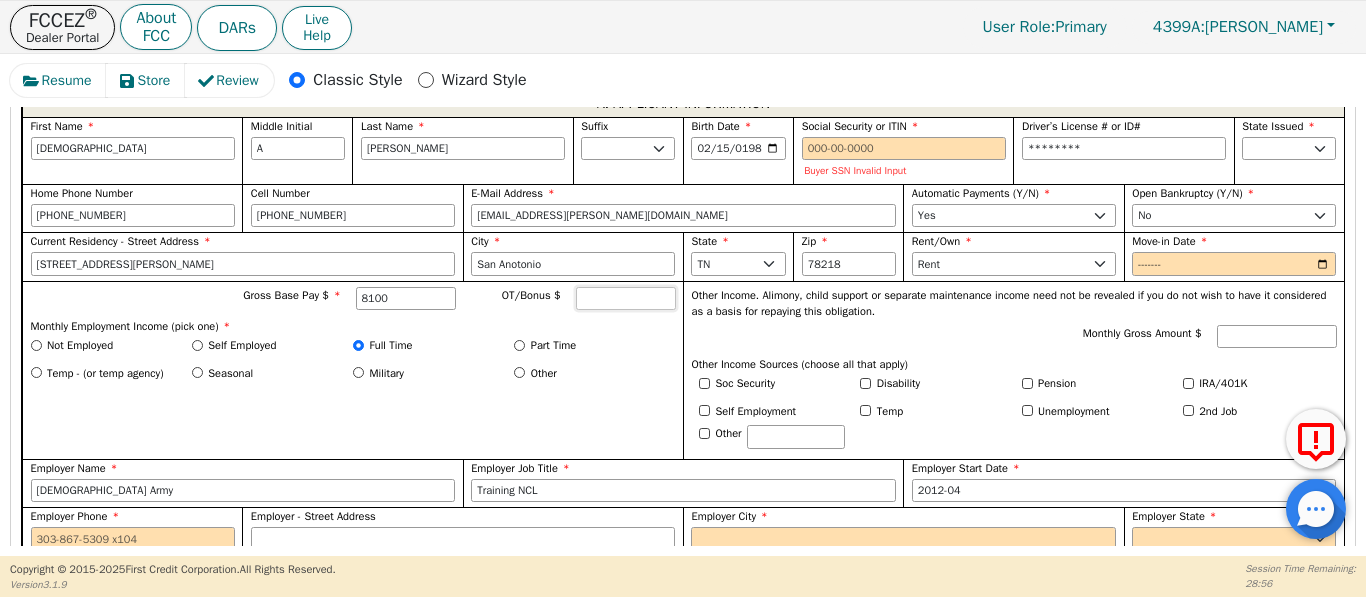 type on "8100.00" 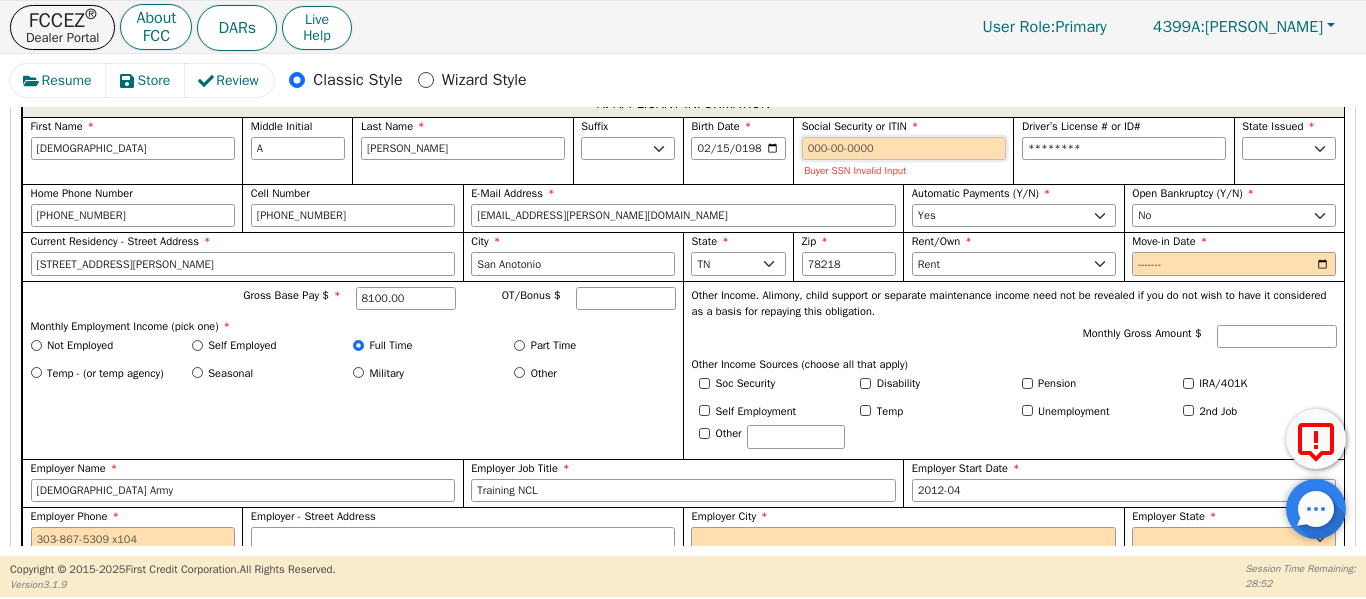 click on "Social Security or ITIN" at bounding box center (904, 149) 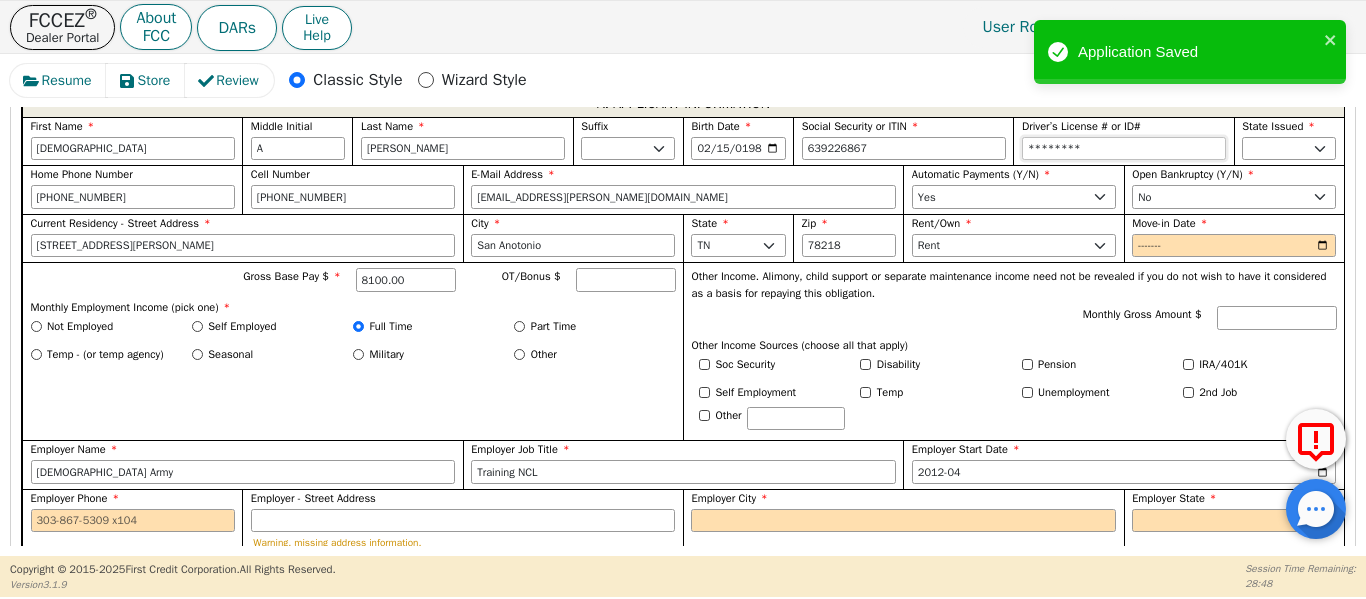 type on "***-**-6867" 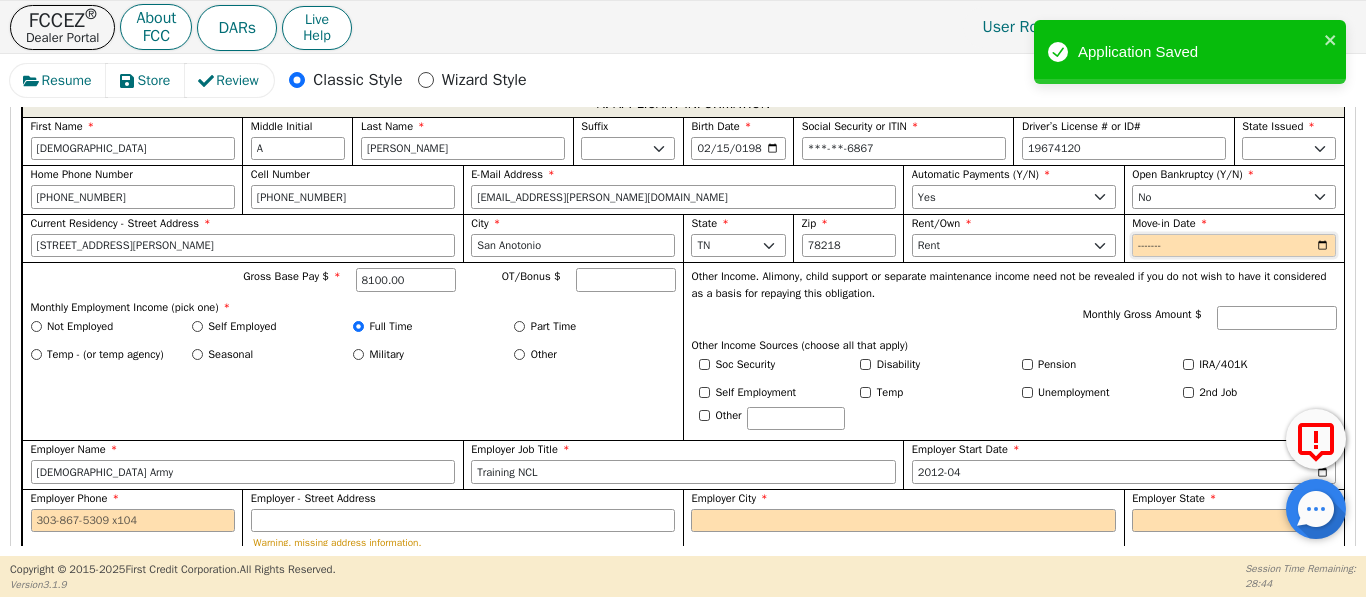 type on "********" 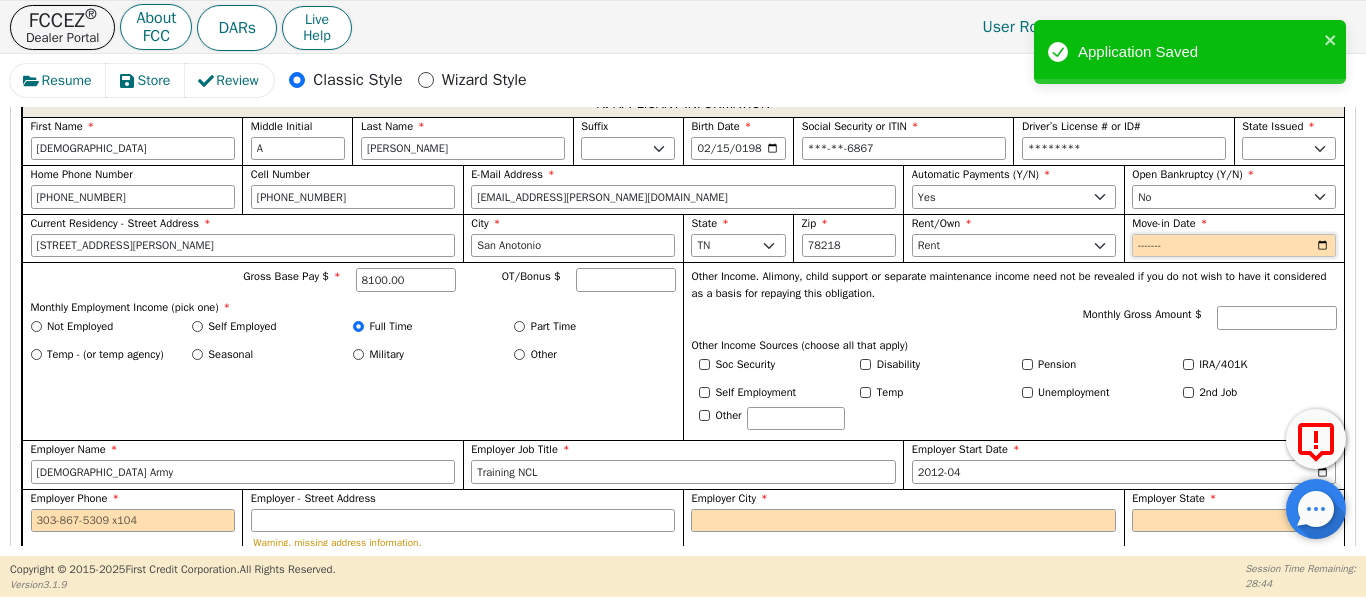 click on "Move-in Date" at bounding box center (1234, 246) 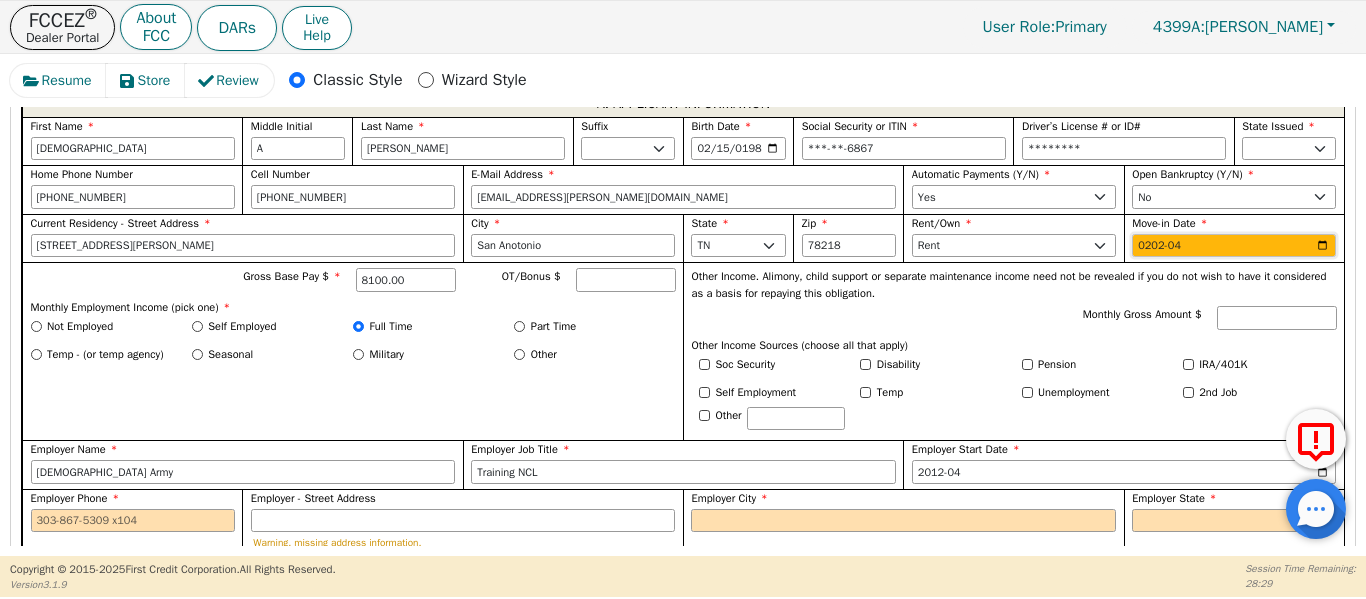 type on "2025-04" 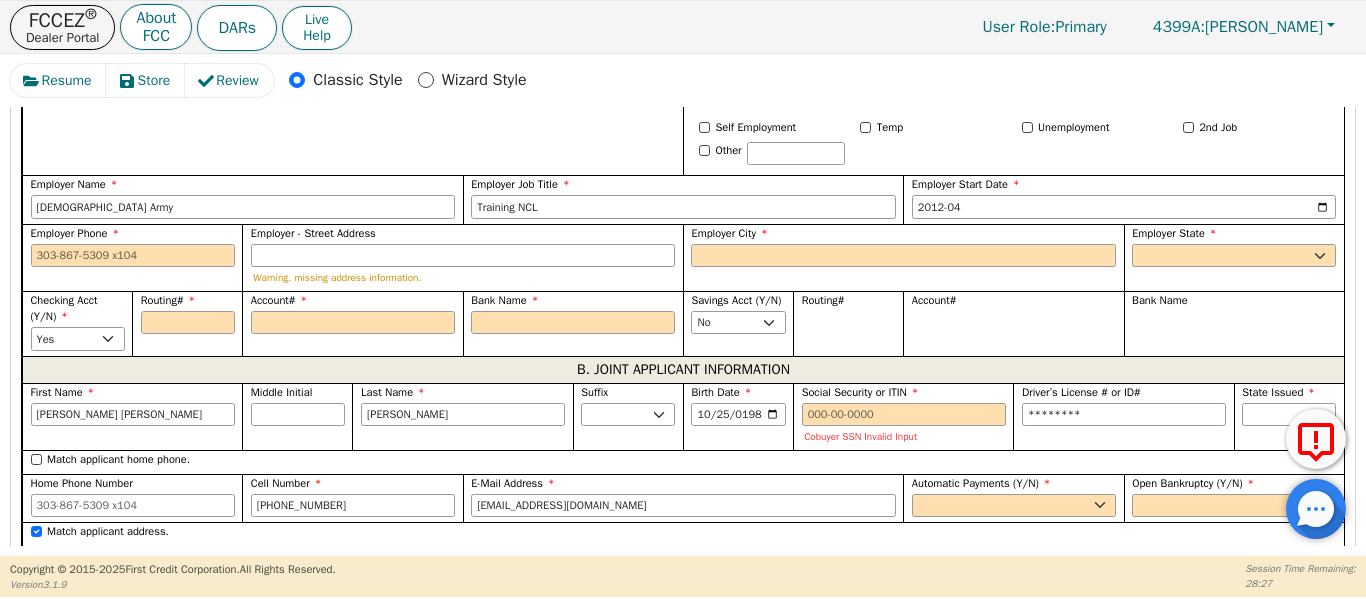 scroll, scrollTop: 1448, scrollLeft: 0, axis: vertical 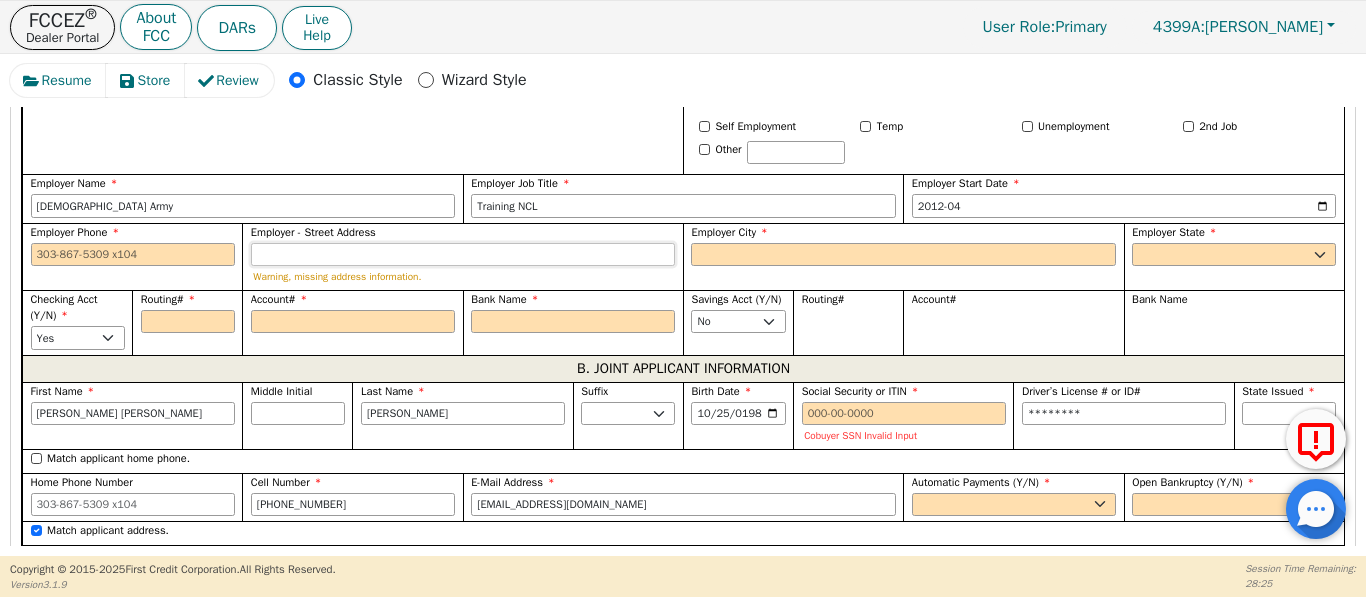 click on "Employer - Street Address" at bounding box center (463, 255) 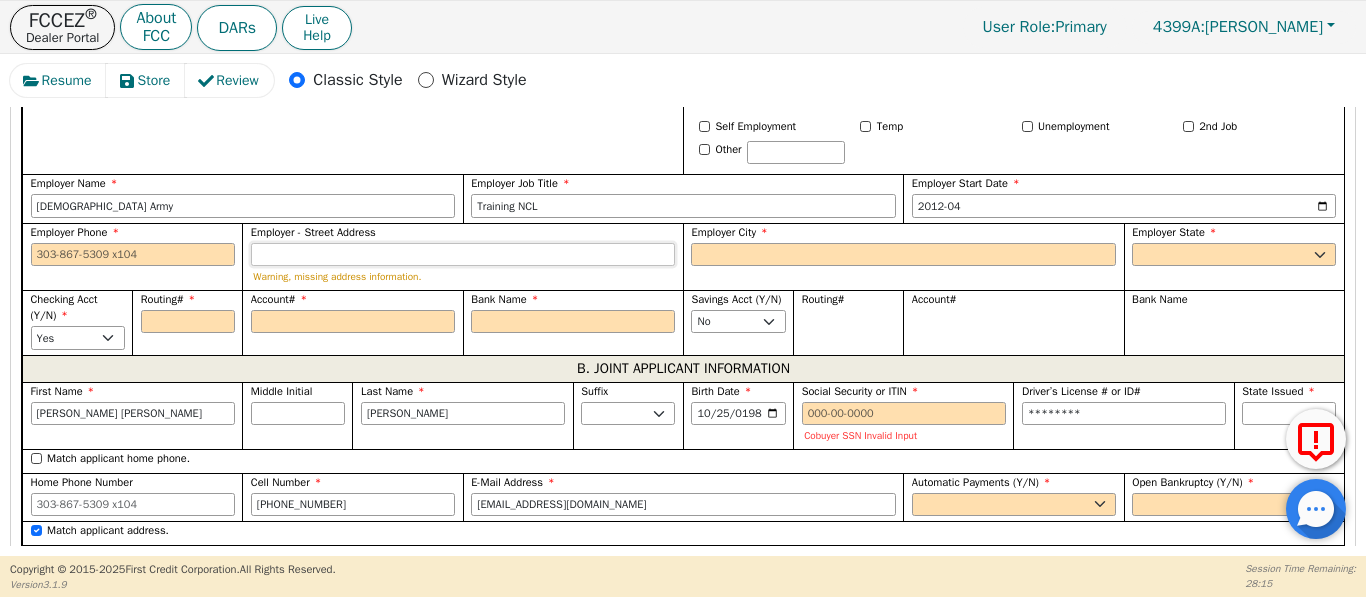 click on "Employer - Street Address" at bounding box center [463, 255] 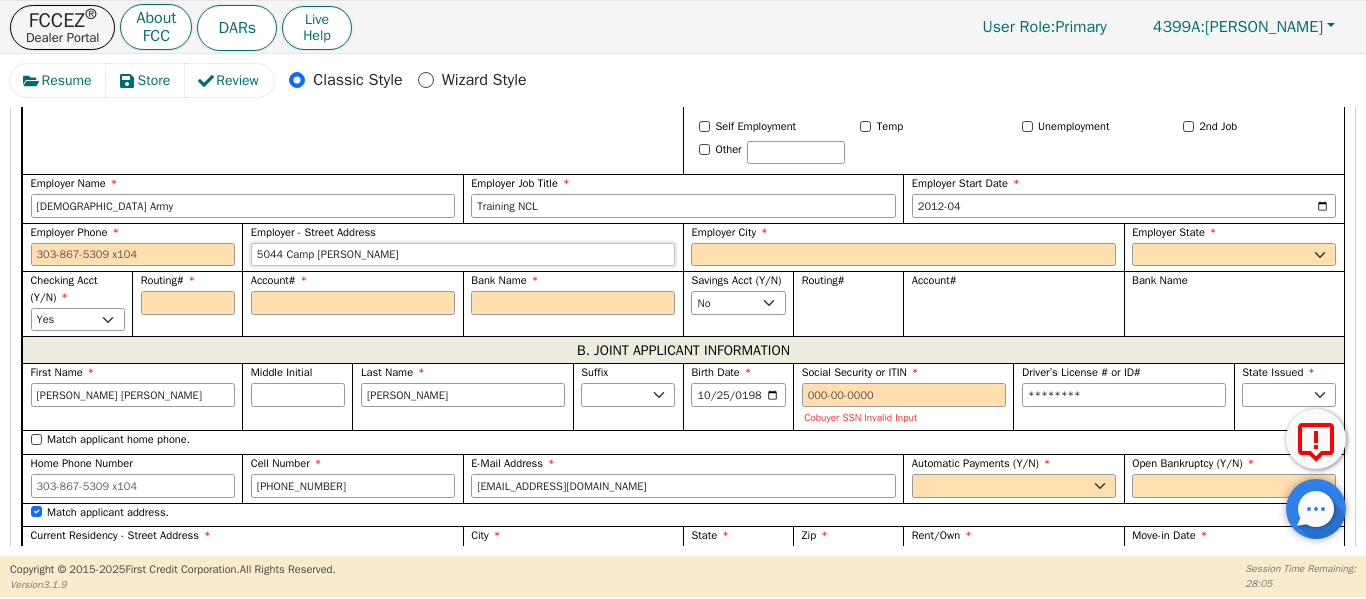 type on "5044 Camp [PERSON_NAME]" 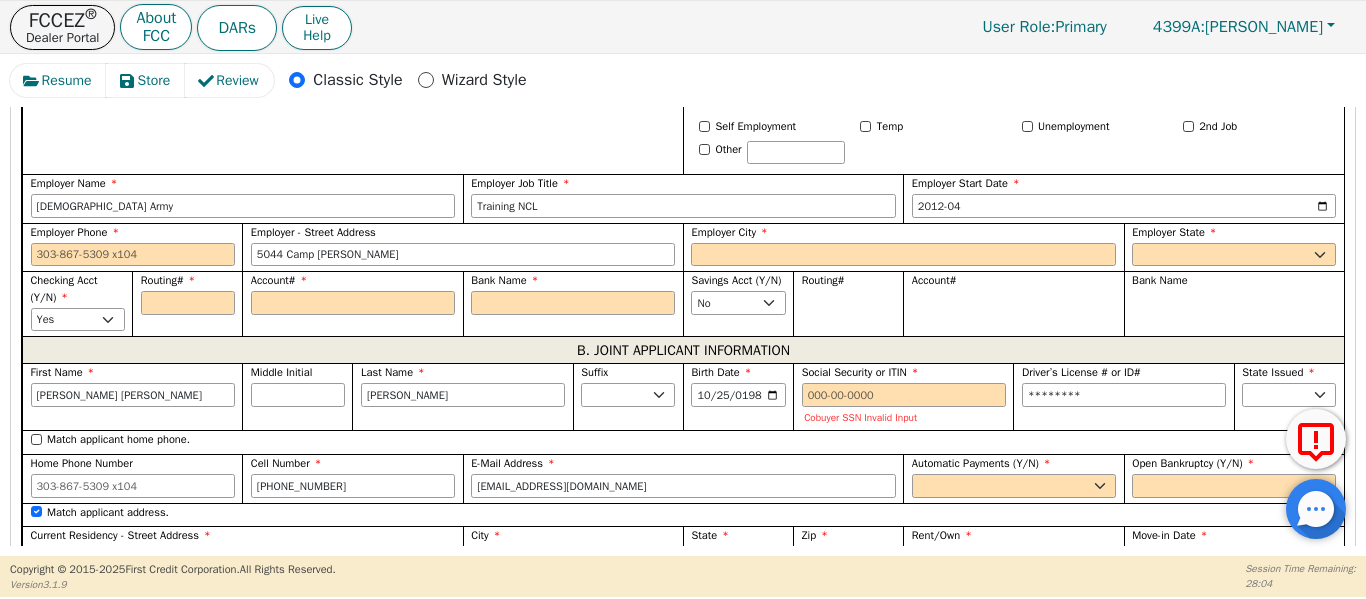 click on "Gross Base Pay $ 8100.00 OT/Bonus $ Monthly Employment Income (pick one) * Not Employed Self Employed Full Time Part Time Temp - (or temp agency) Seasonal Military Other" at bounding box center [352, 85] 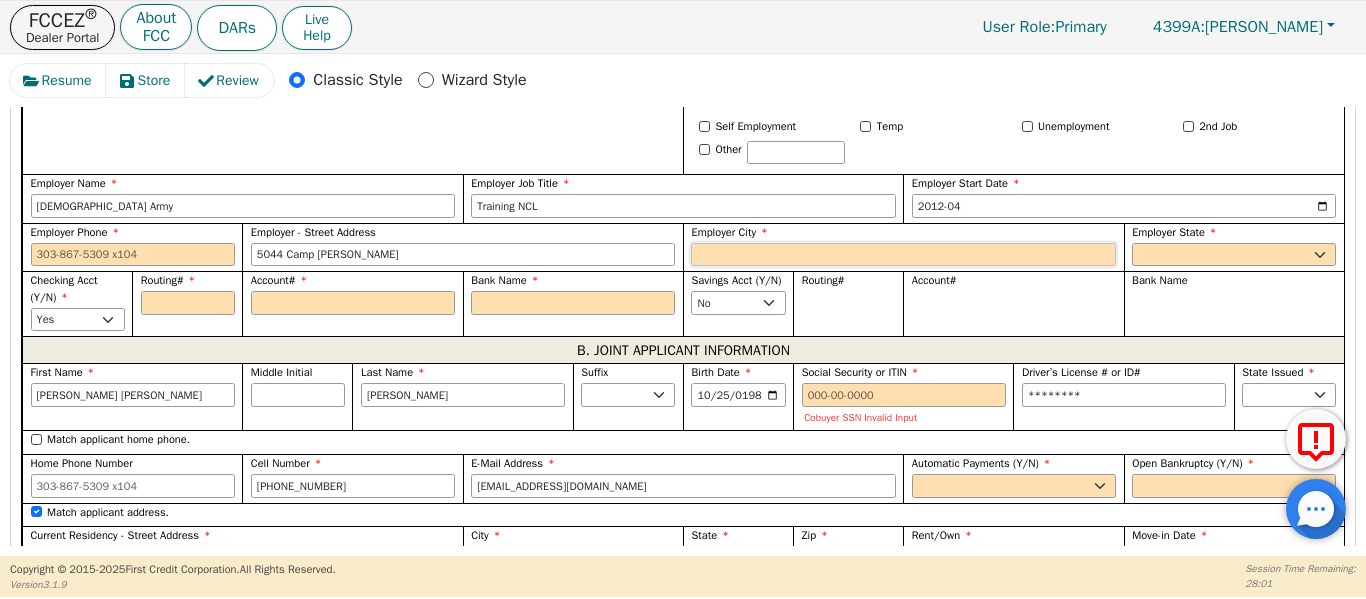 click on "Employer City" at bounding box center (903, 255) 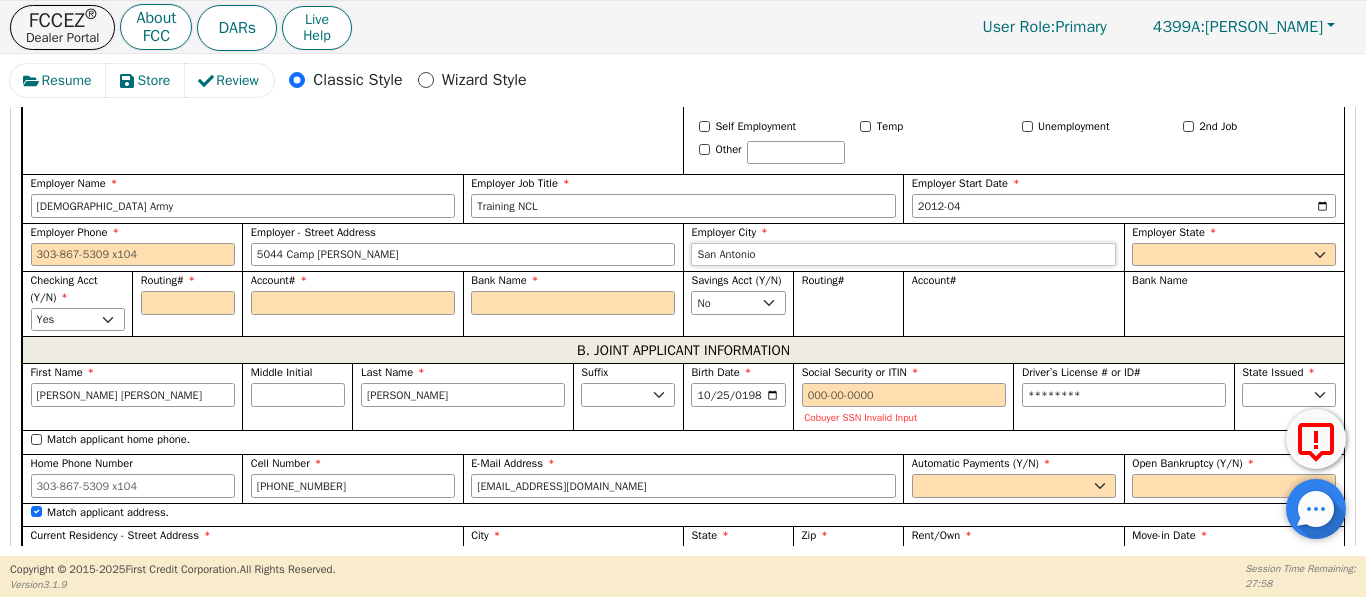 type on "San Antonio" 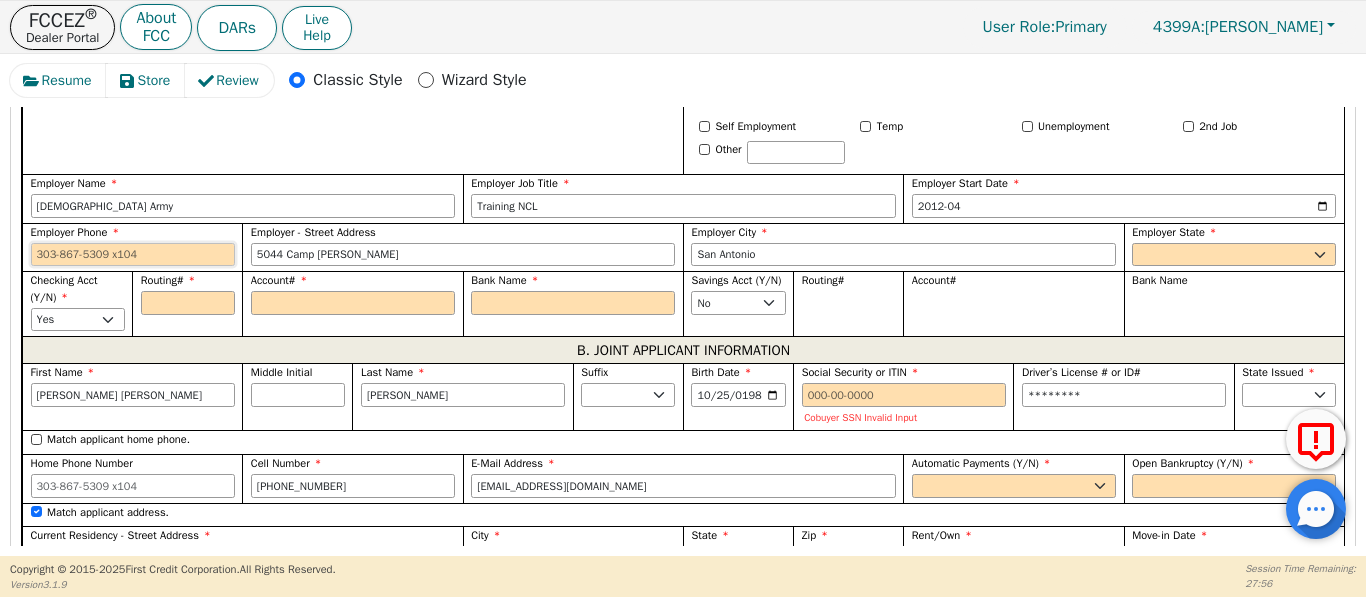 click on "Employer Phone" at bounding box center (133, 255) 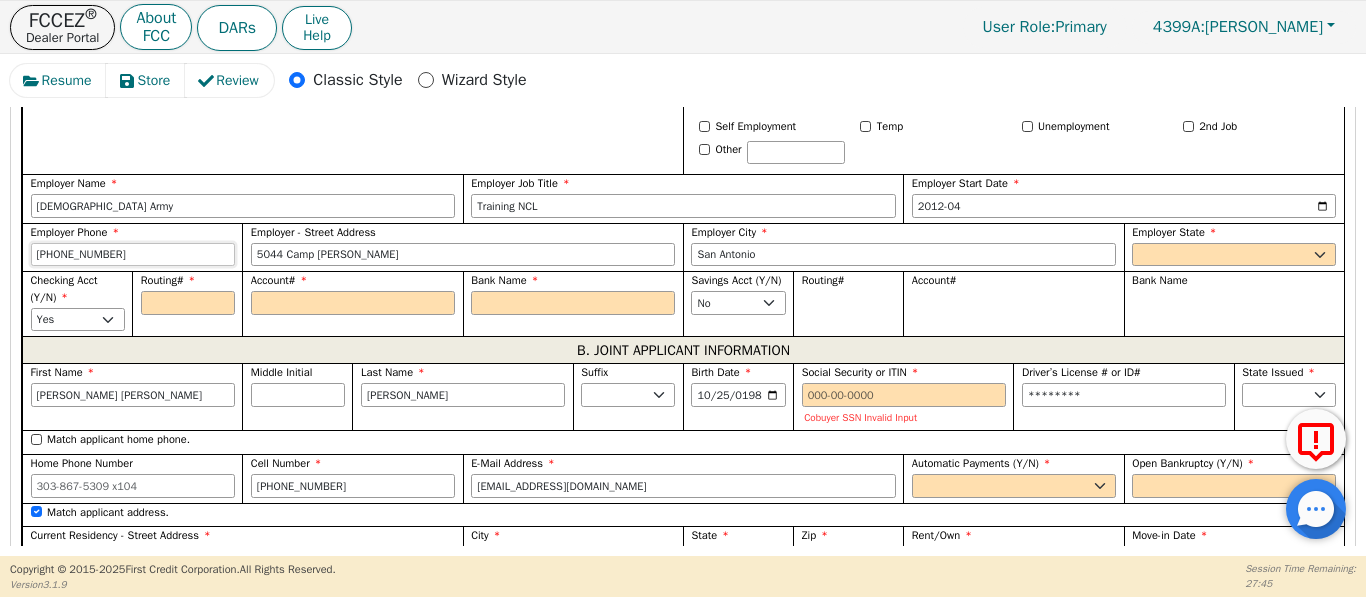 type on "[PHONE_NUMBER]" 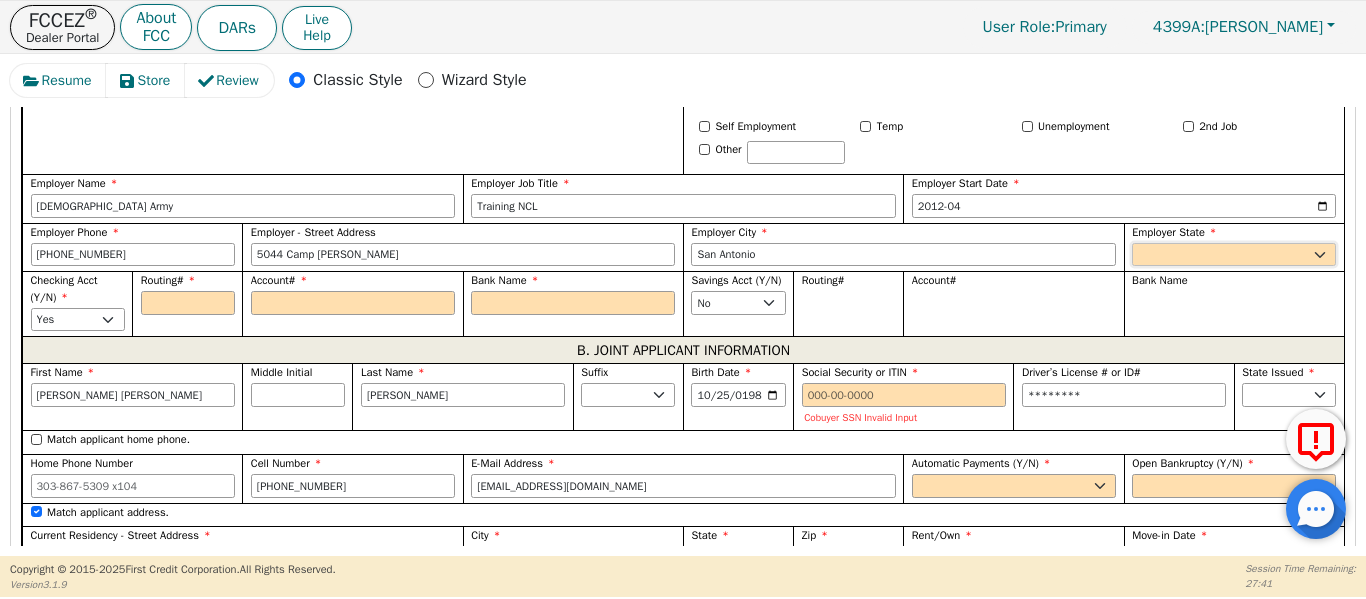click on "AK AL AR AZ CA CO CT DC DE FL [GEOGRAPHIC_DATA] HI IA ID [GEOGRAPHIC_DATA] IN KS [GEOGRAPHIC_DATA] LA MA MD [GEOGRAPHIC_DATA] [GEOGRAPHIC_DATA] [GEOGRAPHIC_DATA] [GEOGRAPHIC_DATA] [GEOGRAPHIC_DATA] MT [GEOGRAPHIC_DATA] [GEOGRAPHIC_DATA] [GEOGRAPHIC_DATA] NH [GEOGRAPHIC_DATA] [GEOGRAPHIC_DATA] [GEOGRAPHIC_DATA] [GEOGRAPHIC_DATA] [GEOGRAPHIC_DATA] [GEOGRAPHIC_DATA] OR [GEOGRAPHIC_DATA] [GEOGRAPHIC_DATA] SC SD [GEOGRAPHIC_DATA] [GEOGRAPHIC_DATA] [GEOGRAPHIC_DATA] [GEOGRAPHIC_DATA] [GEOGRAPHIC_DATA] [GEOGRAPHIC_DATA] [GEOGRAPHIC_DATA] WY WV" at bounding box center [1234, 255] 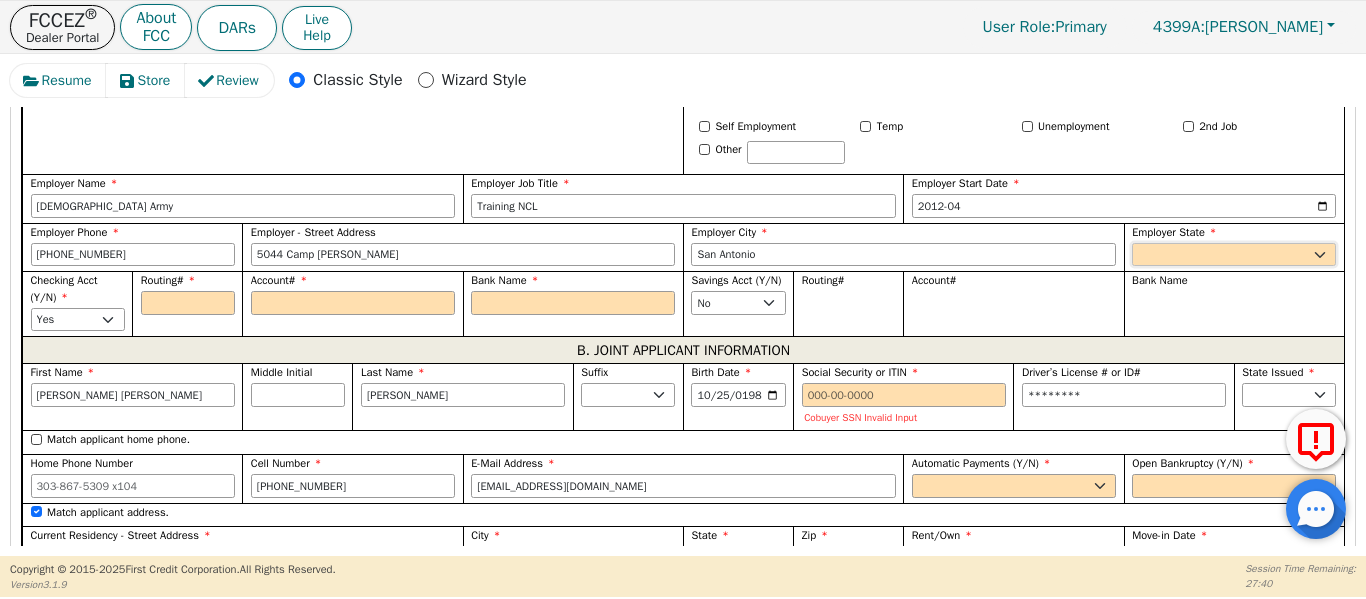 select on "[GEOGRAPHIC_DATA]" 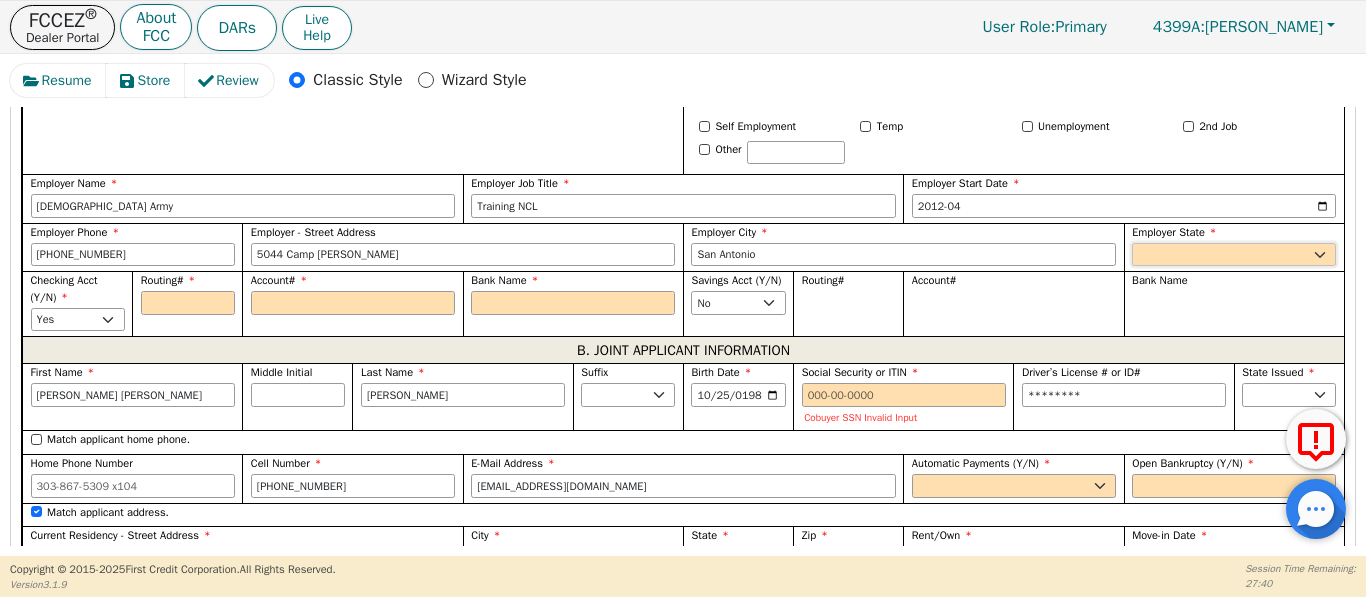 click on "AK AL AR AZ CA CO CT DC DE FL [GEOGRAPHIC_DATA] HI IA ID [GEOGRAPHIC_DATA] IN KS [GEOGRAPHIC_DATA] LA MA MD [GEOGRAPHIC_DATA] [GEOGRAPHIC_DATA] [GEOGRAPHIC_DATA] [GEOGRAPHIC_DATA] [GEOGRAPHIC_DATA] MT [GEOGRAPHIC_DATA] [GEOGRAPHIC_DATA] [GEOGRAPHIC_DATA] NH [GEOGRAPHIC_DATA] [GEOGRAPHIC_DATA] [GEOGRAPHIC_DATA] [GEOGRAPHIC_DATA] [GEOGRAPHIC_DATA] [GEOGRAPHIC_DATA] OR [GEOGRAPHIC_DATA] [GEOGRAPHIC_DATA] SC SD [GEOGRAPHIC_DATA] [GEOGRAPHIC_DATA] [GEOGRAPHIC_DATA] [GEOGRAPHIC_DATA] [GEOGRAPHIC_DATA] [GEOGRAPHIC_DATA] [GEOGRAPHIC_DATA] WY WV" at bounding box center [1234, 255] 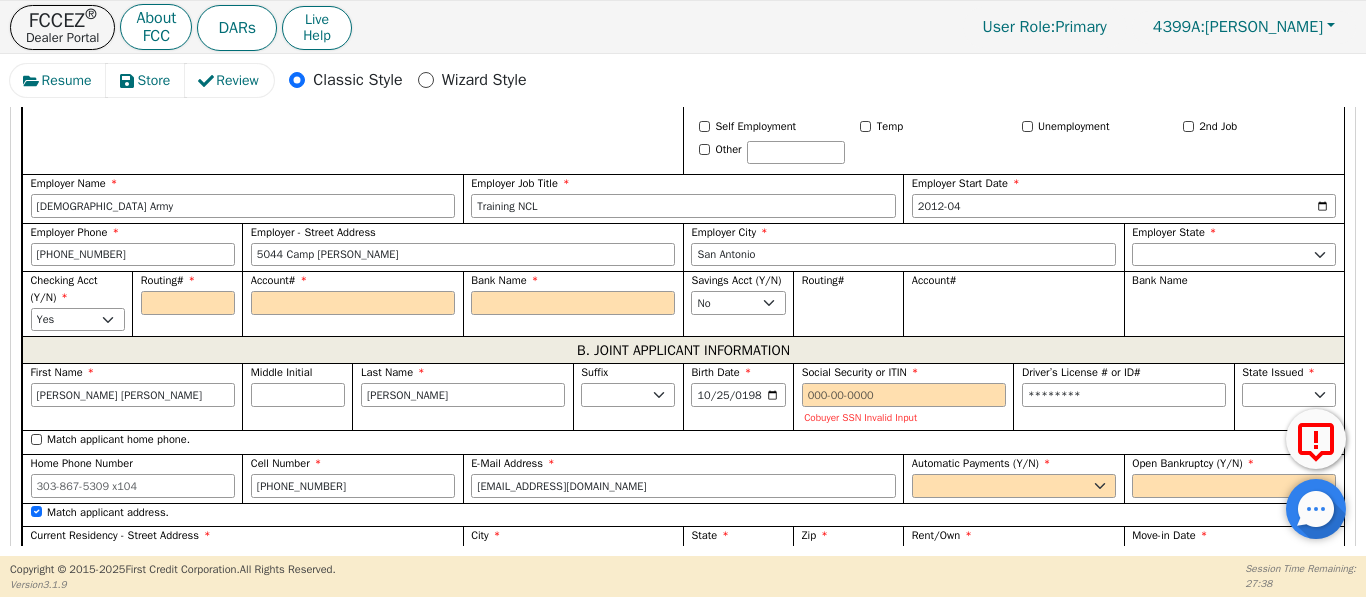 click on "Bank Name" at bounding box center [573, 303] 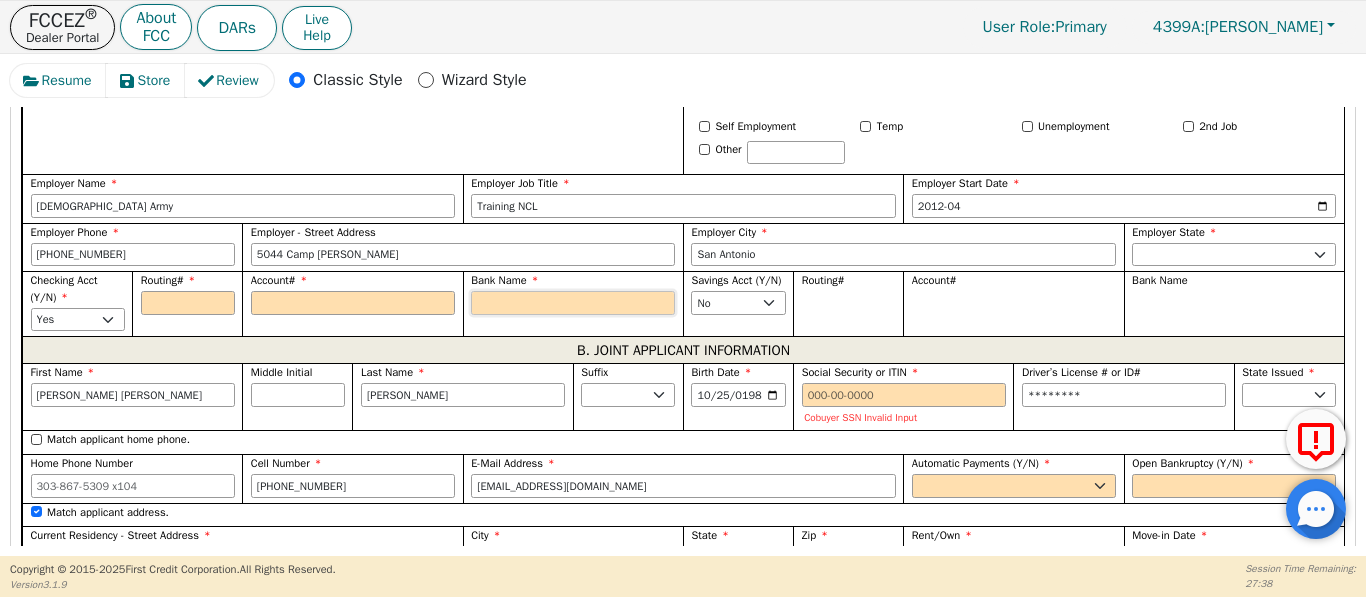 drag, startPoint x: 529, startPoint y: 320, endPoint x: 528, endPoint y: 309, distance: 11.045361 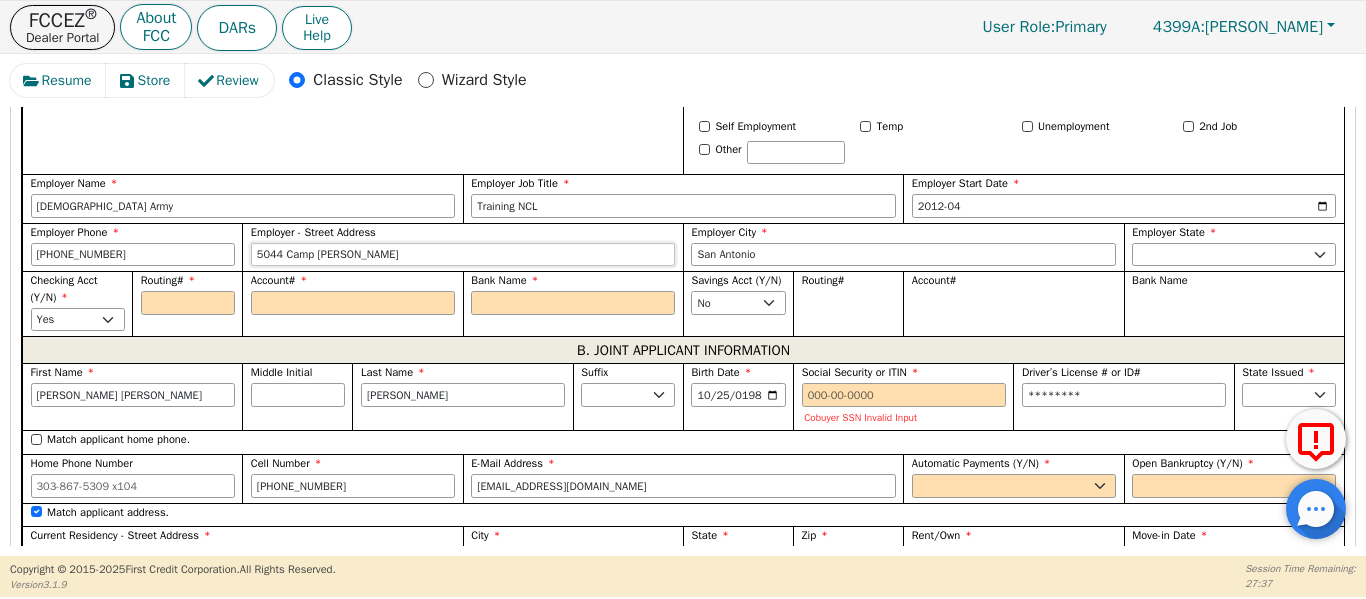 click on "5044 Camp [PERSON_NAME]" at bounding box center (463, 255) 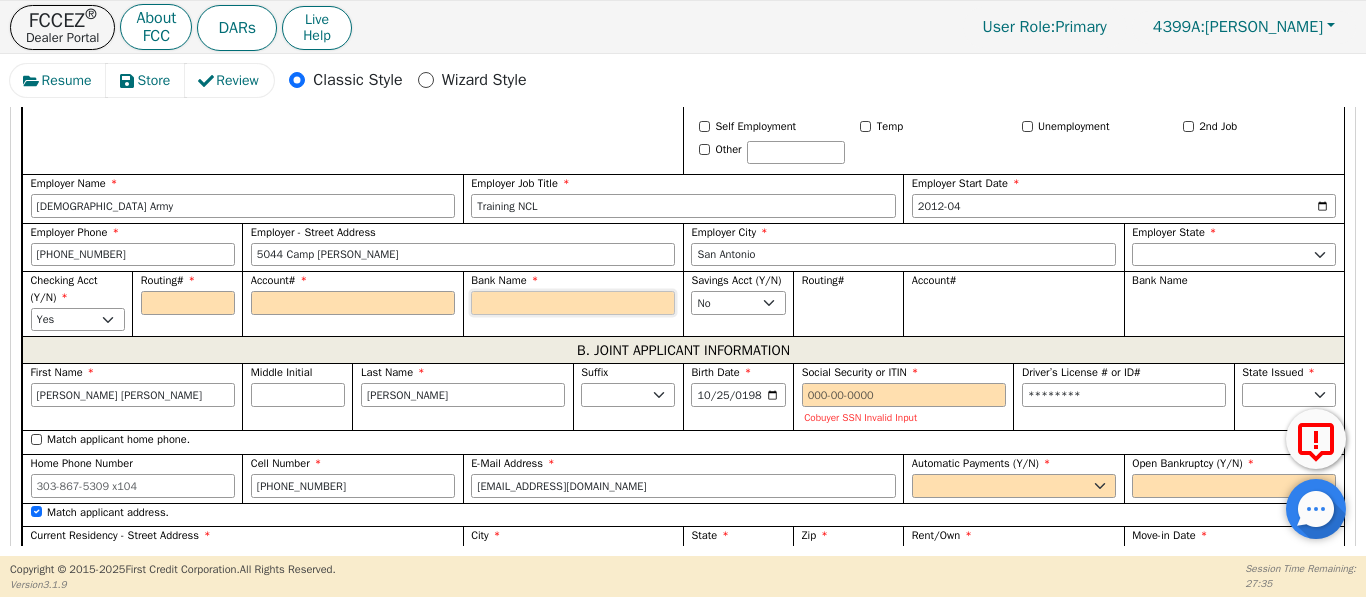 click on "Bank Name" at bounding box center [573, 303] 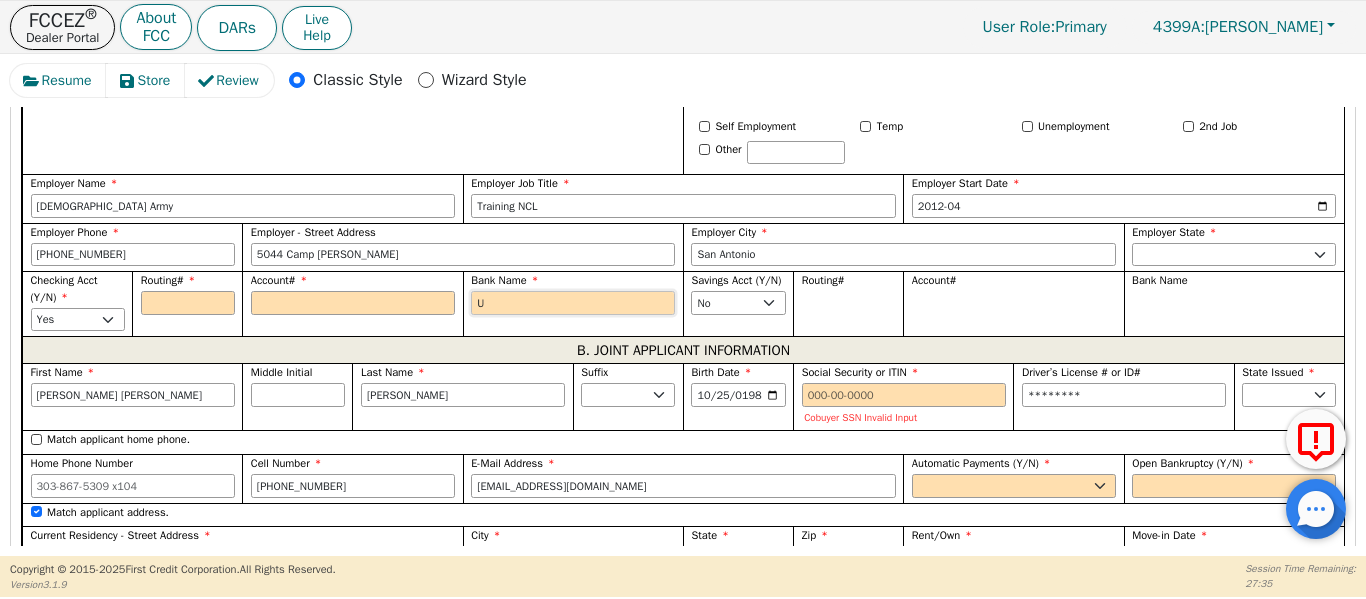 type on "US" 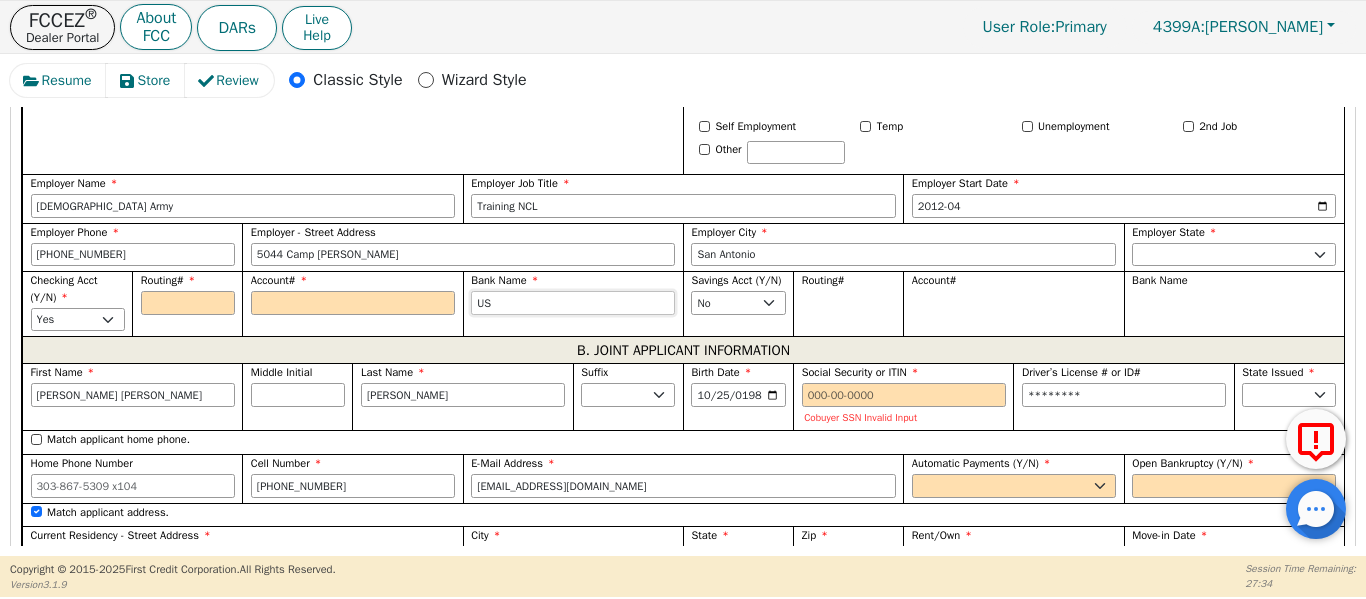 type on "[GEOGRAPHIC_DATA]" 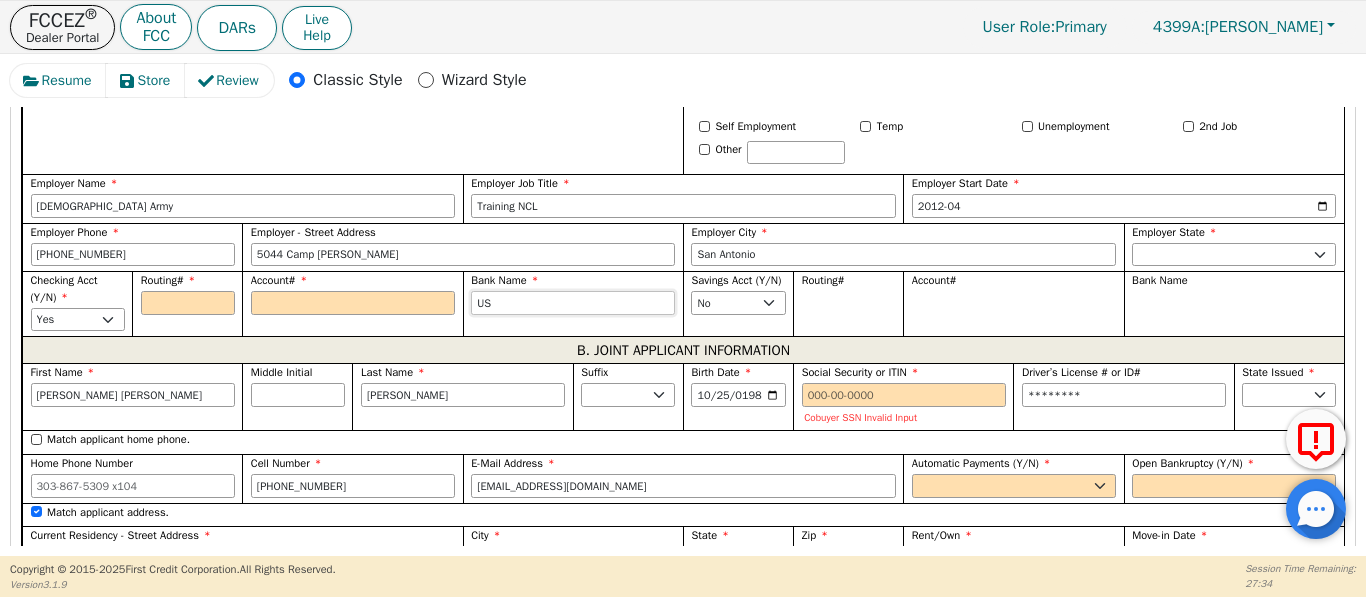 type on "[GEOGRAPHIC_DATA]" 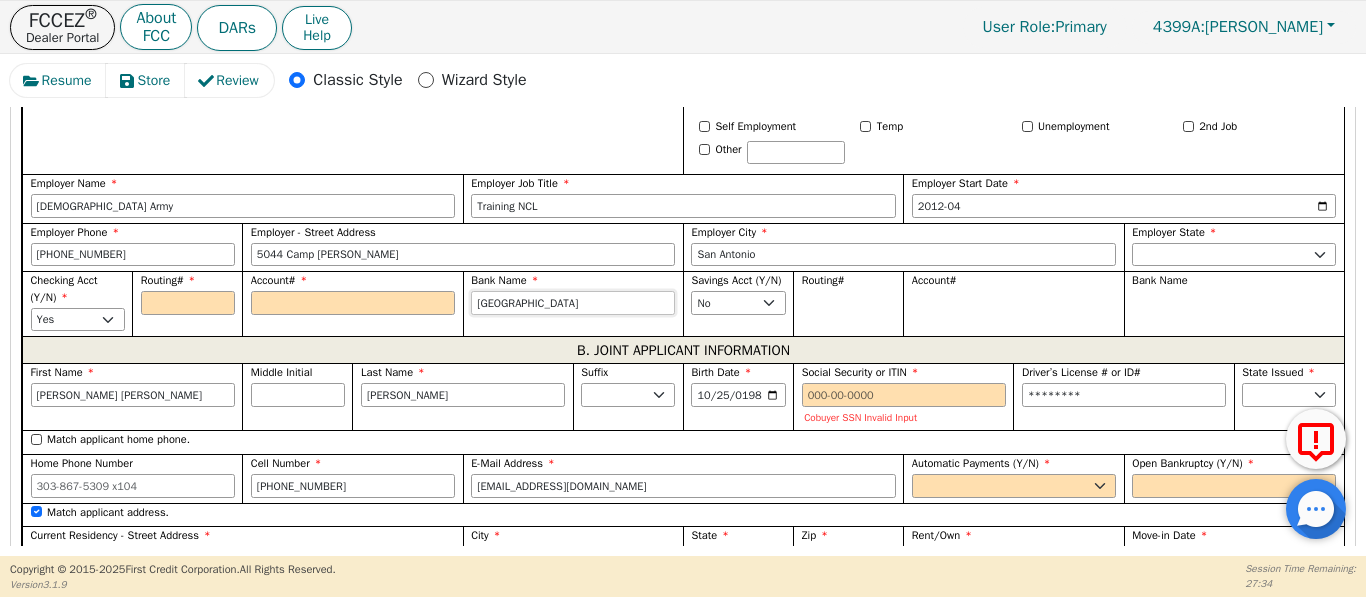 type on "USAA" 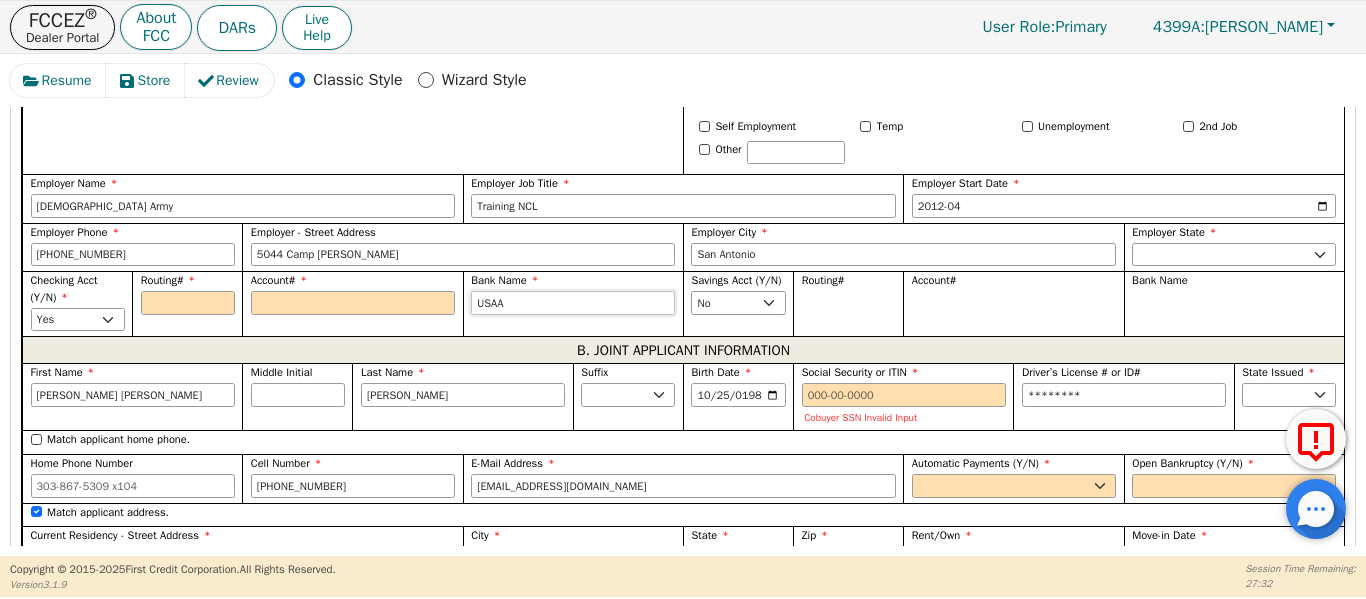 type on "USAA" 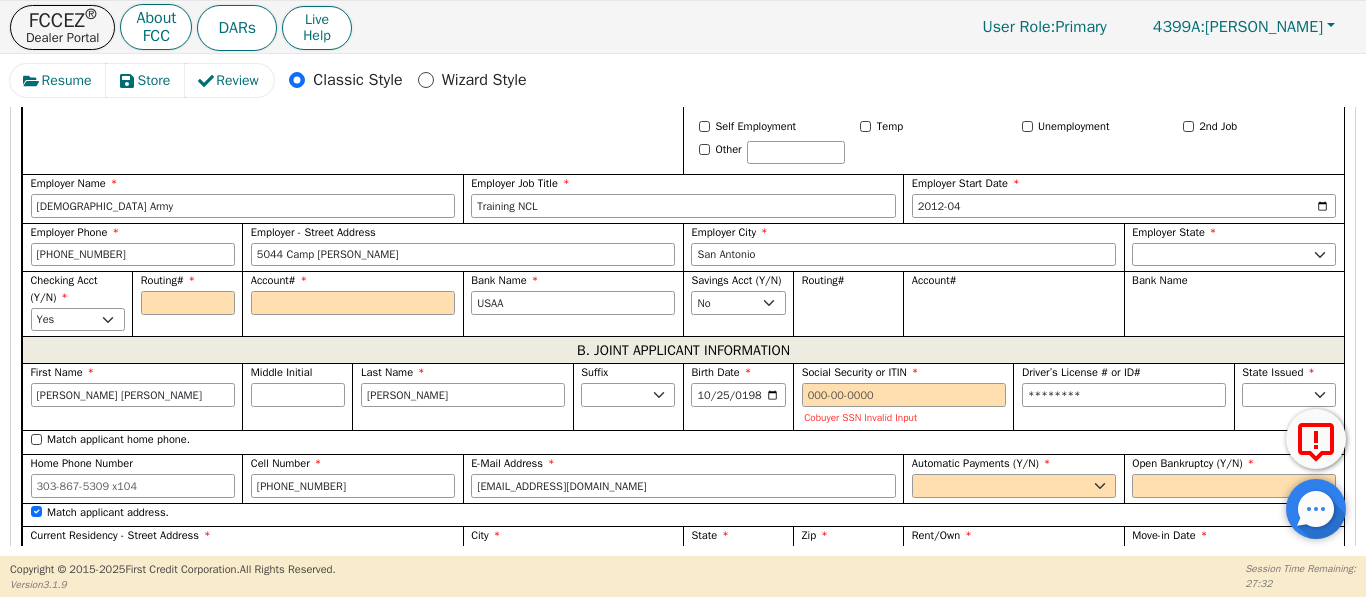 click on "Checking Acct (Y/N) Yes No" at bounding box center [78, 301] 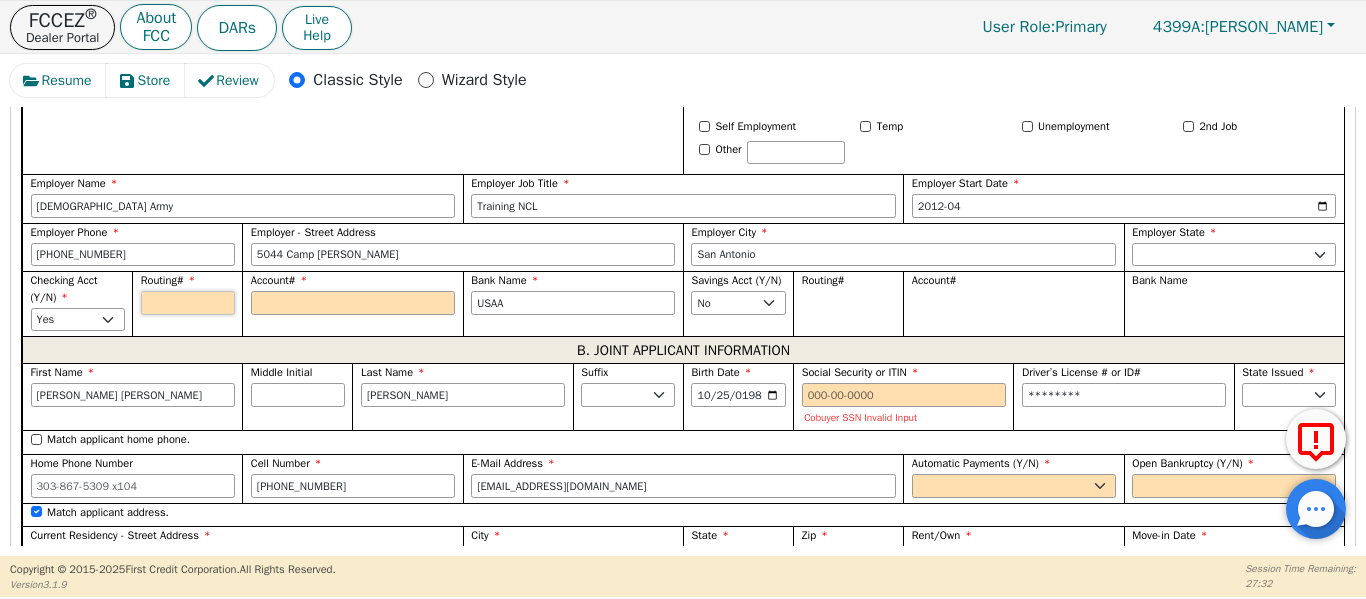 click on "Routing#" at bounding box center [188, 303] 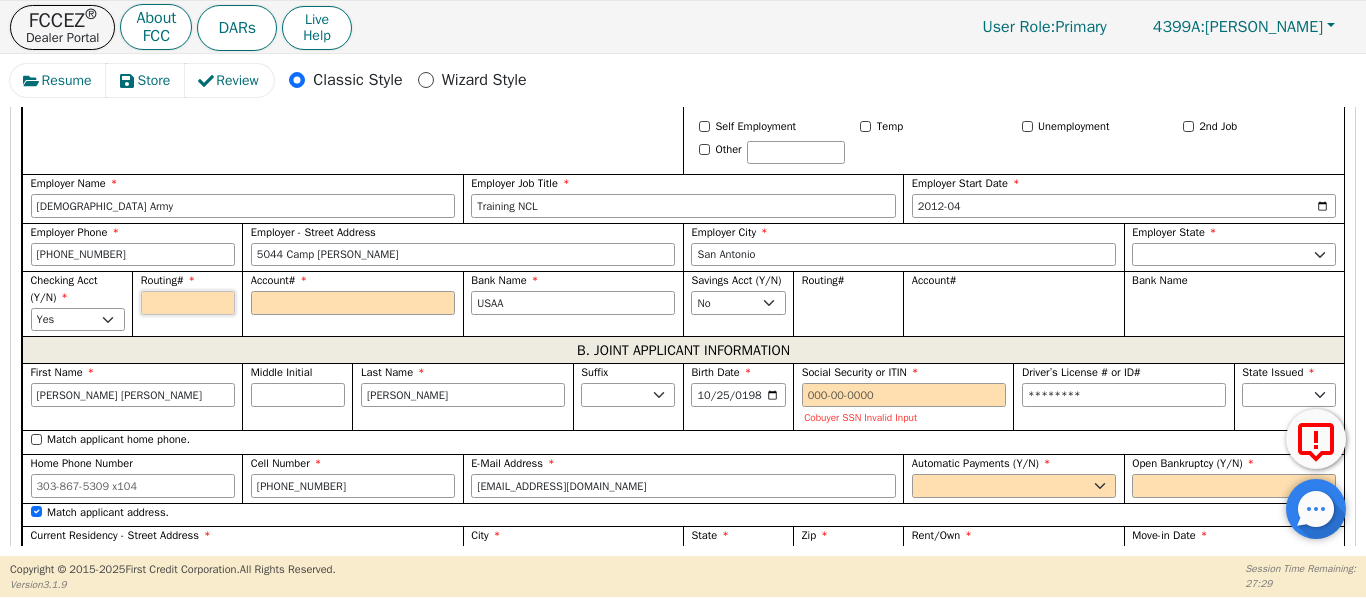 type on "3" 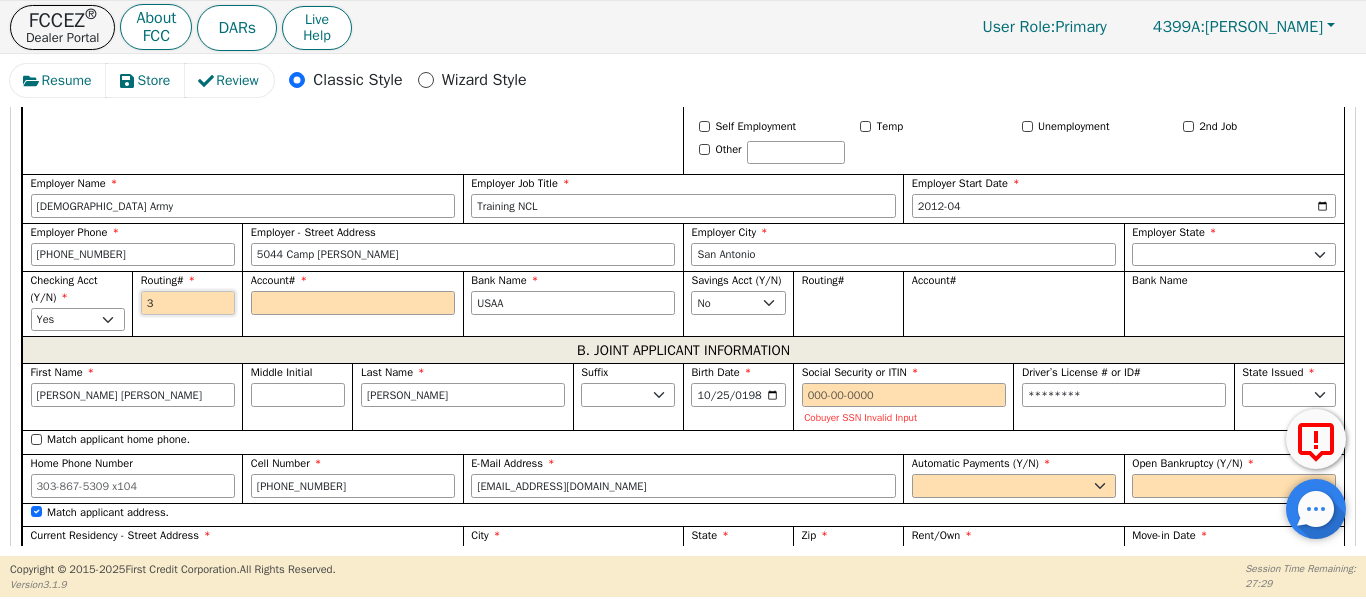 type on "*" 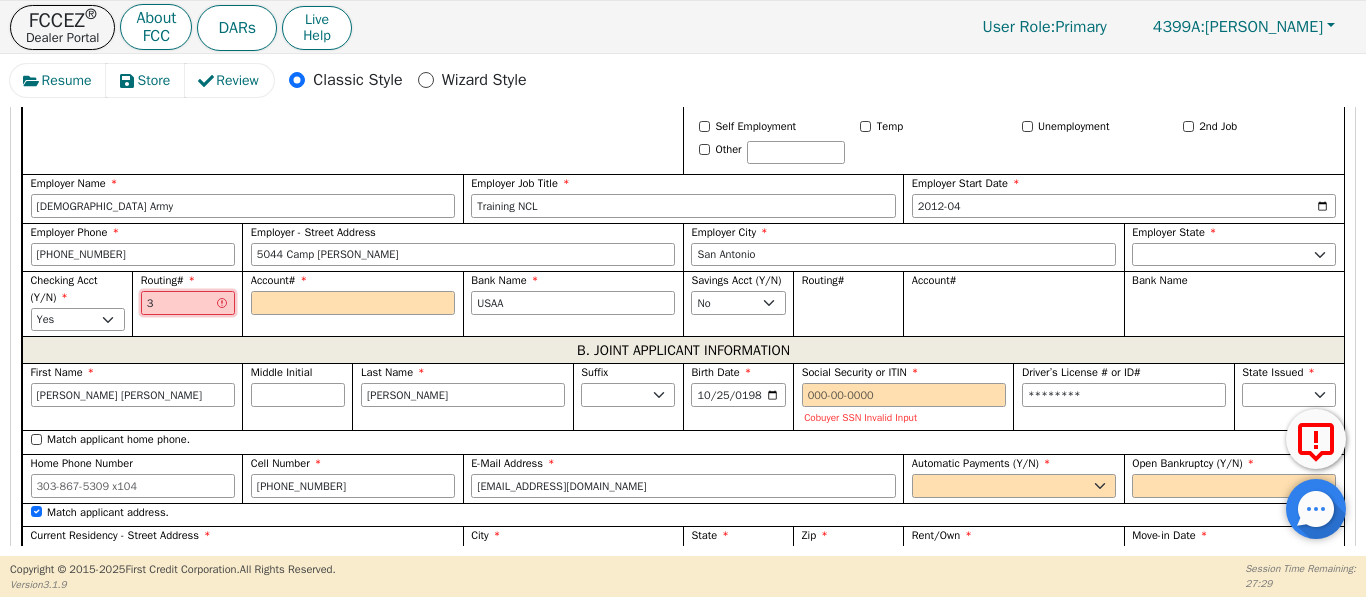 type on "31" 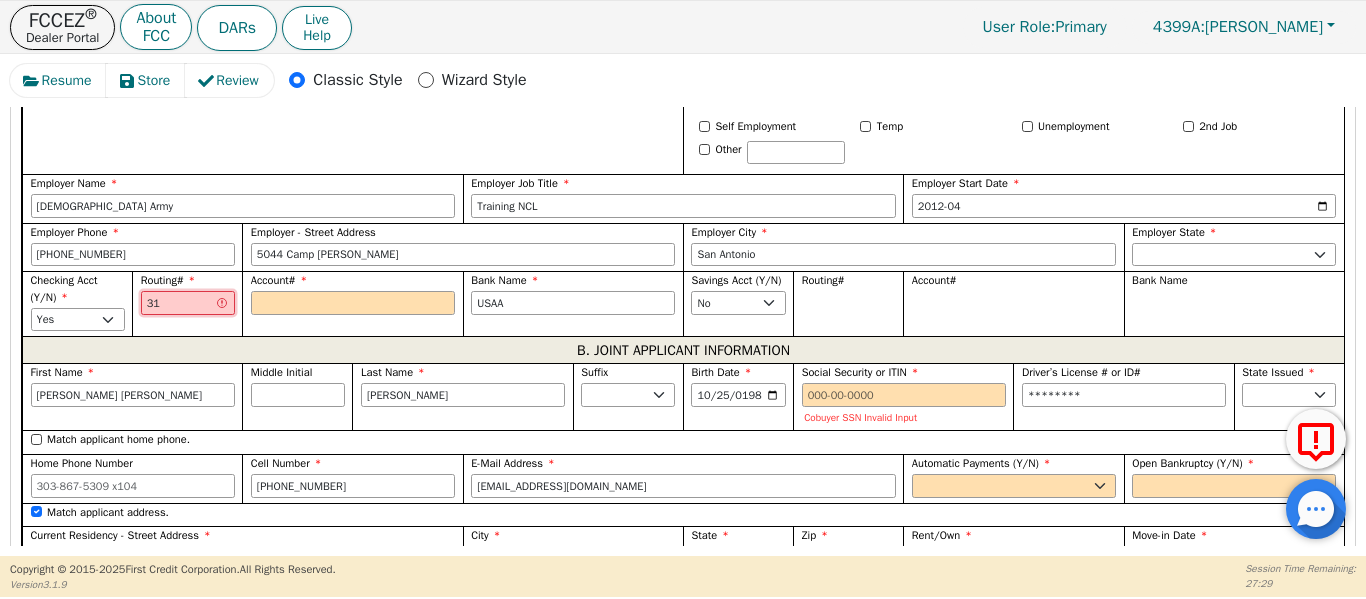 type on "314" 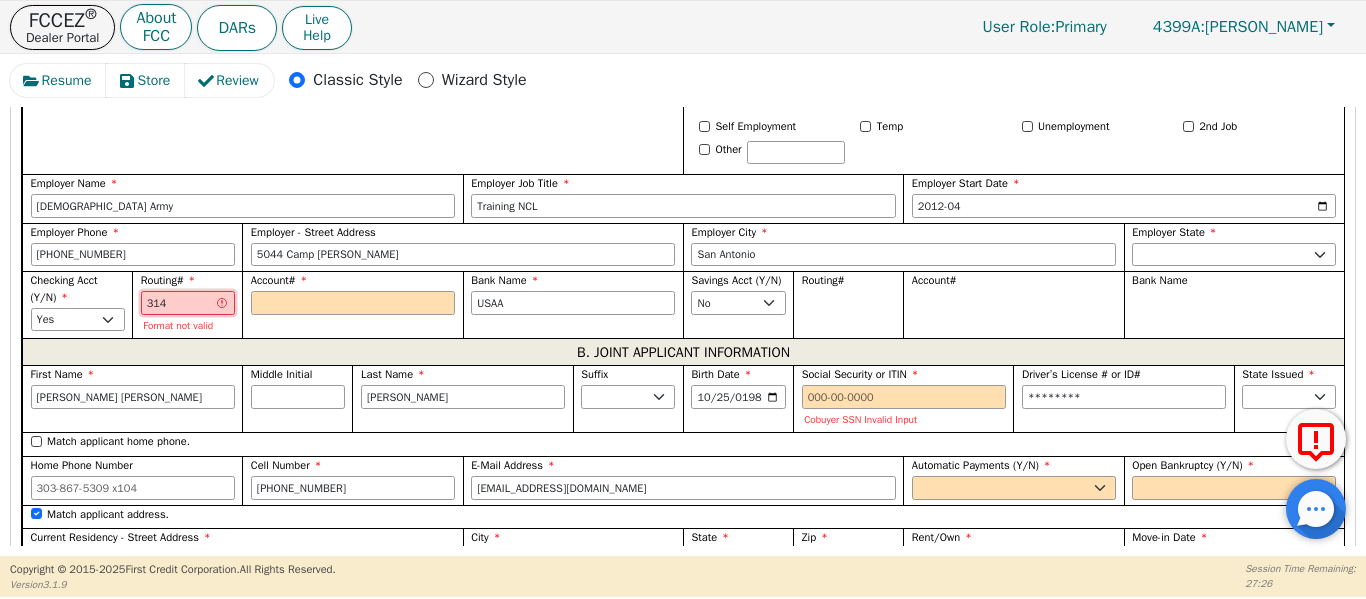 type on "3140" 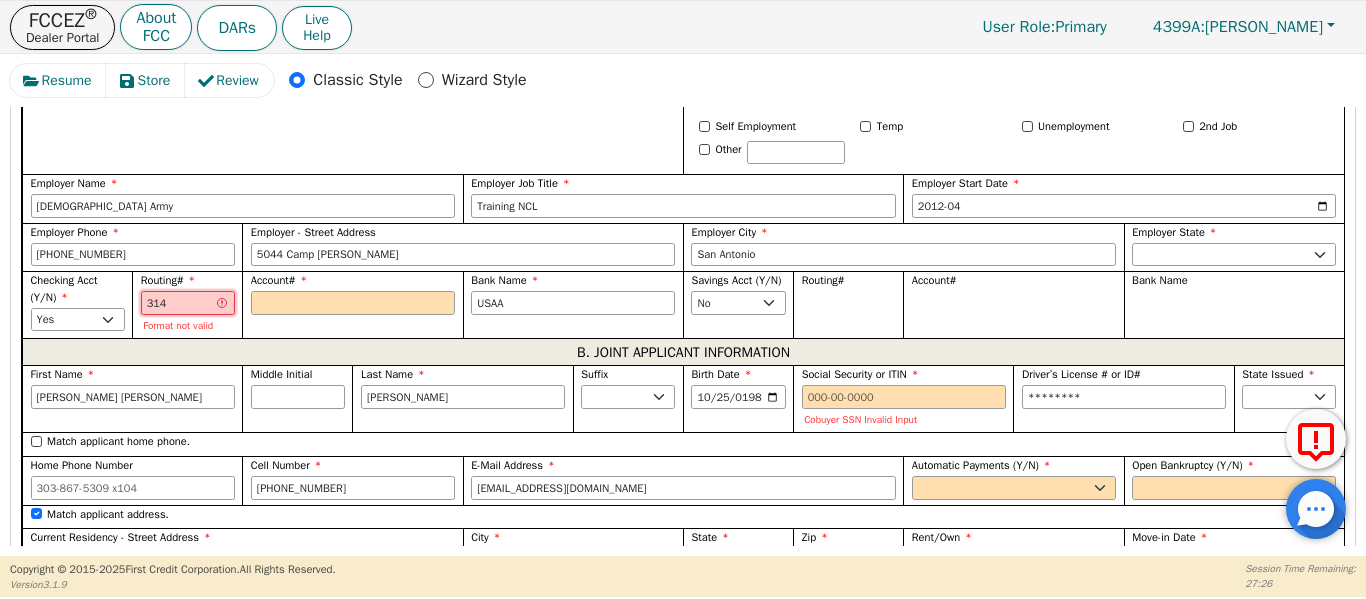 type on "****" 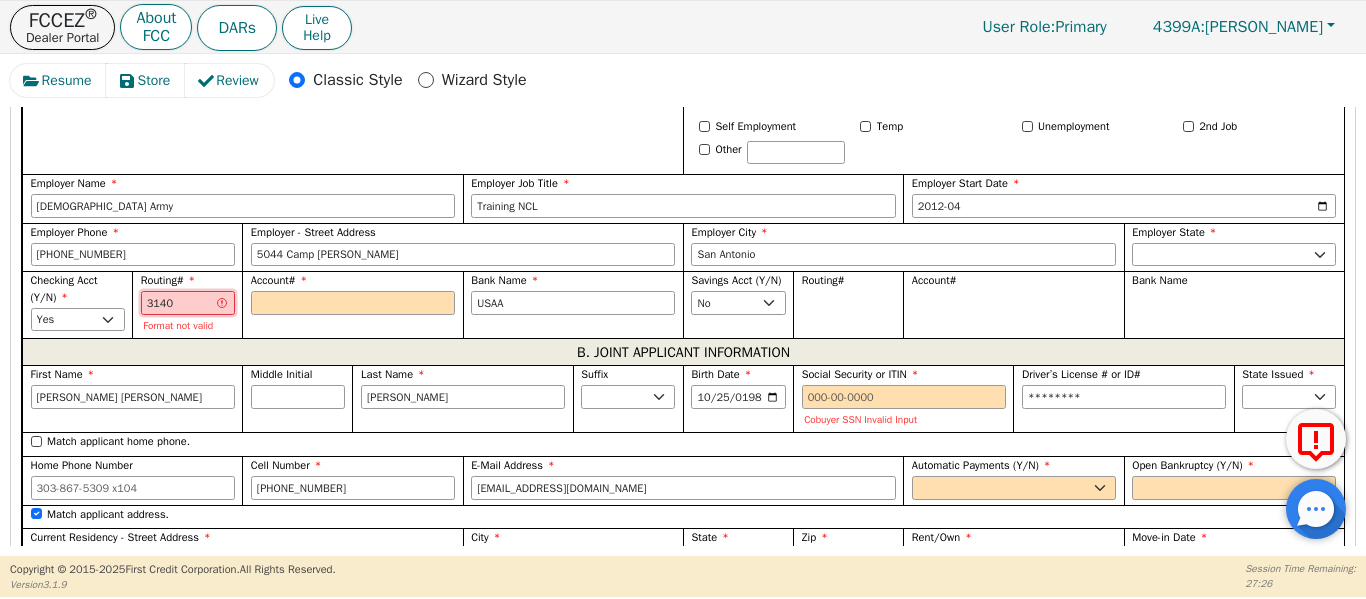 type on "31407" 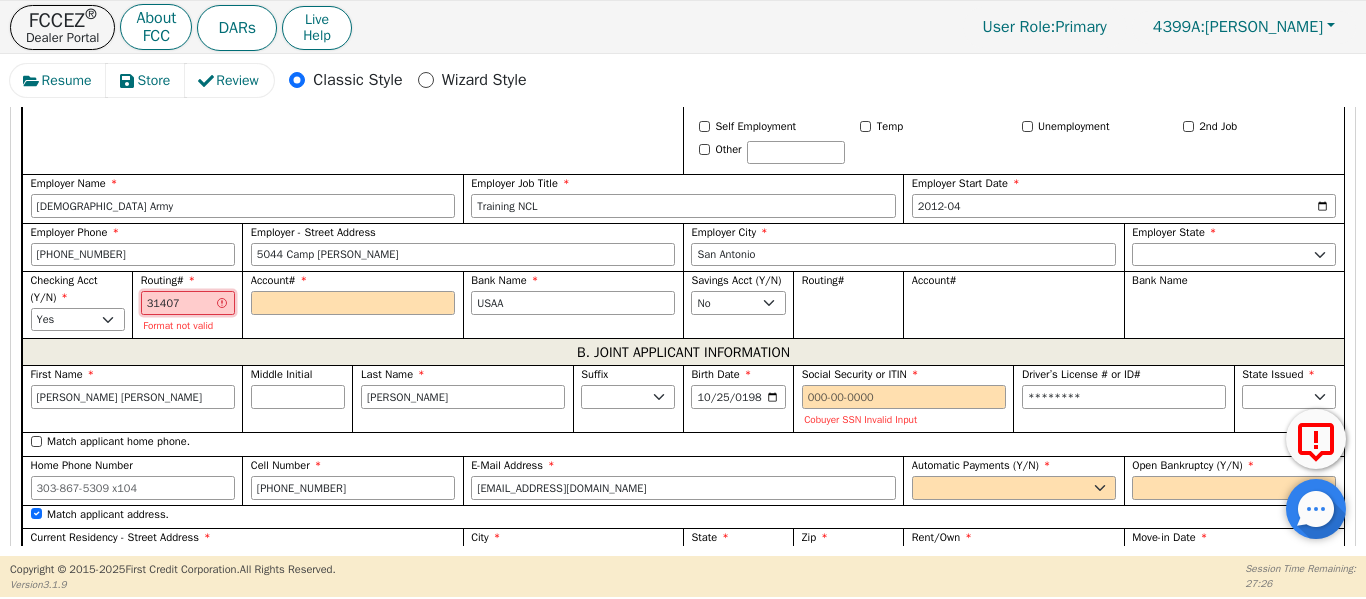 type on "314074" 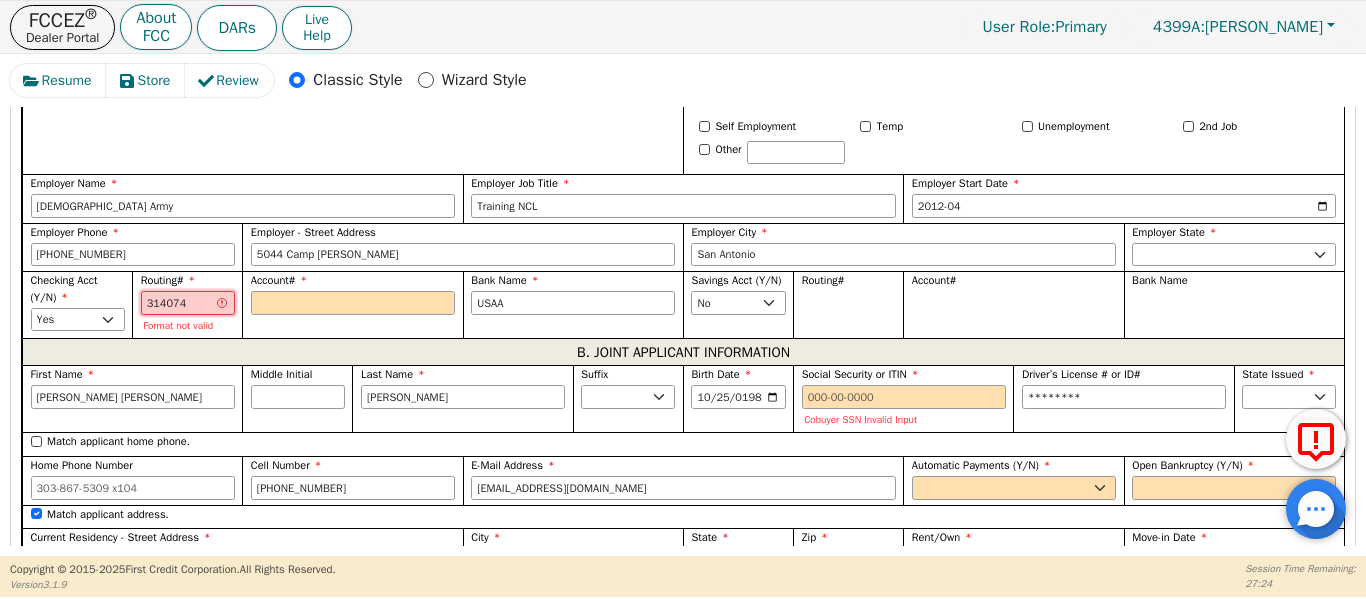 type on "3140742" 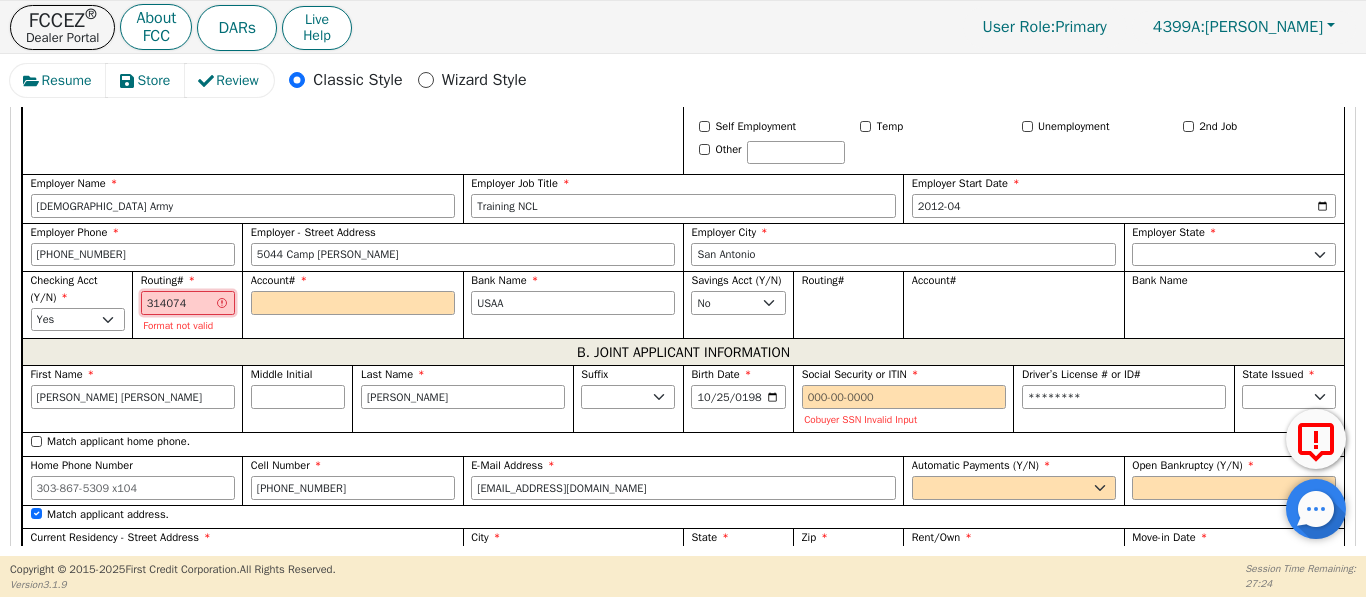 type on "*******" 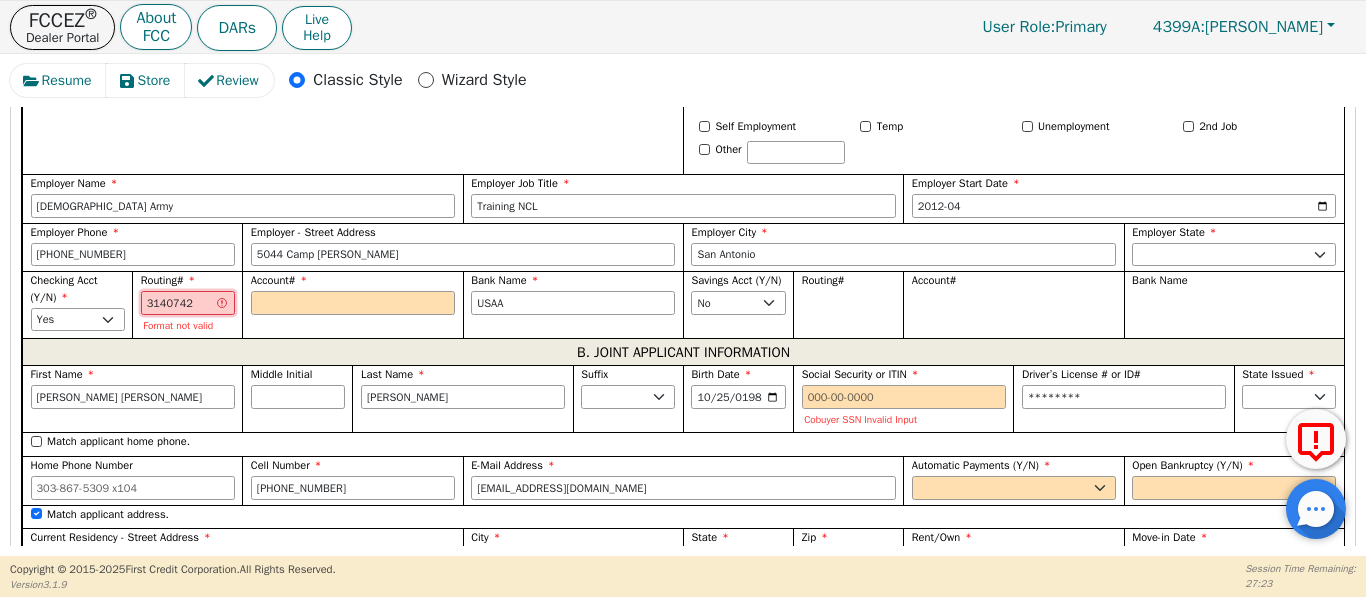 type on "31407426" 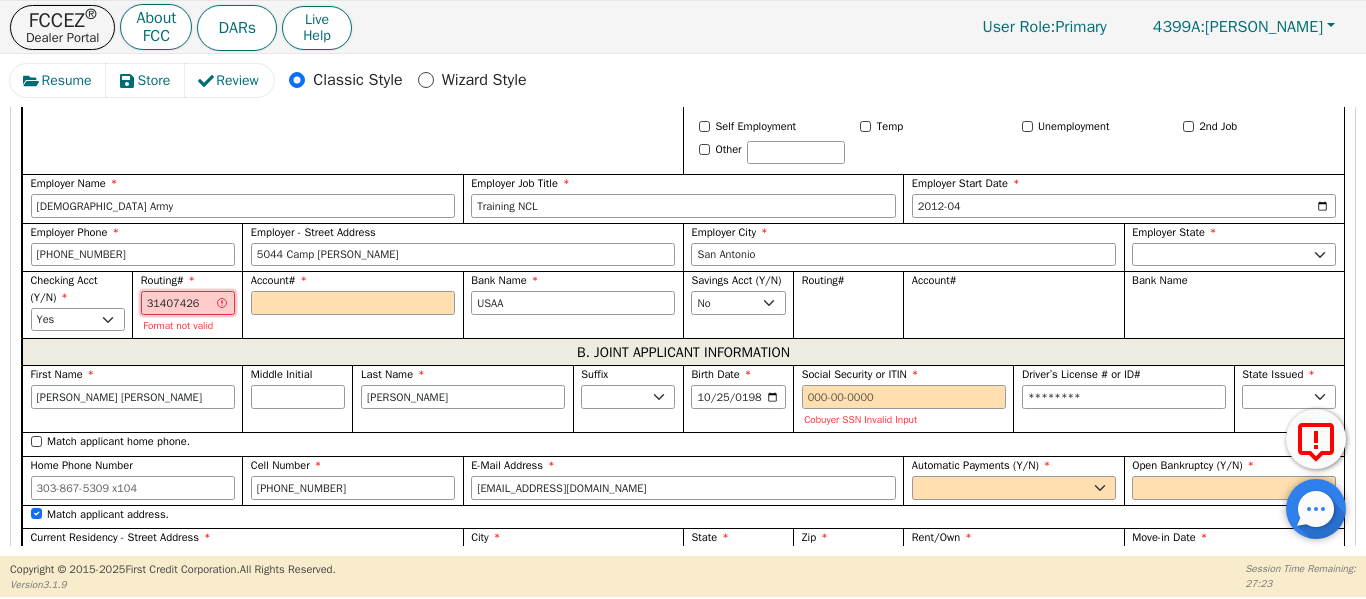 type on "314074269" 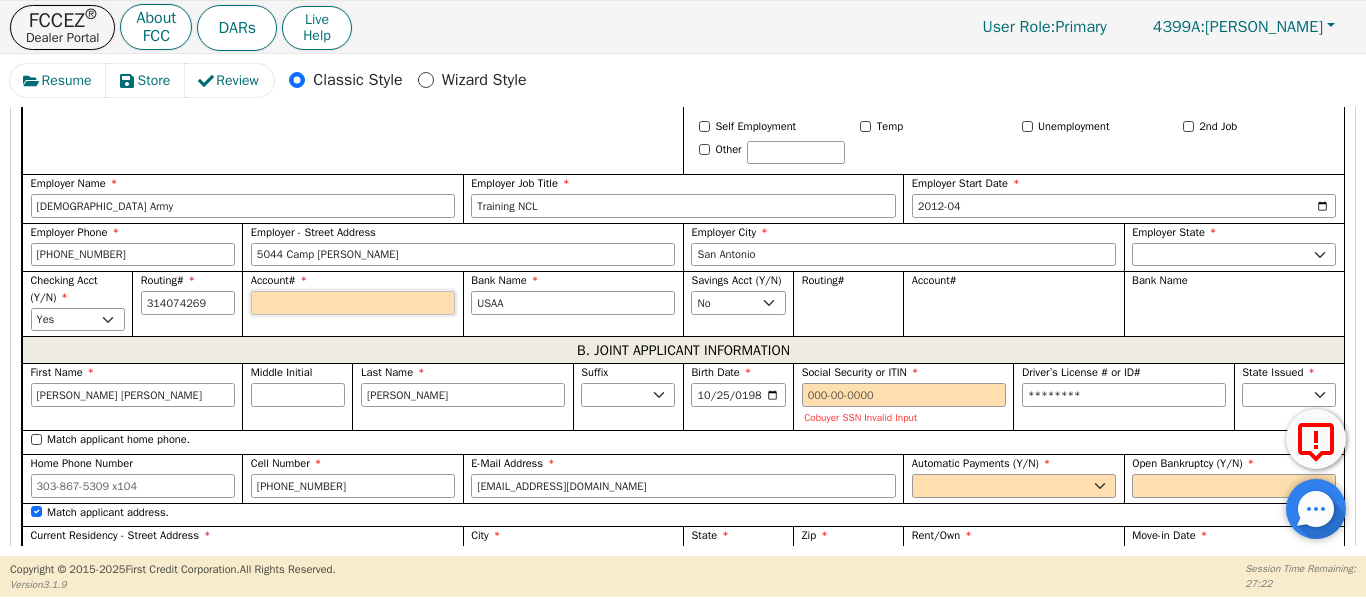 type on "*********" 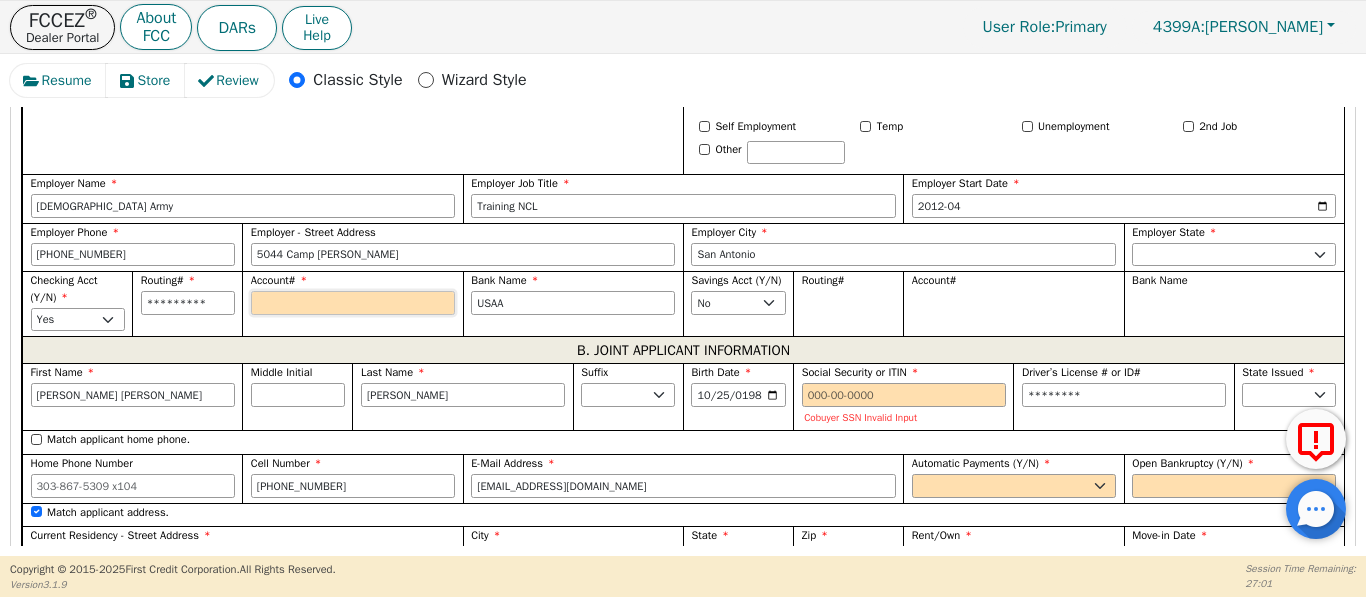 click on "Account#" at bounding box center [353, 303] 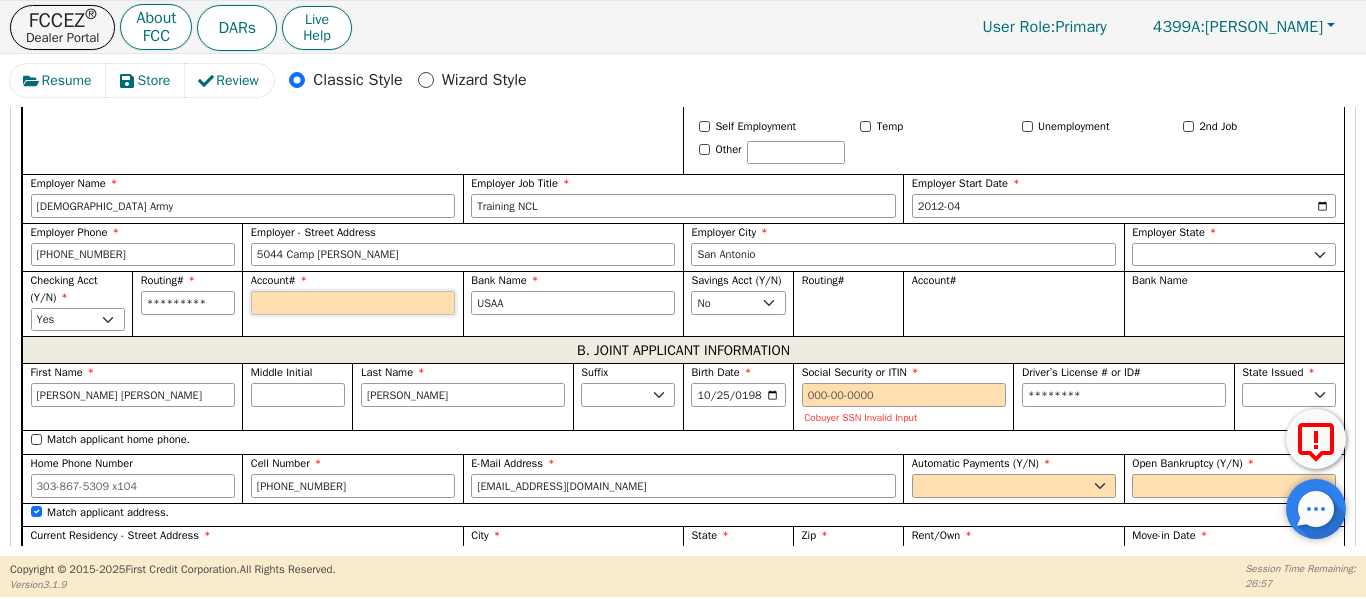 type on "0" 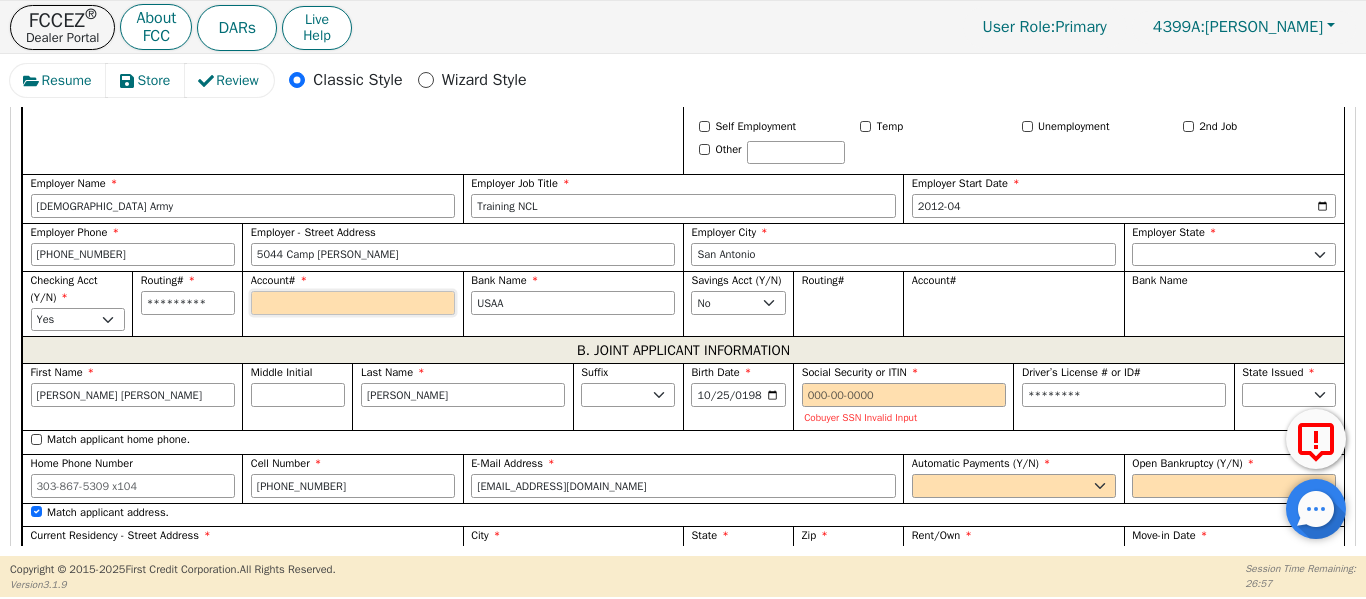 type on "*" 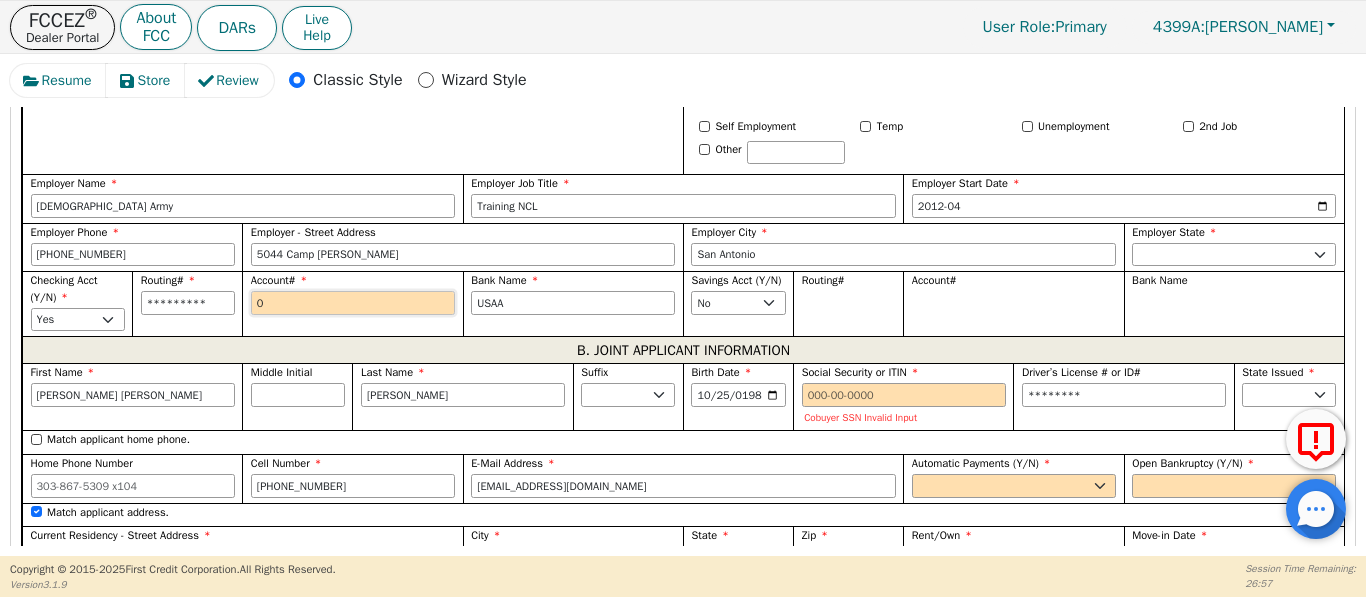 type on "01" 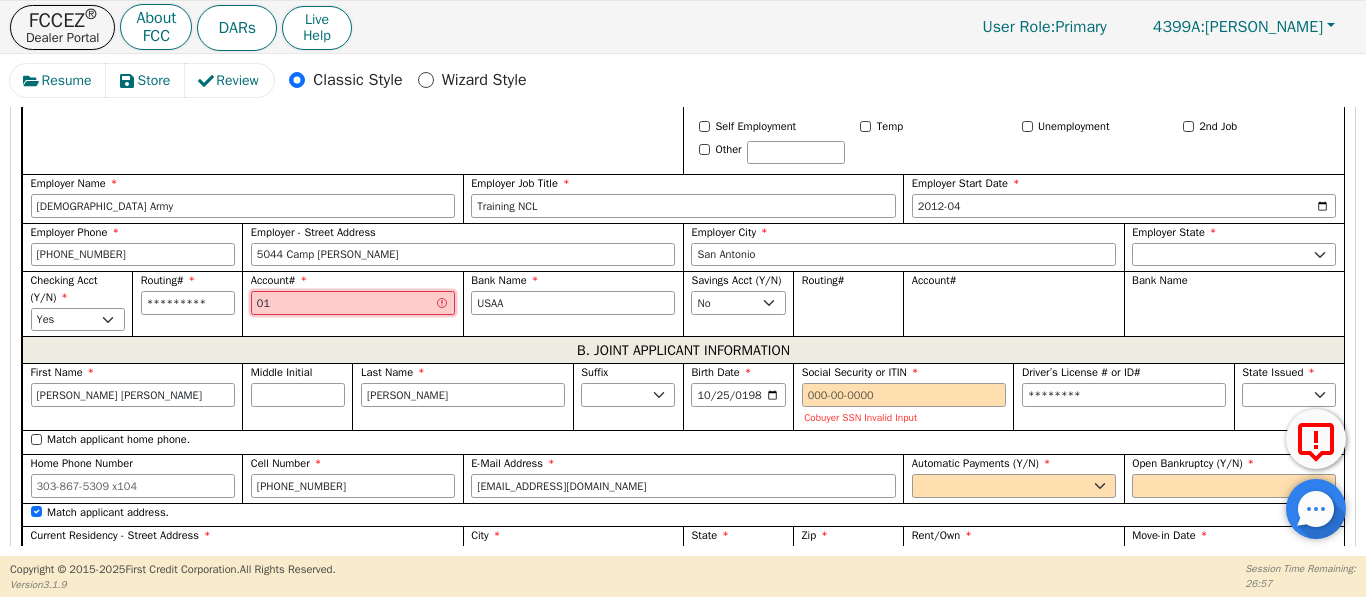 type on "014" 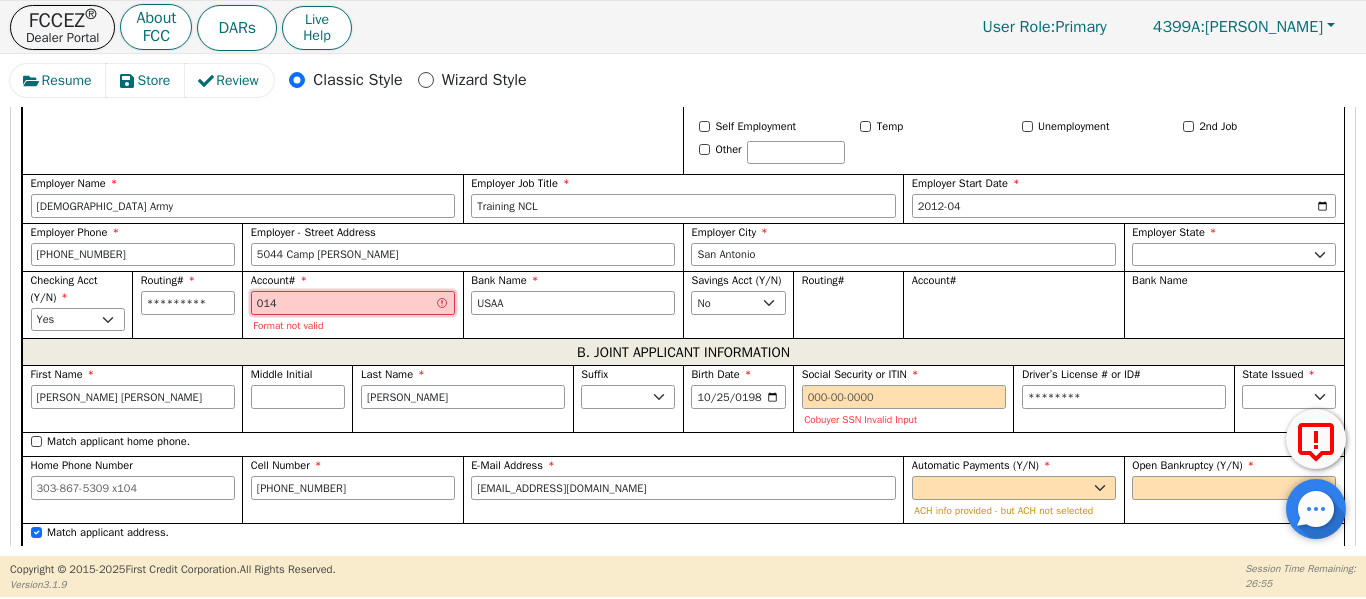 type 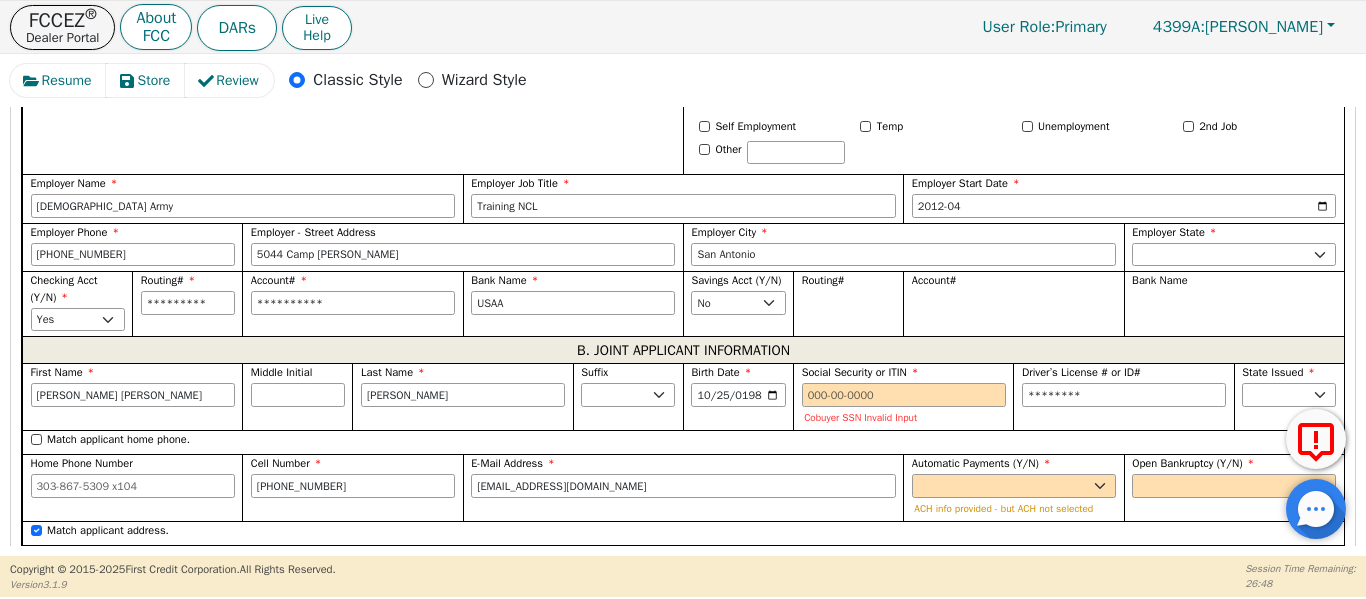 drag, startPoint x: 419, startPoint y: 429, endPoint x: 419, endPoint y: 417, distance: 12 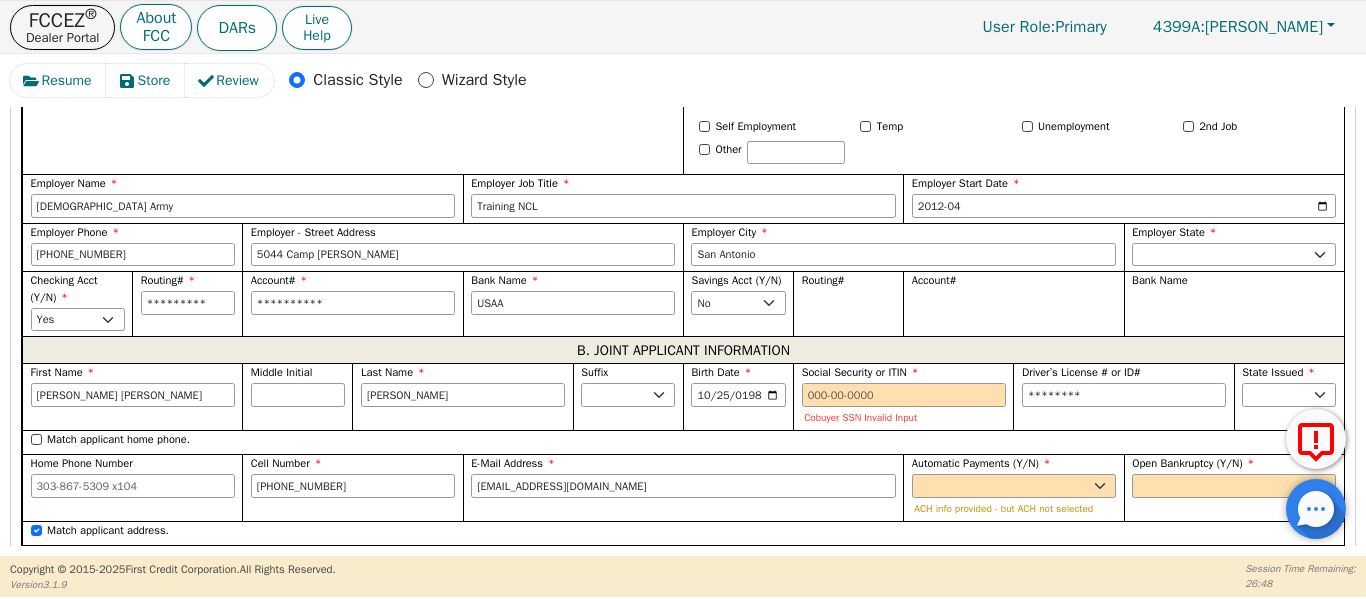 click on "Last Name [PERSON_NAME]" at bounding box center (462, 396) 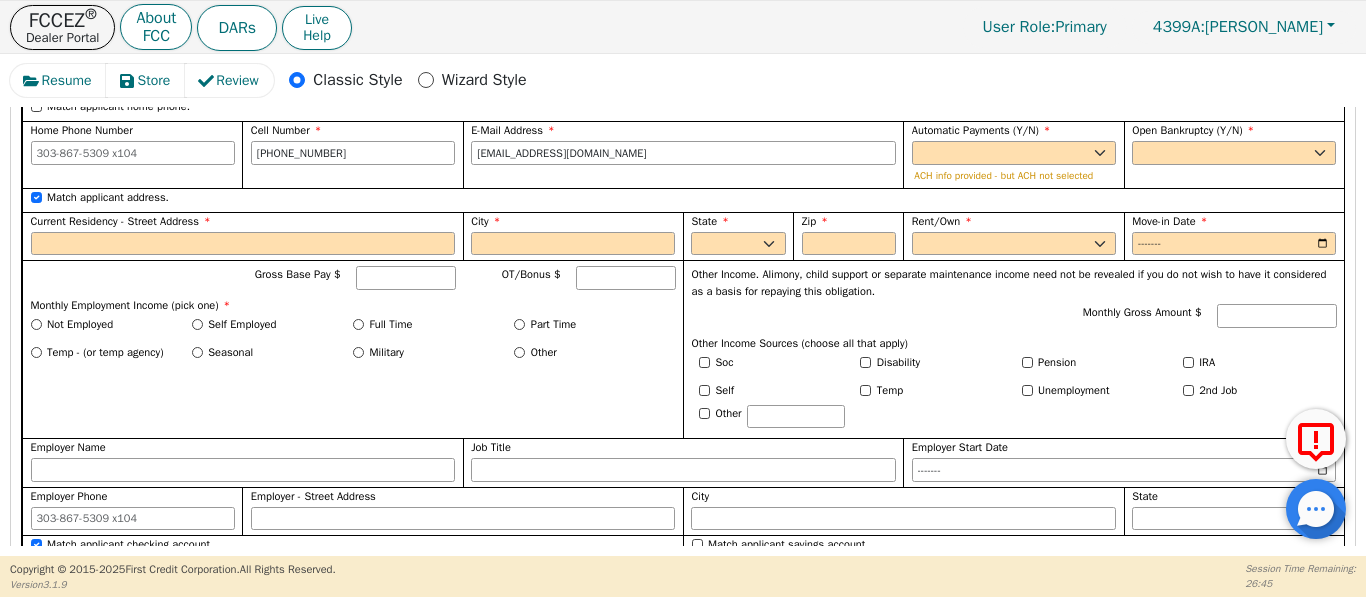 scroll, scrollTop: 1782, scrollLeft: 0, axis: vertical 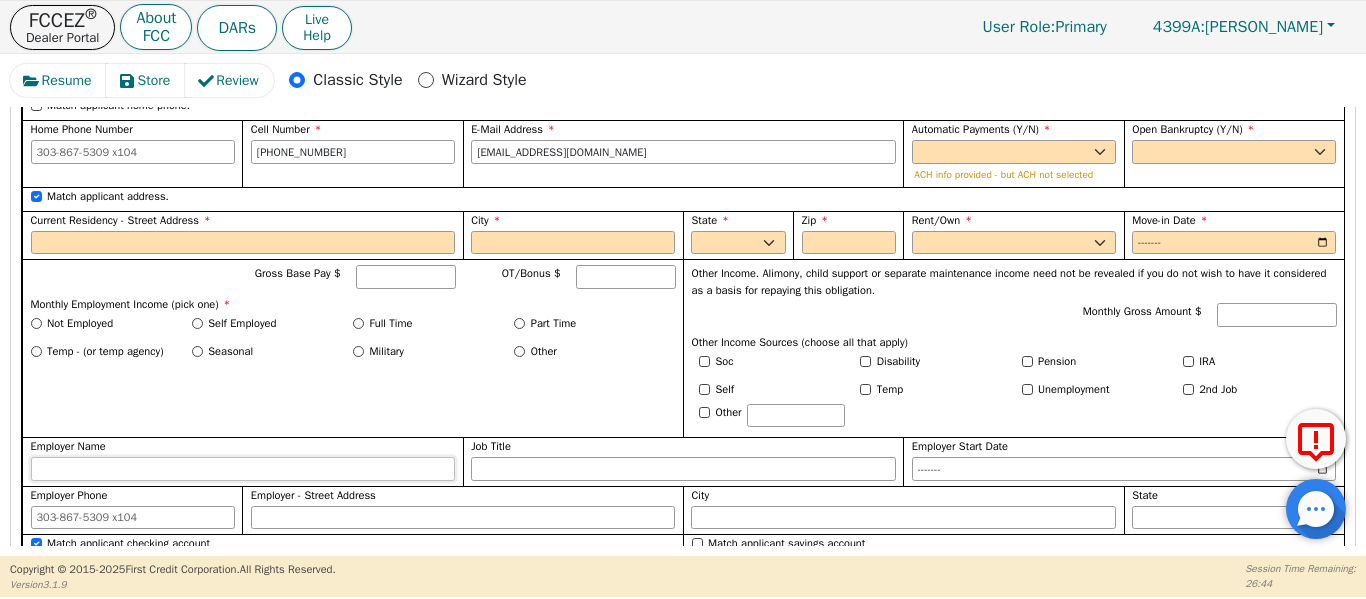 click on "Employer Name" at bounding box center (243, 469) 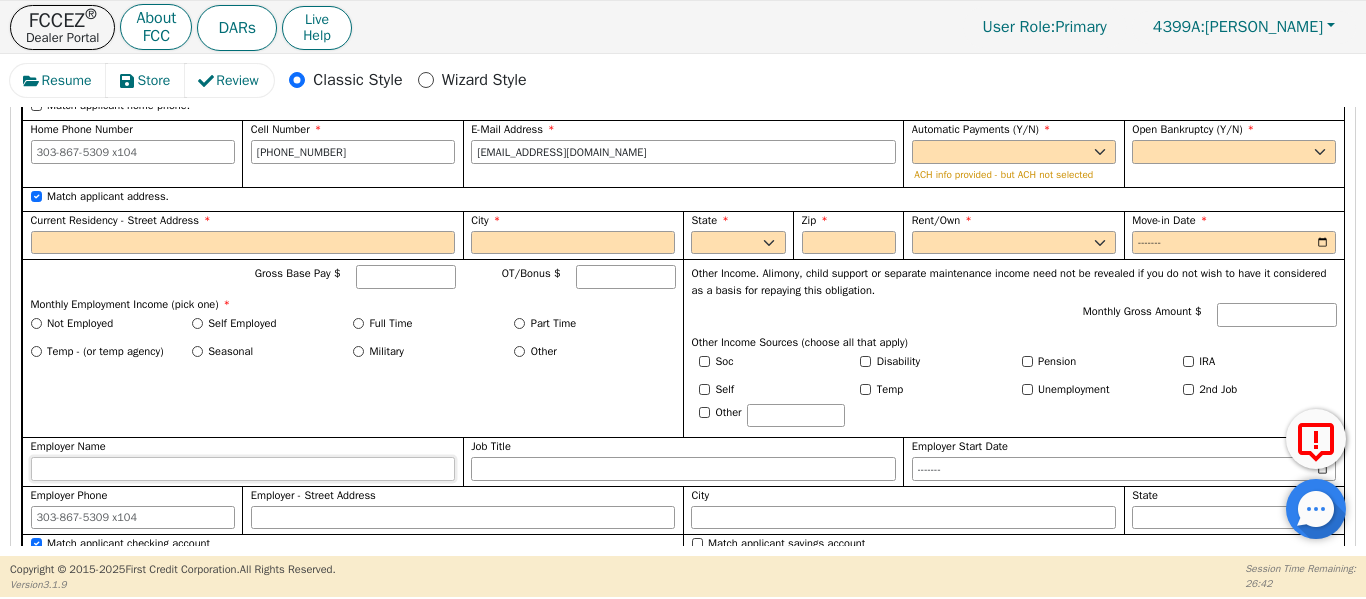 scroll, scrollTop: 1784, scrollLeft: 0, axis: vertical 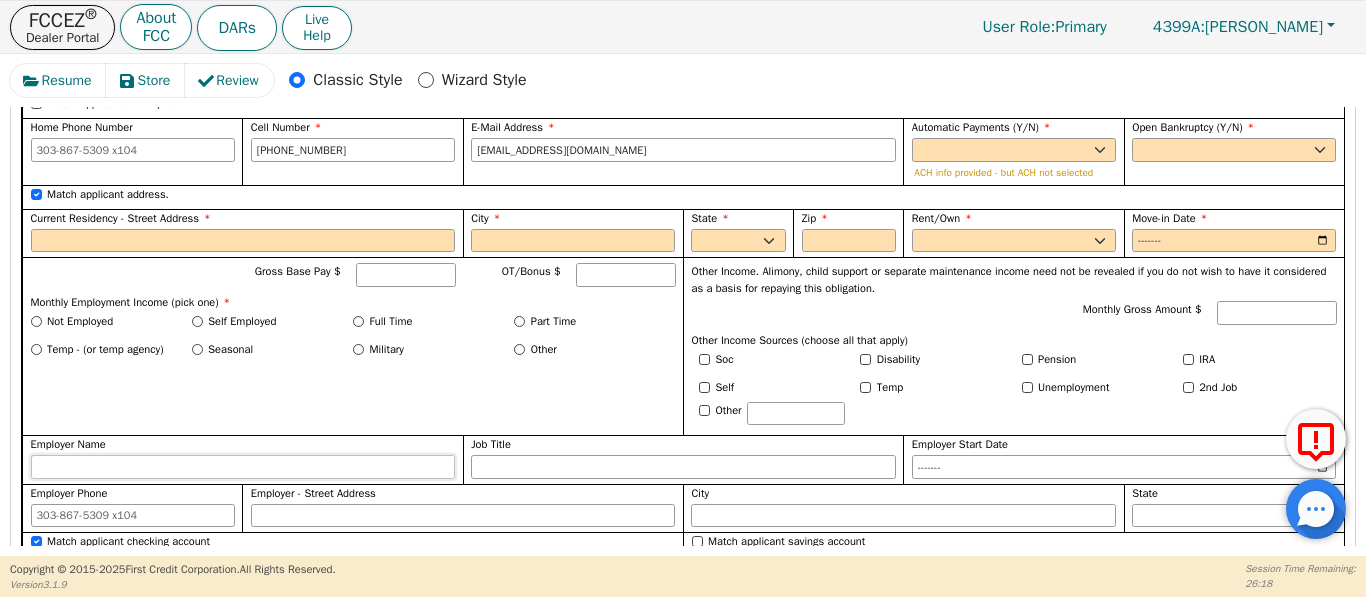 click on "Employer Name" at bounding box center [243, 467] 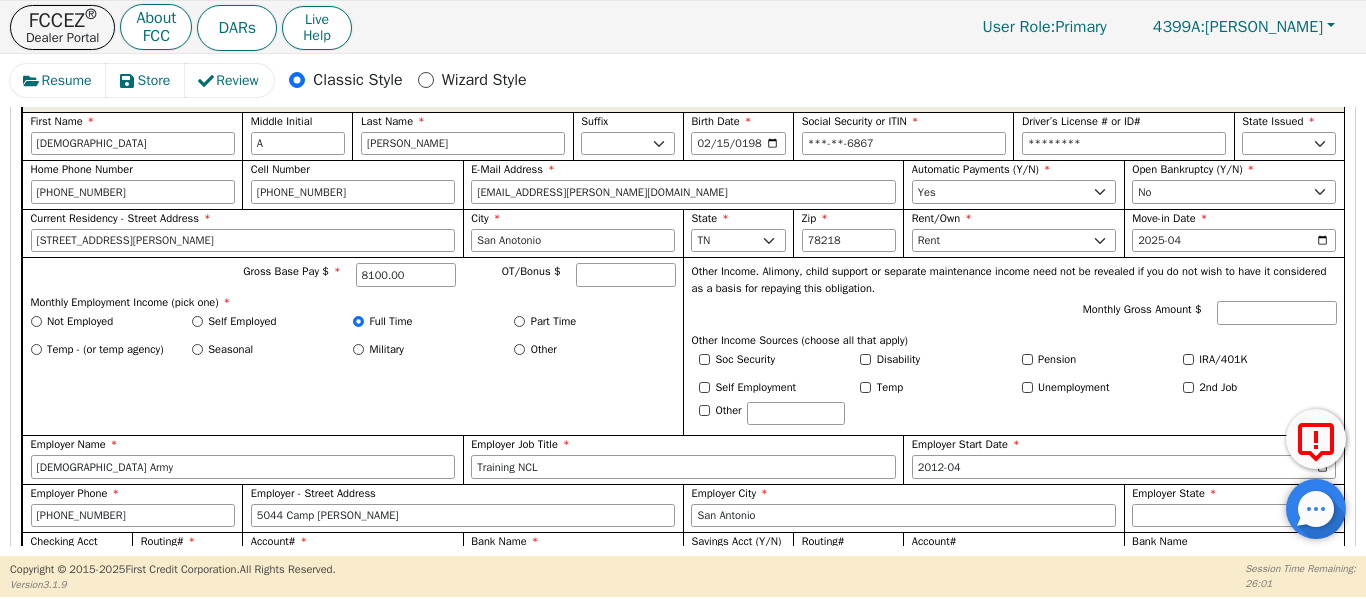 scroll, scrollTop: 1117, scrollLeft: 0, axis: vertical 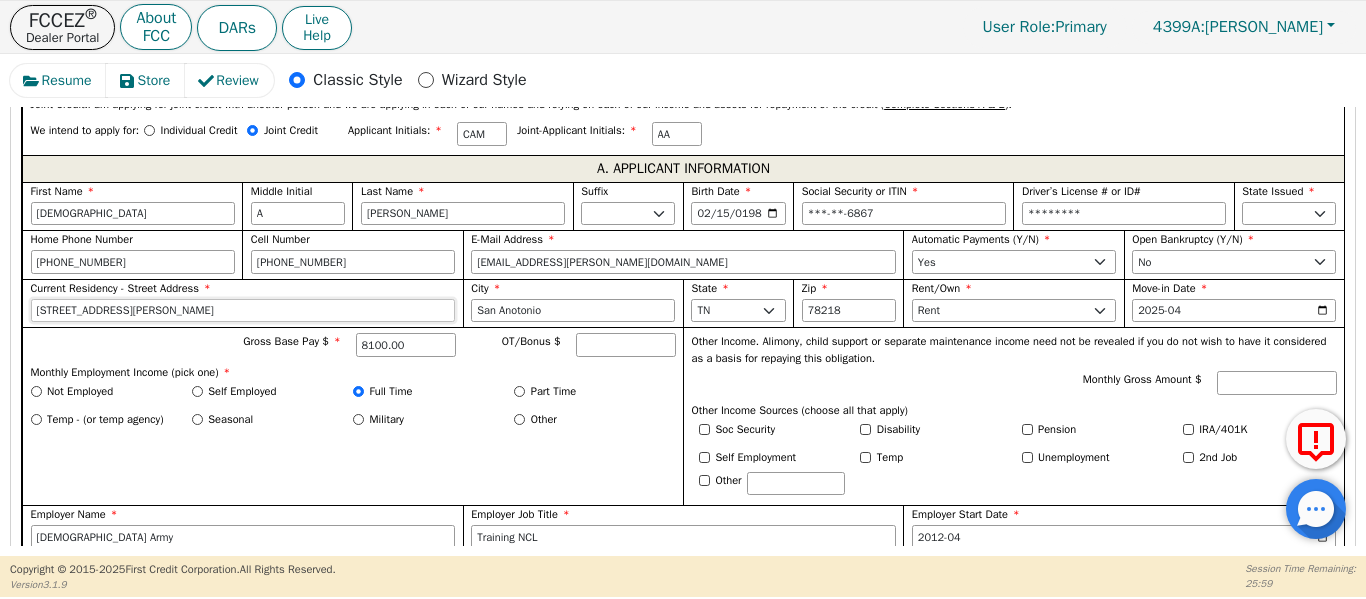 drag, startPoint x: 167, startPoint y: 312, endPoint x: 0, endPoint y: 308, distance: 167.0479 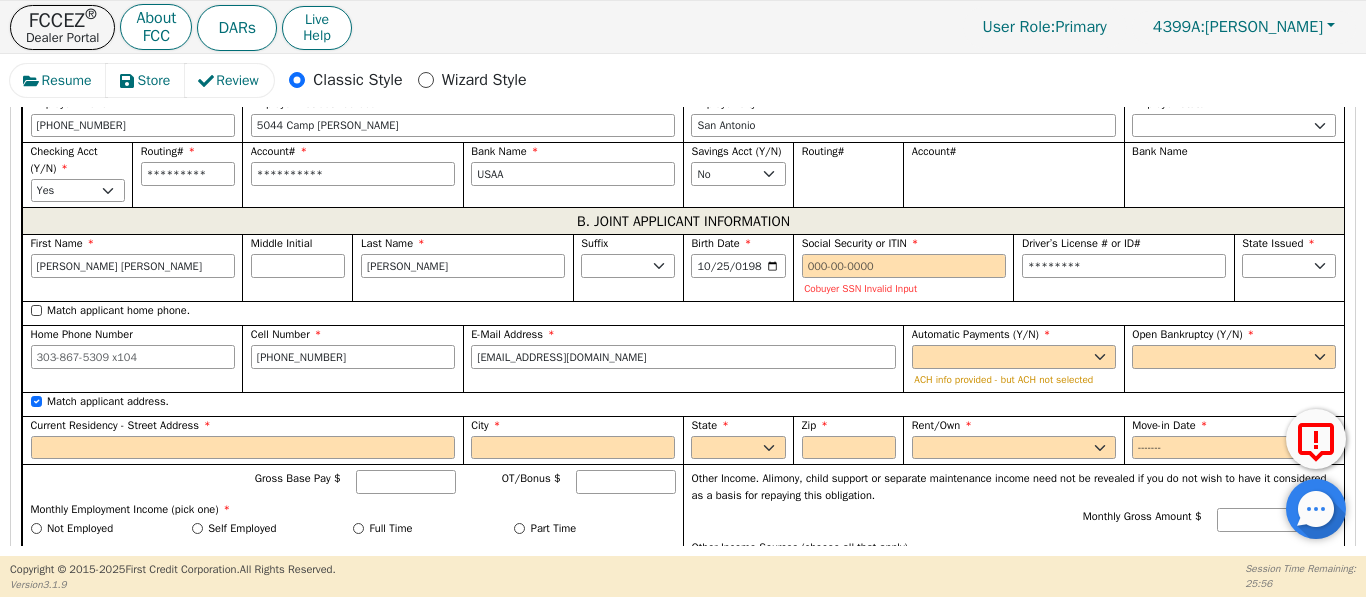 scroll, scrollTop: 1584, scrollLeft: 0, axis: vertical 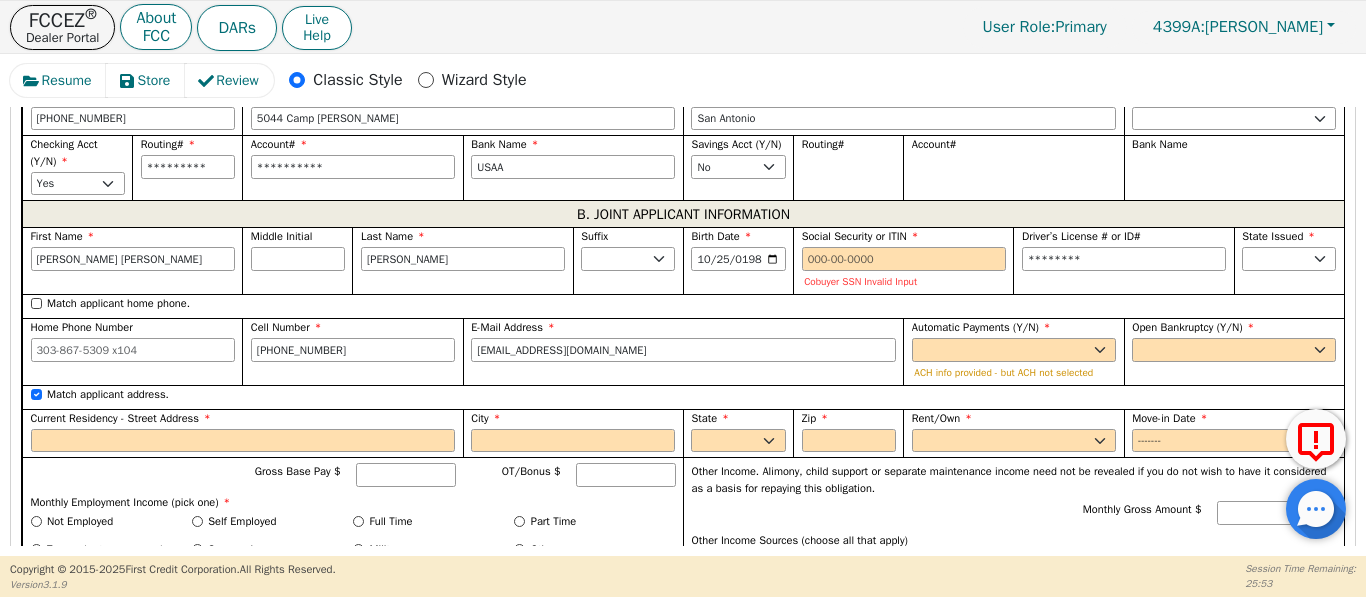 drag, startPoint x: 134, startPoint y: 433, endPoint x: 82, endPoint y: 462, distance: 59.5399 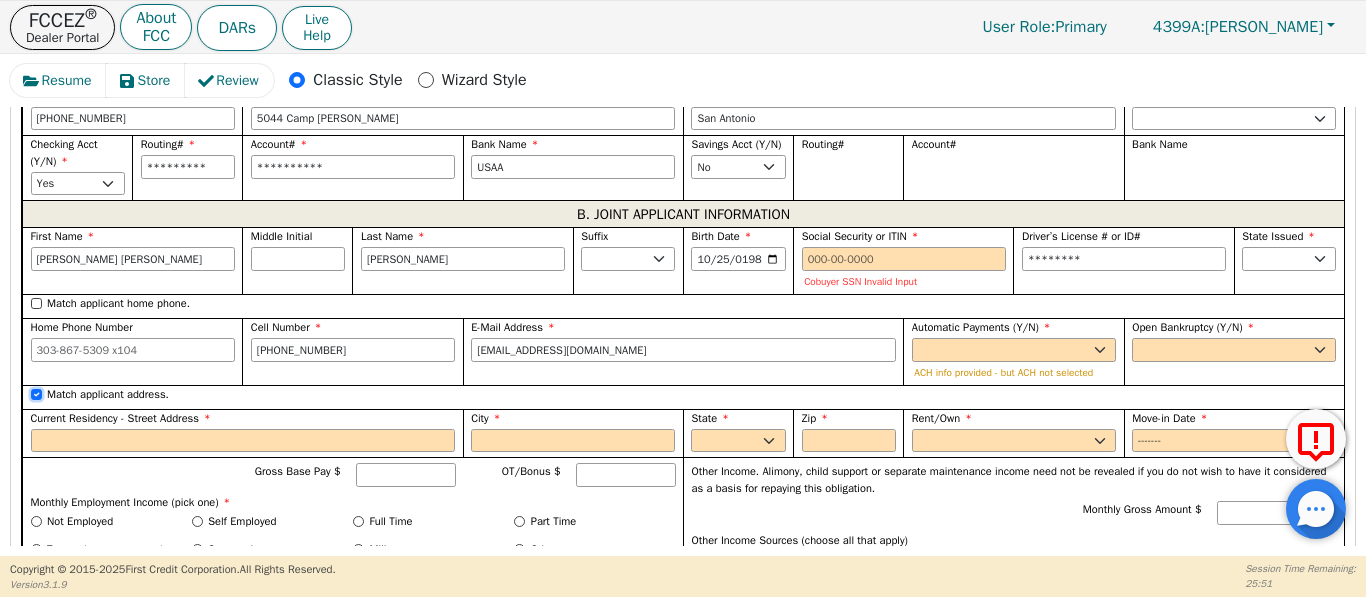 click on "Match applicant address." at bounding box center [36, 394] 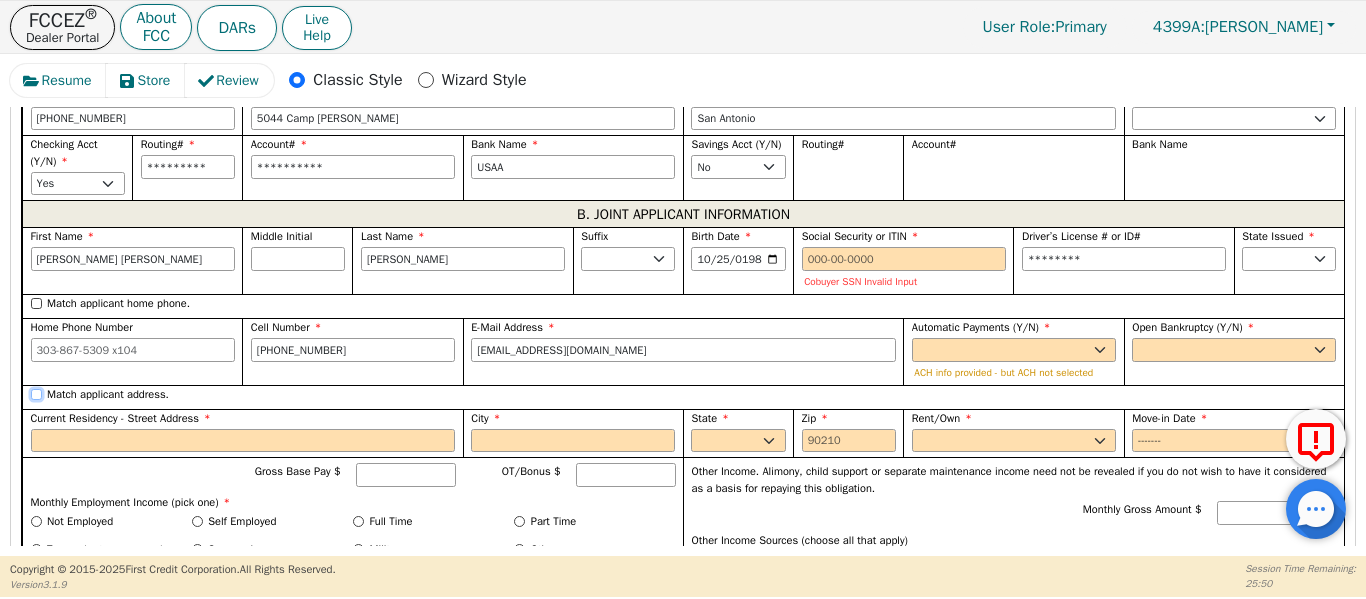 click on "Match applicant address." at bounding box center (36, 394) 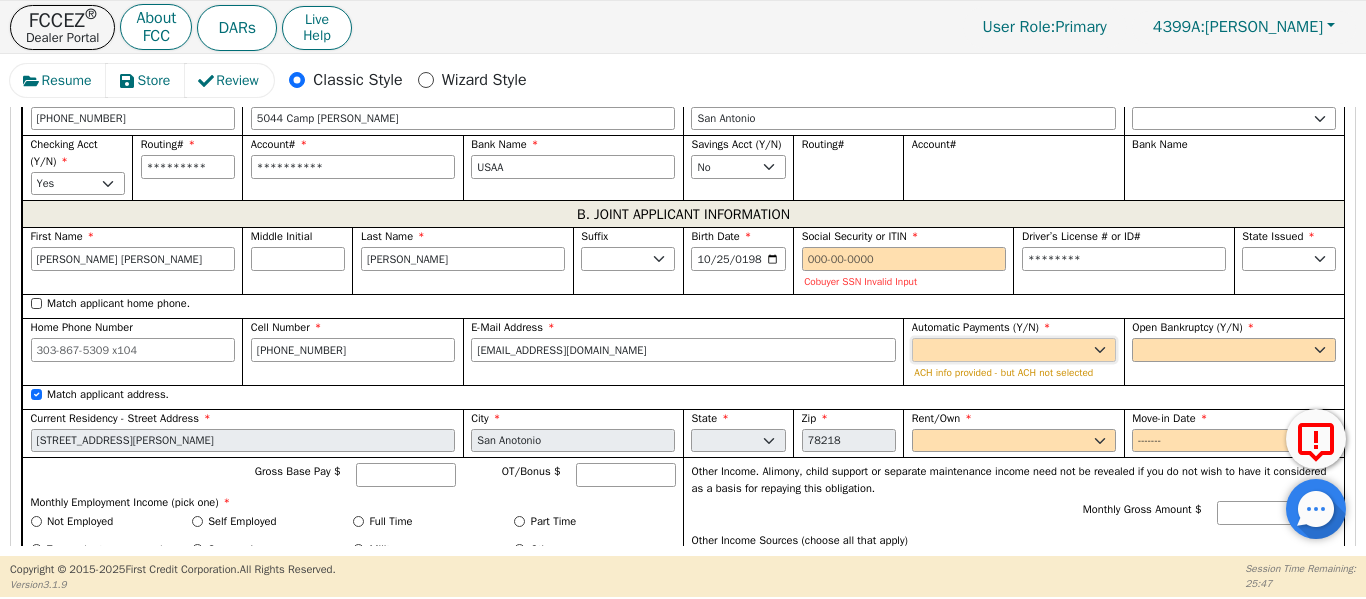 click on "Yes No" at bounding box center [1014, 350] 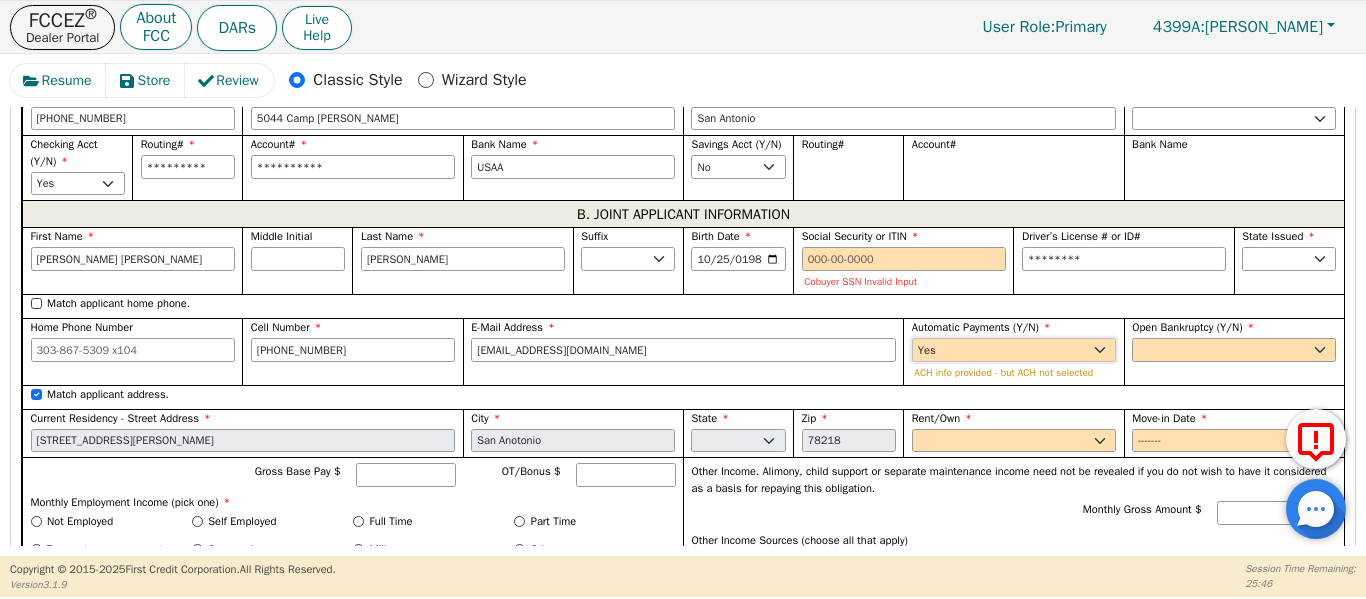 click on "Yes No" at bounding box center [1014, 350] 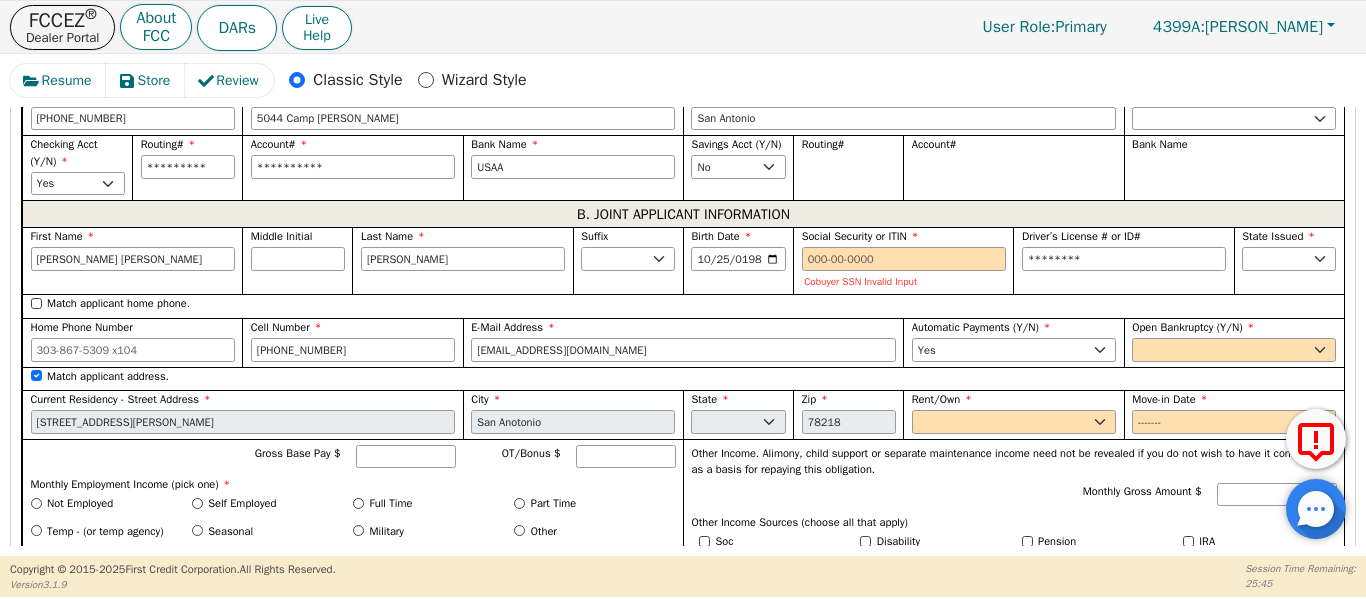 click on "Open Bankruptcy (Y/N)" at bounding box center [1193, 327] 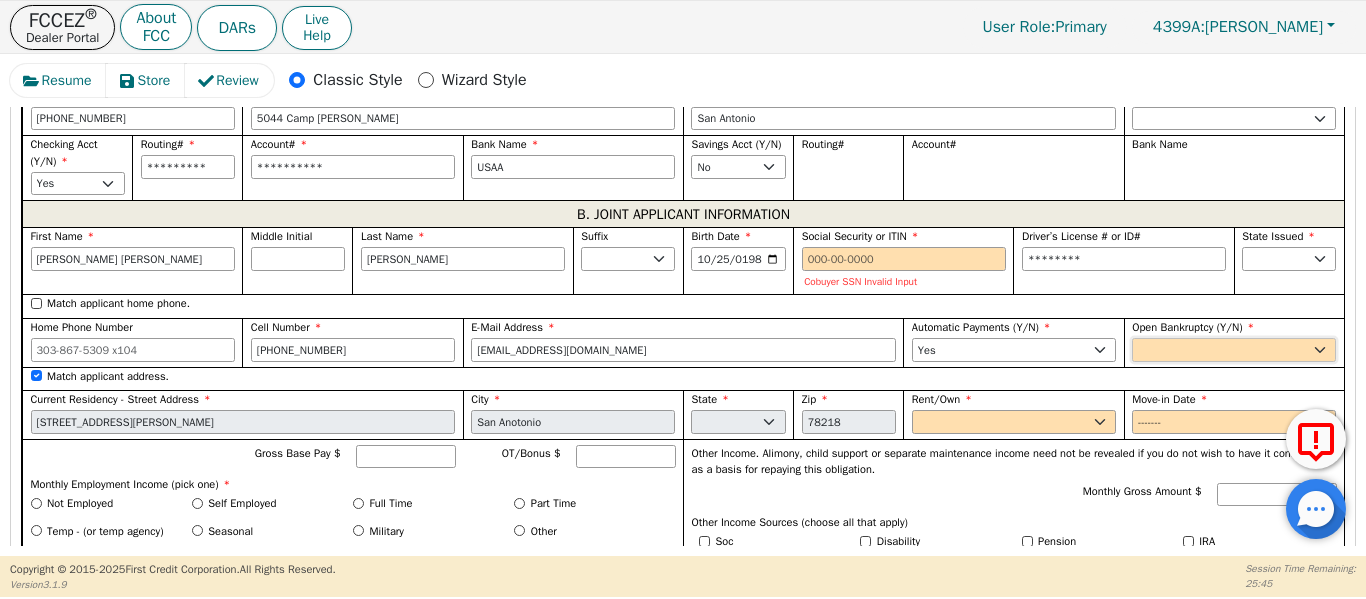 click on "Yes No" at bounding box center [1234, 350] 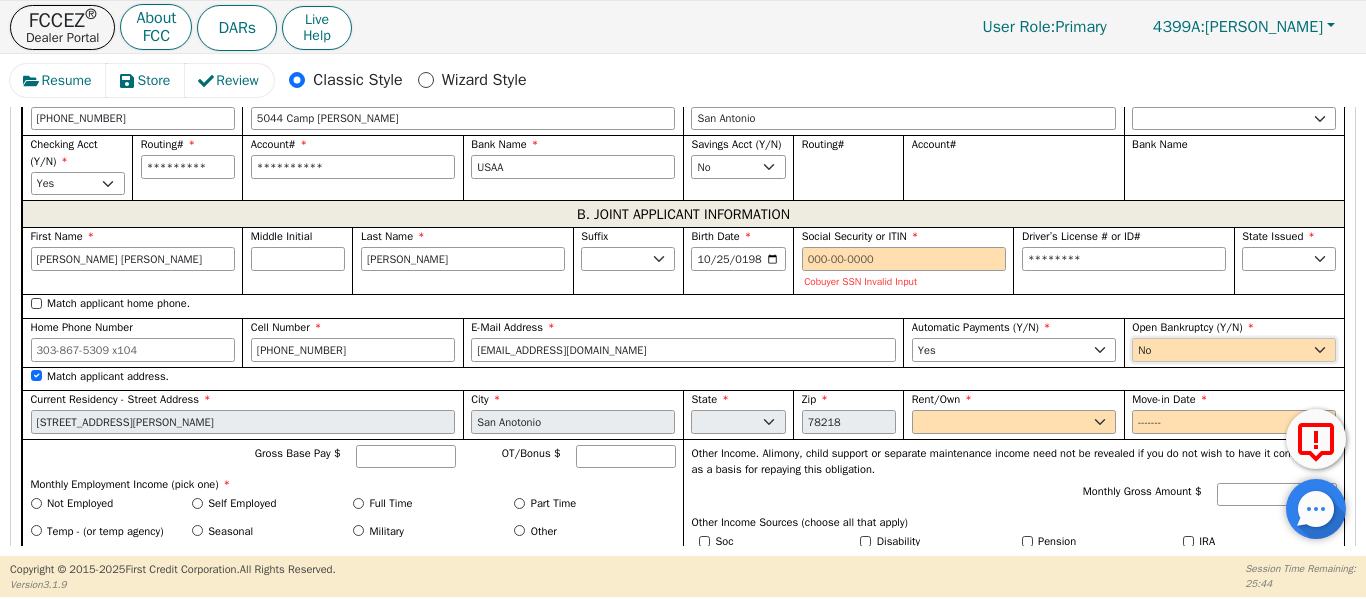 click on "Yes No" at bounding box center (1234, 350) 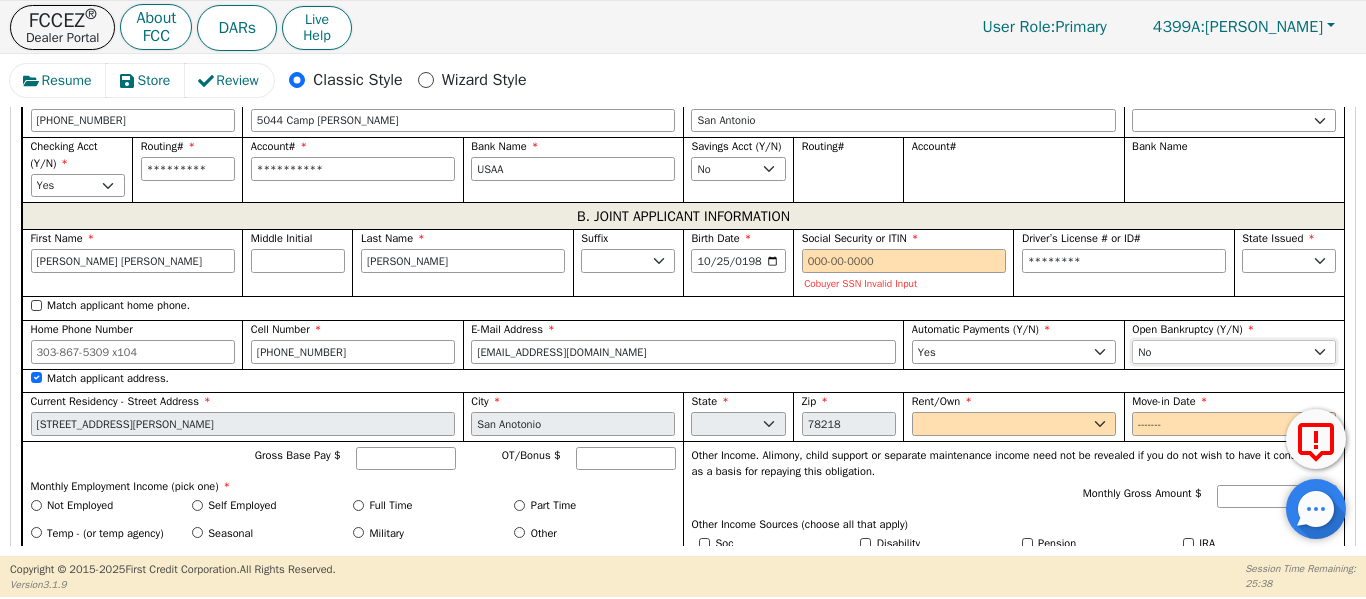 scroll, scrollTop: 1584, scrollLeft: 0, axis: vertical 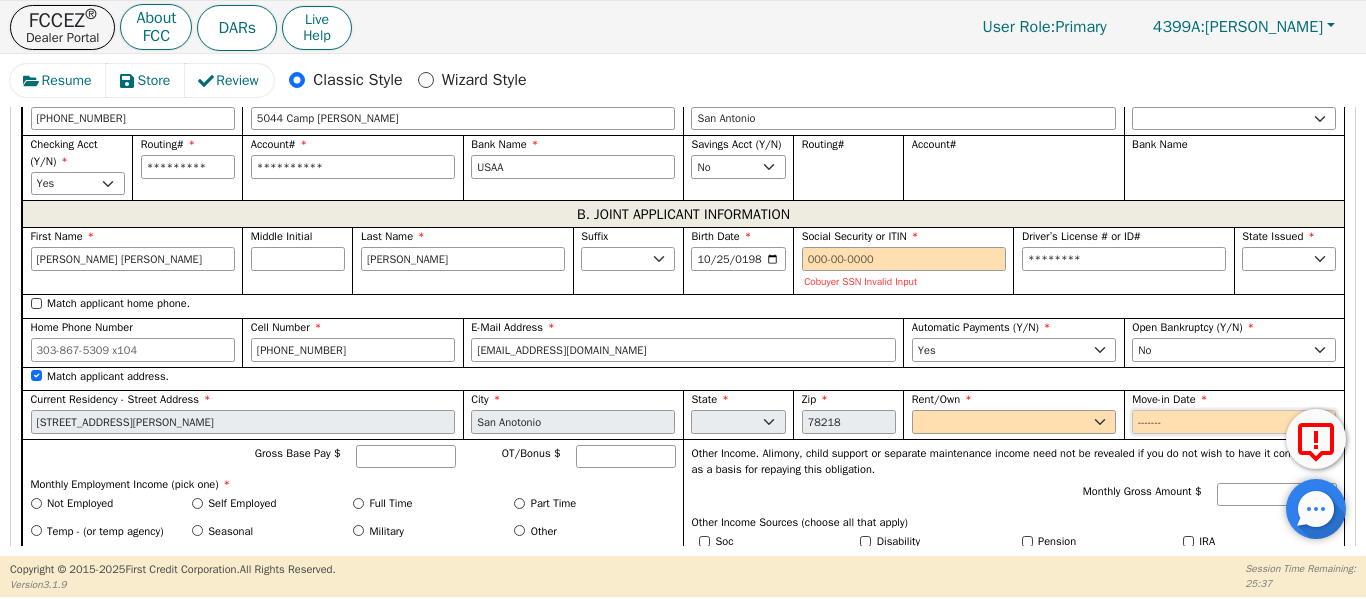 drag, startPoint x: 1148, startPoint y: 434, endPoint x: 1149, endPoint y: 450, distance: 16.03122 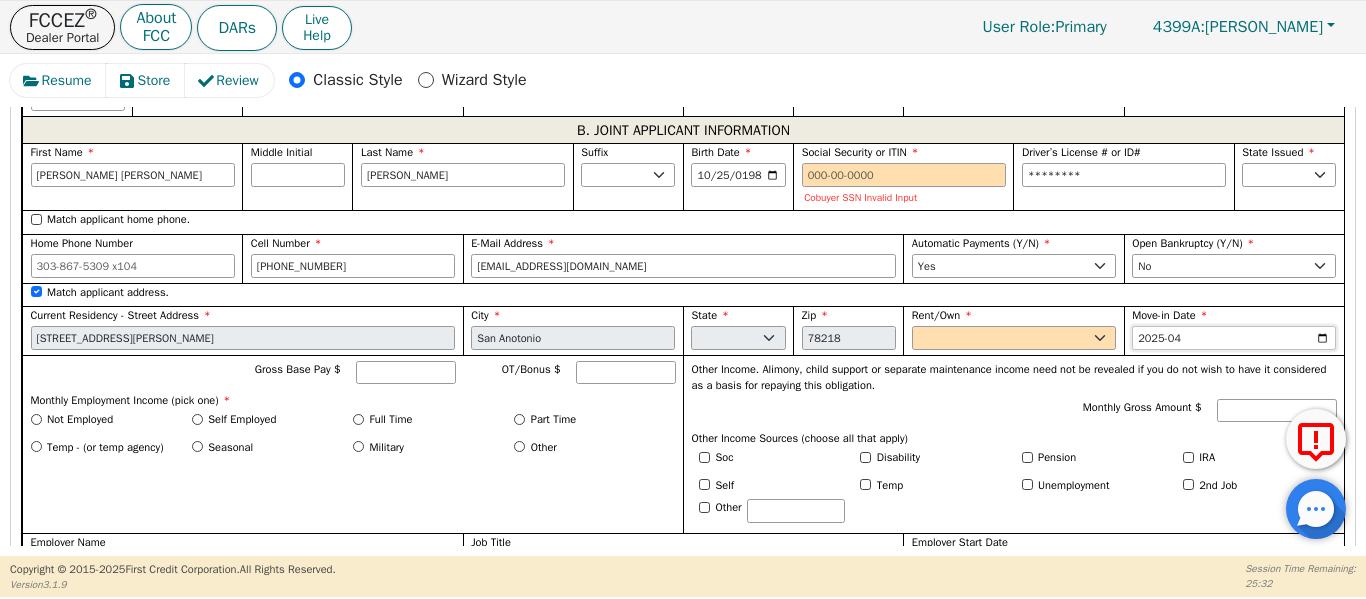 scroll, scrollTop: 1684, scrollLeft: 0, axis: vertical 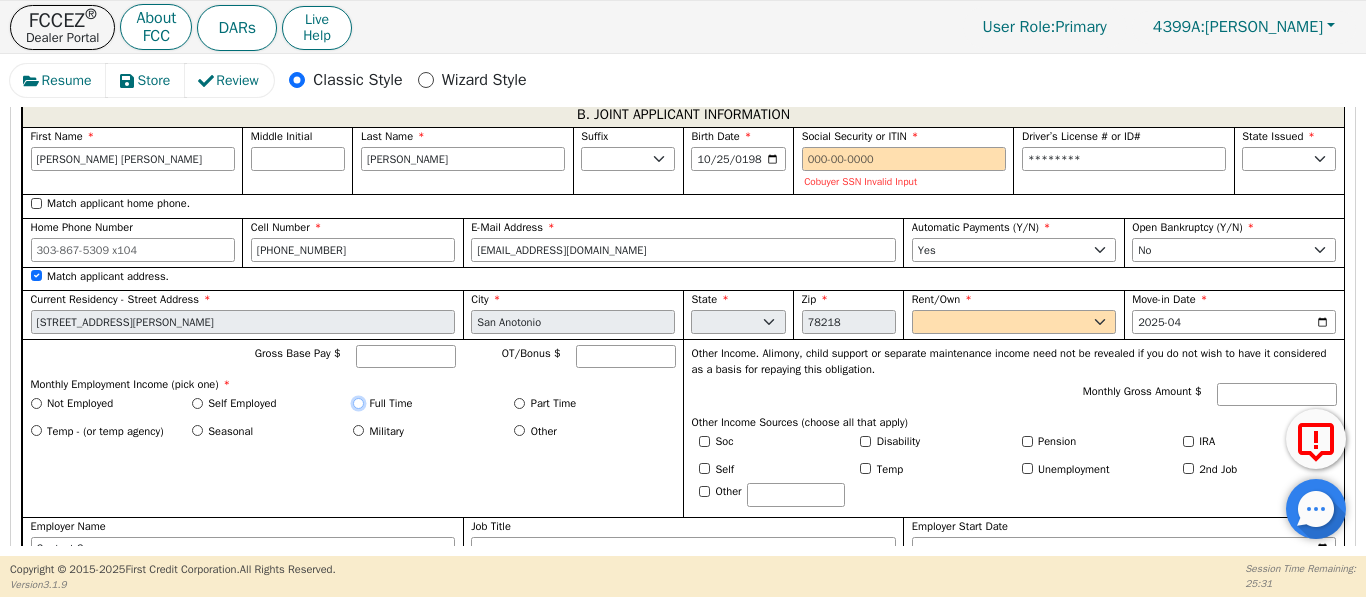 click on "Full Time" at bounding box center (358, 403) 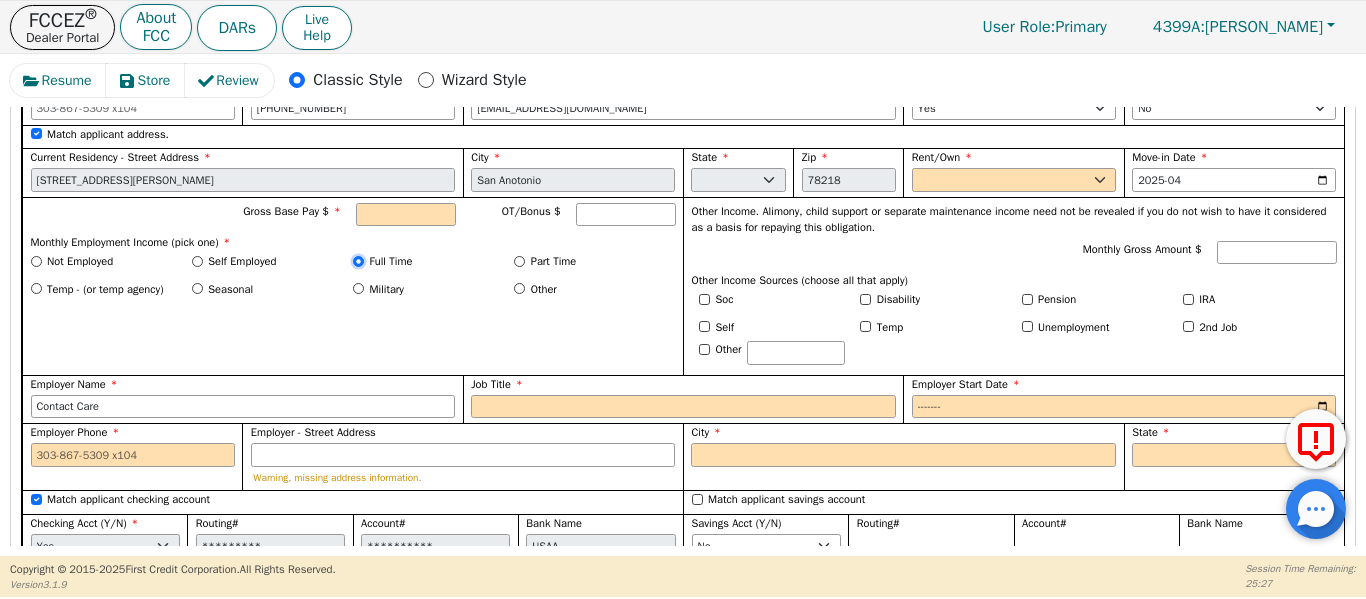 scroll, scrollTop: 1850, scrollLeft: 0, axis: vertical 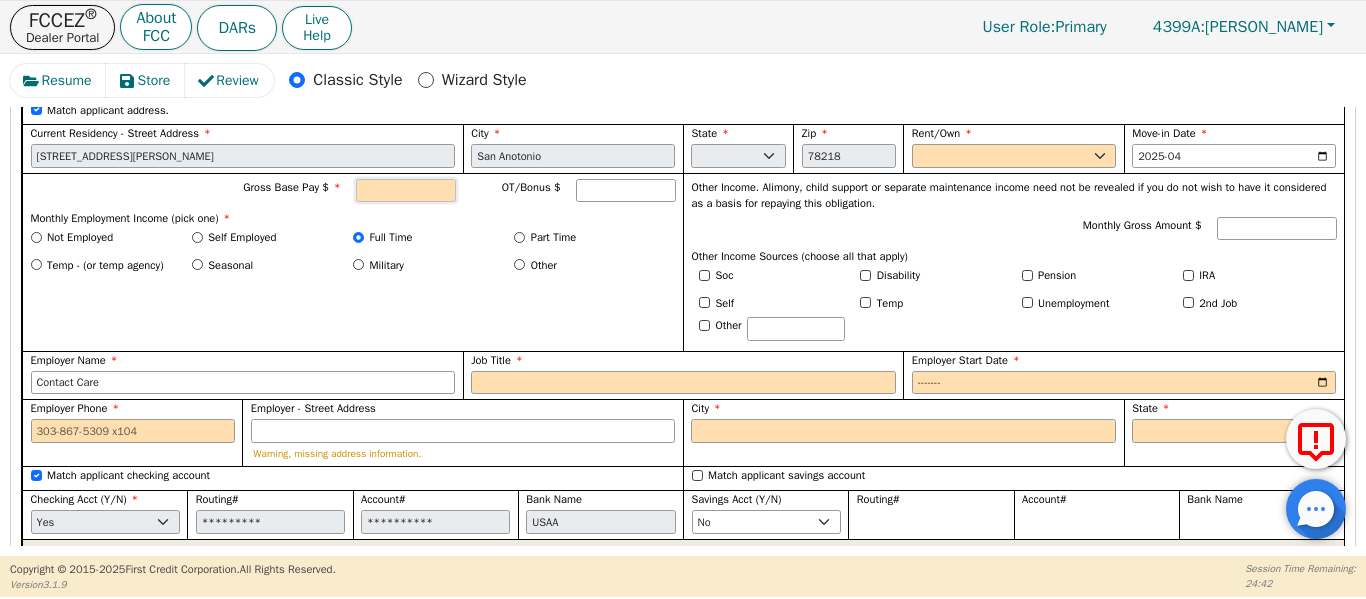 click on "Gross Base Pay $" at bounding box center (406, 191) 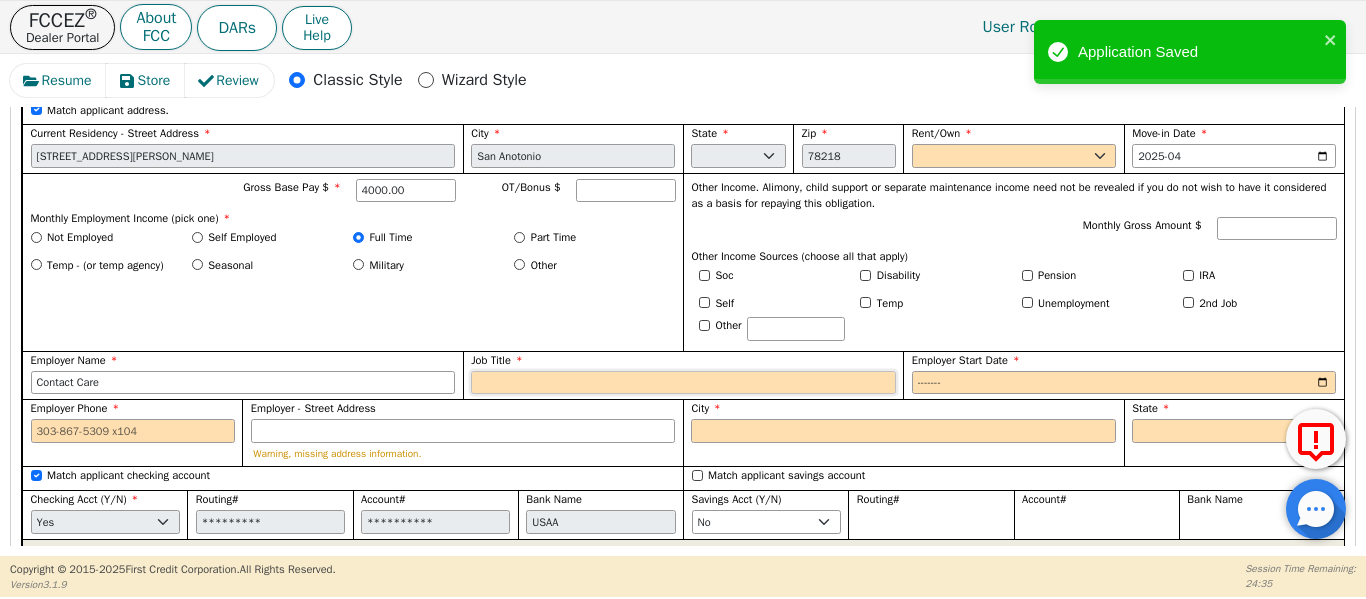 click on "Job Title" at bounding box center [683, 383] 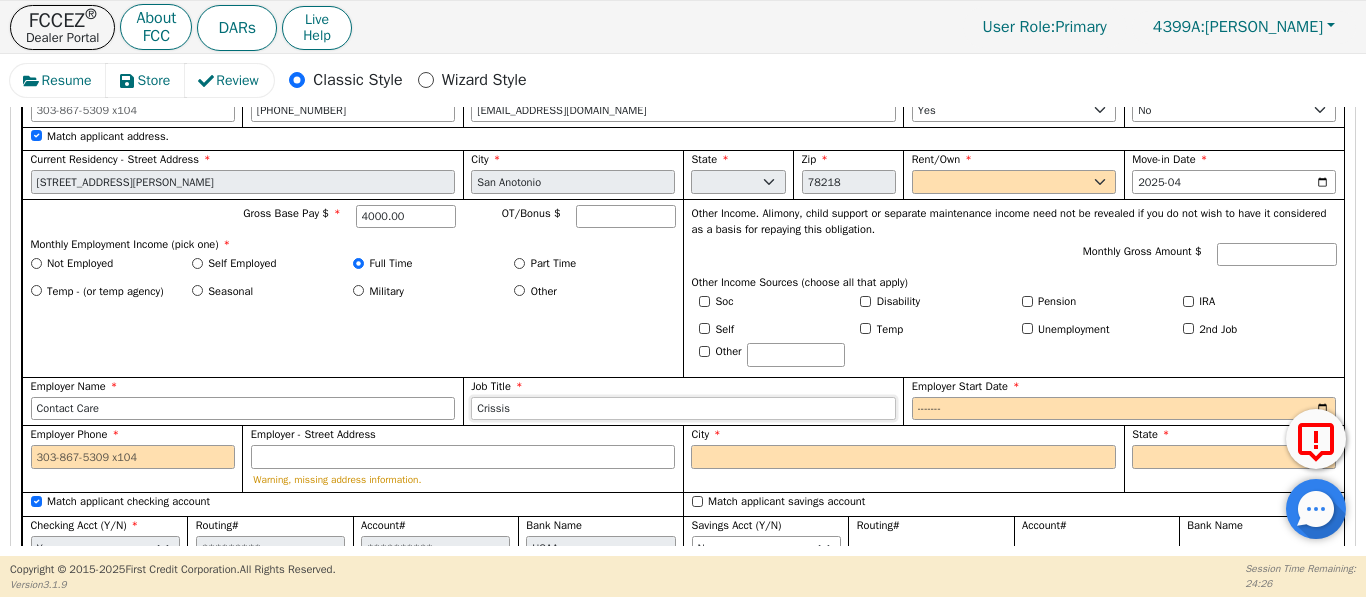 scroll, scrollTop: 1817, scrollLeft: 0, axis: vertical 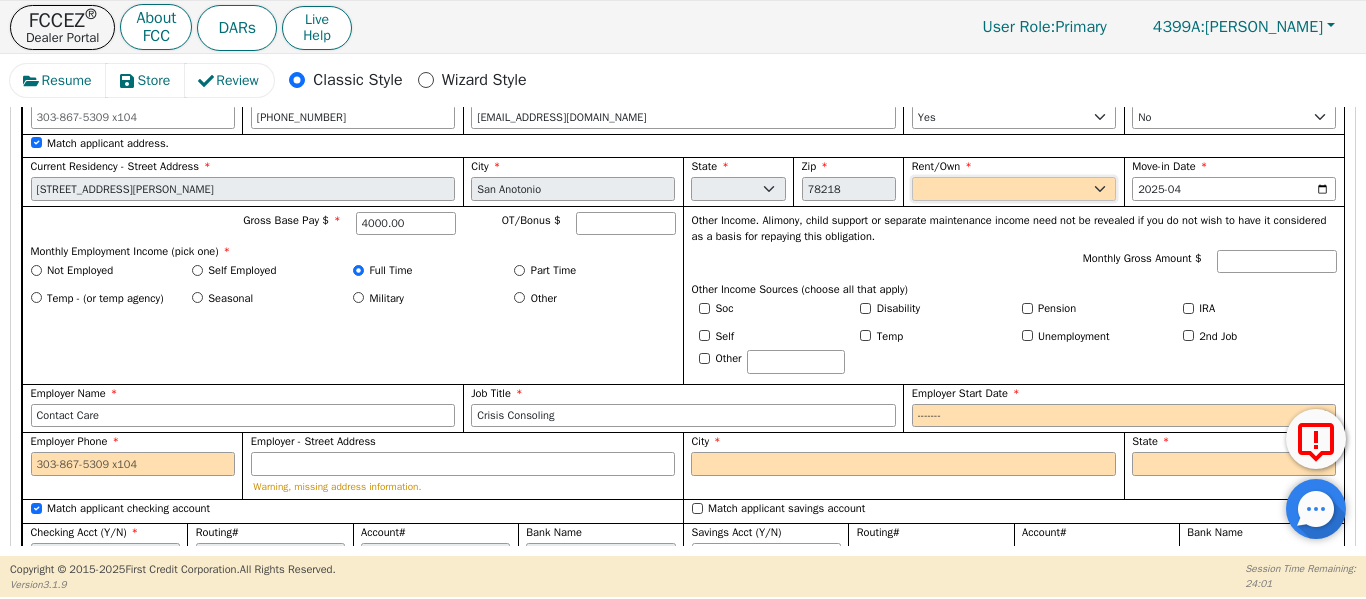 click on "Rent Own" at bounding box center (1014, 189) 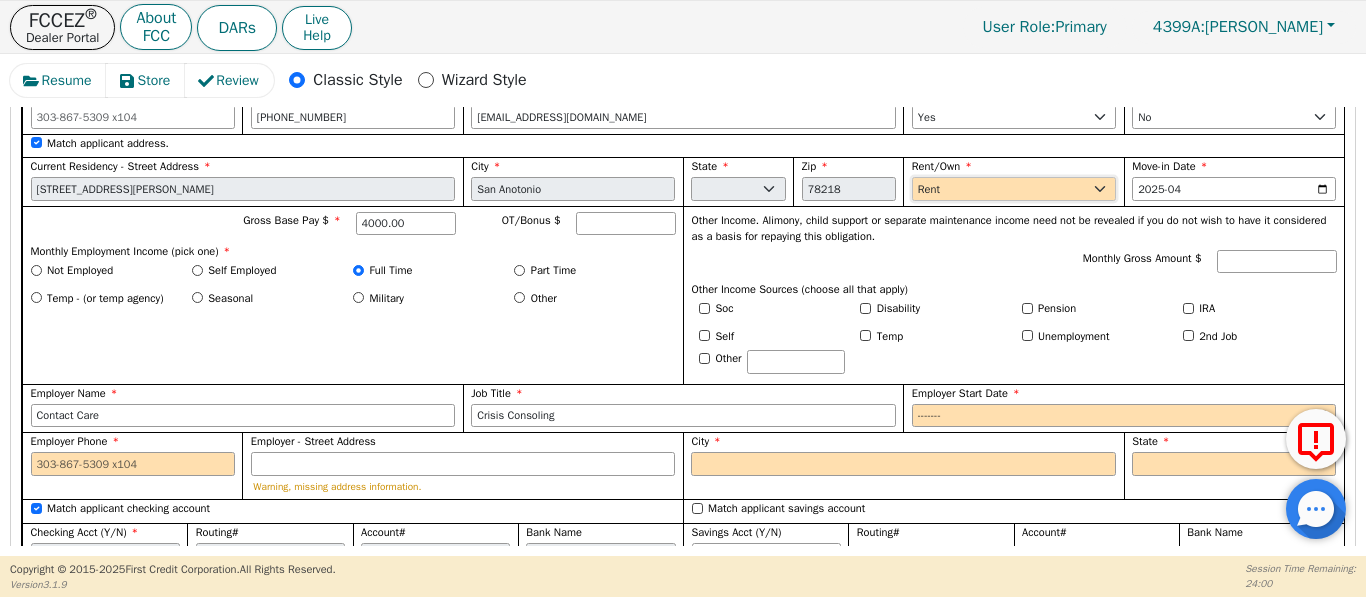 click on "Rent Own" at bounding box center (1014, 189) 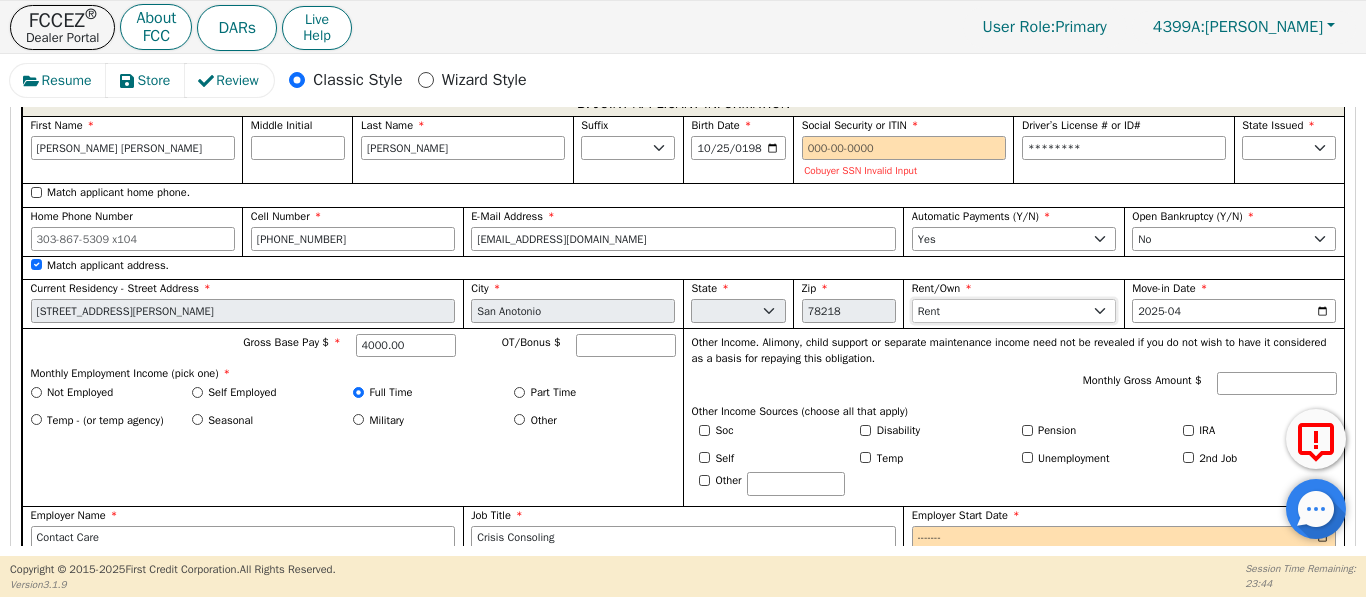 scroll, scrollTop: 1661, scrollLeft: 0, axis: vertical 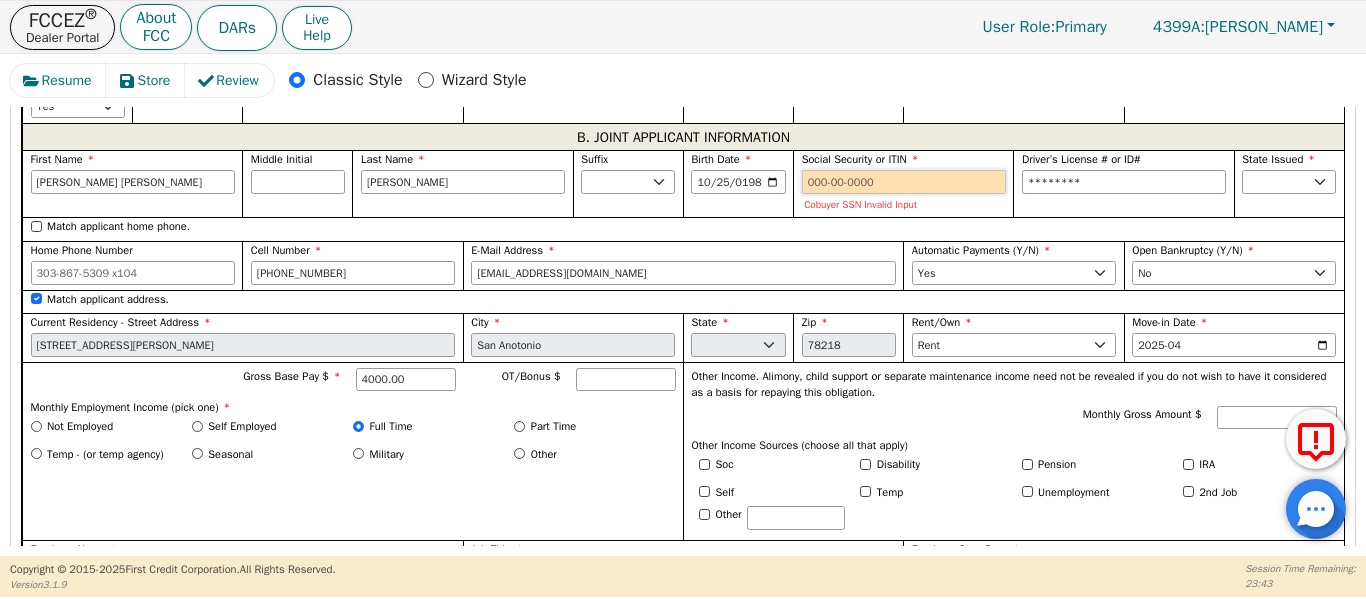 click on "Social Security or ITIN" at bounding box center (904, 182) 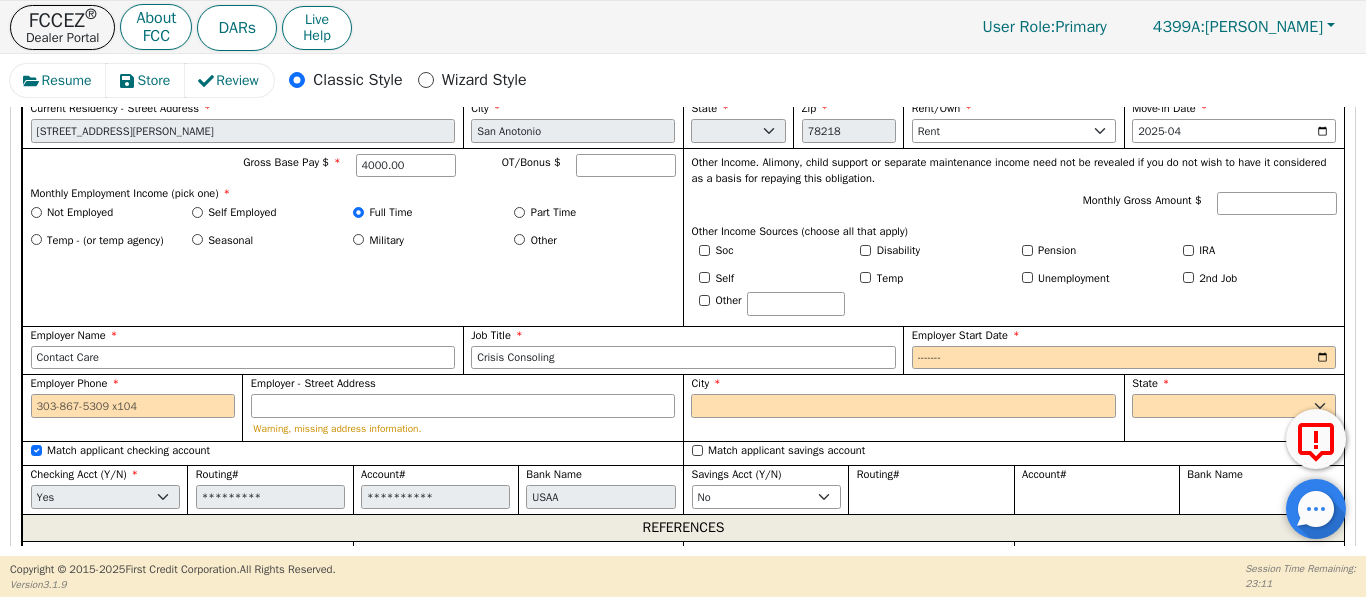 scroll, scrollTop: 1883, scrollLeft: 0, axis: vertical 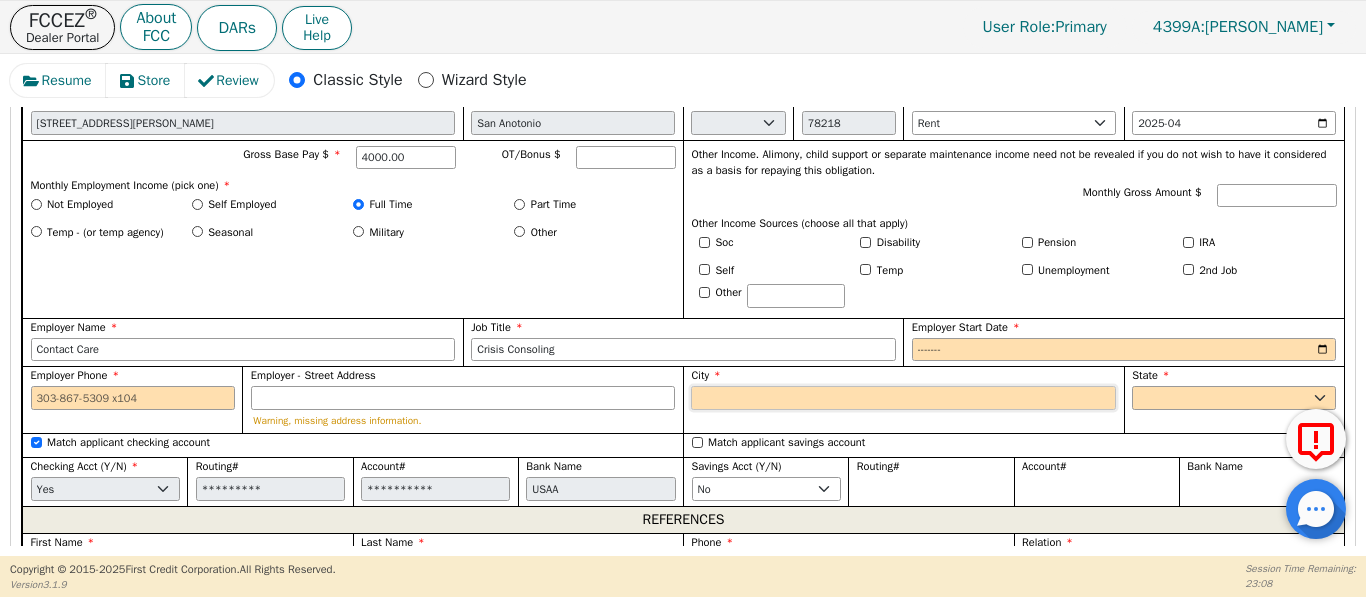 click on "City" at bounding box center [903, 398] 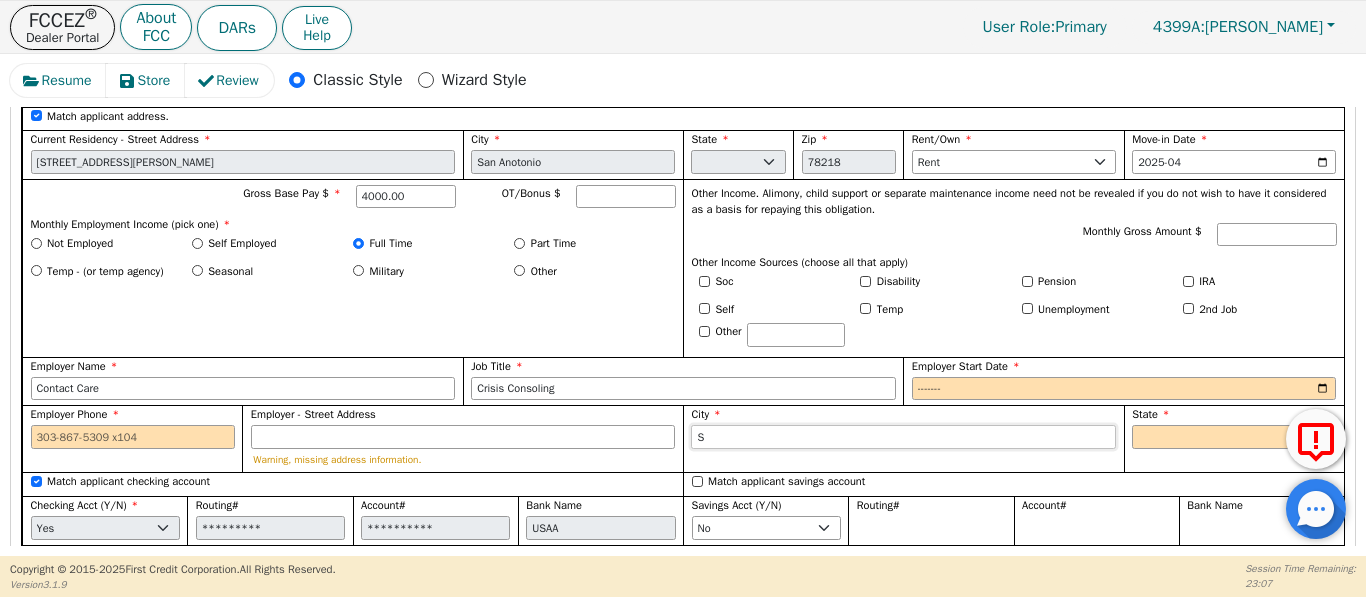 scroll, scrollTop: 1848, scrollLeft: 0, axis: vertical 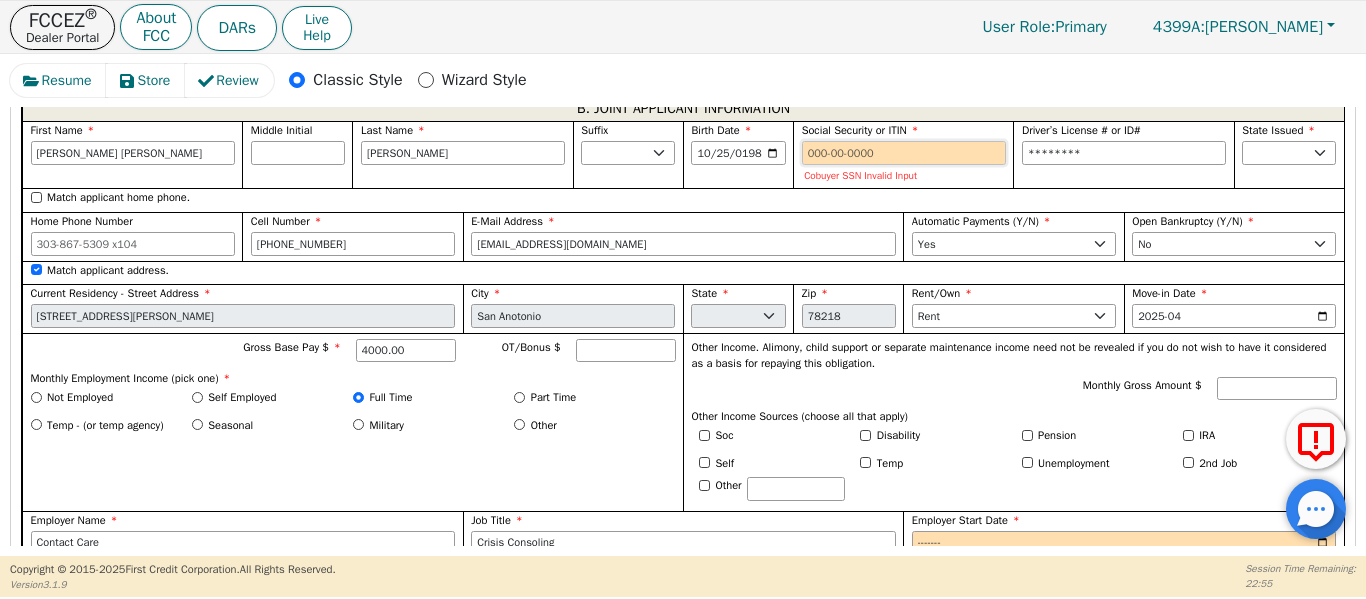click on "Social Security or ITIN" at bounding box center [904, 153] 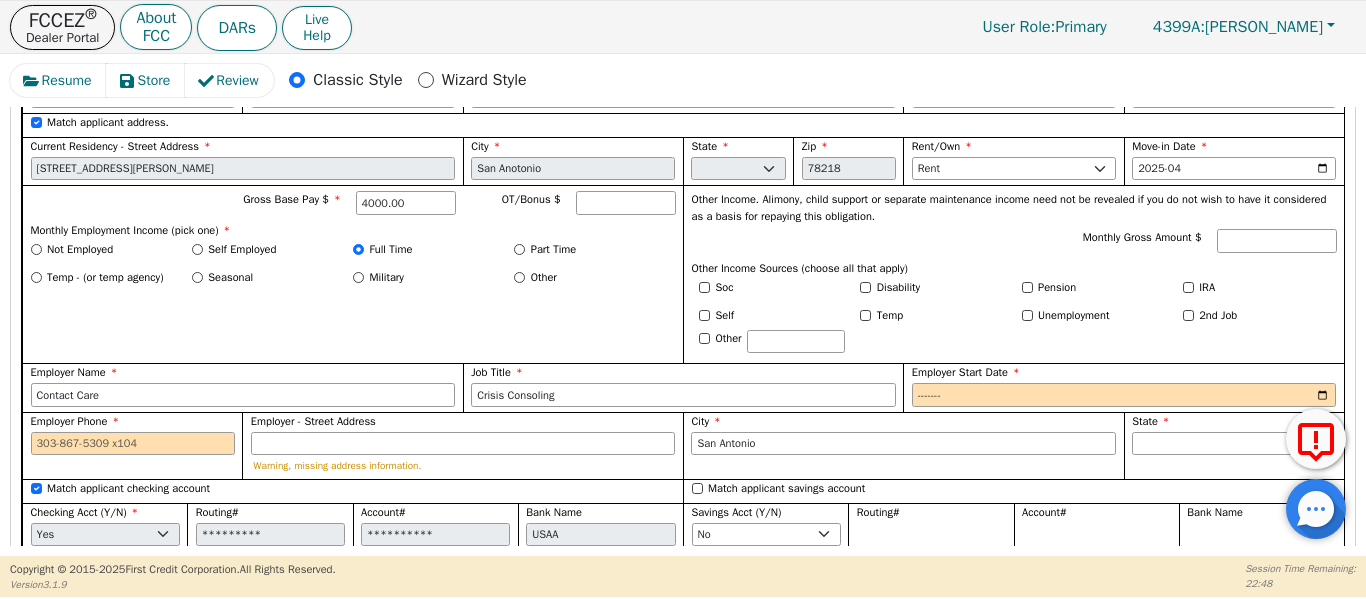 scroll, scrollTop: 1824, scrollLeft: 0, axis: vertical 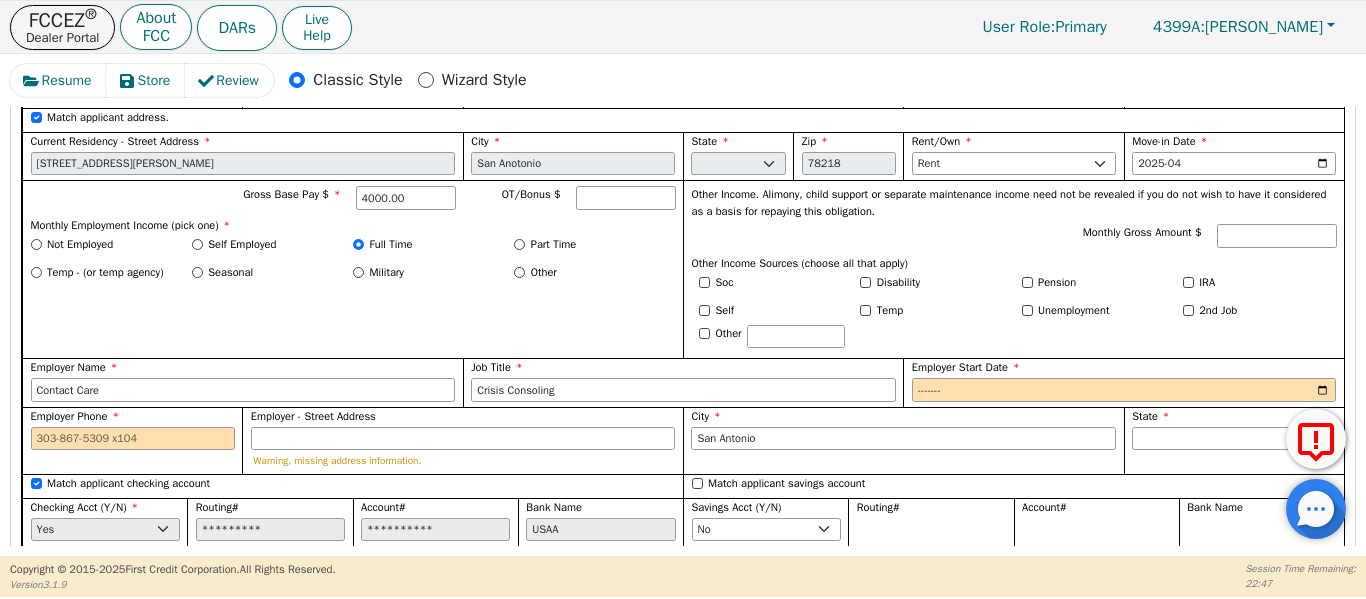 click on "Gross Base Pay $ 4000.00 OT/Bonus $ Monthly Employment Income (pick one) * Not Employed Self Employed Full Time Part Time Temp - (or temp agency) Seasonal Military Other" at bounding box center (352, 269) 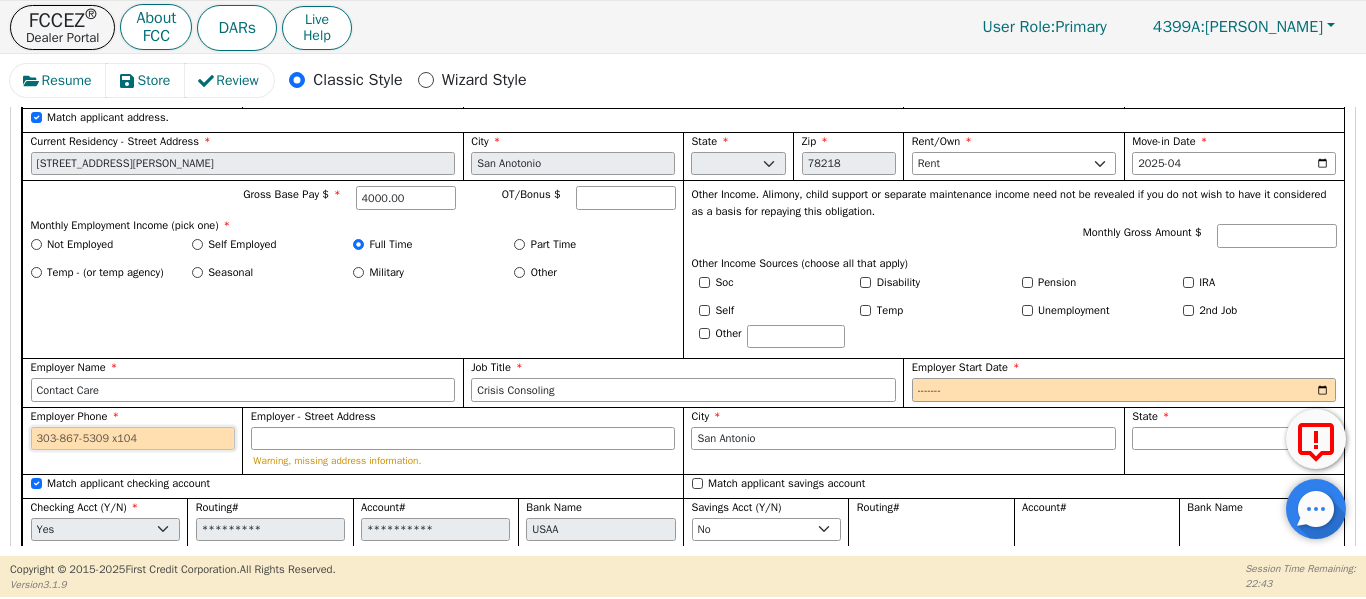 click on "Employer Phone" at bounding box center (133, 439) 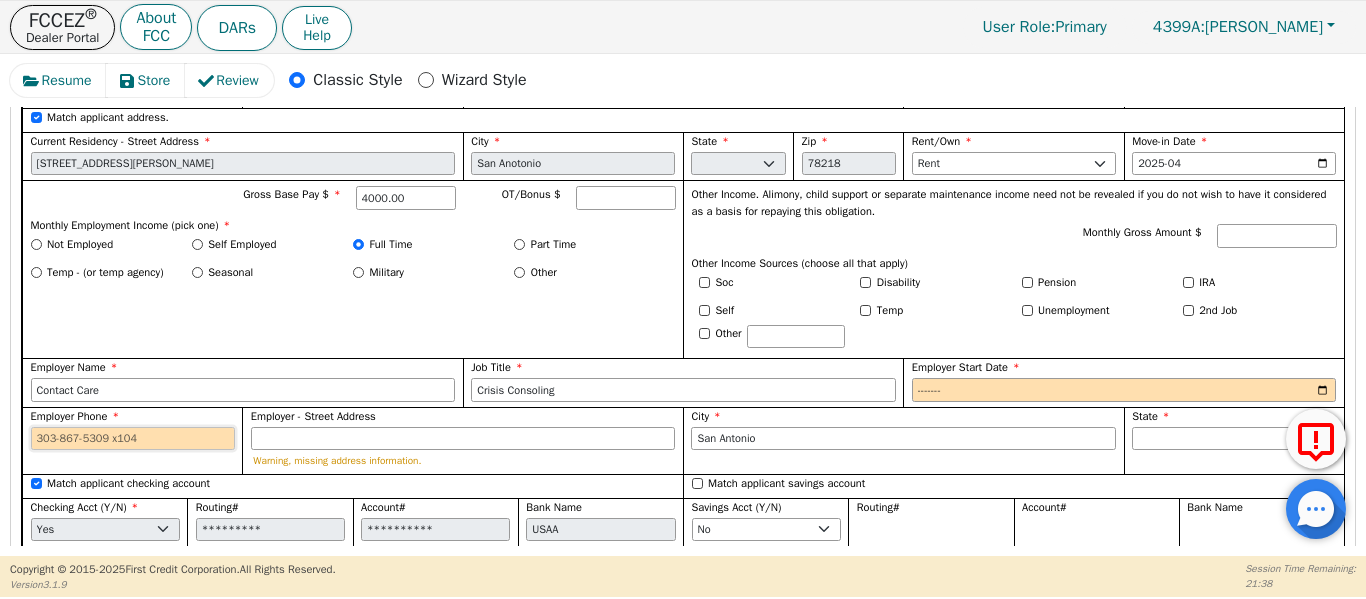 drag, startPoint x: 125, startPoint y: 451, endPoint x: 77, endPoint y: 492, distance: 63.126858 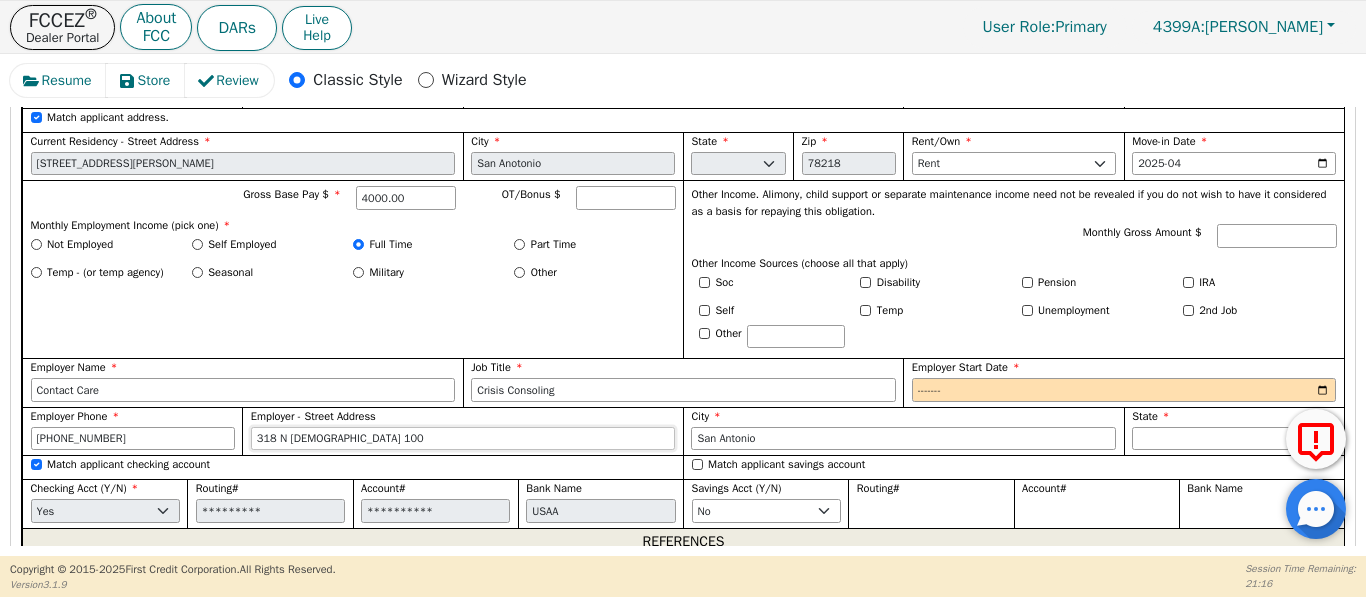 click on "318 N [DEMOGRAPHIC_DATA] 100" at bounding box center (463, 439) 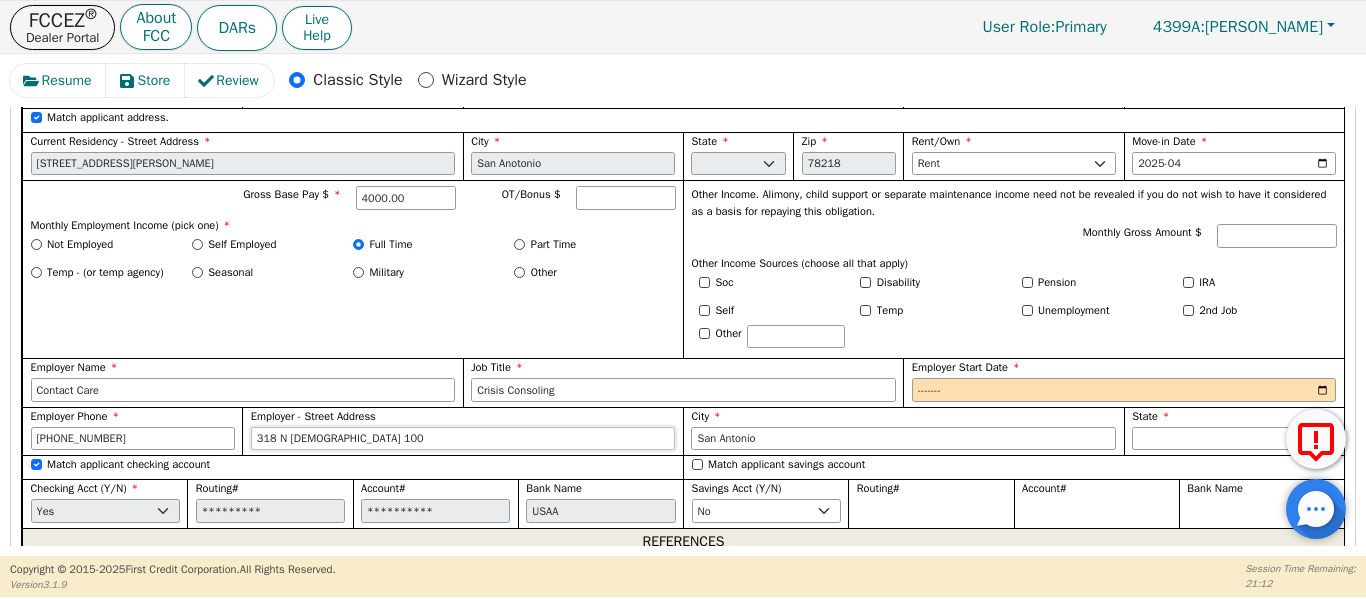 click on "318 N [DEMOGRAPHIC_DATA] 100" at bounding box center (463, 439) 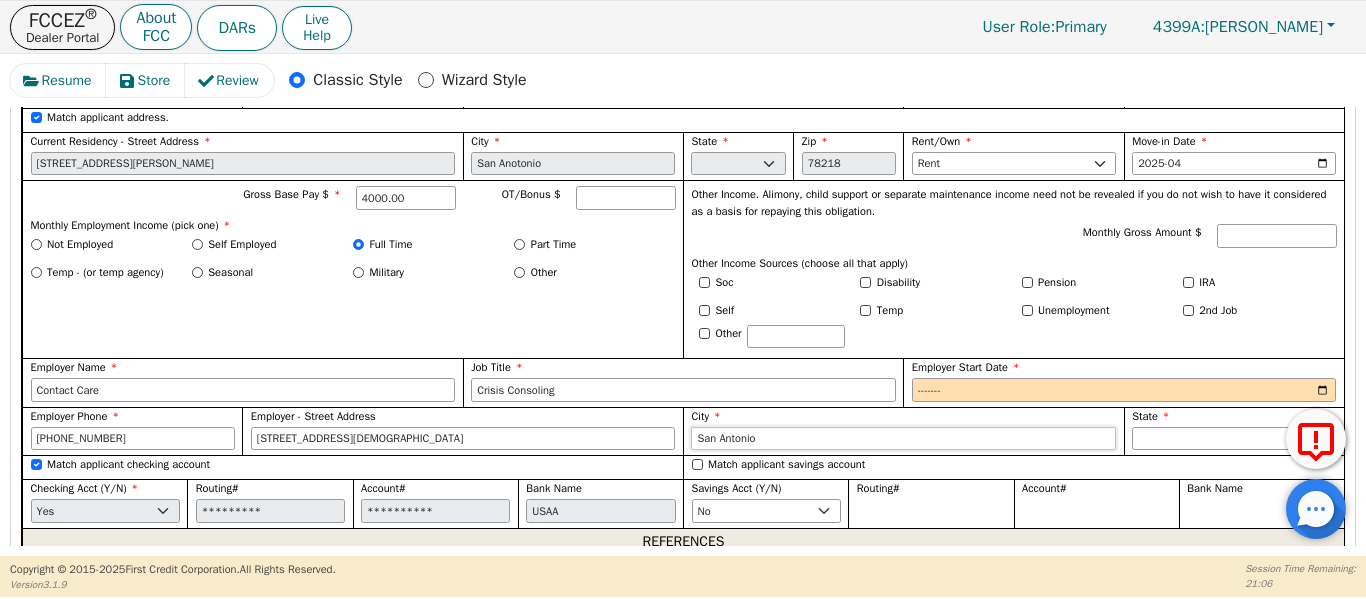 drag, startPoint x: 815, startPoint y: 461, endPoint x: 400, endPoint y: 451, distance: 415.12045 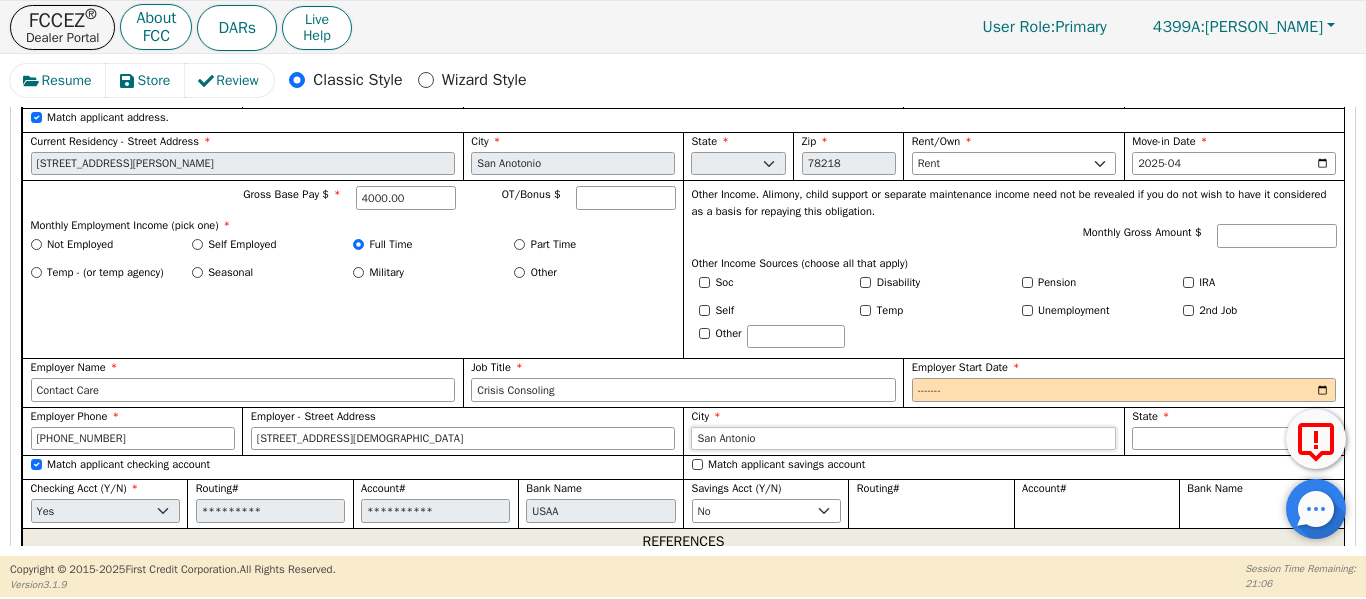 click on "First Name [PERSON_NAME] [PERSON_NAME] Middle Initial Last Name [PERSON_NAME] Sr. II III IV Birth Date [DEMOGRAPHIC_DATA] Social Security or ITIN ***-**-9751 Driver’s License # or ID# ******** State Issued AK AL AR AZ [GEOGRAPHIC_DATA] CO [GEOGRAPHIC_DATA] [GEOGRAPHIC_DATA] DE [GEOGRAPHIC_DATA] [GEOGRAPHIC_DATA] [GEOGRAPHIC_DATA] [GEOGRAPHIC_DATA] ID [GEOGRAPHIC_DATA] IN [GEOGRAPHIC_DATA] [GEOGRAPHIC_DATA] LA MA MD [GEOGRAPHIC_DATA] [GEOGRAPHIC_DATA] [GEOGRAPHIC_DATA] [GEOGRAPHIC_DATA] [GEOGRAPHIC_DATA] MT NC [GEOGRAPHIC_DATA] [GEOGRAPHIC_DATA] NH [GEOGRAPHIC_DATA] [GEOGRAPHIC_DATA] [GEOGRAPHIC_DATA] [GEOGRAPHIC_DATA] [GEOGRAPHIC_DATA] [GEOGRAPHIC_DATA] OR [GEOGRAPHIC_DATA] SC SD [GEOGRAPHIC_DATA] [GEOGRAPHIC_DATA] [GEOGRAPHIC_DATA] [GEOGRAPHIC_DATA] [GEOGRAPHIC_DATA] [GEOGRAPHIC_DATA] [GEOGRAPHIC_DATA] WY Match applicant home phone. Home Phone Number Cell Number [PHONE_NUMBER] E-Mail Address [EMAIL_ADDRESS][DOMAIN_NAME] Automatic Payments (Y/N) Yes No Open Bankruptcy (Y/N) Yes No Match applicant address. Current Residency - Street Address [STREET_ADDRESS][GEOGRAPHIC_DATA][PERSON_NAME] [US_STATE] [GEOGRAPHIC_DATA] [GEOGRAPHIC_DATA] [GEOGRAPHIC_DATA] [GEOGRAPHIC_DATA] [GEOGRAPHIC_DATA] DE [GEOGRAPHIC_DATA] [GEOGRAPHIC_DATA] [GEOGRAPHIC_DATA] [GEOGRAPHIC_DATA] ID [GEOGRAPHIC_DATA] IN [GEOGRAPHIC_DATA] [GEOGRAPHIC_DATA] [GEOGRAPHIC_DATA] [GEOGRAPHIC_DATA] [GEOGRAPHIC_DATA] [GEOGRAPHIC_DATA] [GEOGRAPHIC_DATA] [GEOGRAPHIC_DATA] [GEOGRAPHIC_DATA] [GEOGRAPHIC_DATA] [GEOGRAPHIC_DATA] [GEOGRAPHIC_DATA] [GEOGRAPHIC_DATA] [GEOGRAPHIC_DATA] [GEOGRAPHIC_DATA] [GEOGRAPHIC_DATA] [GEOGRAPHIC_DATA] [GEOGRAPHIC_DATA] [GEOGRAPHIC_DATA] [GEOGRAPHIC_DATA] [GEOGRAPHIC_DATA] [GEOGRAPHIC_DATA] [GEOGRAPHIC_DATA] [GEOGRAPHIC_DATA] [GEOGRAPHIC_DATA] [GEOGRAPHIC_DATA] [GEOGRAPHIC_DATA] [GEOGRAPHIC_DATA] [GEOGRAPHIC_DATA] [GEOGRAPHIC_DATA] WY Zip 78218 Rent/Own Rent Own Move-in Date 2025-04 Gross Base Pay $ 4000.00 OT/Bonus $ Monthly Employment Income (pick one) * Not Employed Self Employed Full Time Part Time Temp - (or temp agency) Seasonal Military Other Monthly Gross Amount $ Soc Disability Pension IRA" at bounding box center (683, 257) 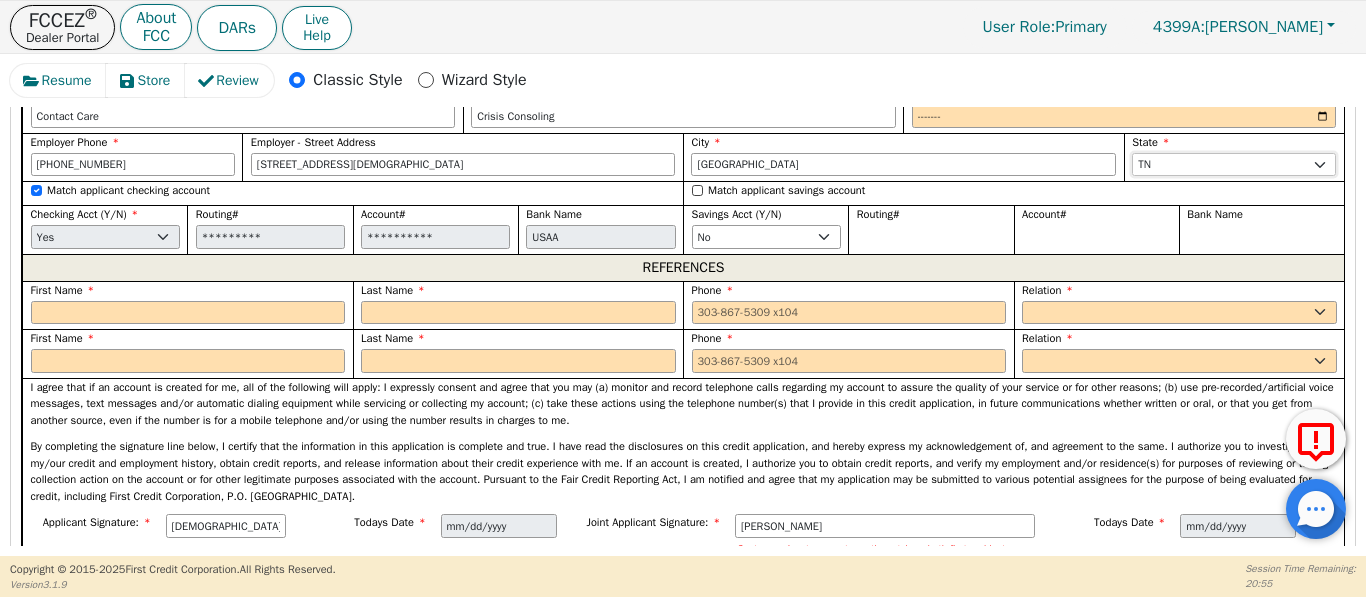 scroll, scrollTop: 2105, scrollLeft: 0, axis: vertical 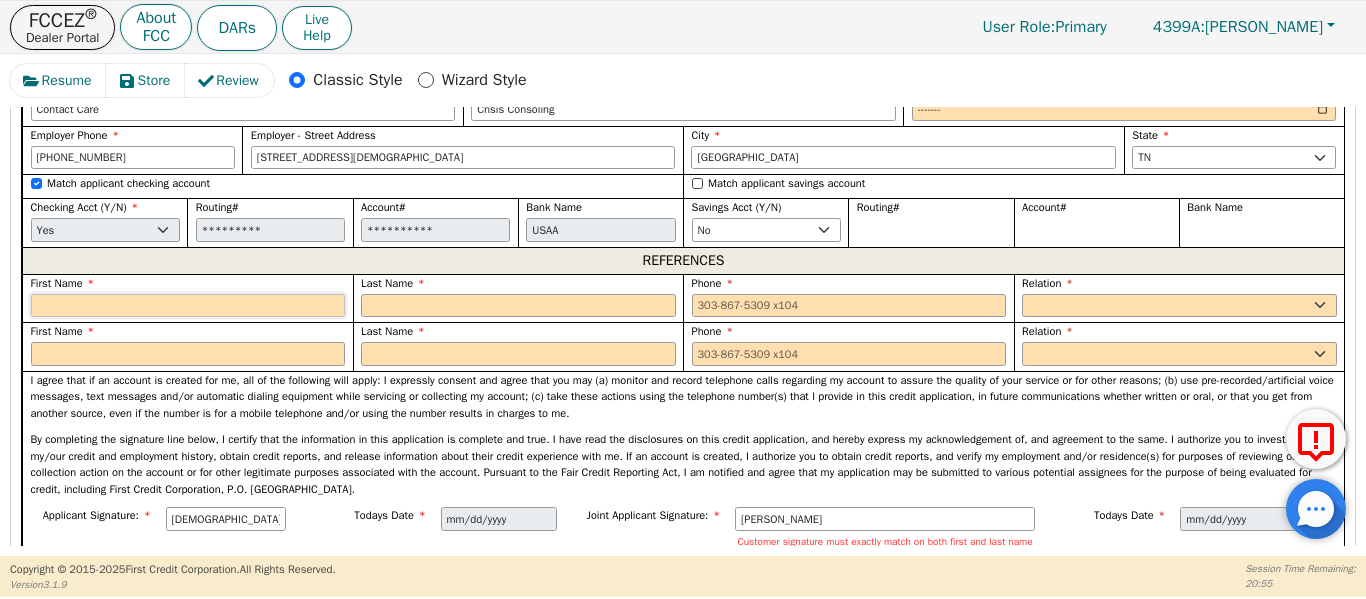click at bounding box center (188, 306) 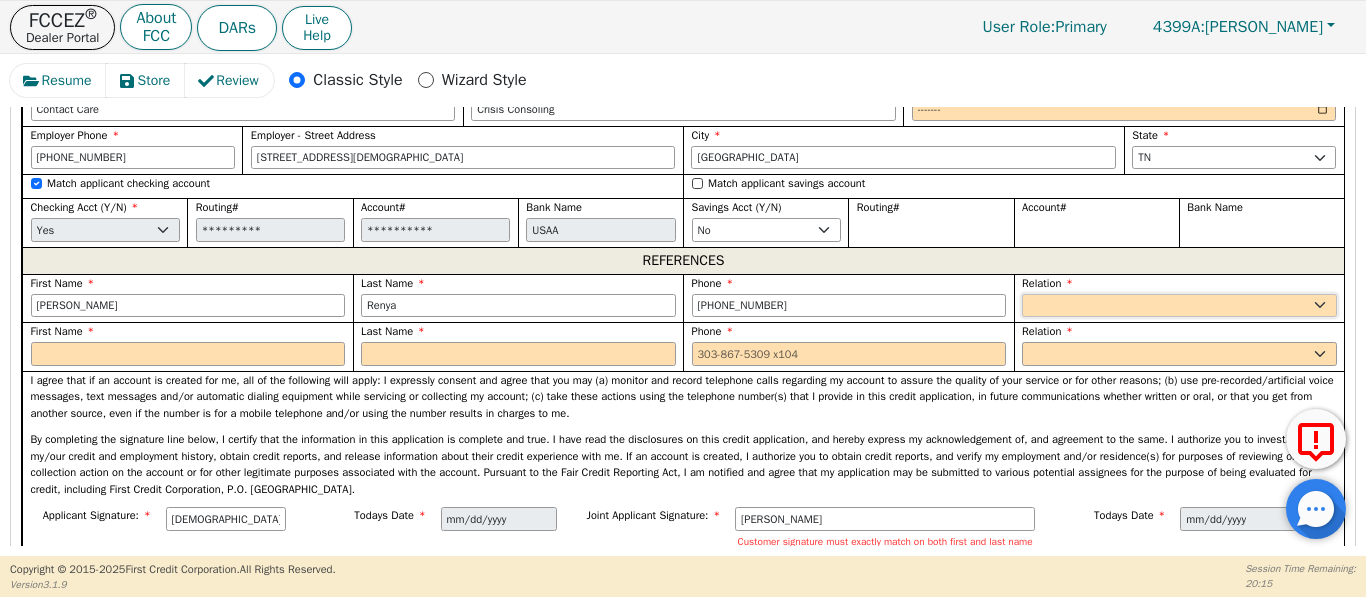 click on "FATHER MOTHER SISTER BROTHER DAUGHTER SON CO-WORKER NEIGHBOR FRIEND COUSIN G-MOTHER G-FATHER SIGNIFICANT OTHER M-I-L B-I-L F-I-L S-I-L BOSS NEICE NEPHEW OTHER" at bounding box center [1179, 306] 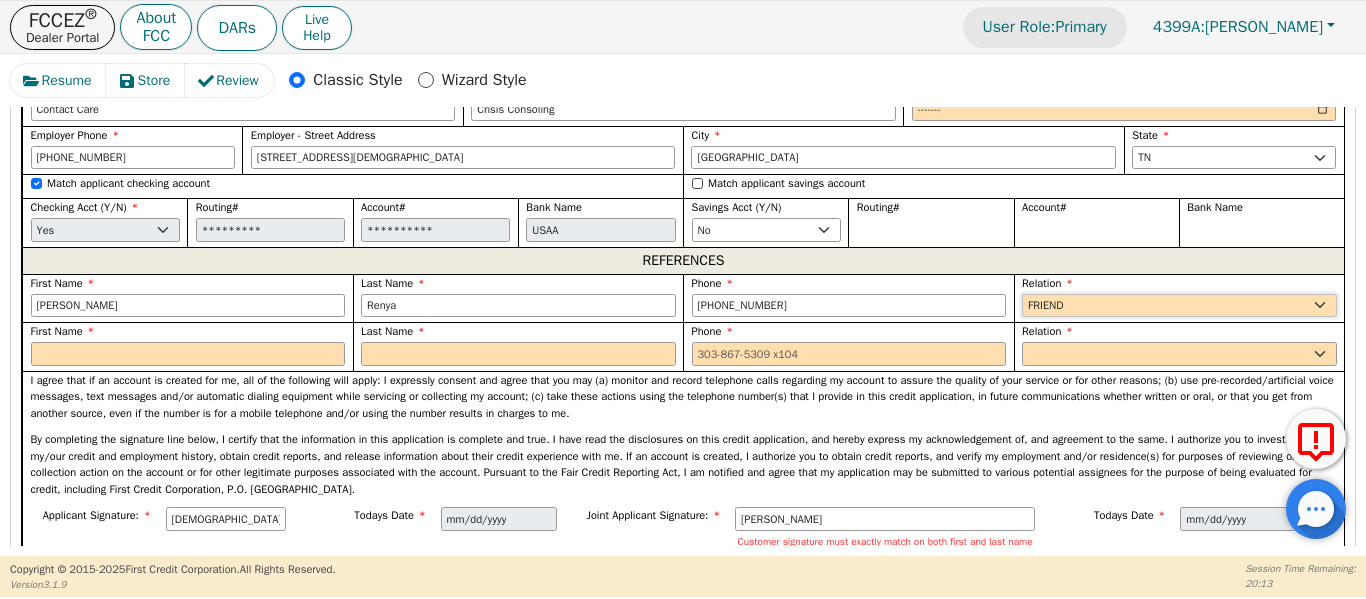 click on "FATHER MOTHER SISTER BROTHER DAUGHTER SON CO-WORKER NEIGHBOR FRIEND COUSIN G-MOTHER G-FATHER SIGNIFICANT OTHER M-I-L B-I-L F-I-L S-I-L BOSS NEICE NEPHEW OTHER" at bounding box center [1179, 306] 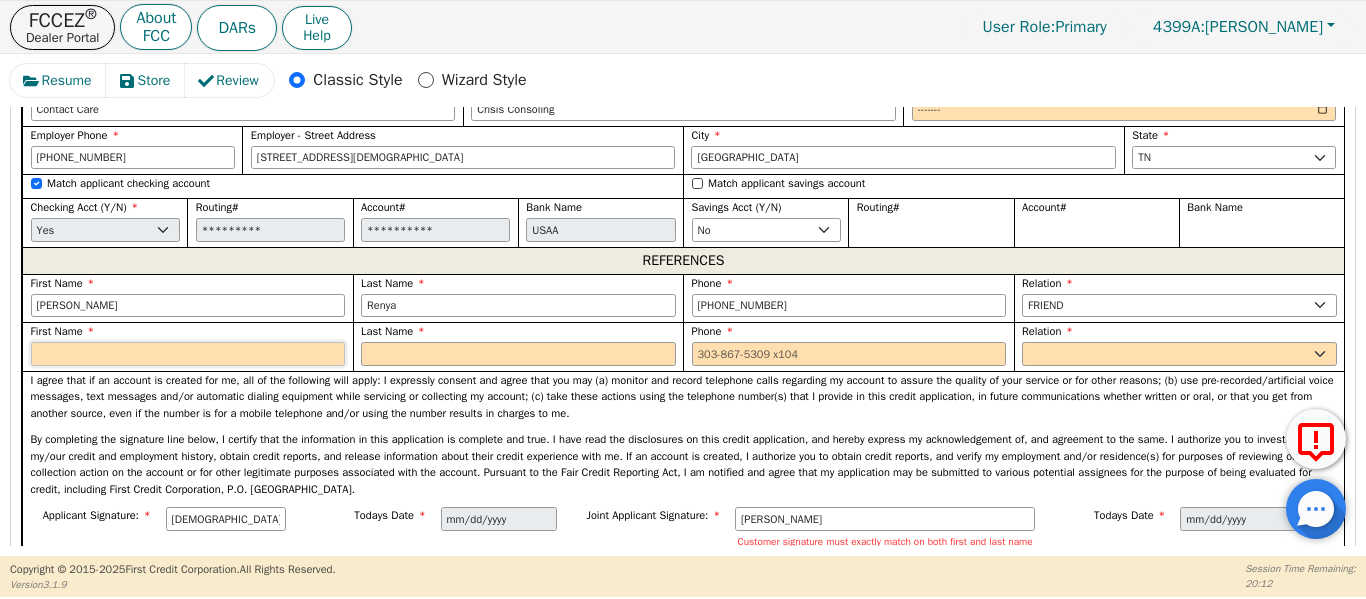 click at bounding box center (188, 354) 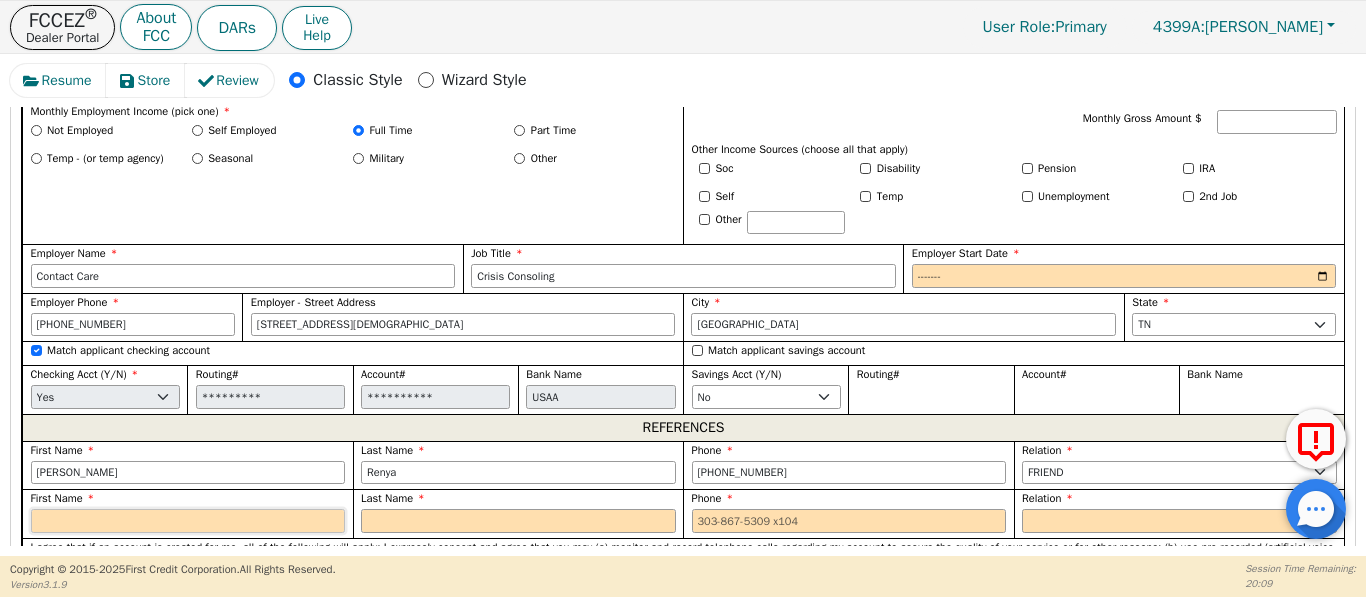 scroll, scrollTop: 1905, scrollLeft: 0, axis: vertical 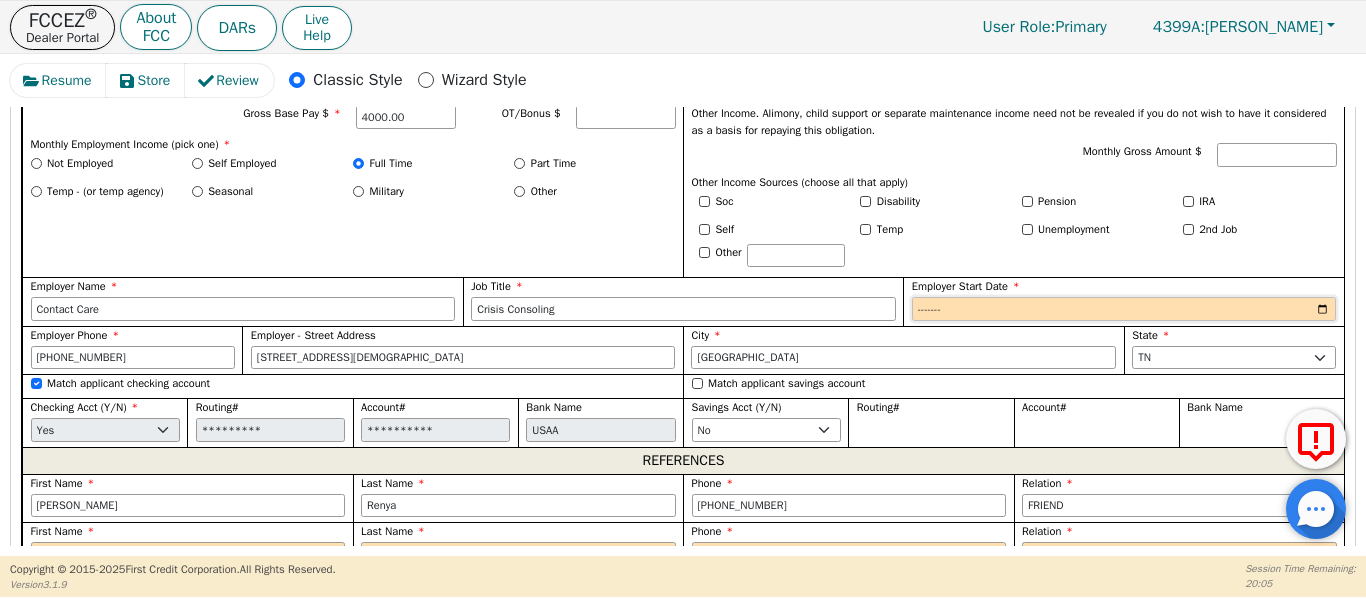 click on "Employer Start Date" at bounding box center [1124, 309] 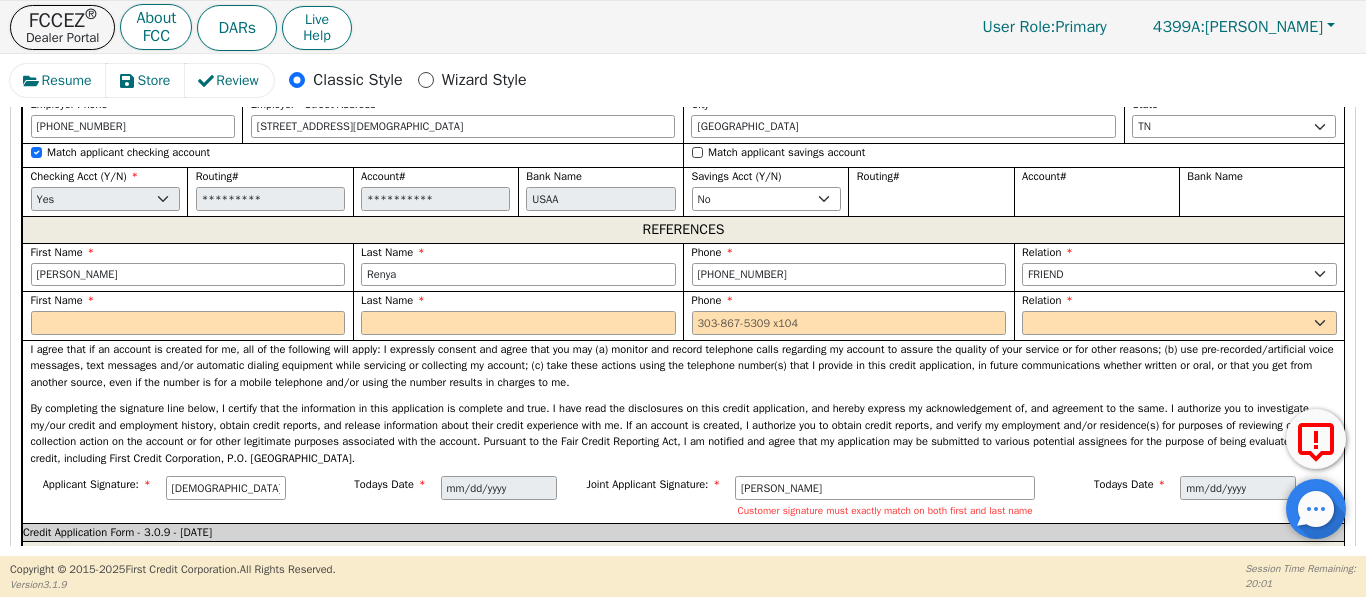 scroll, scrollTop: 2172, scrollLeft: 0, axis: vertical 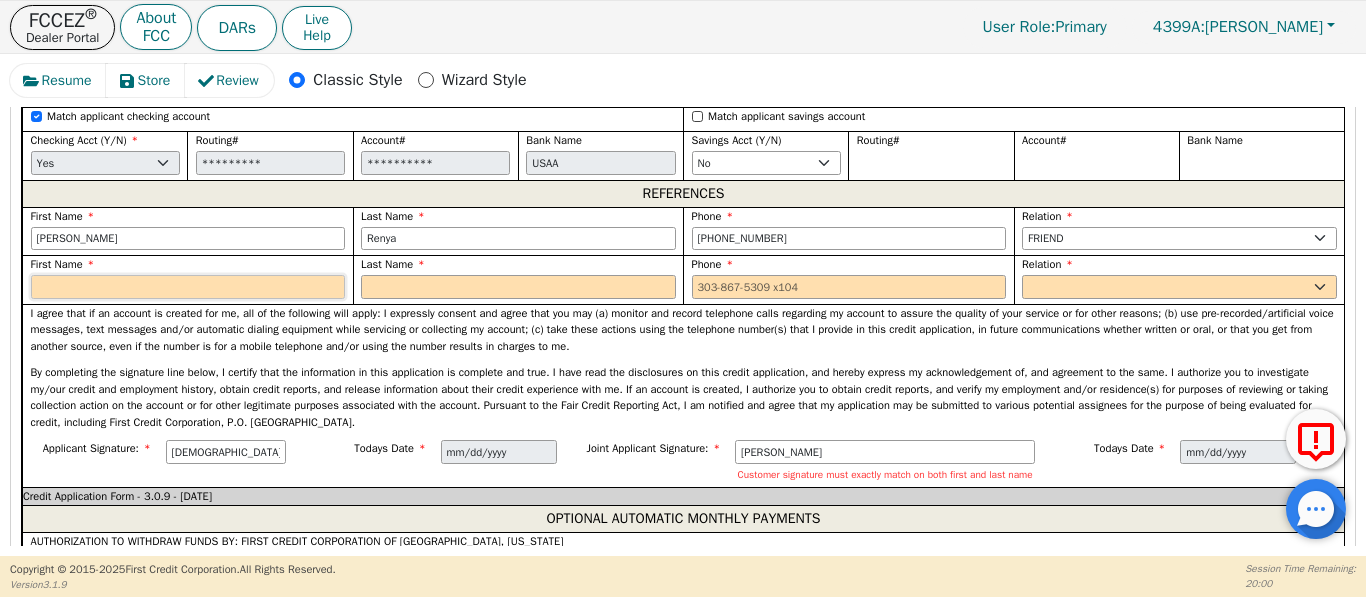click at bounding box center (188, 287) 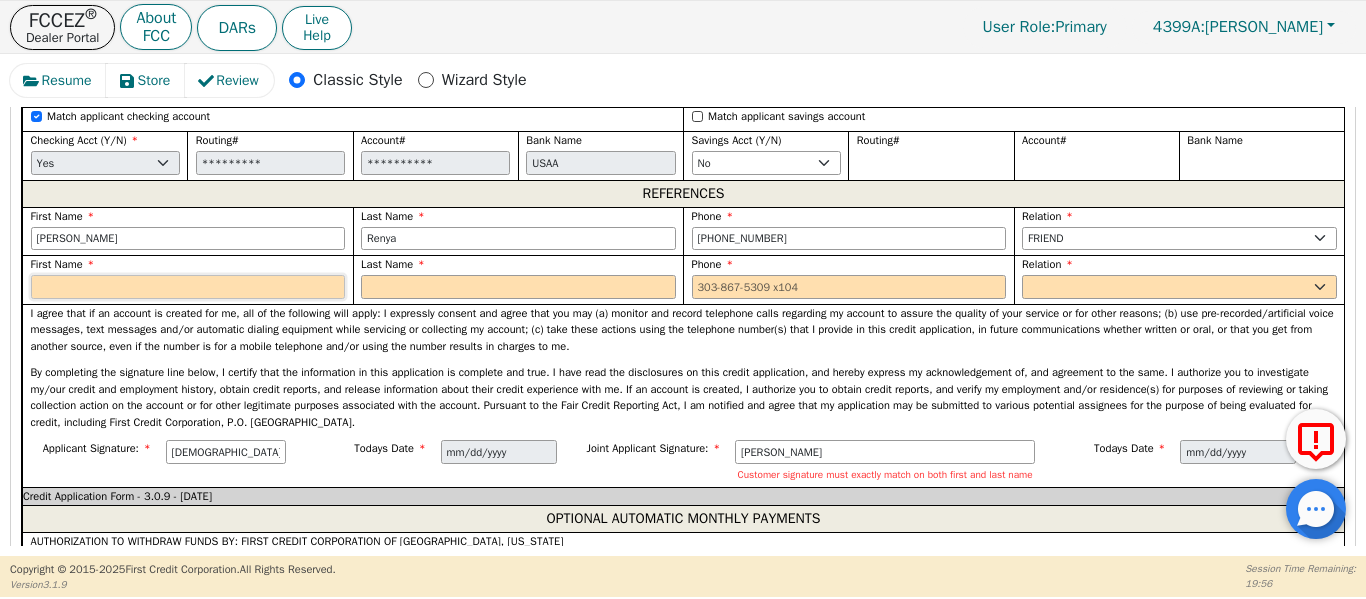 click at bounding box center [188, 287] 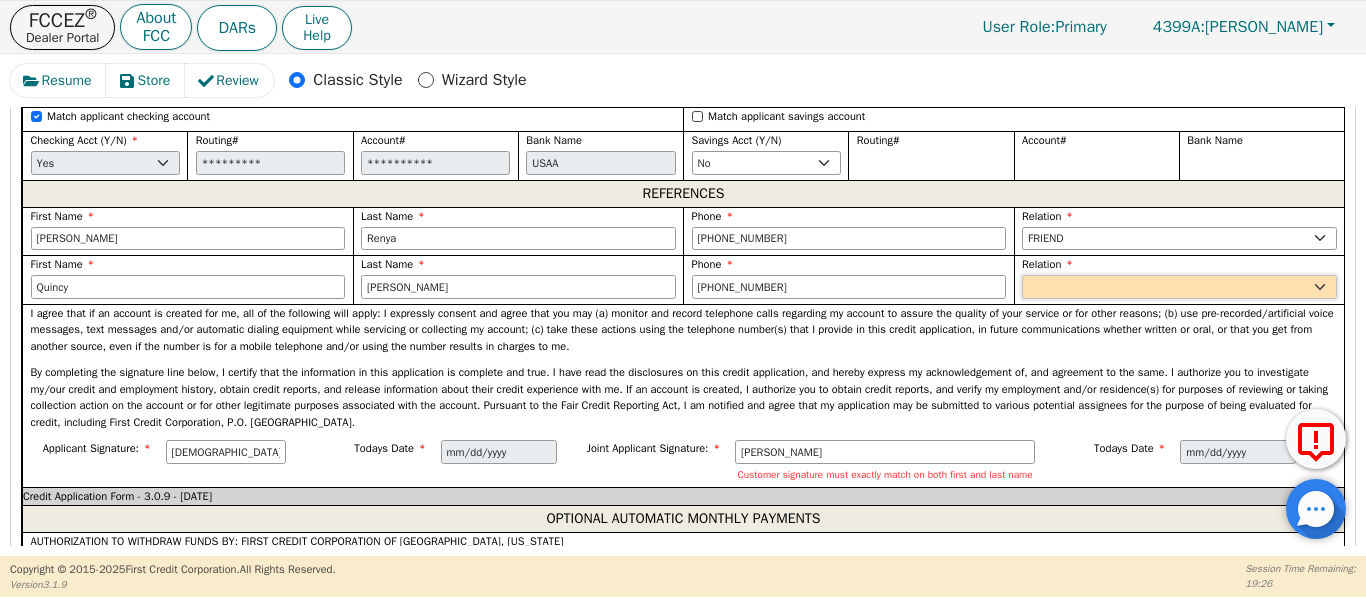 click on "FATHER MOTHER SISTER BROTHER DAUGHTER SON CO-WORKER NEIGHBOR FRIEND COUSIN G-MOTHER G-FATHER SIGNIFICANT OTHER M-I-L B-I-L F-I-L S-I-L BOSS NEICE NEPHEW OTHER" at bounding box center (1179, 287) 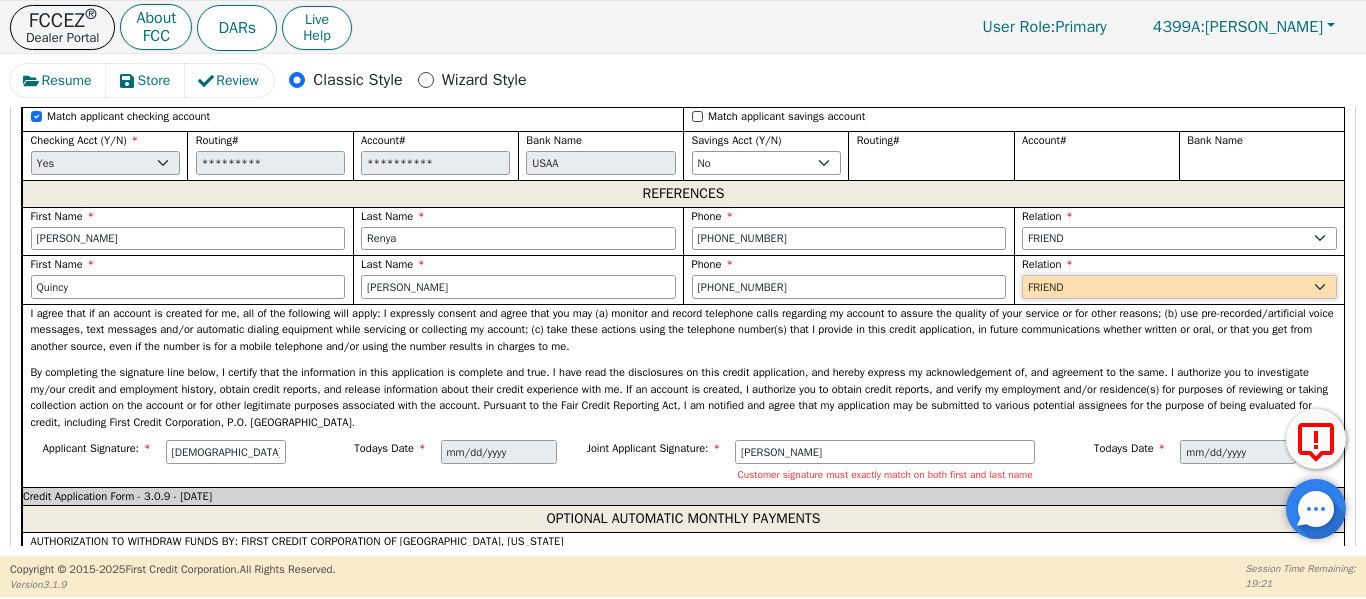 click on "FATHER MOTHER SISTER BROTHER DAUGHTER SON CO-WORKER NEIGHBOR FRIEND COUSIN G-MOTHER G-FATHER SIGNIFICANT OTHER M-I-L B-I-L F-I-L S-I-L BOSS NEICE NEPHEW OTHER" at bounding box center (1179, 287) 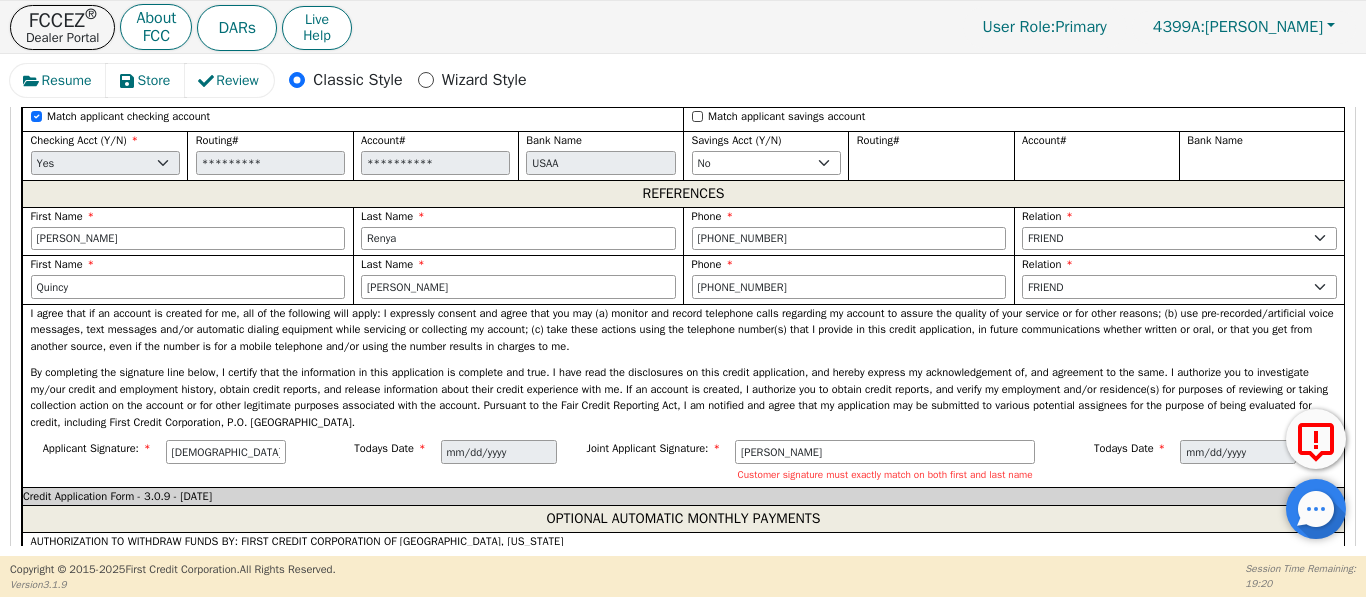 click on "I agree that if an account is created for me, all of the following will apply: I expressly consent and
agree that you may (a) monitor and record telephone calls regarding my account to assure the
quality of your service or for other reasons; (b) use pre-recorded/artificial voice messages, text
messages and/or automatic dialing equipment while servicing or collecting my account; (c) take
these actions using the telephone number(s) that I provide in this credit application, in future
communications whether written or oral, or that you get from another source, even if the number is
for a mobile telephone and/or using the number results in charges to me." at bounding box center (683, 372) 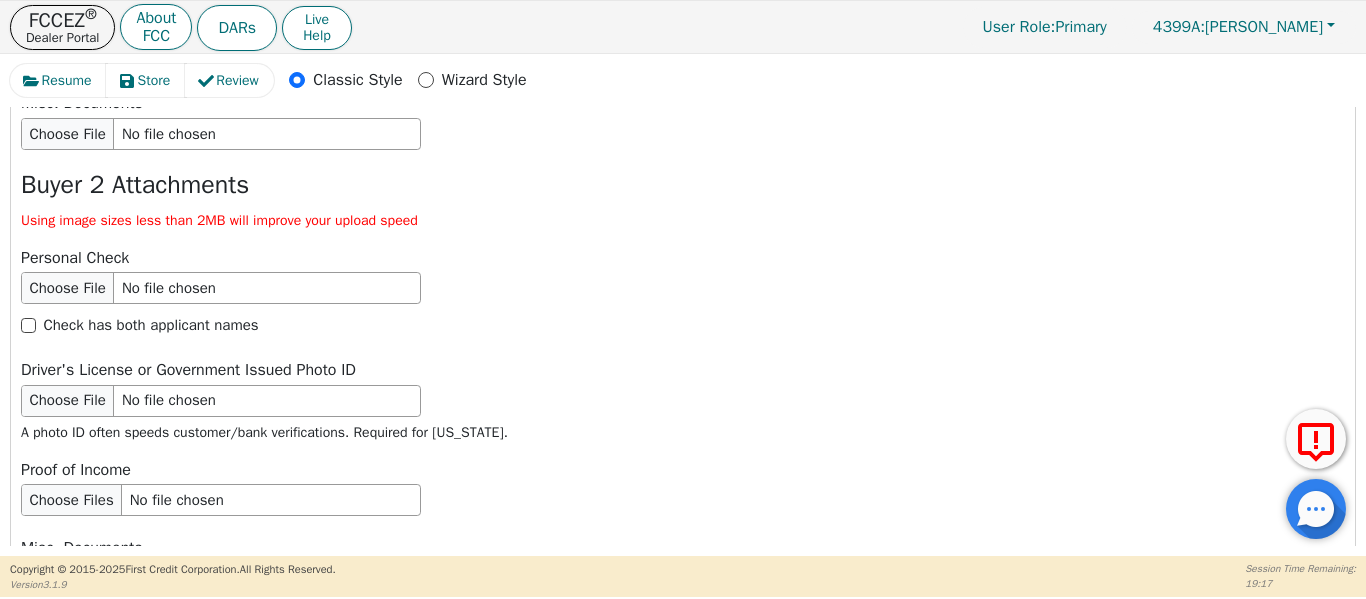 scroll, scrollTop: 3585, scrollLeft: 0, axis: vertical 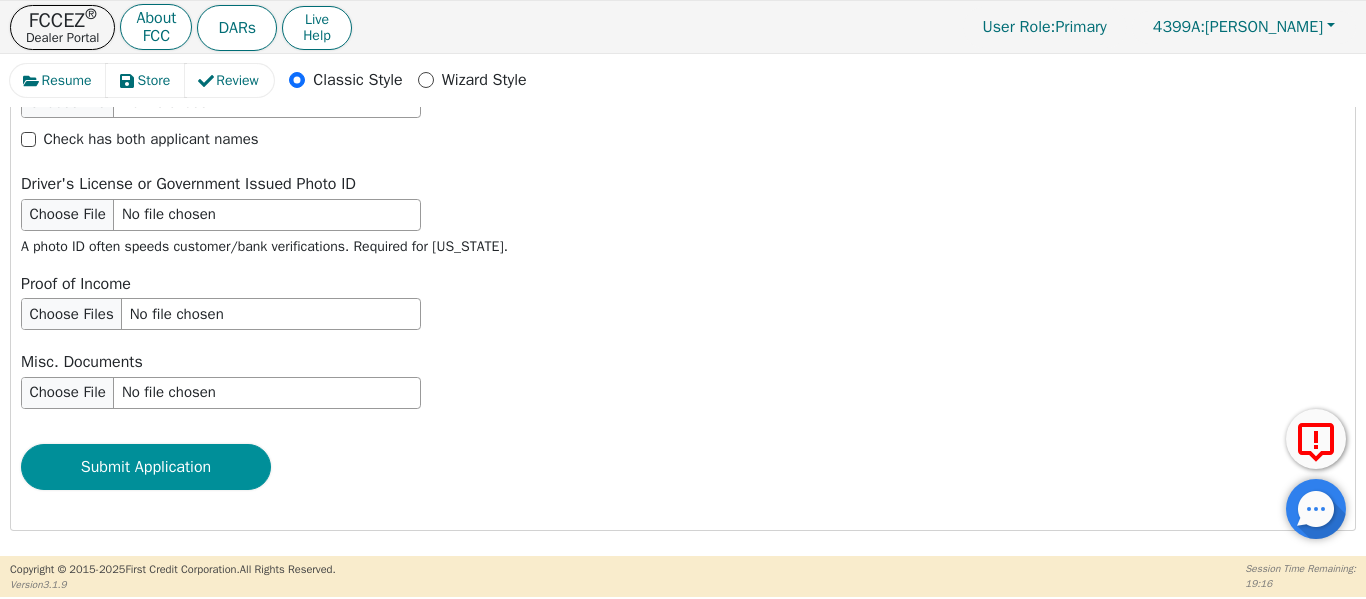 click on "Submit Application" at bounding box center (146, 467) 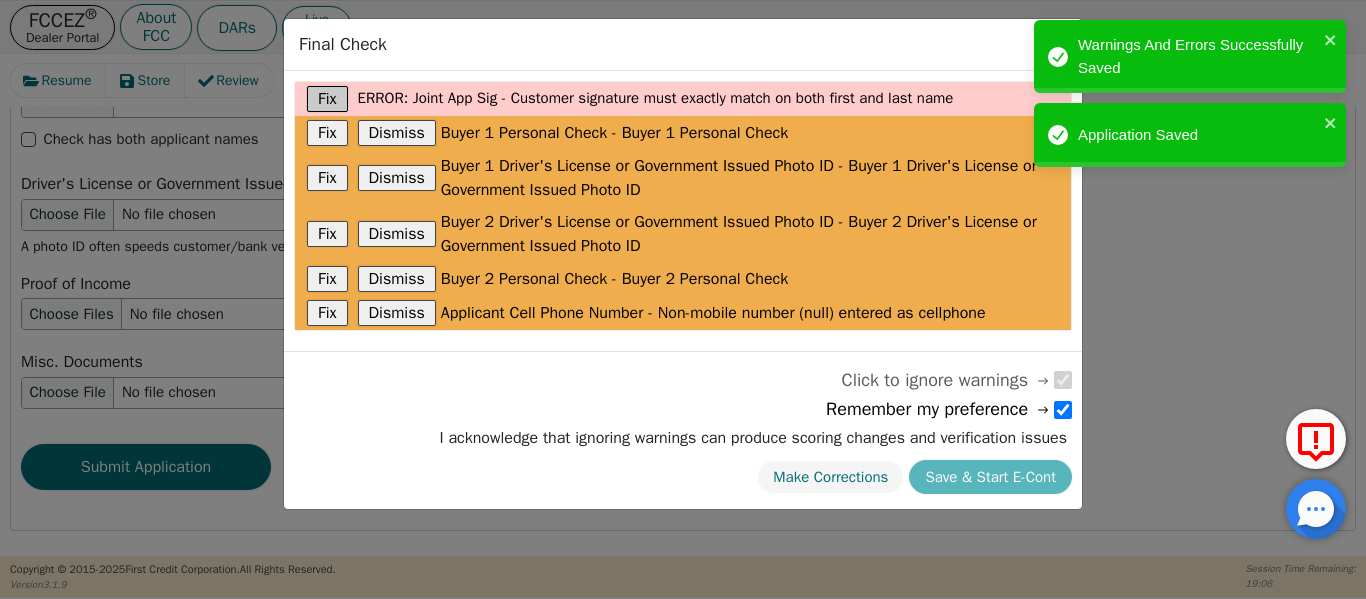 click on "Fix" at bounding box center (327, 99) 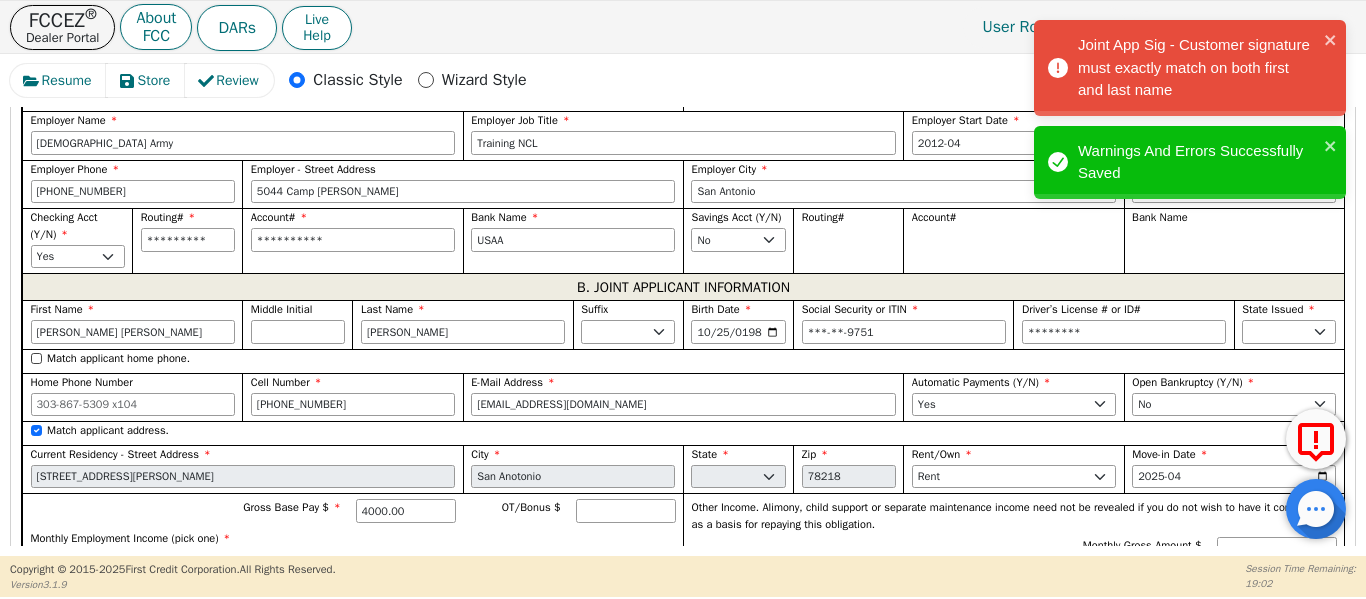 scroll, scrollTop: 1518, scrollLeft: 0, axis: vertical 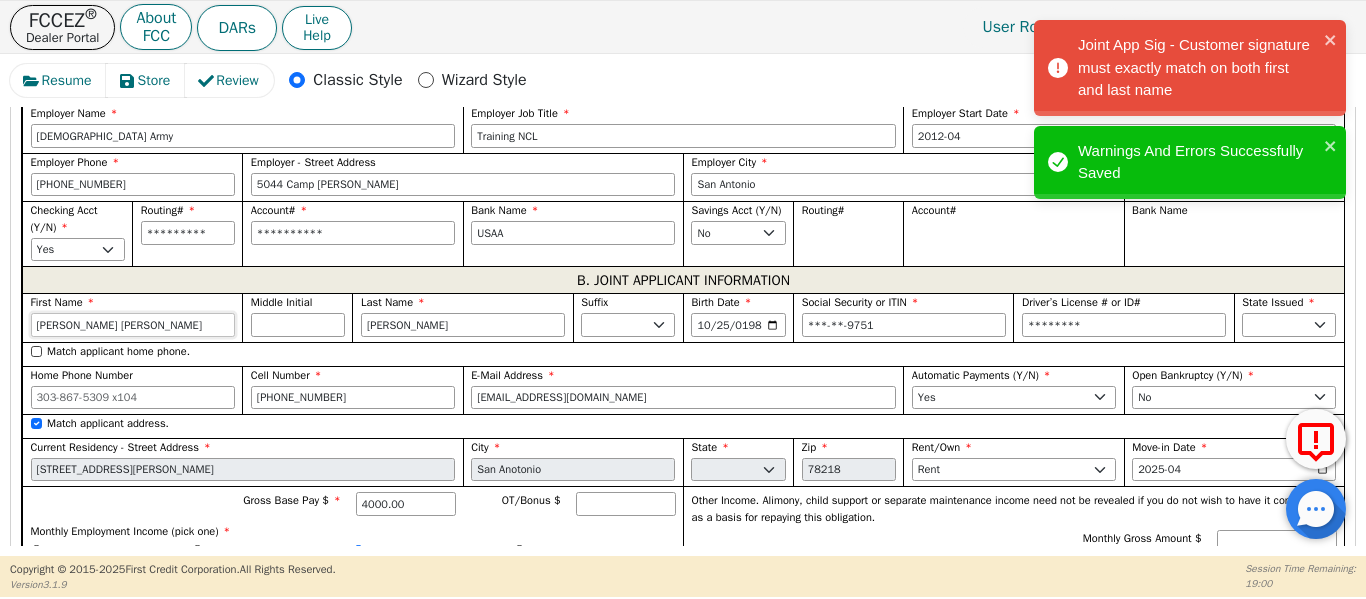 click on "[PERSON_NAME] [PERSON_NAME]" at bounding box center [133, 325] 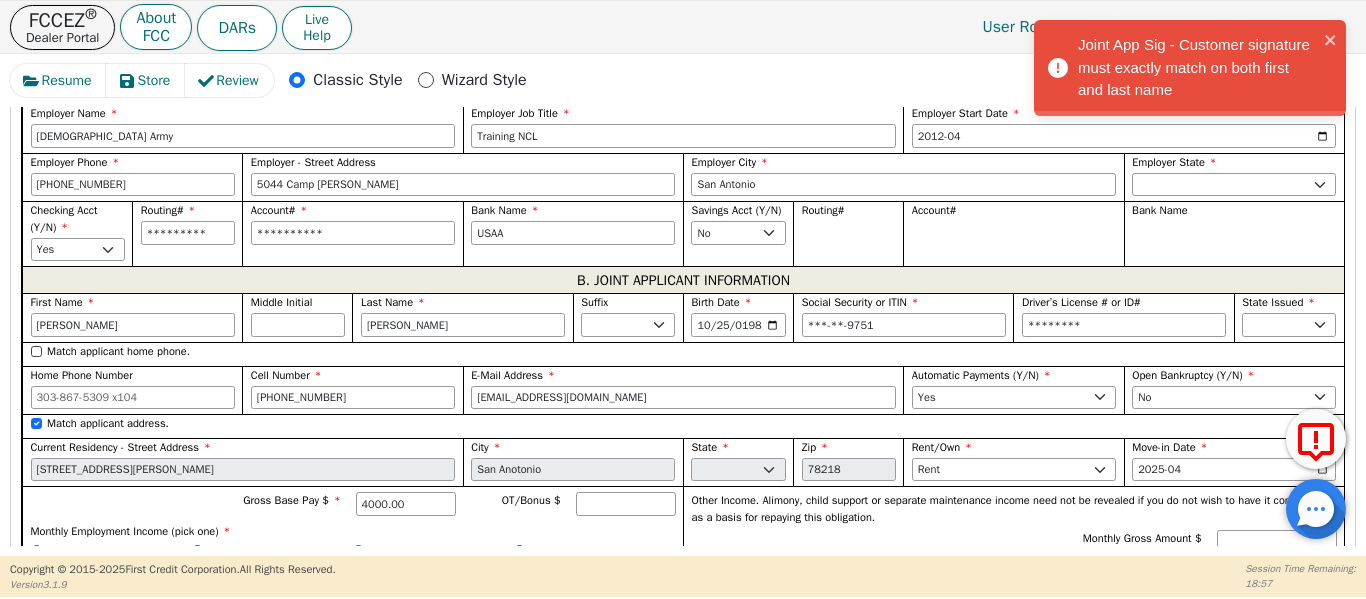 click on "Copyright © [DATE]- [DATE]  First Credit Corporation.  All Rights Reserved. Version  3.1.9     Session Time Remaining: 18:57" at bounding box center (683, 577) 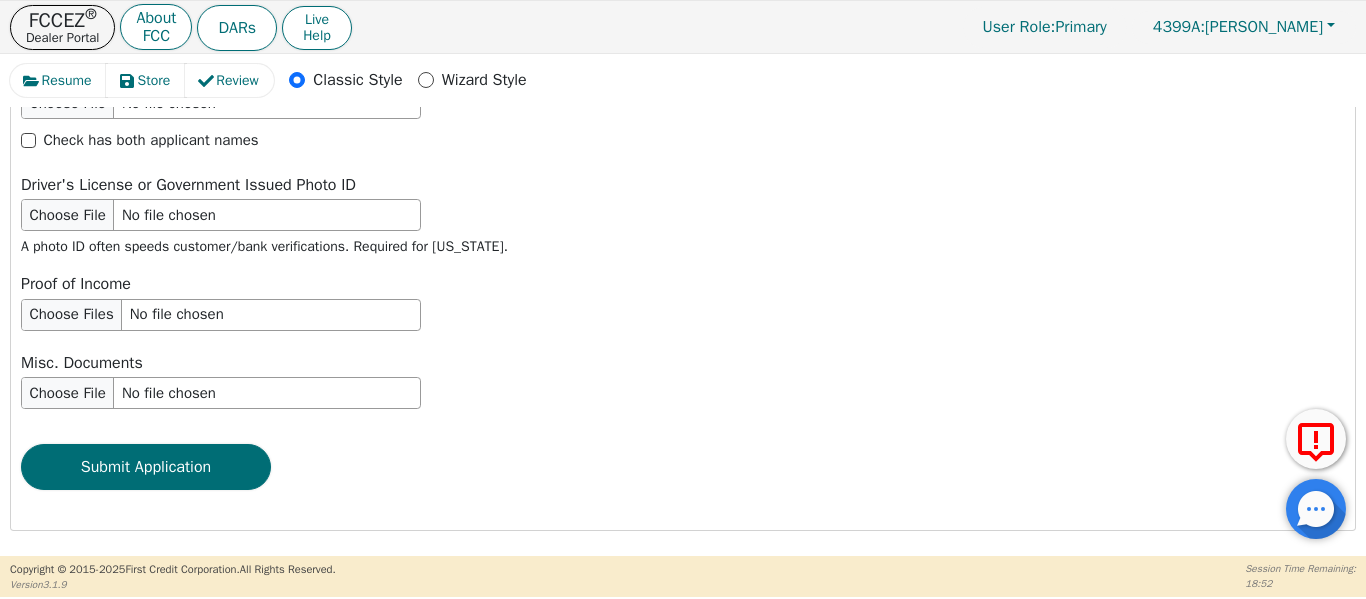 scroll, scrollTop: 3555, scrollLeft: 0, axis: vertical 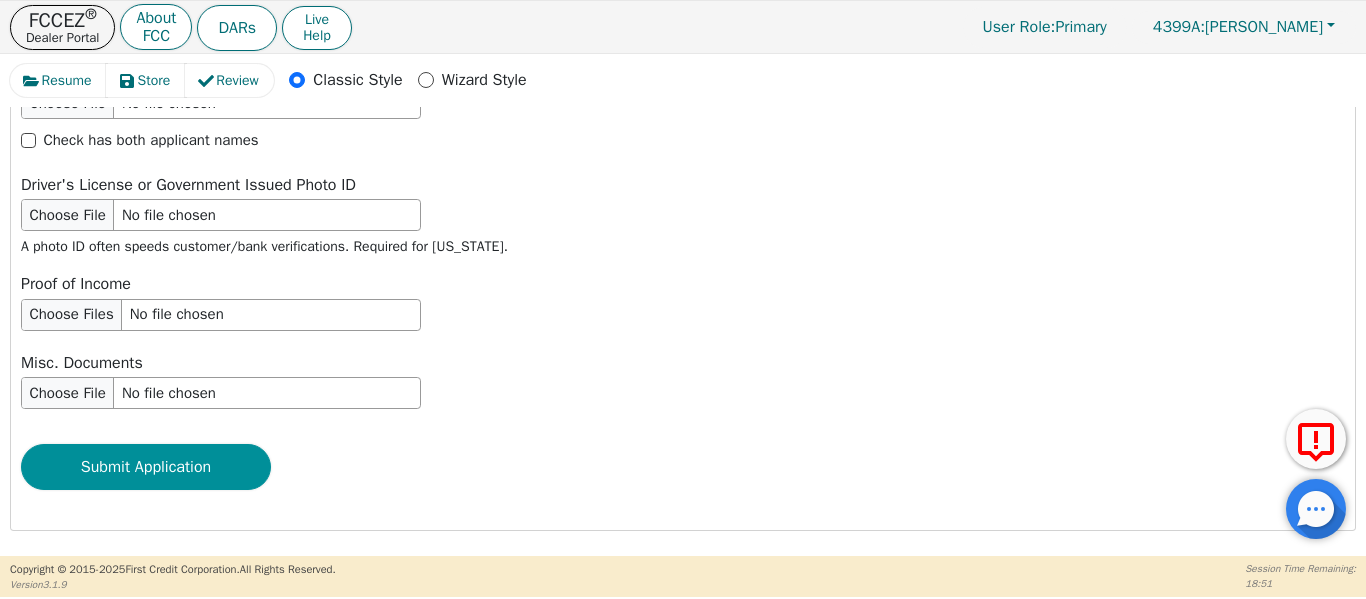 click on "Submit Application" at bounding box center [146, 467] 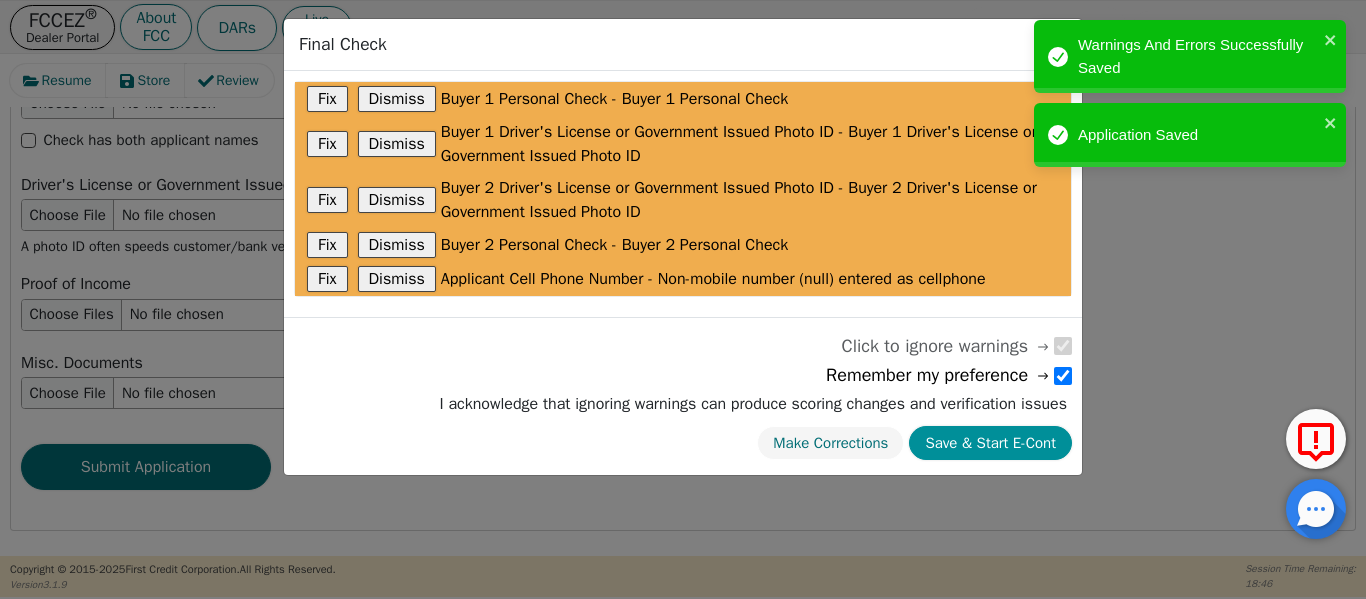 click on "Save & Start E-Cont" at bounding box center (990, 443) 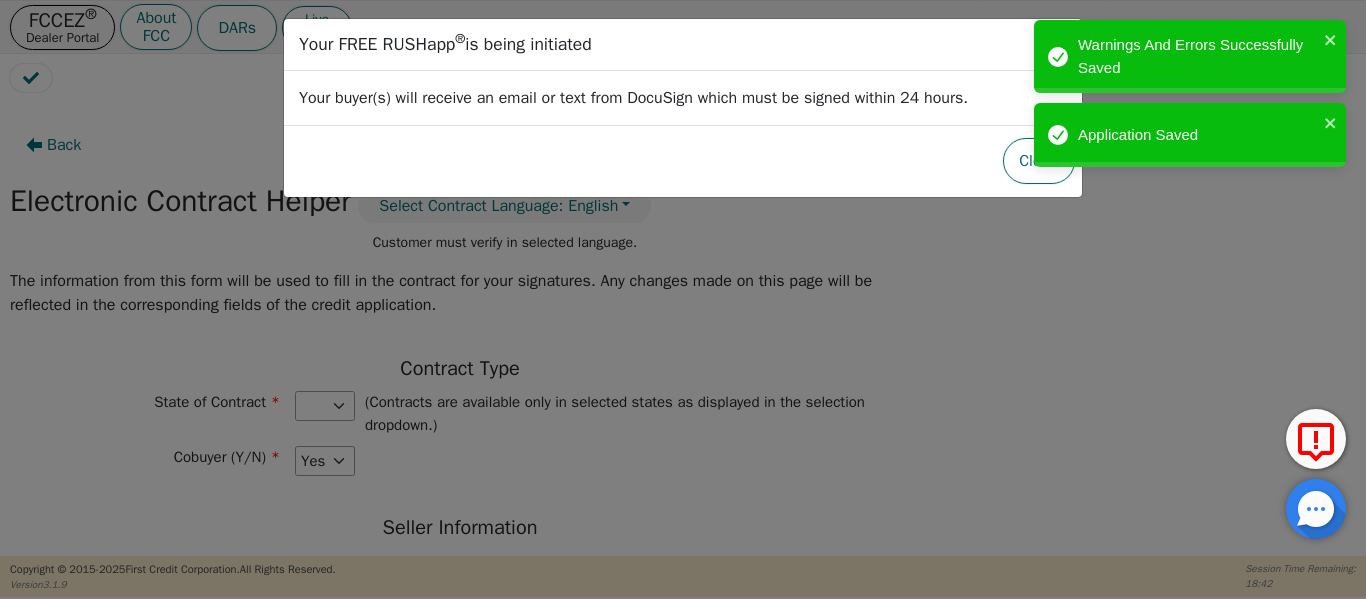 click on "Your FREE RUSHapp ®  is being initiated Your buyer(s) will receive an email or text from DocuSign which must be signed within 24 hours. Close" at bounding box center [683, 299] 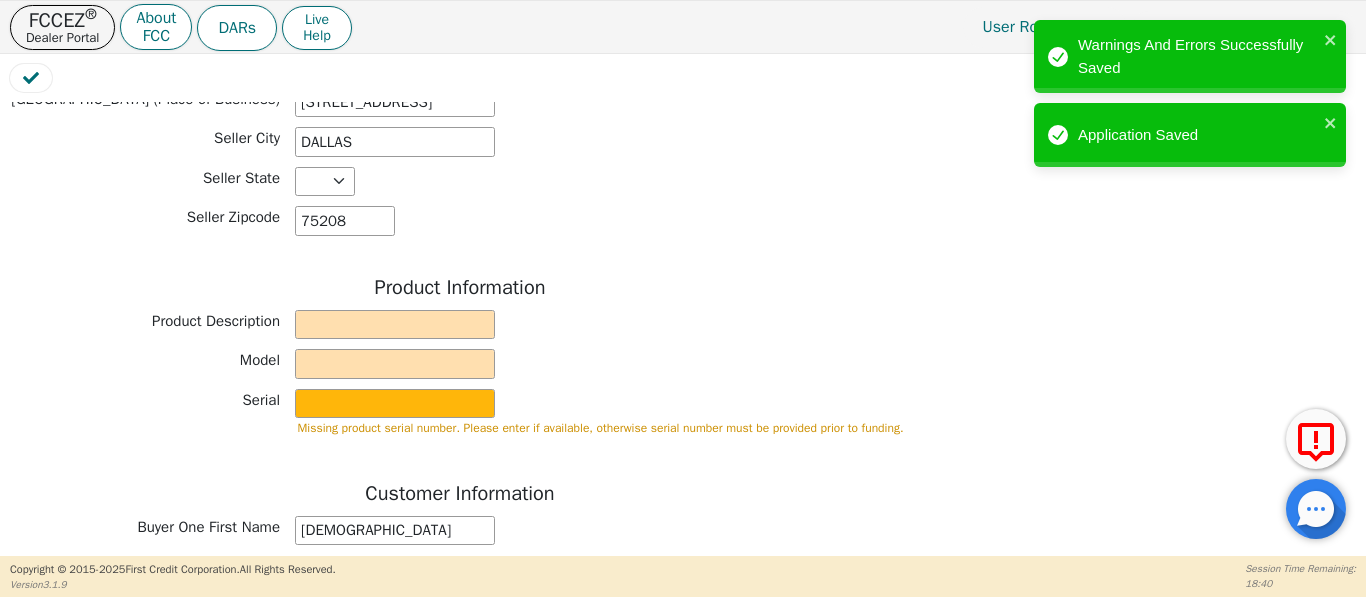 scroll, scrollTop: 633, scrollLeft: 0, axis: vertical 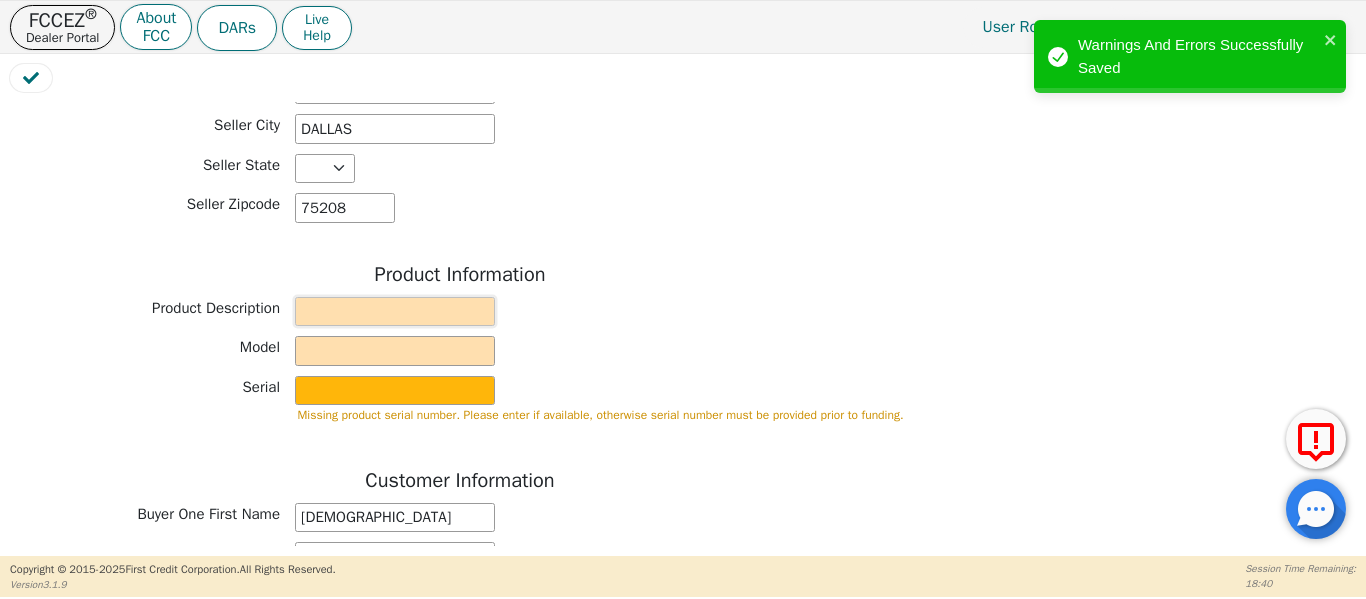 drag, startPoint x: 418, startPoint y: 305, endPoint x: 507, endPoint y: 297, distance: 89.358826 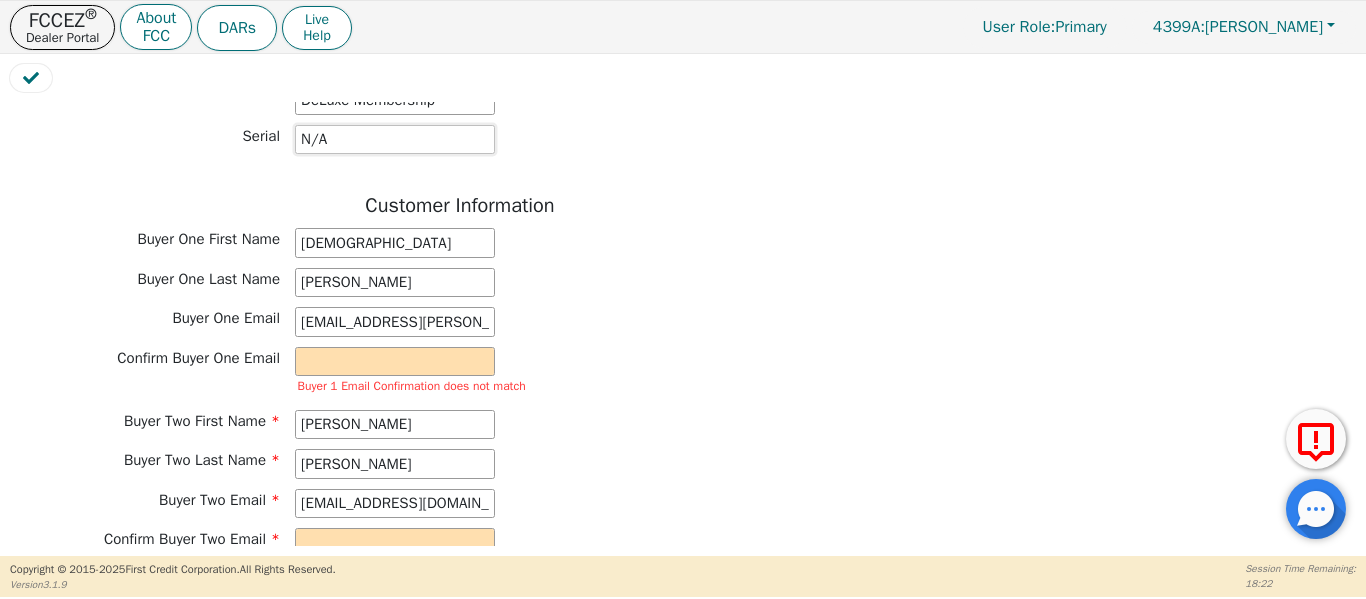 scroll, scrollTop: 900, scrollLeft: 0, axis: vertical 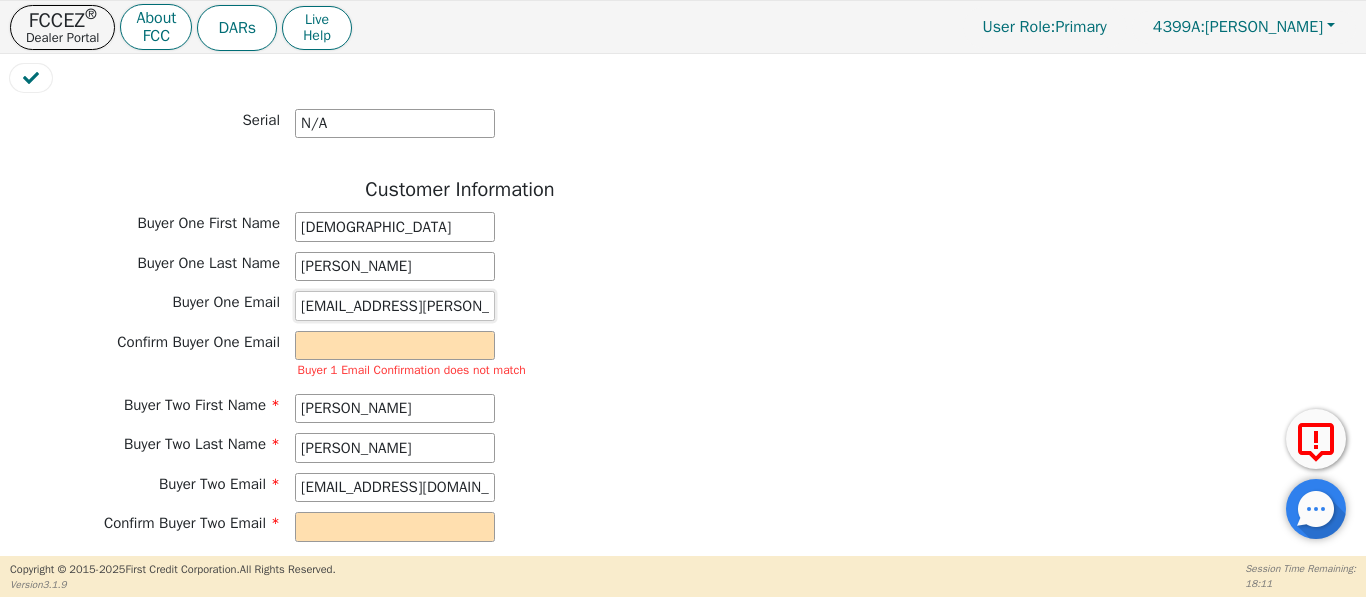 click on "[EMAIL_ADDRESS][PERSON_NAME][DOMAIN_NAME]" at bounding box center [395, 306] 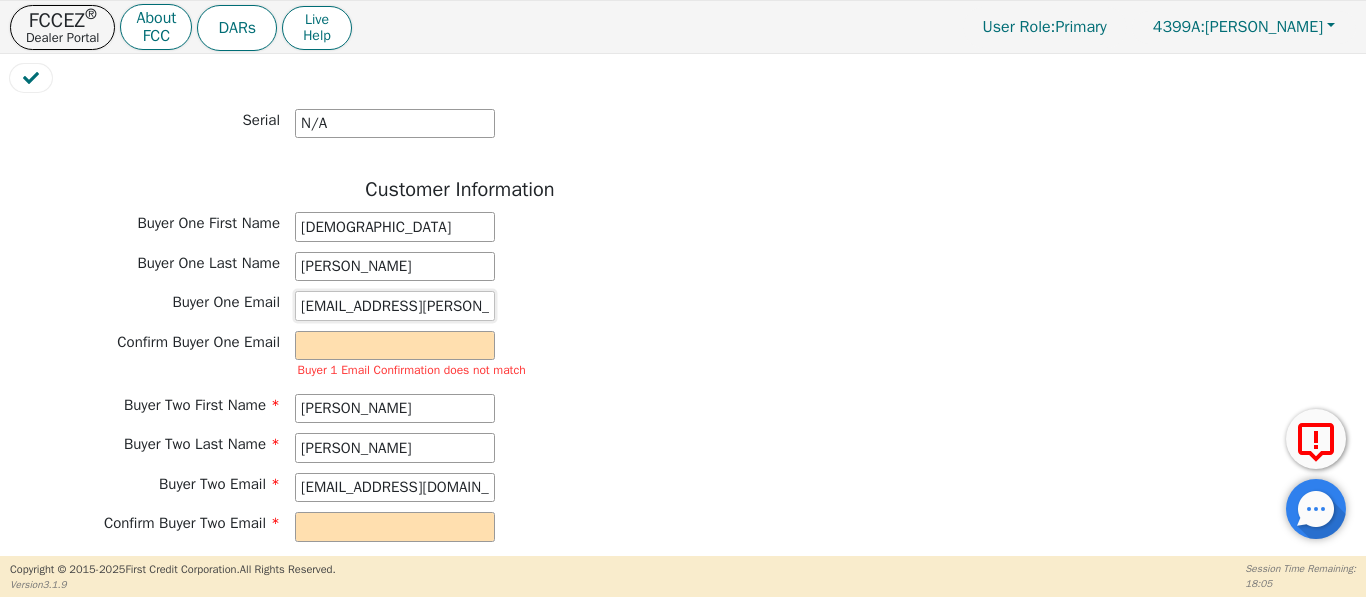 scroll, scrollTop: 0, scrollLeft: 29, axis: horizontal 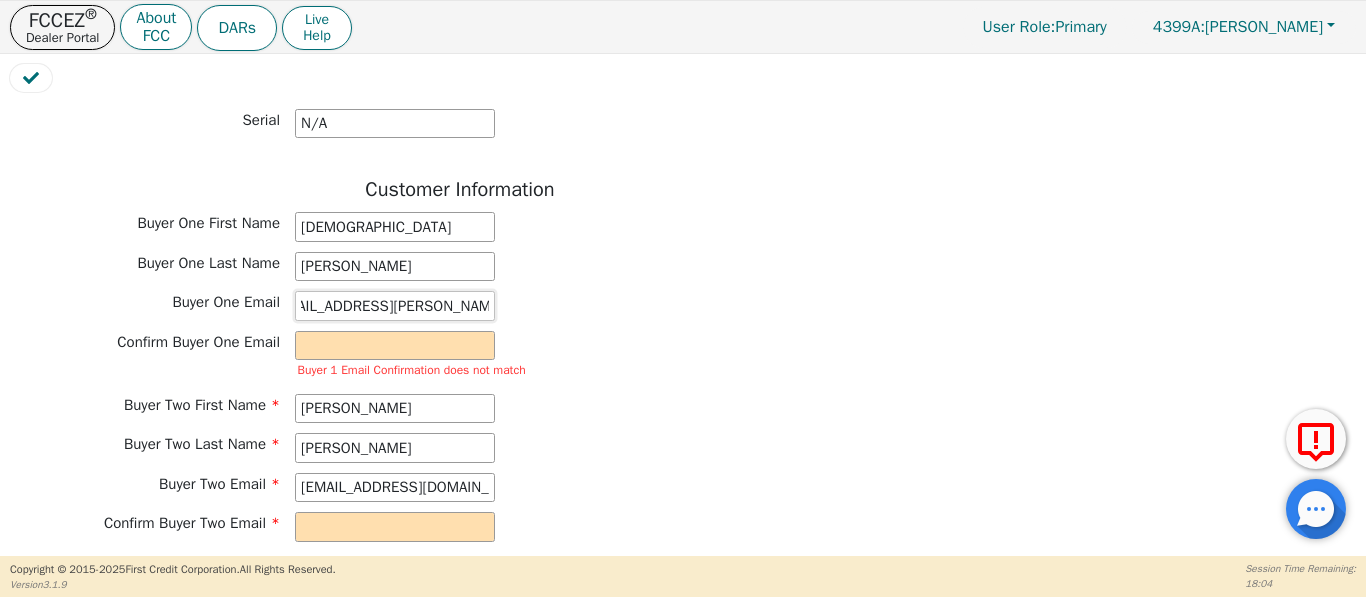 drag, startPoint x: 301, startPoint y: 310, endPoint x: 666, endPoint y: 347, distance: 366.87054 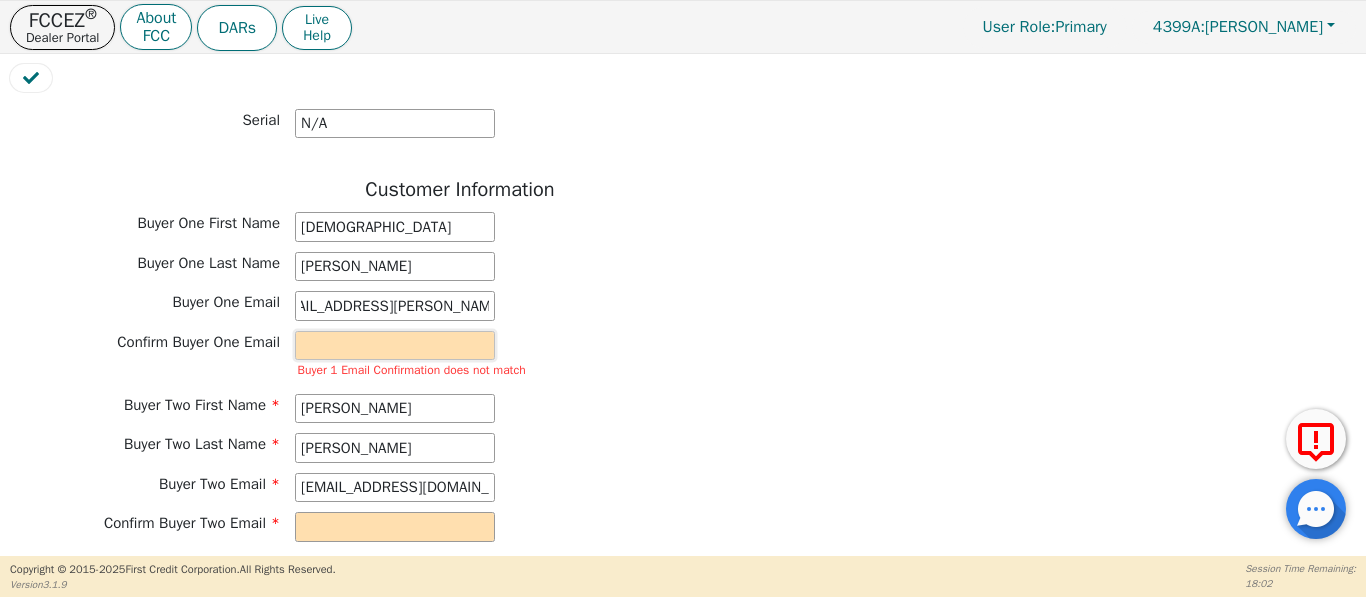scroll, scrollTop: 0, scrollLeft: 0, axis: both 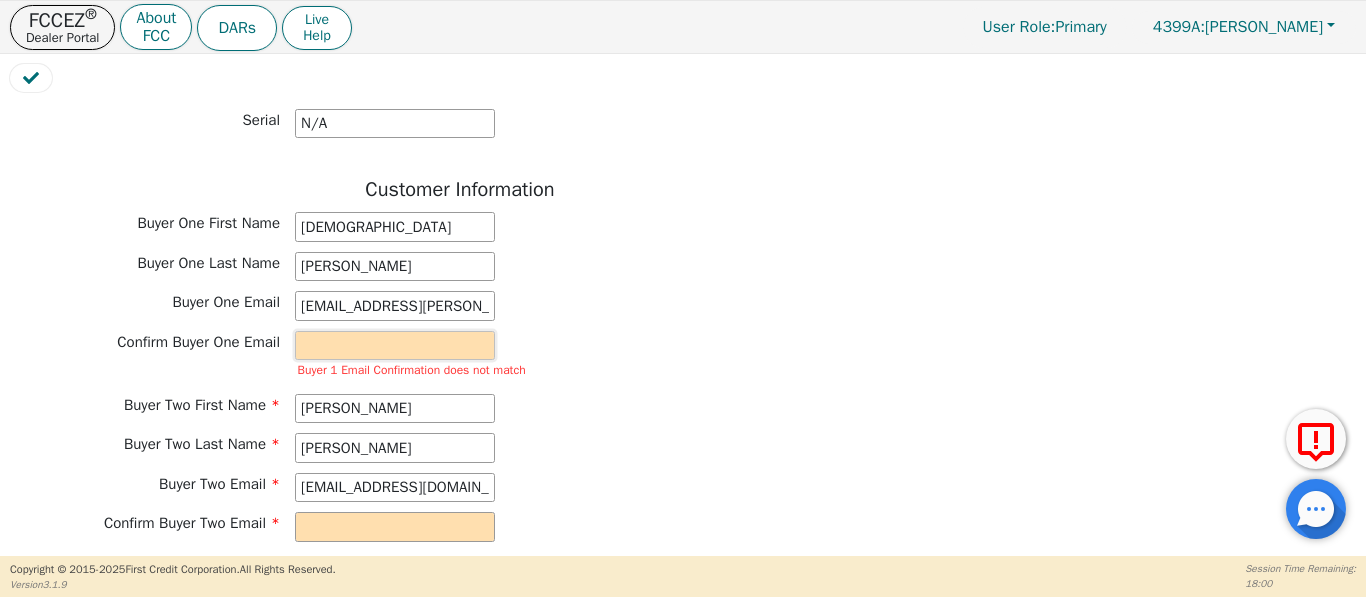 paste on "[EMAIL_ADDRESS][PERSON_NAME][DOMAIN_NAME]" 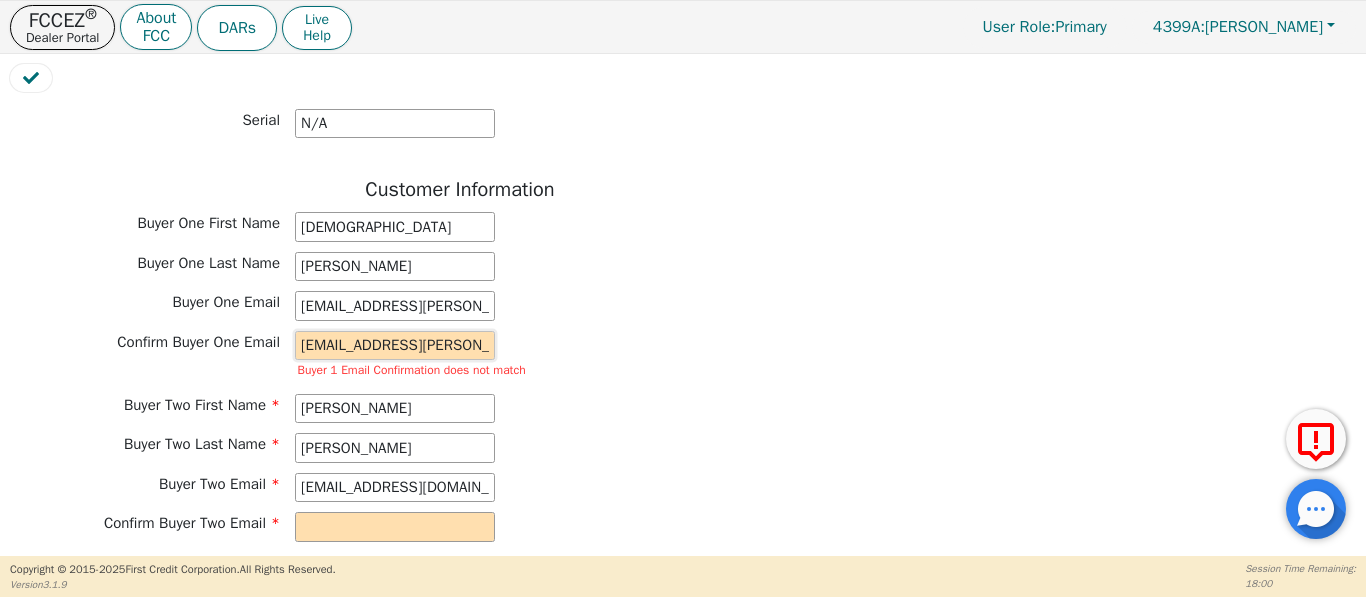 scroll, scrollTop: 0, scrollLeft: 28, axis: horizontal 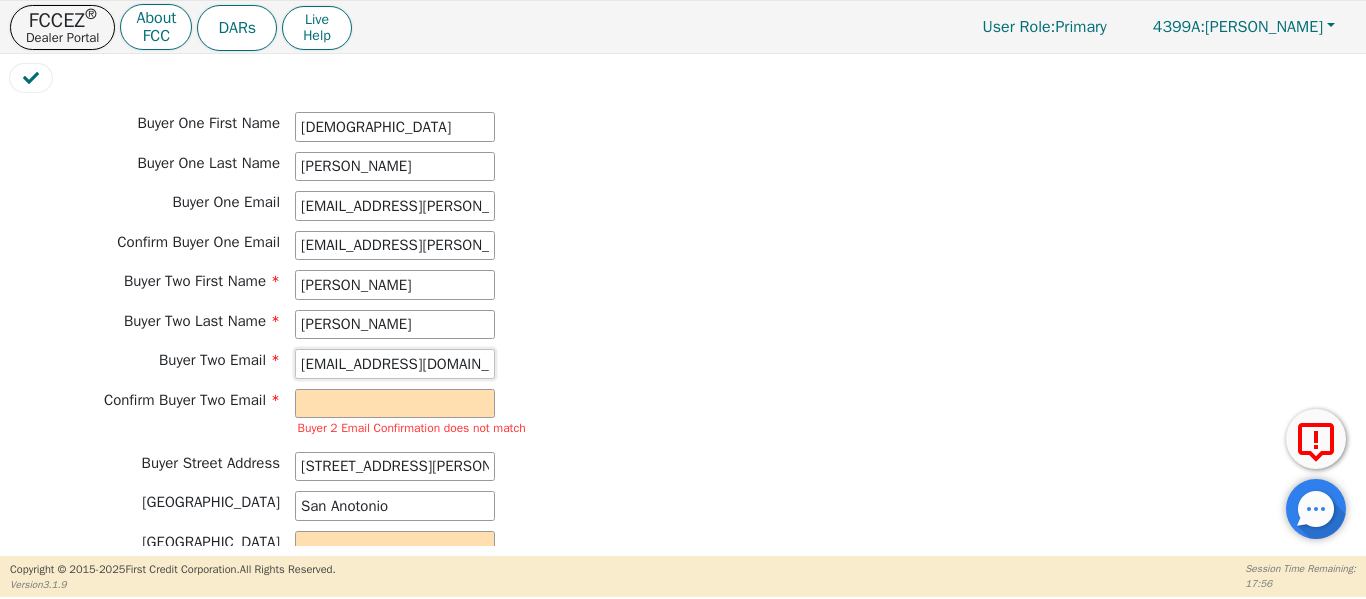 drag, startPoint x: 300, startPoint y: 362, endPoint x: 526, endPoint y: 373, distance: 226.26755 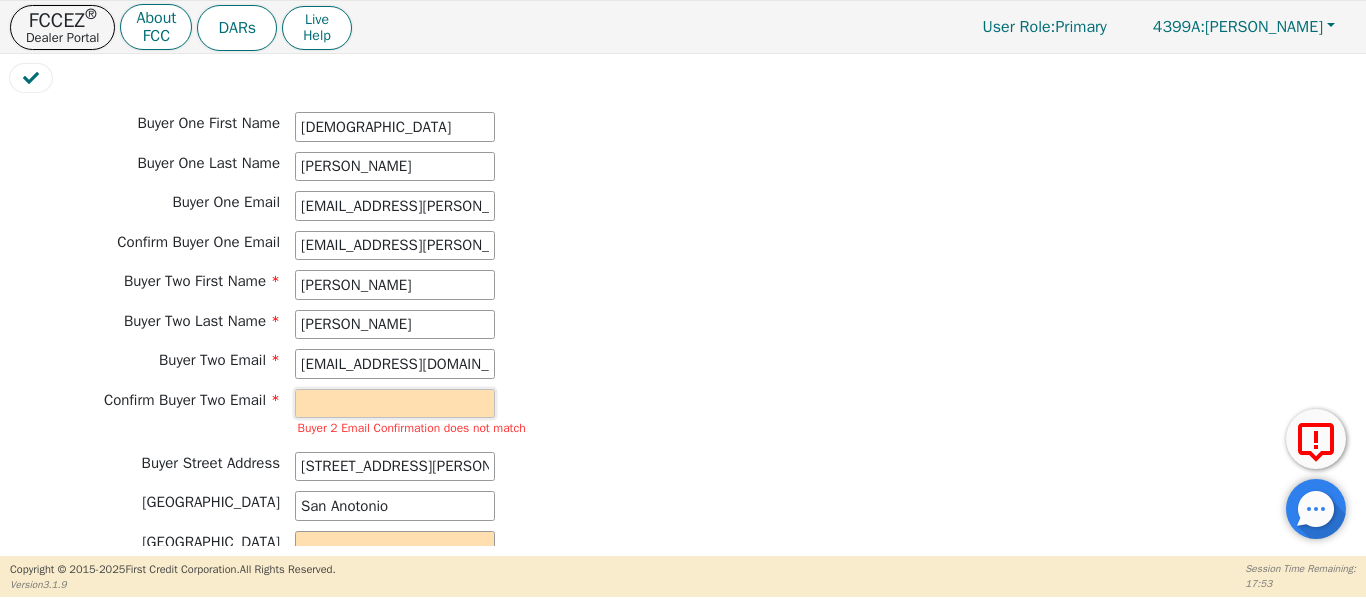 paste on "[EMAIL_ADDRESS][DOMAIN_NAME]" 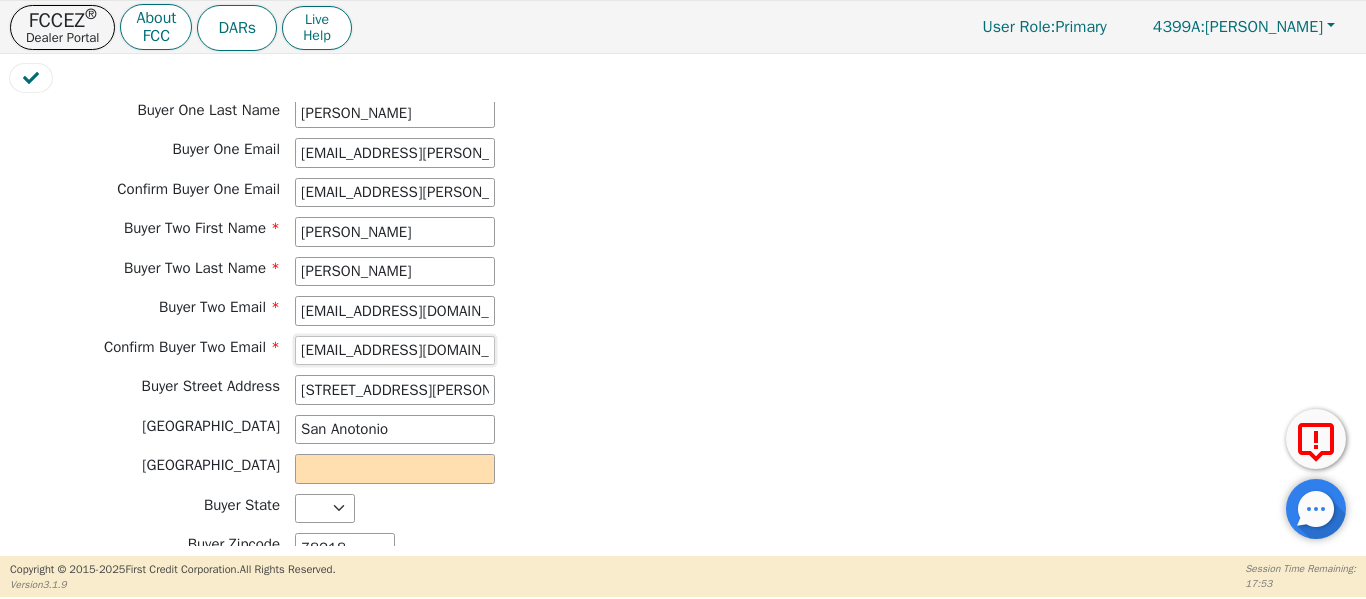 scroll, scrollTop: 1167, scrollLeft: 0, axis: vertical 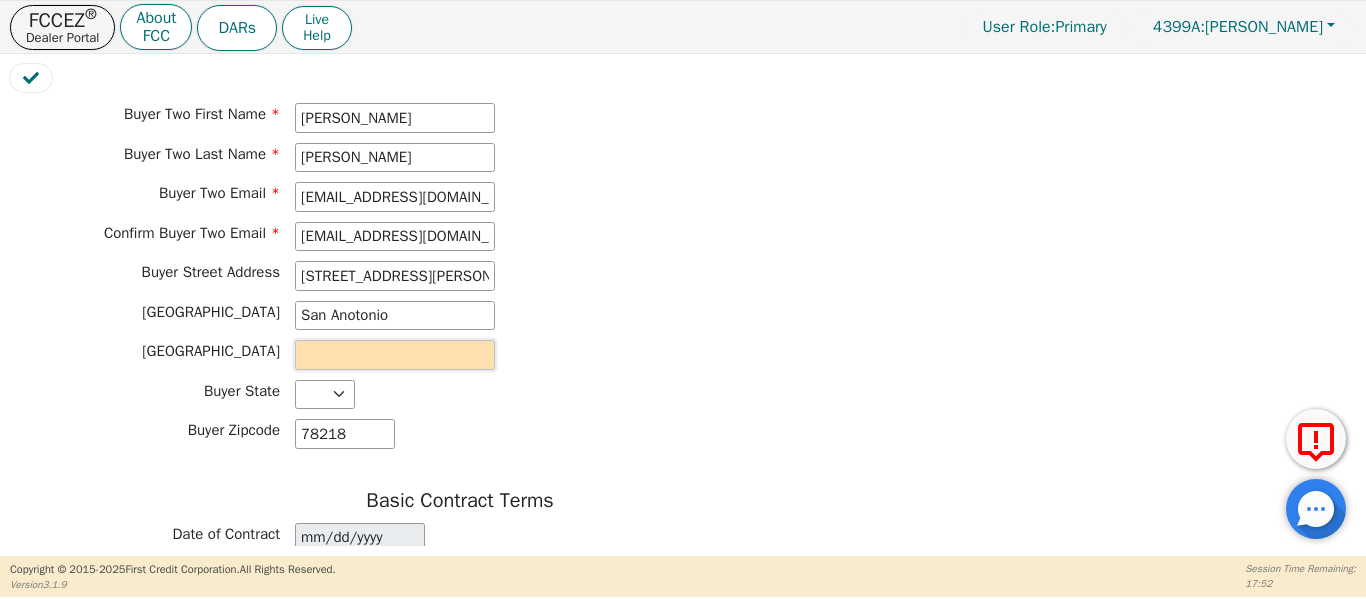 click at bounding box center [395, 355] 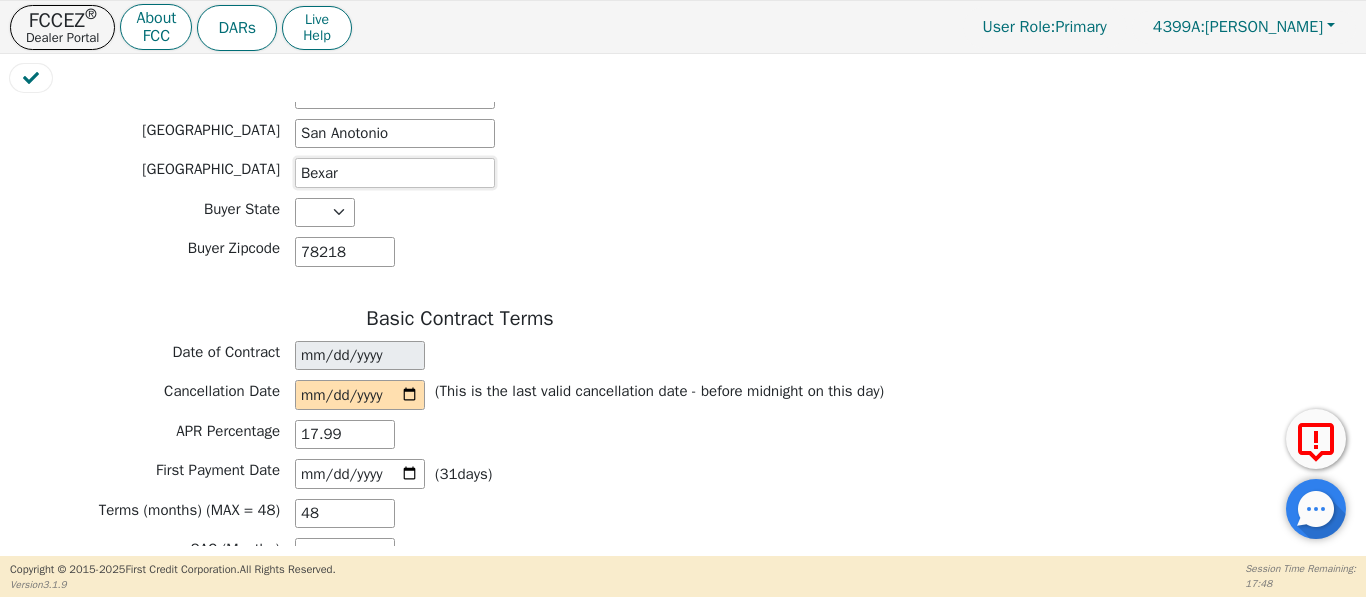 scroll, scrollTop: 1400, scrollLeft: 0, axis: vertical 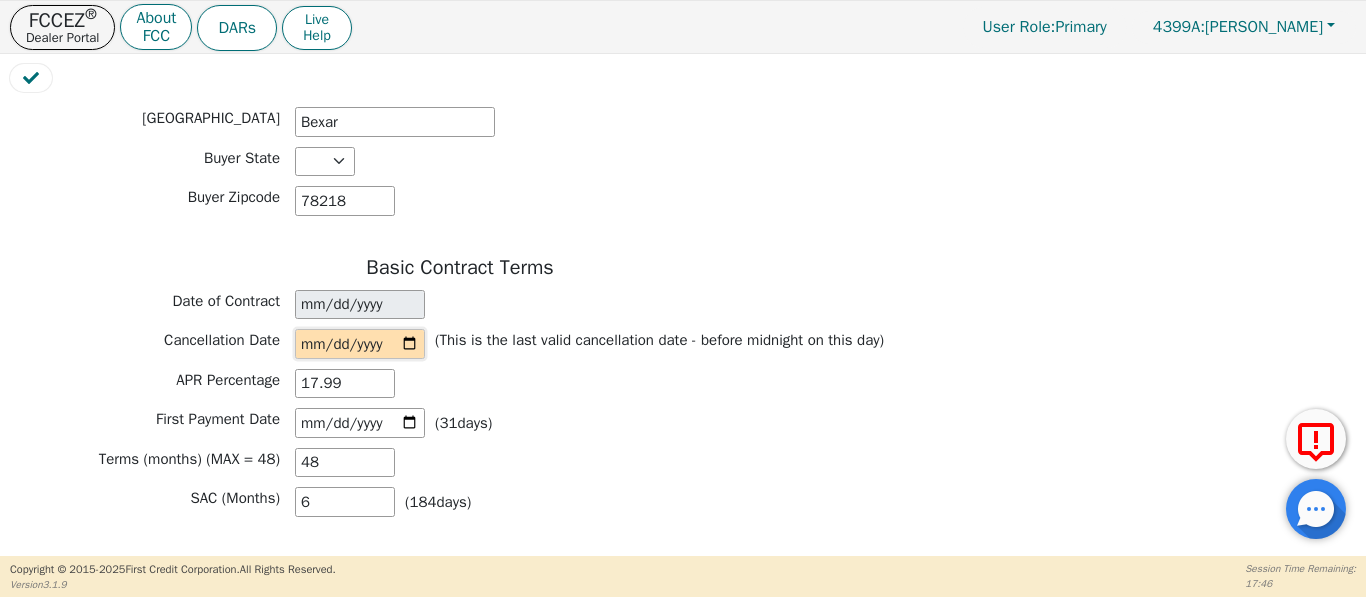 click at bounding box center [360, 344] 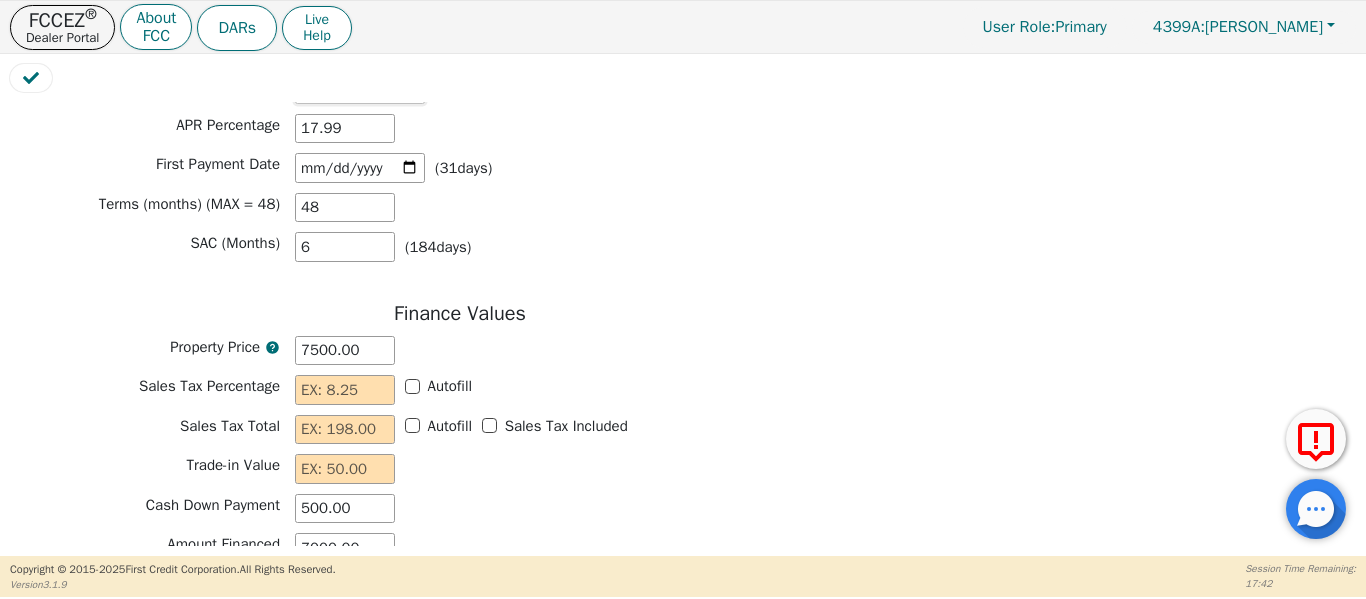 scroll, scrollTop: 1667, scrollLeft: 0, axis: vertical 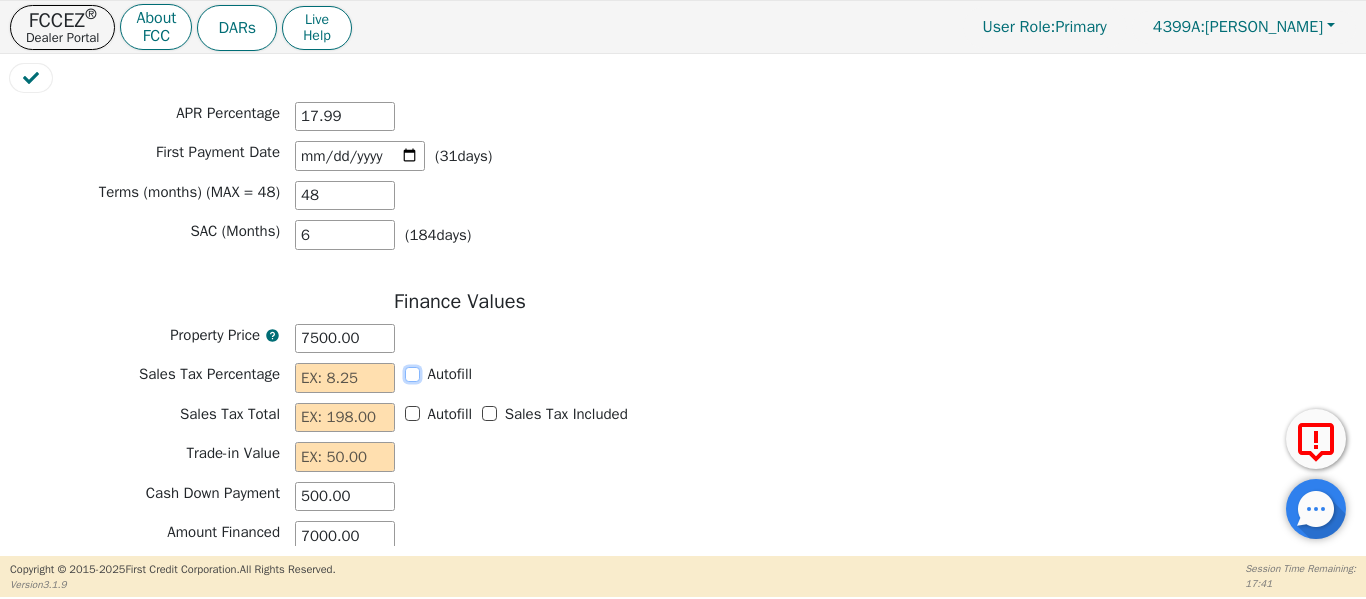 click on "Autofill" at bounding box center (412, 374) 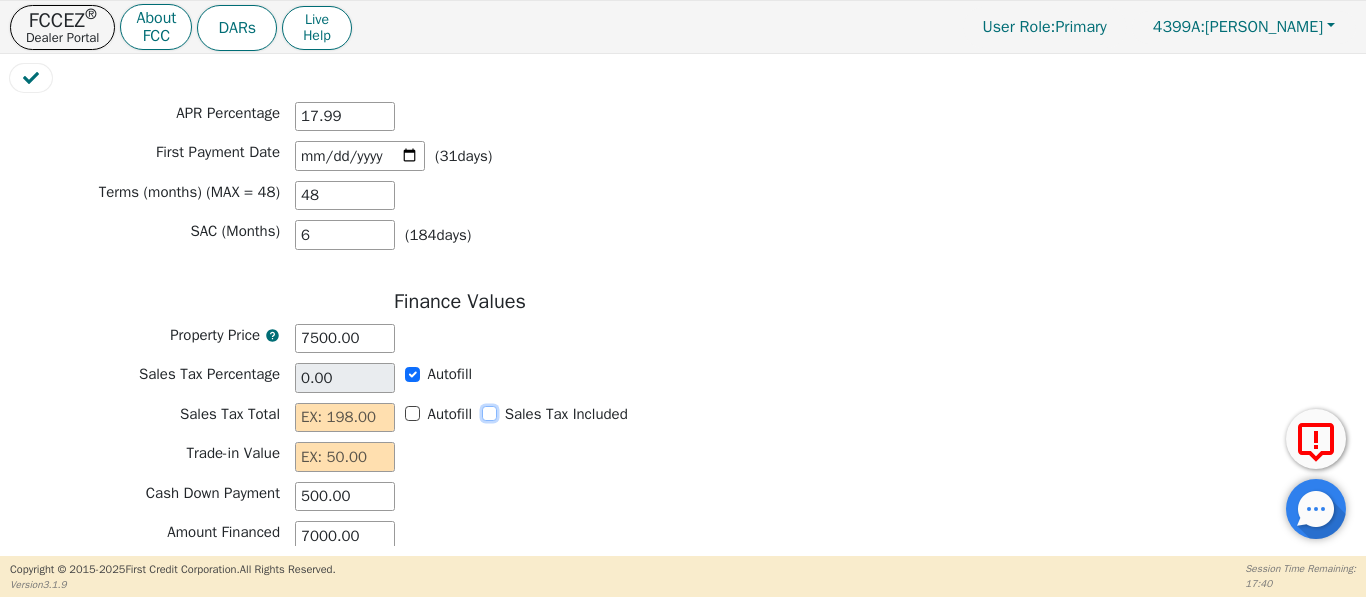click on "Sales Tax Included" at bounding box center [555, 414] 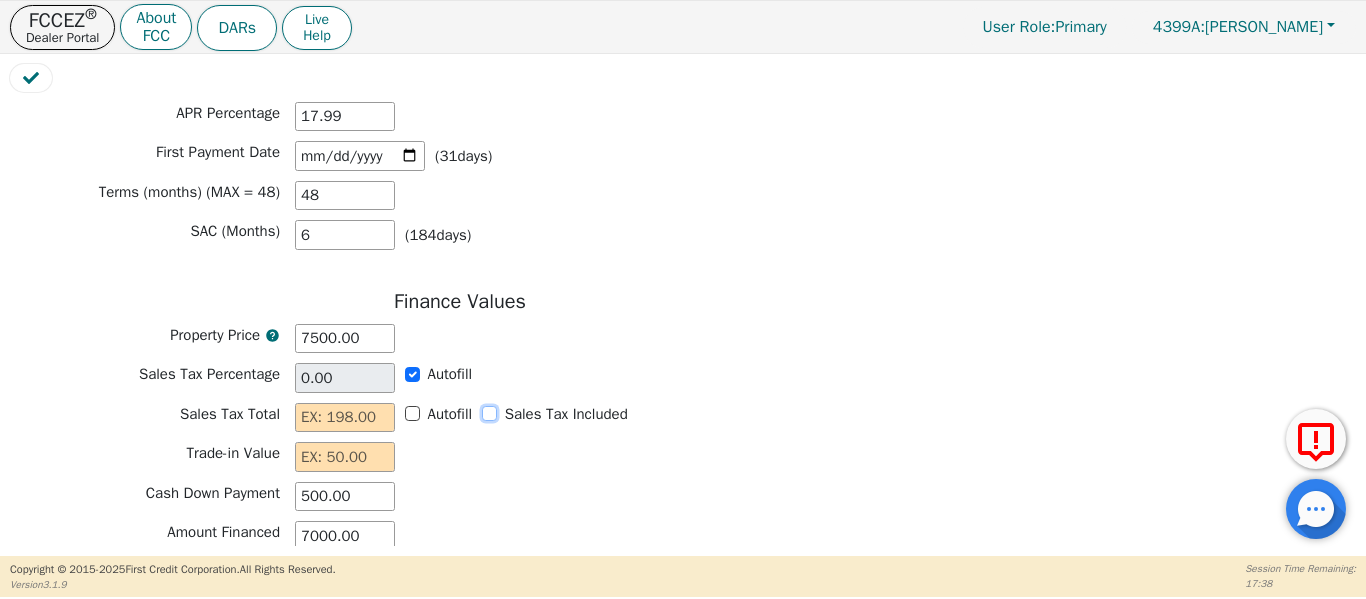 click on "Sales Tax Included" at bounding box center (489, 413) 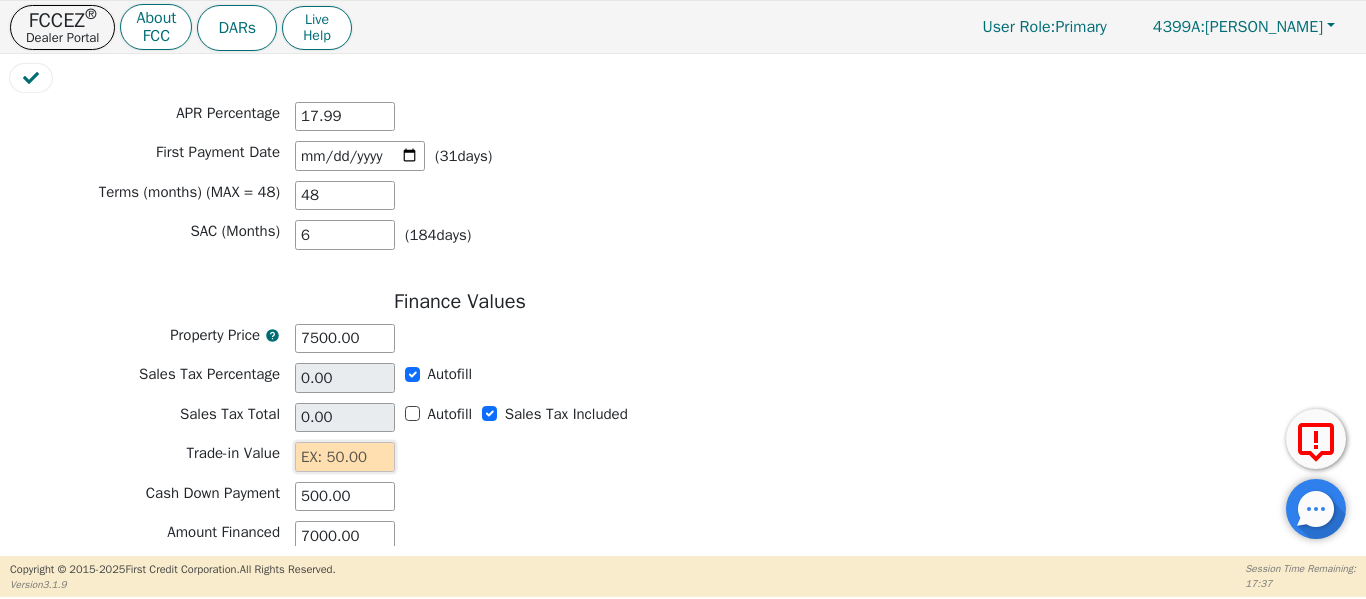 click at bounding box center (345, 457) 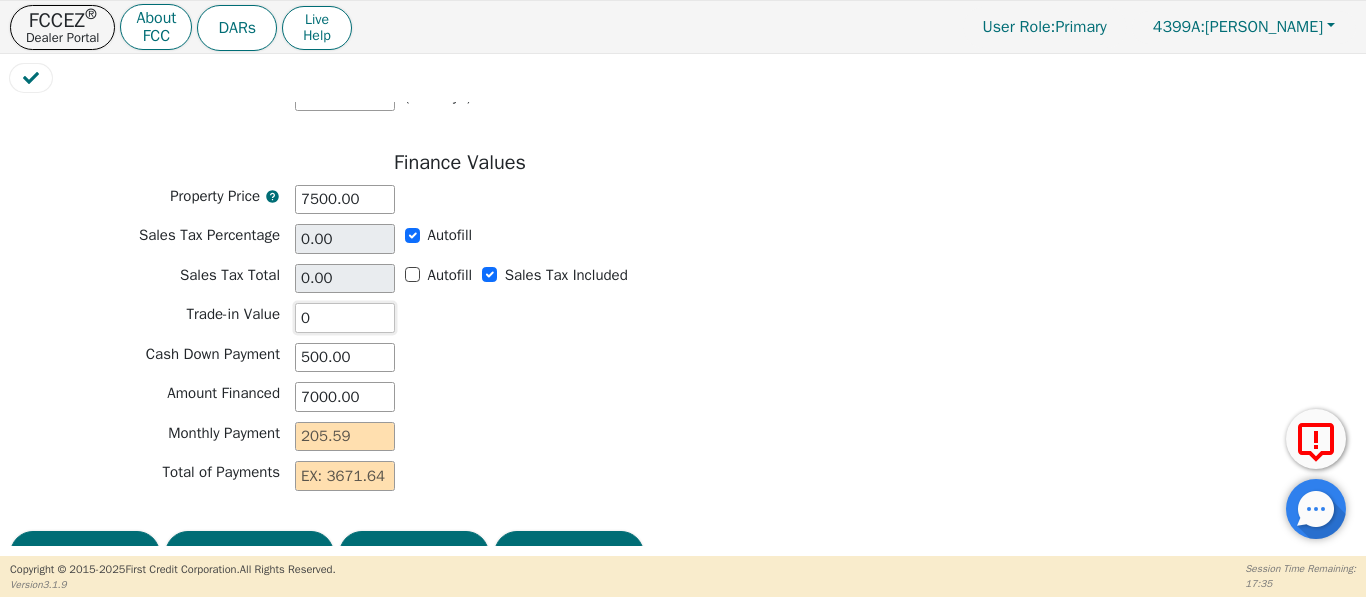 scroll, scrollTop: 1833, scrollLeft: 0, axis: vertical 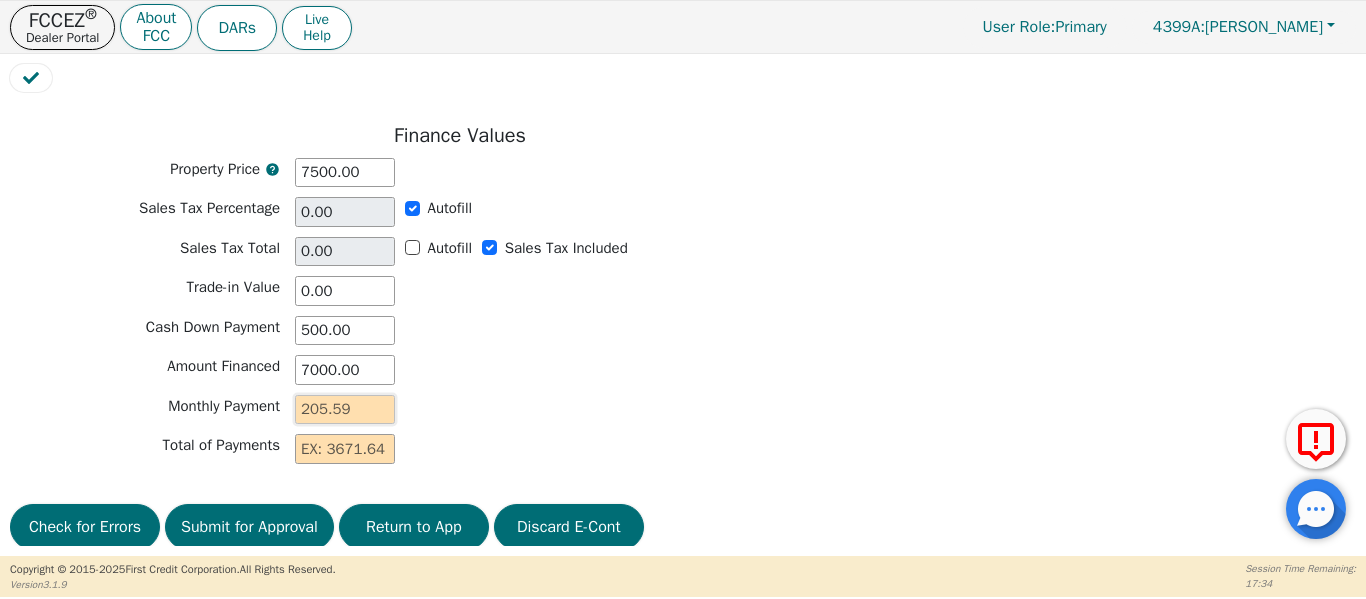 click at bounding box center [345, 410] 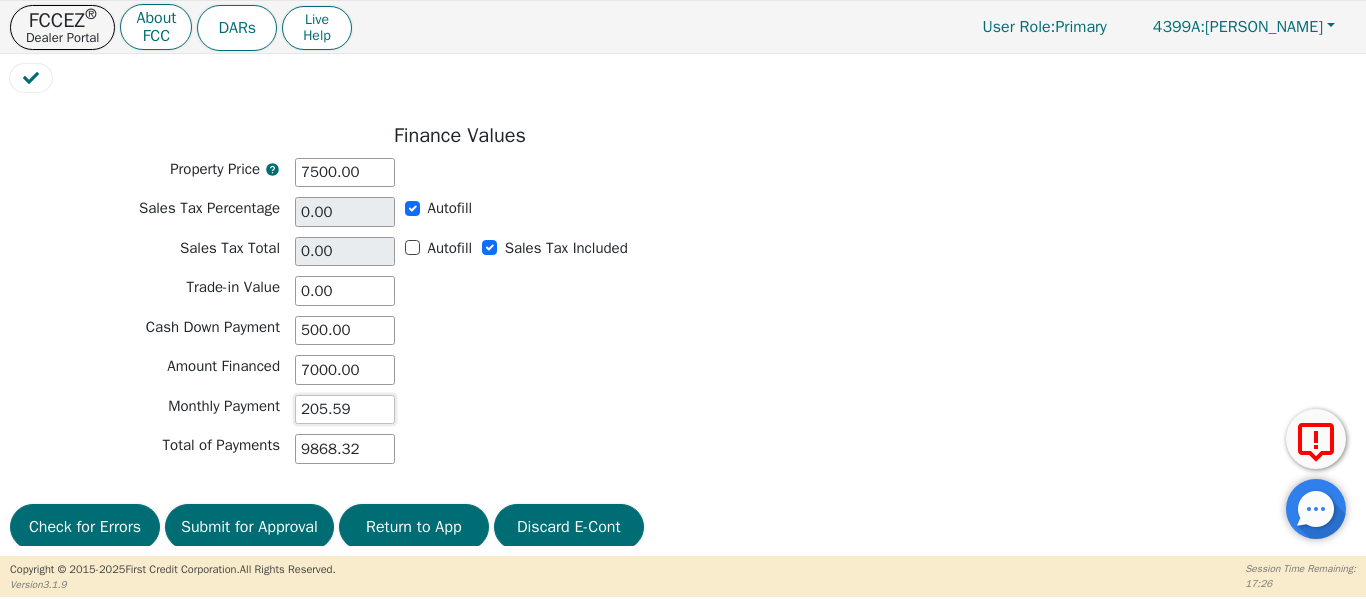 scroll, scrollTop: 1852, scrollLeft: 0, axis: vertical 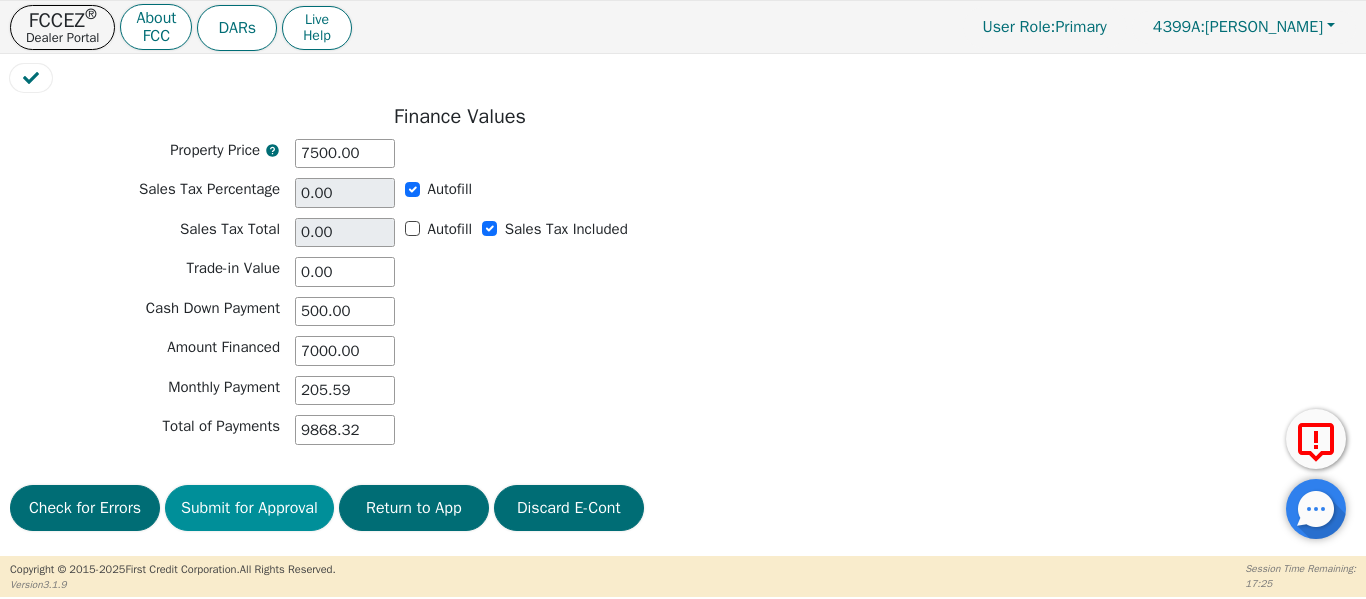 click on "Submit for Approval" at bounding box center (249, 508) 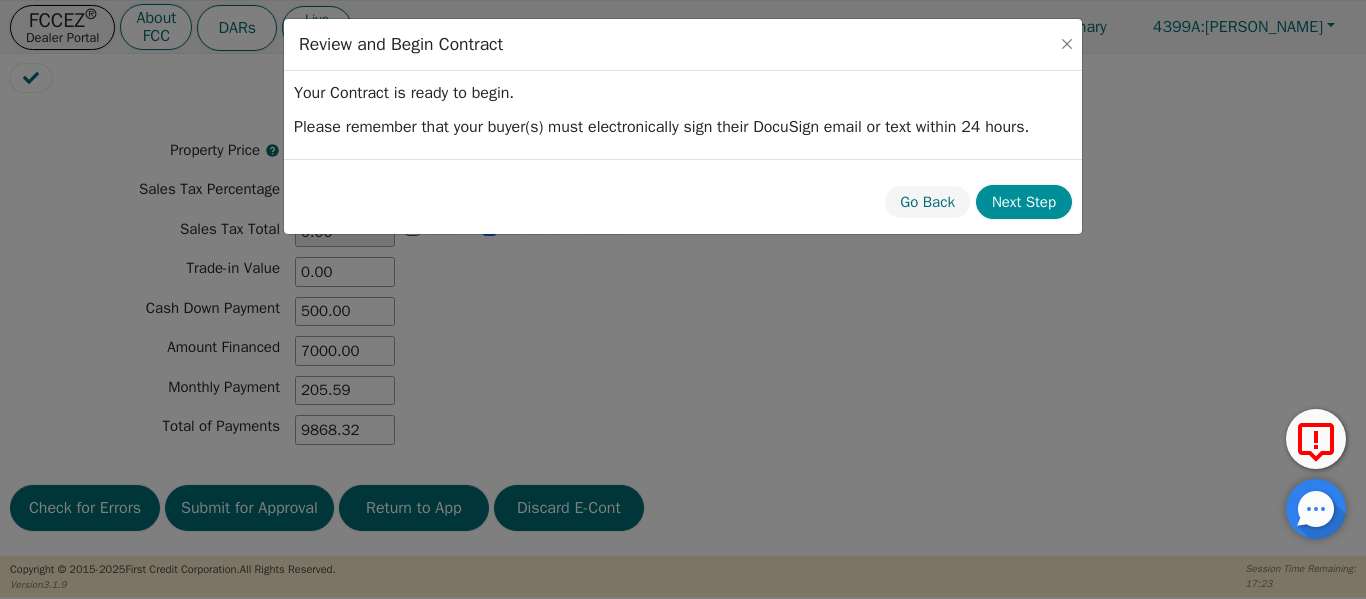 drag, startPoint x: 1056, startPoint y: 205, endPoint x: 1040, endPoint y: 207, distance: 16.124516 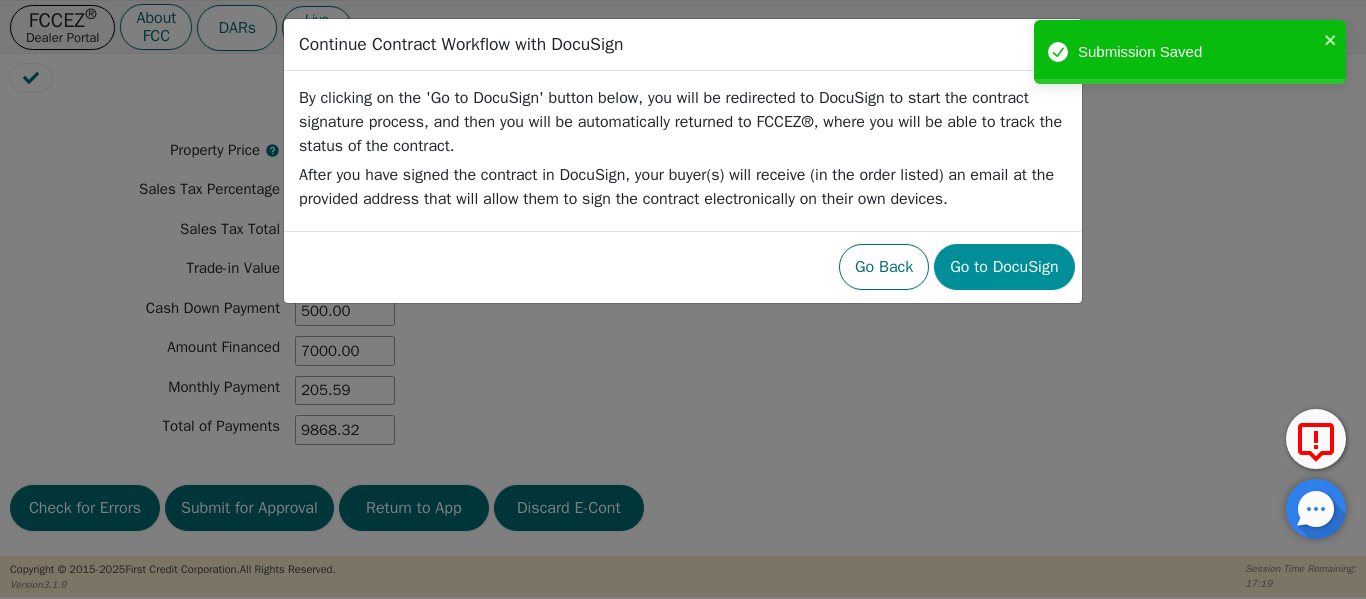 click on "Go to DocuSign" at bounding box center (1004, 267) 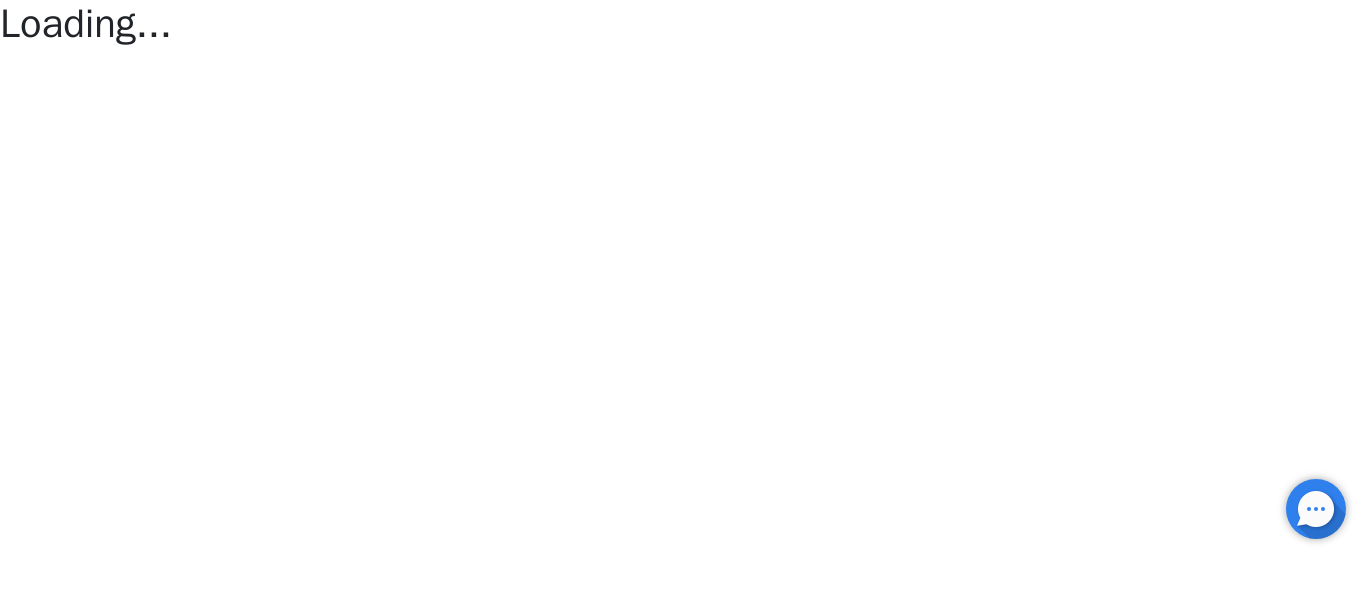 scroll, scrollTop: 0, scrollLeft: 0, axis: both 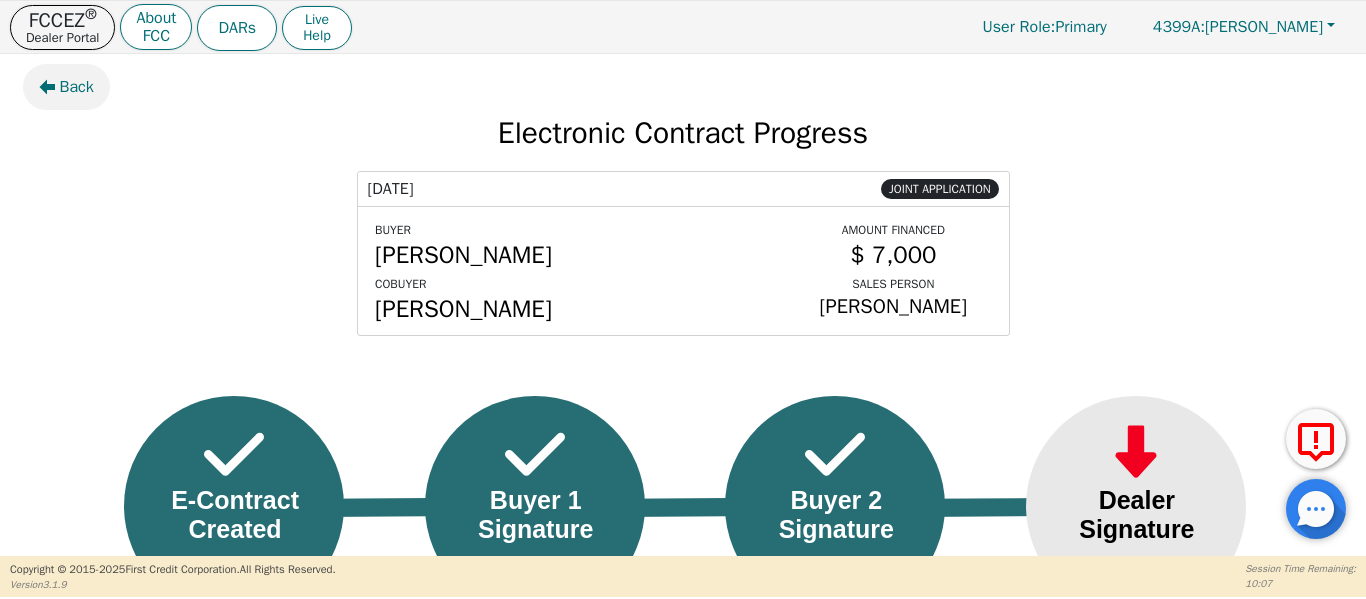click on "Back" at bounding box center (66, 87) 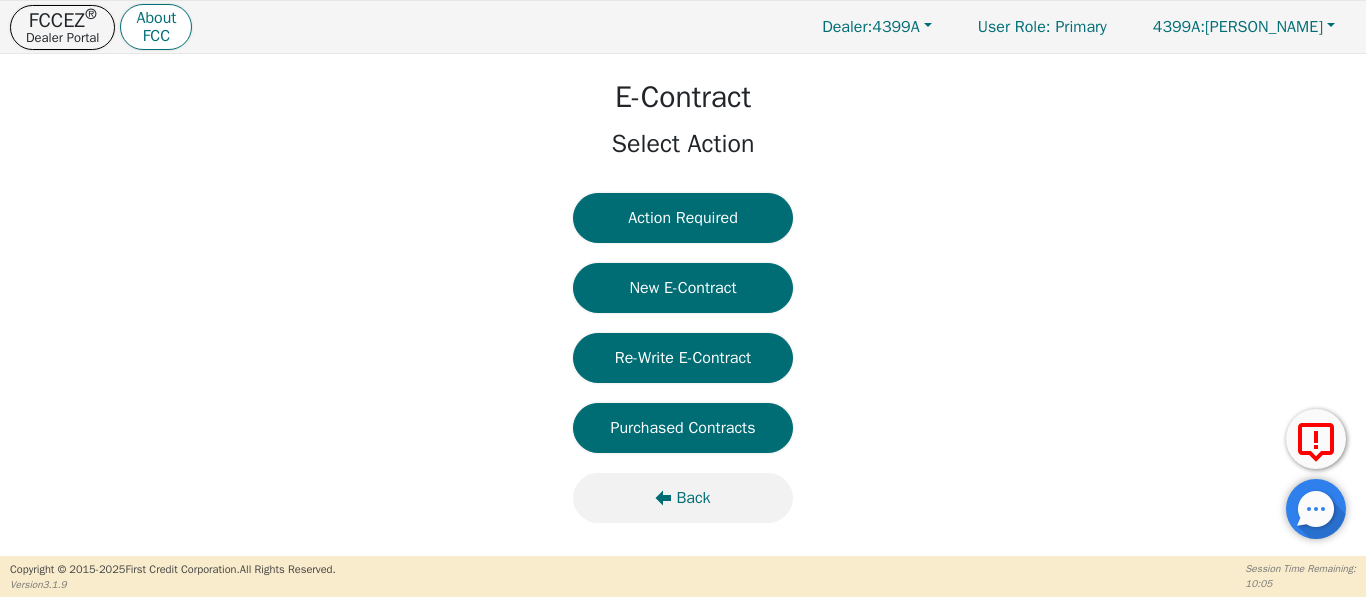 click on "Back" at bounding box center [683, 498] 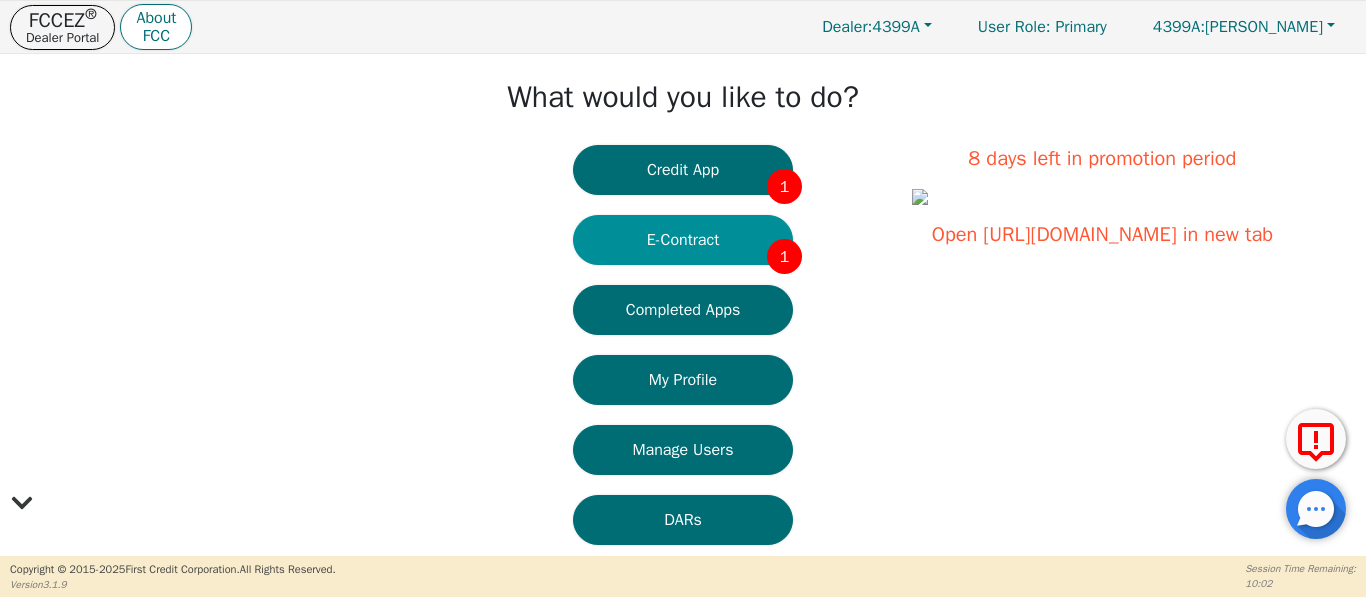 click on "E-Contract 1" at bounding box center (683, 240) 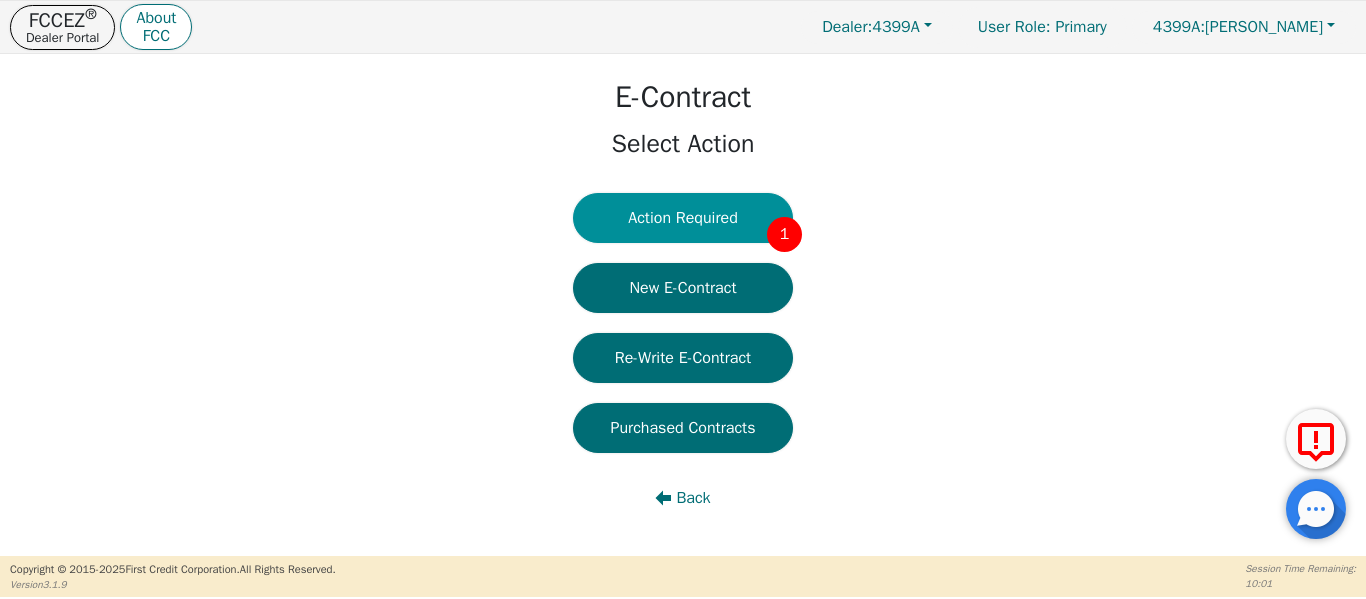 click on "Action Required 1" at bounding box center [683, 218] 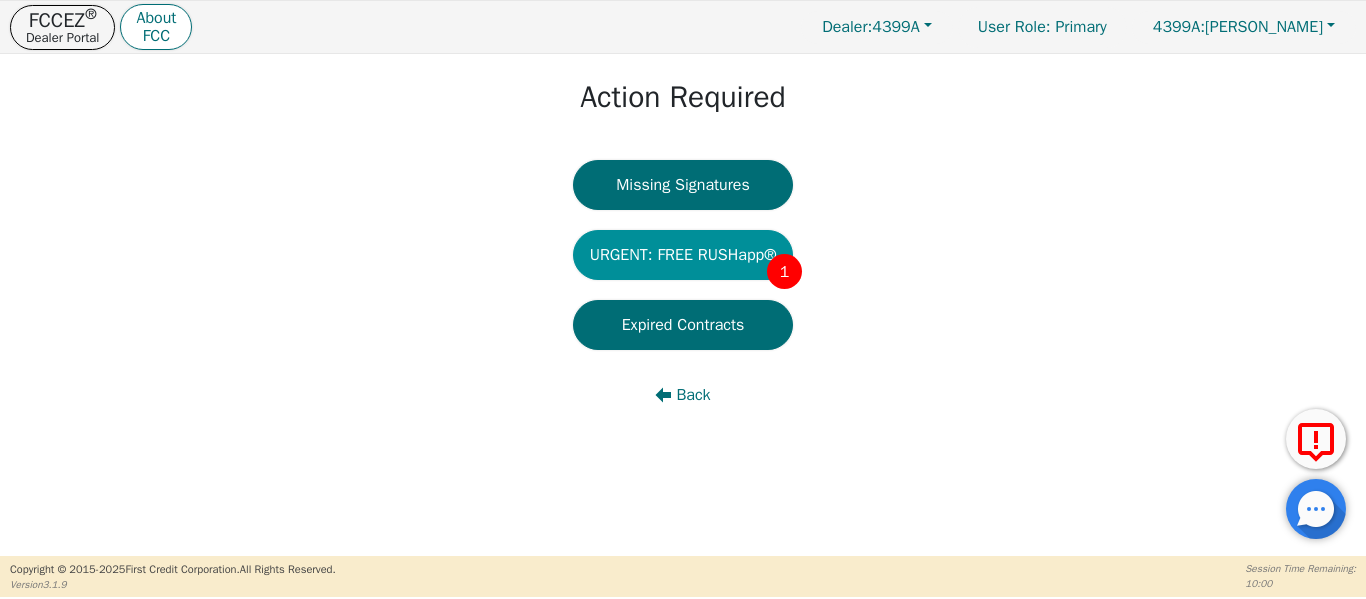 click on "URGENT: FREE RUSHapp® 1" at bounding box center (683, 255) 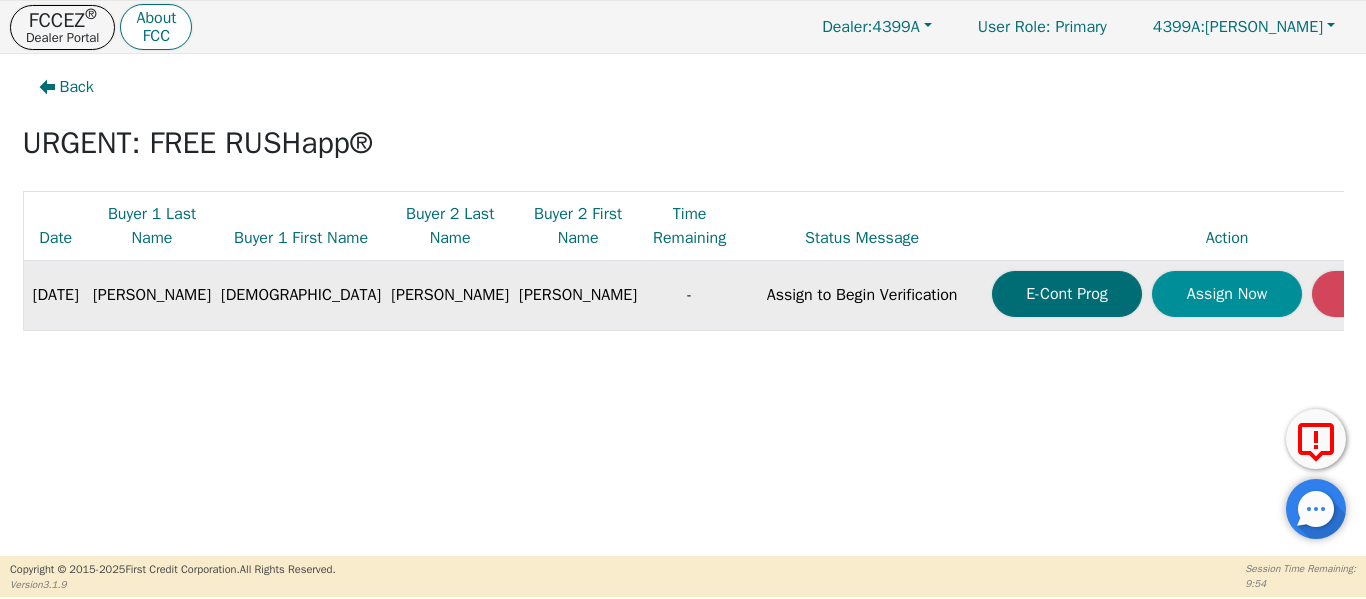 click on "Assign Now" at bounding box center (1227, 294) 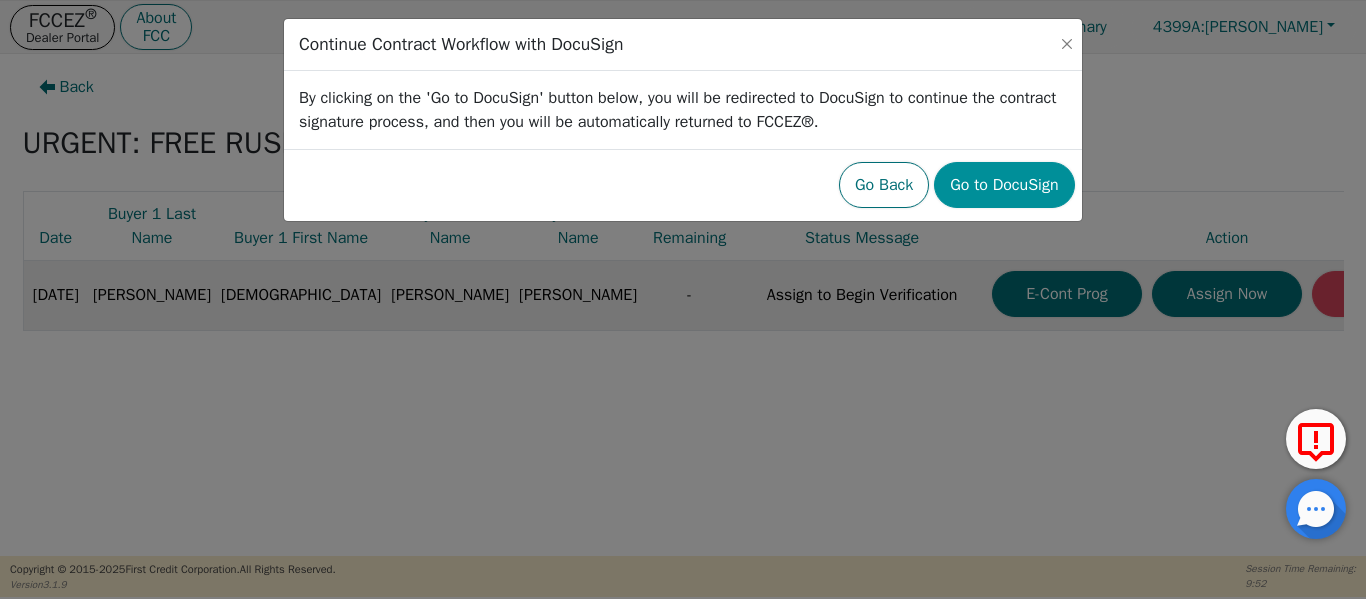 click on "Go to DocuSign" at bounding box center [1004, 185] 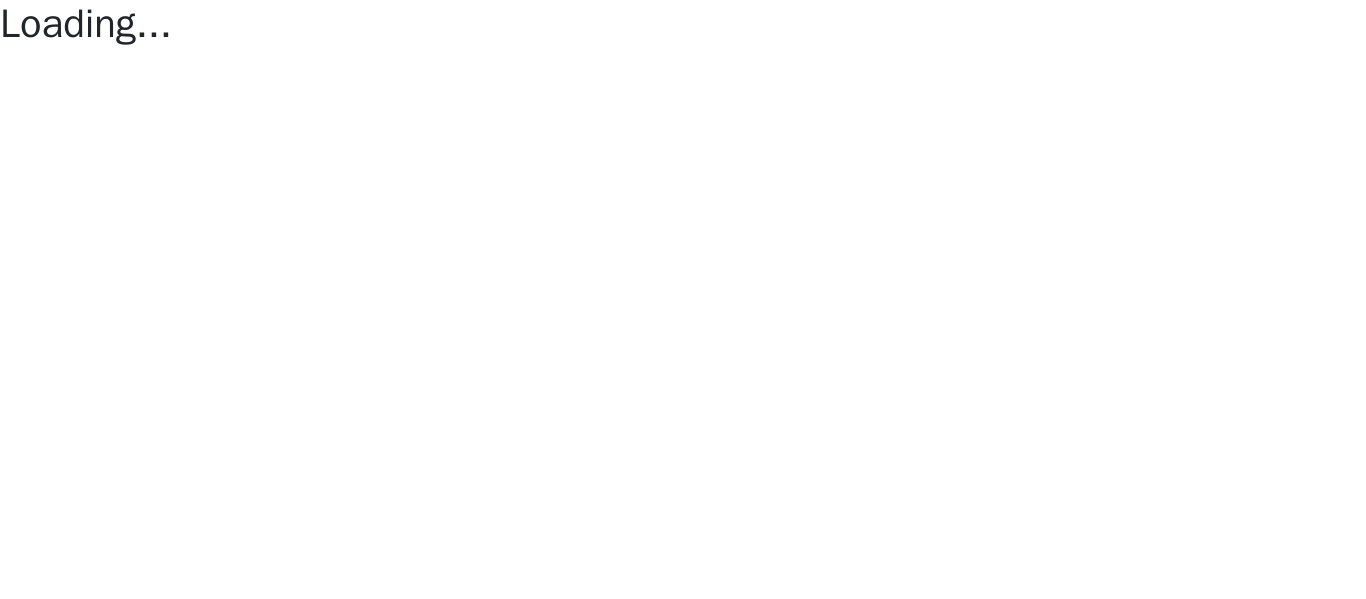 scroll, scrollTop: 0, scrollLeft: 0, axis: both 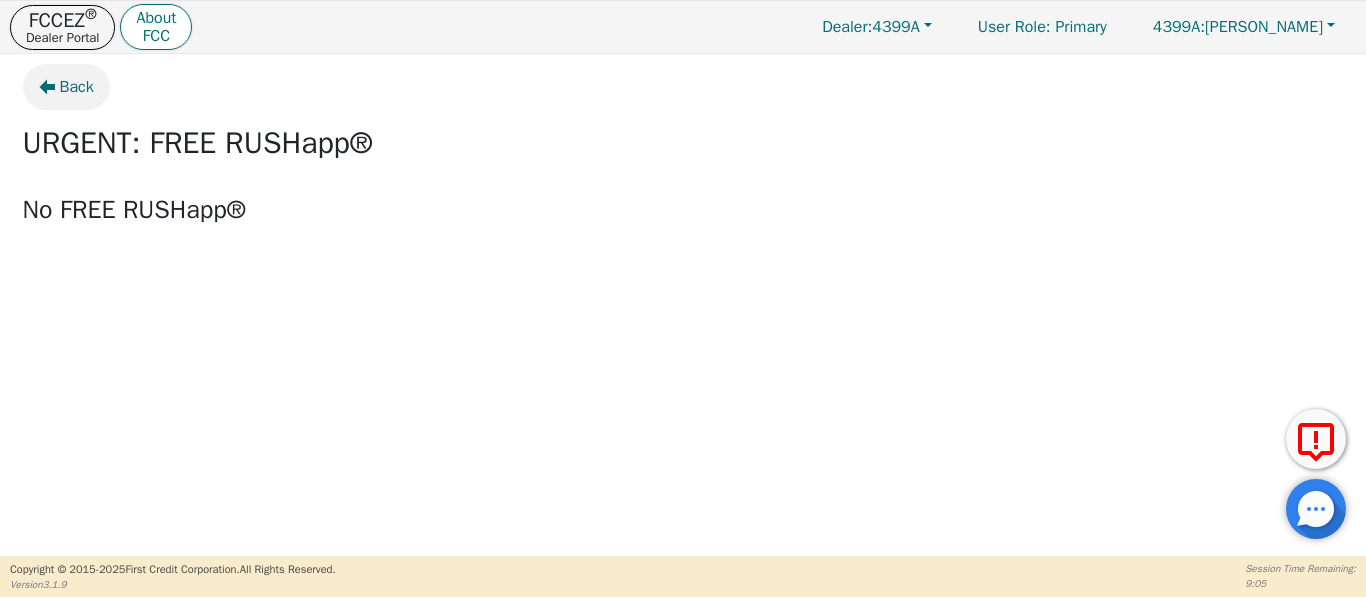 click 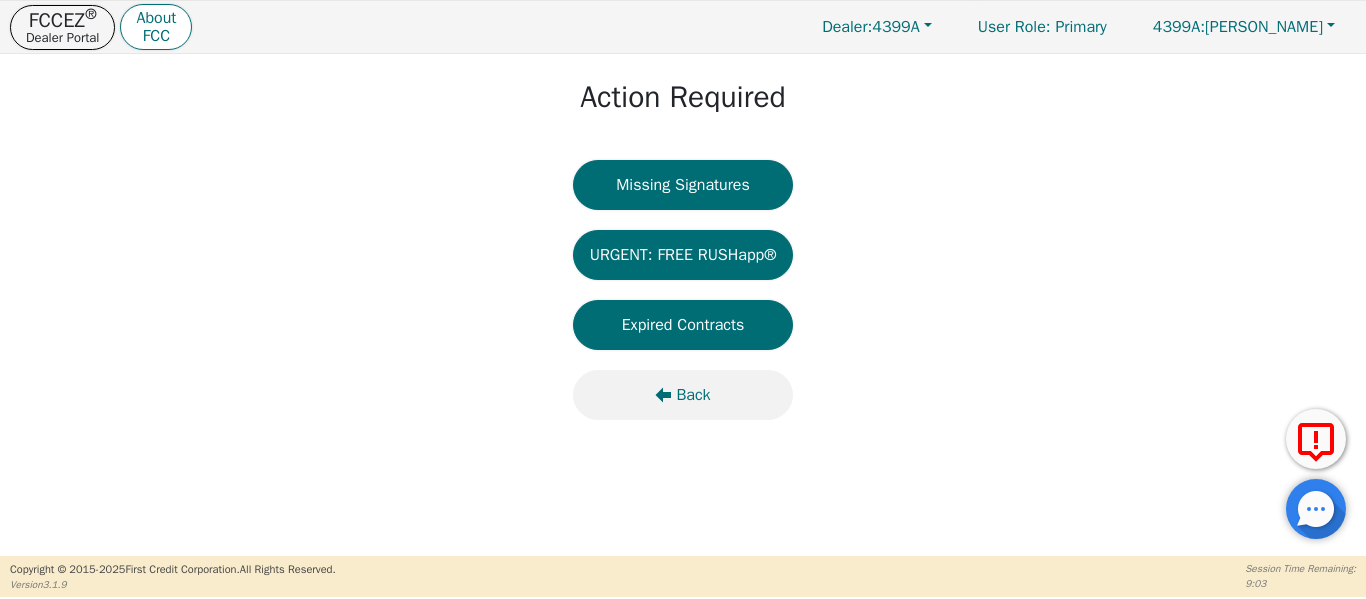 click on "Back" at bounding box center [683, 395] 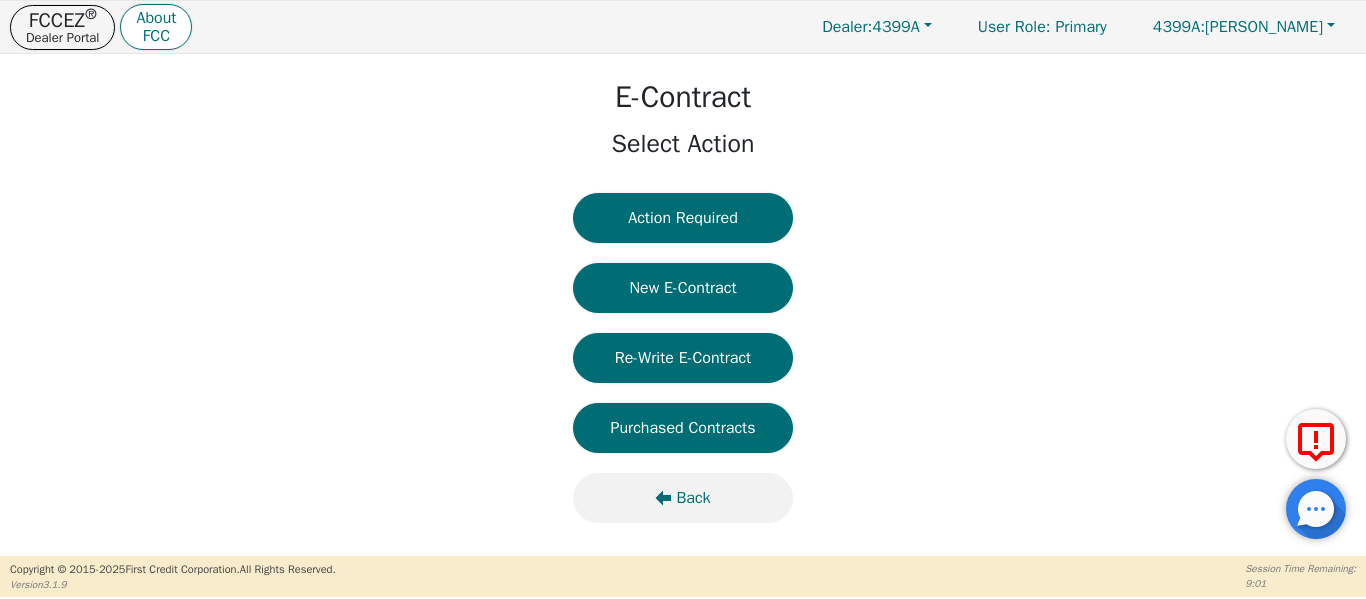 click on "Back" at bounding box center [683, 498] 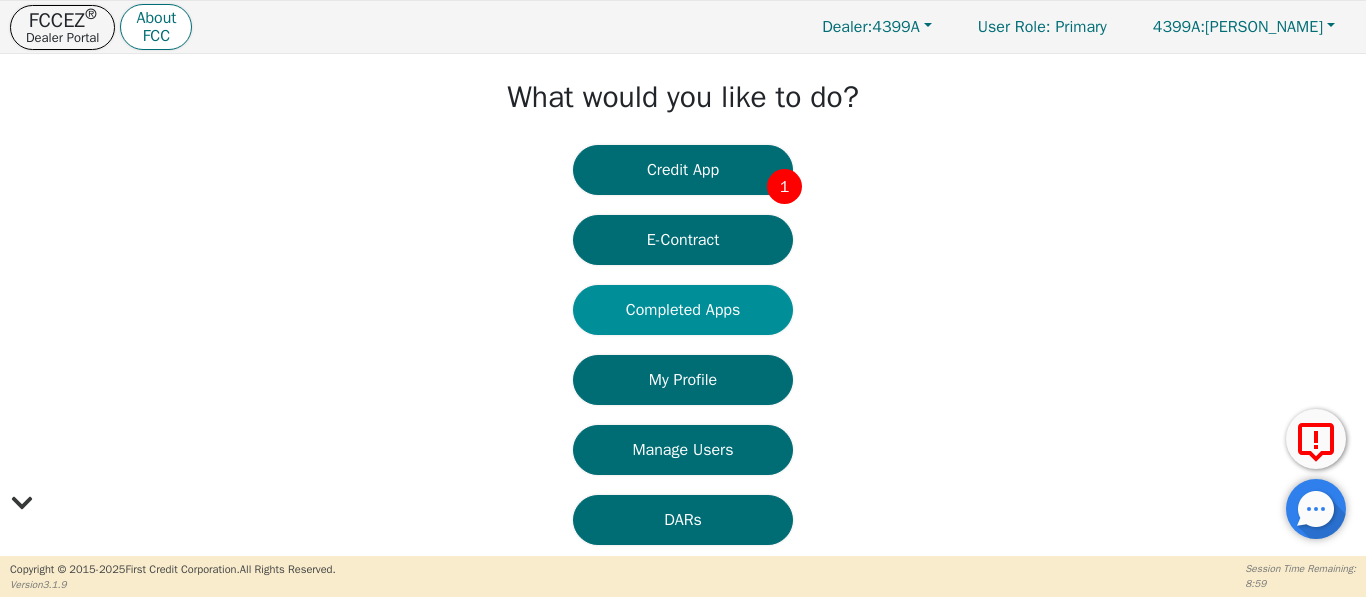 click on "Completed Apps" at bounding box center (683, 310) 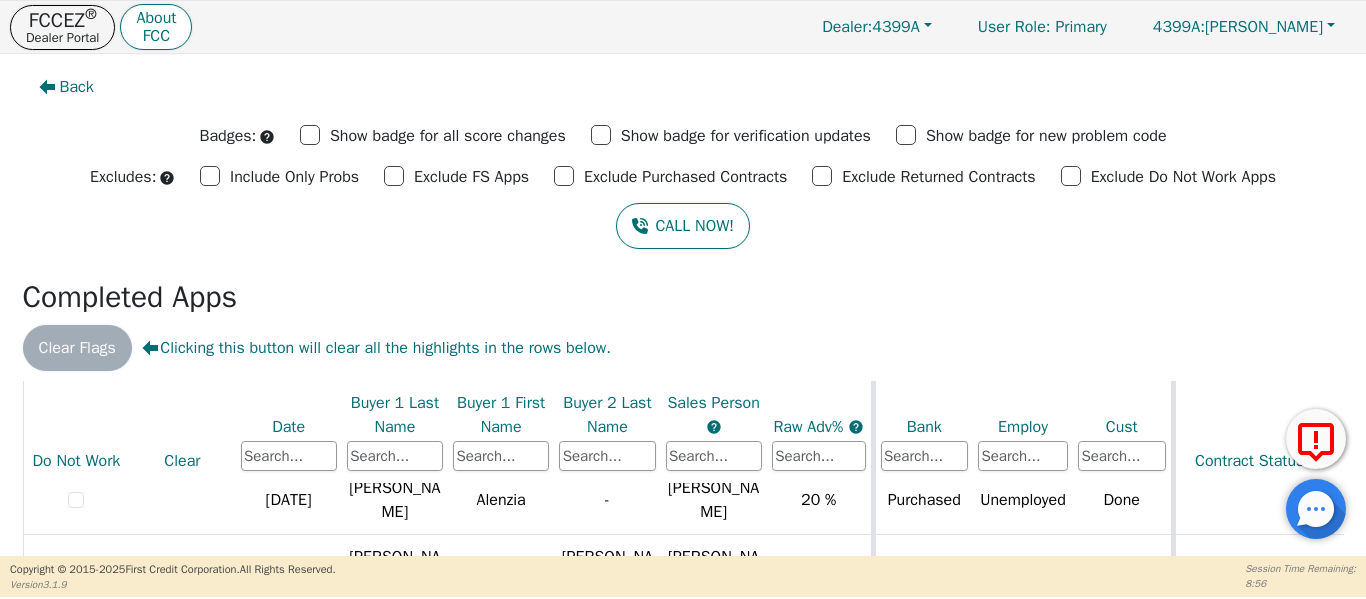 scroll, scrollTop: 167, scrollLeft: 0, axis: vertical 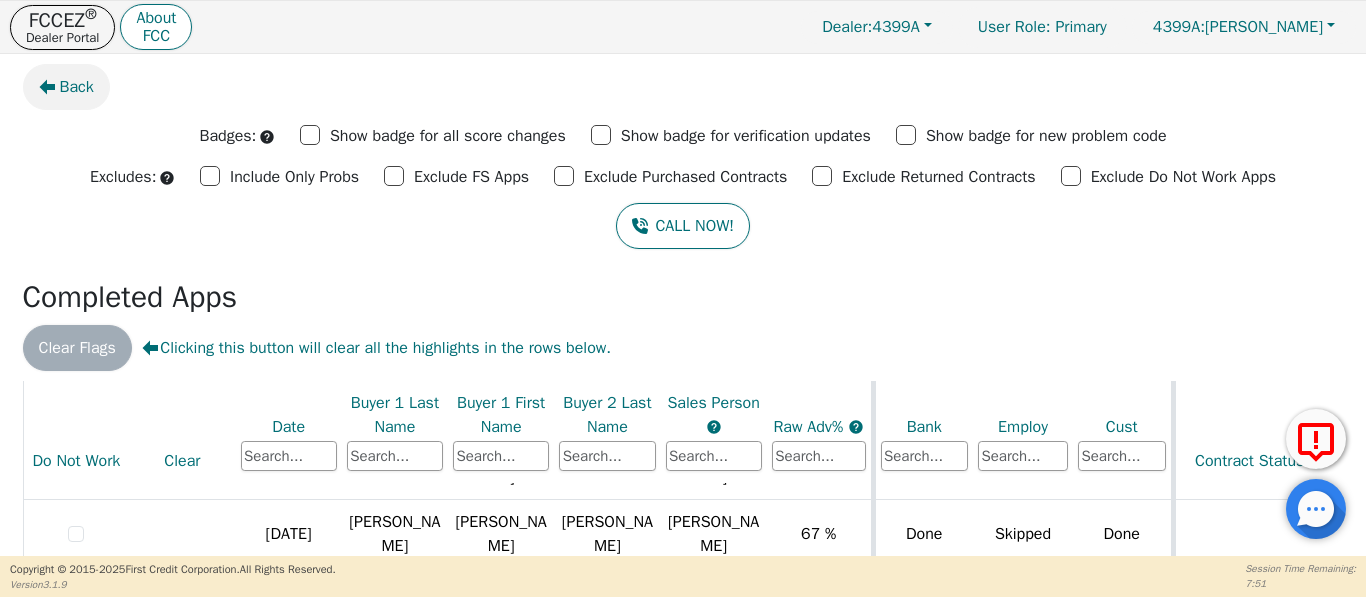 click on "Back" at bounding box center [66, 87] 